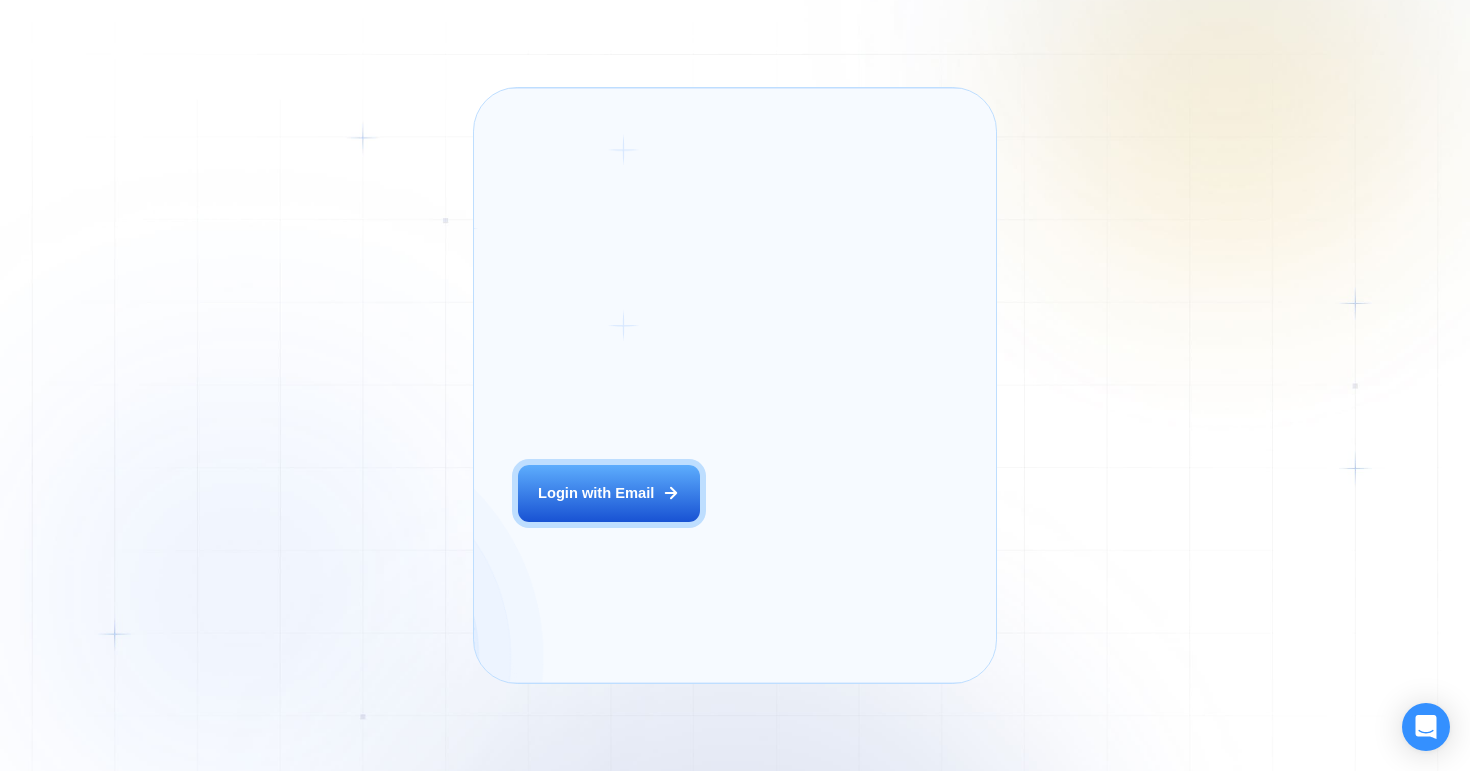scroll, scrollTop: 0, scrollLeft: 0, axis: both 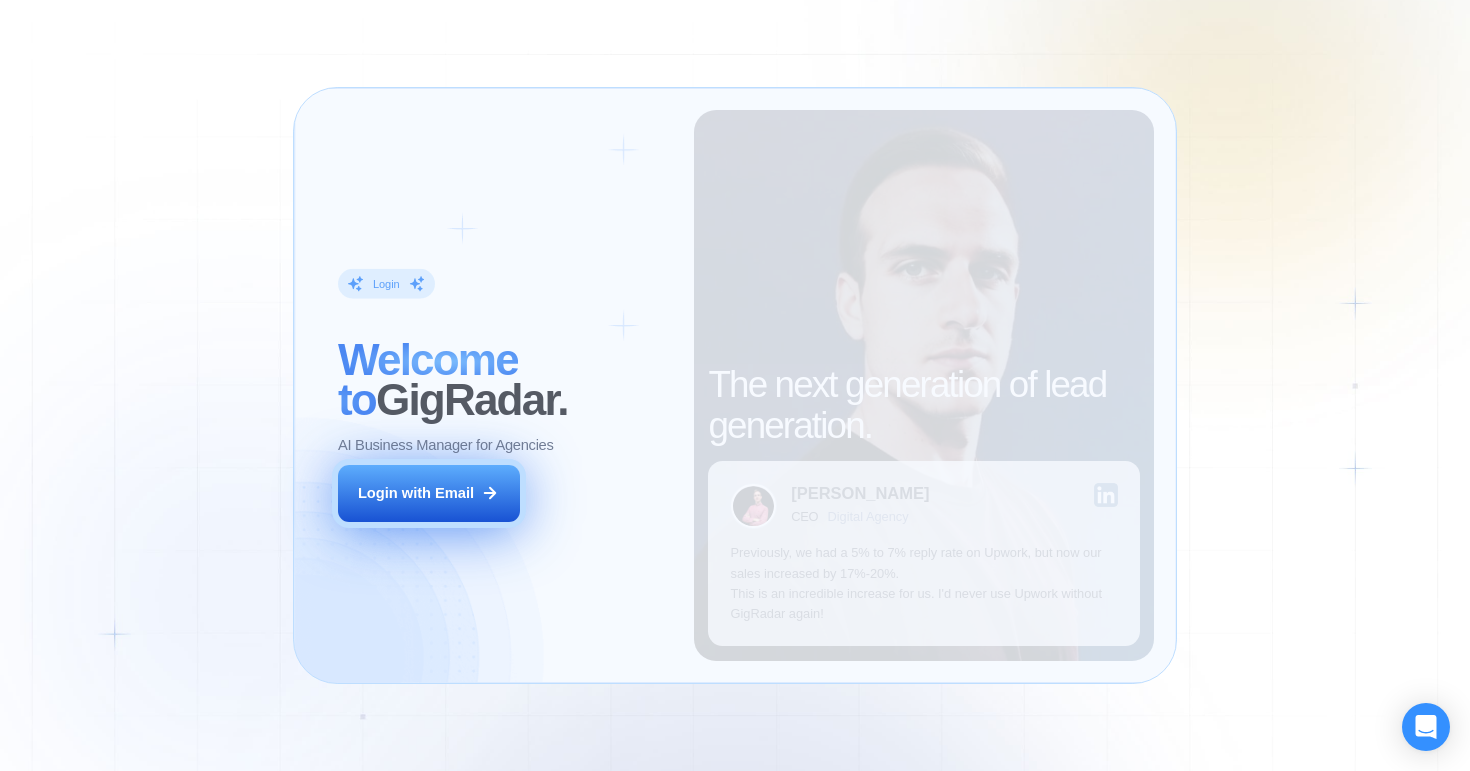 click on "Login with Email" at bounding box center [416, 493] 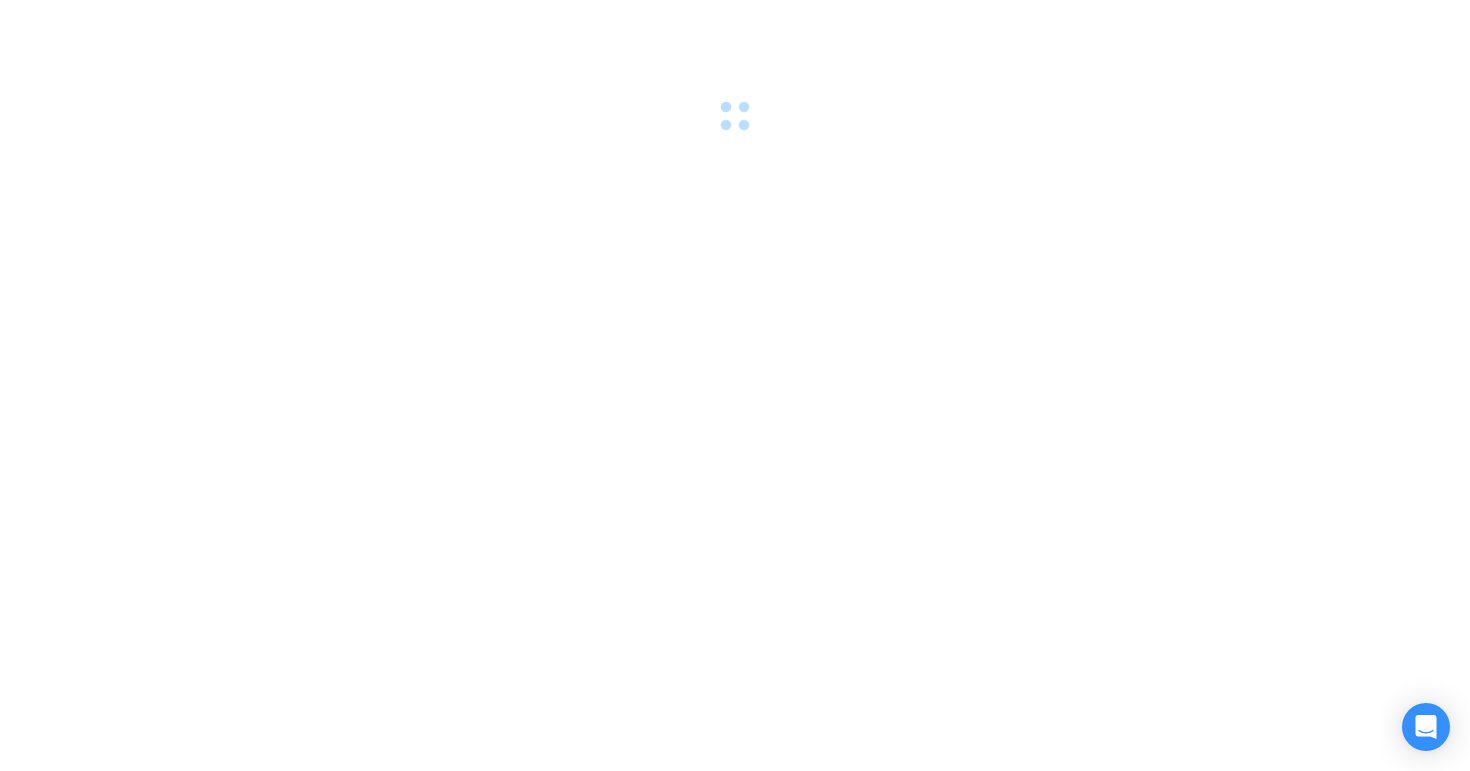 scroll, scrollTop: 0, scrollLeft: 0, axis: both 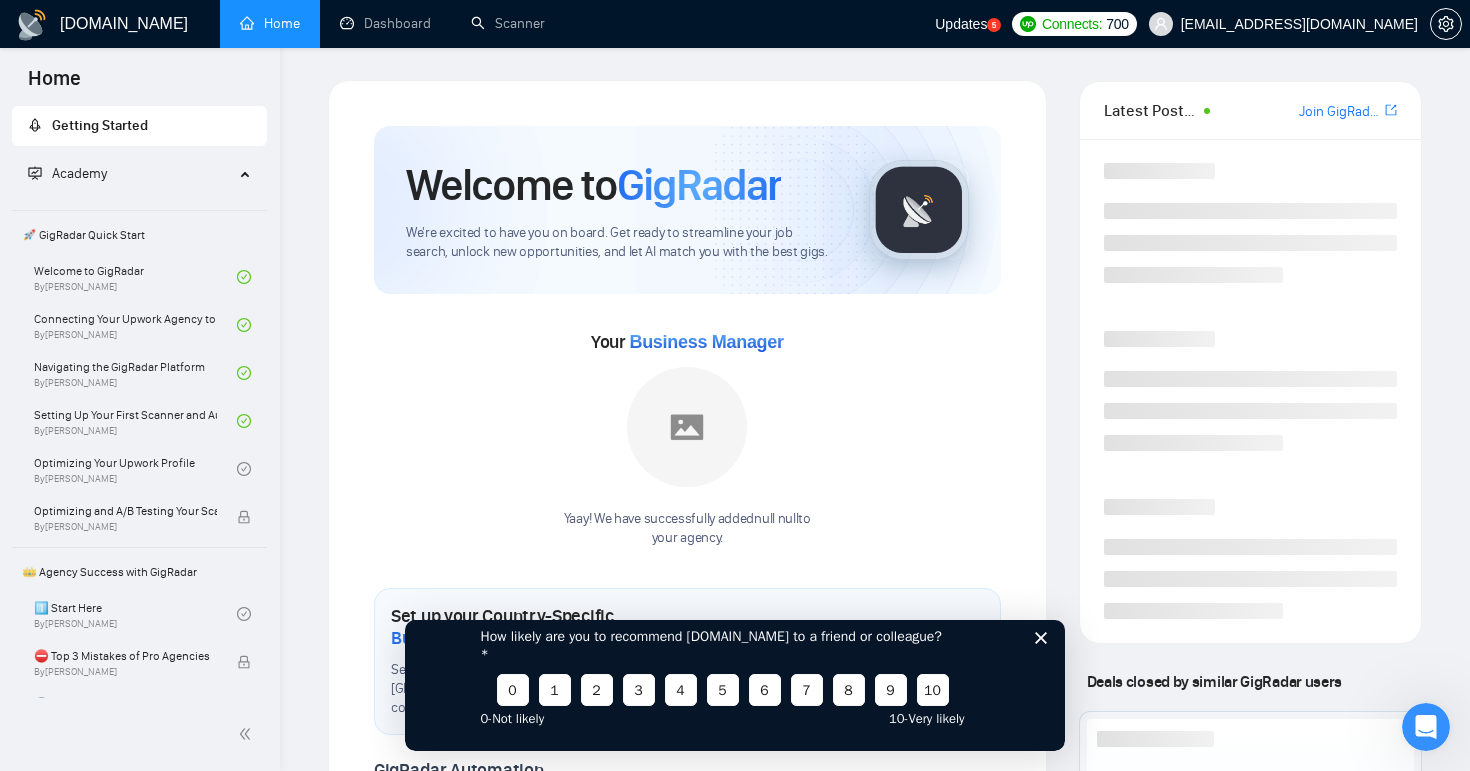 click 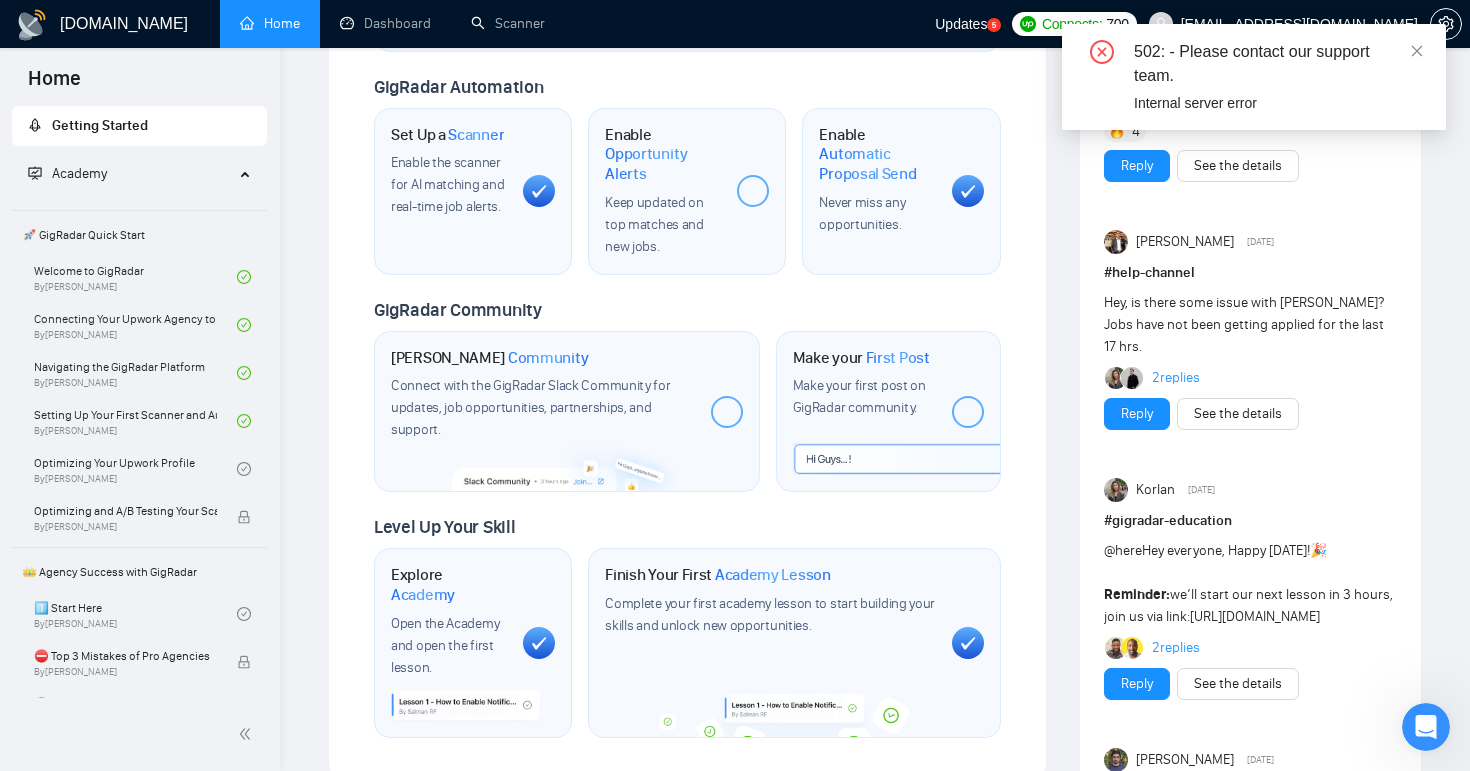 scroll, scrollTop: 736, scrollLeft: 0, axis: vertical 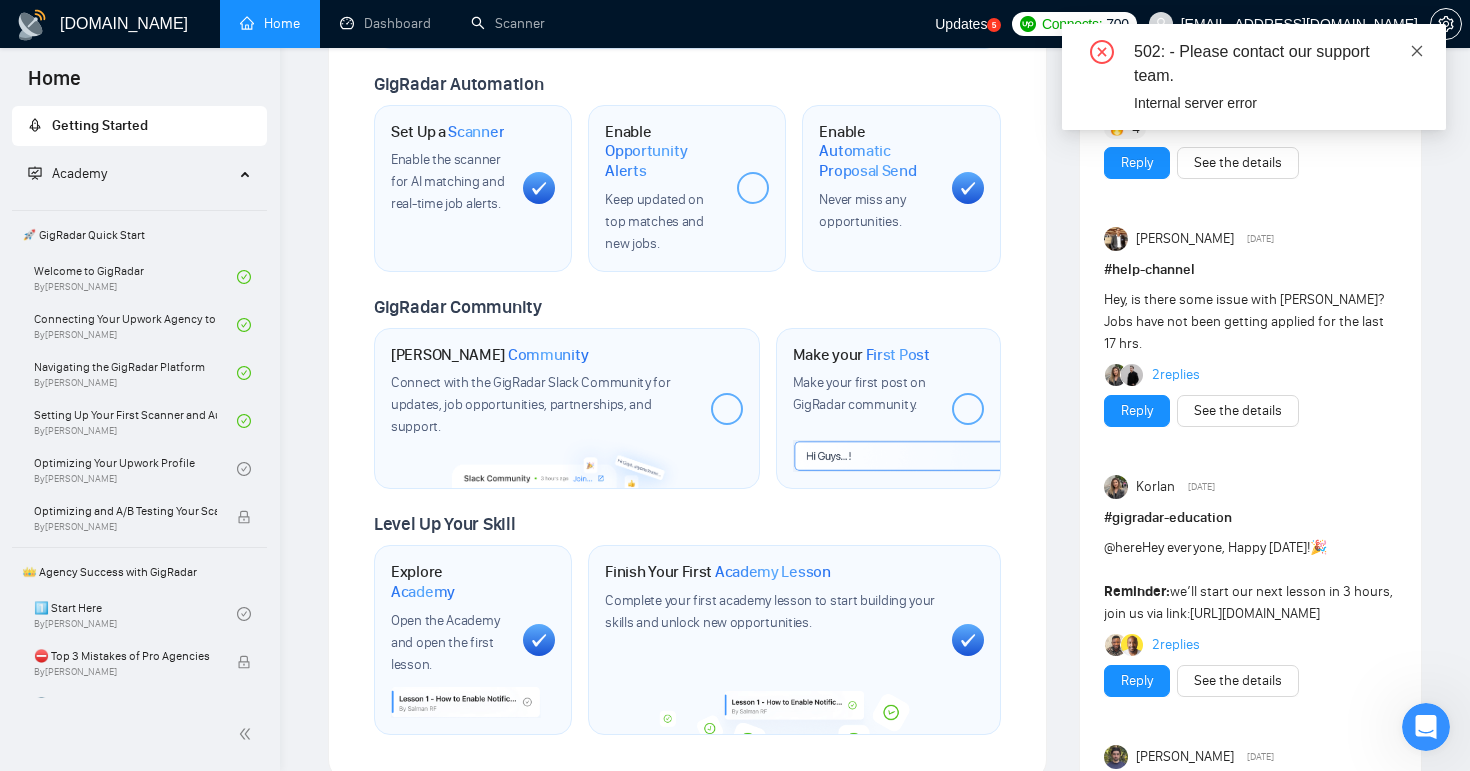 click 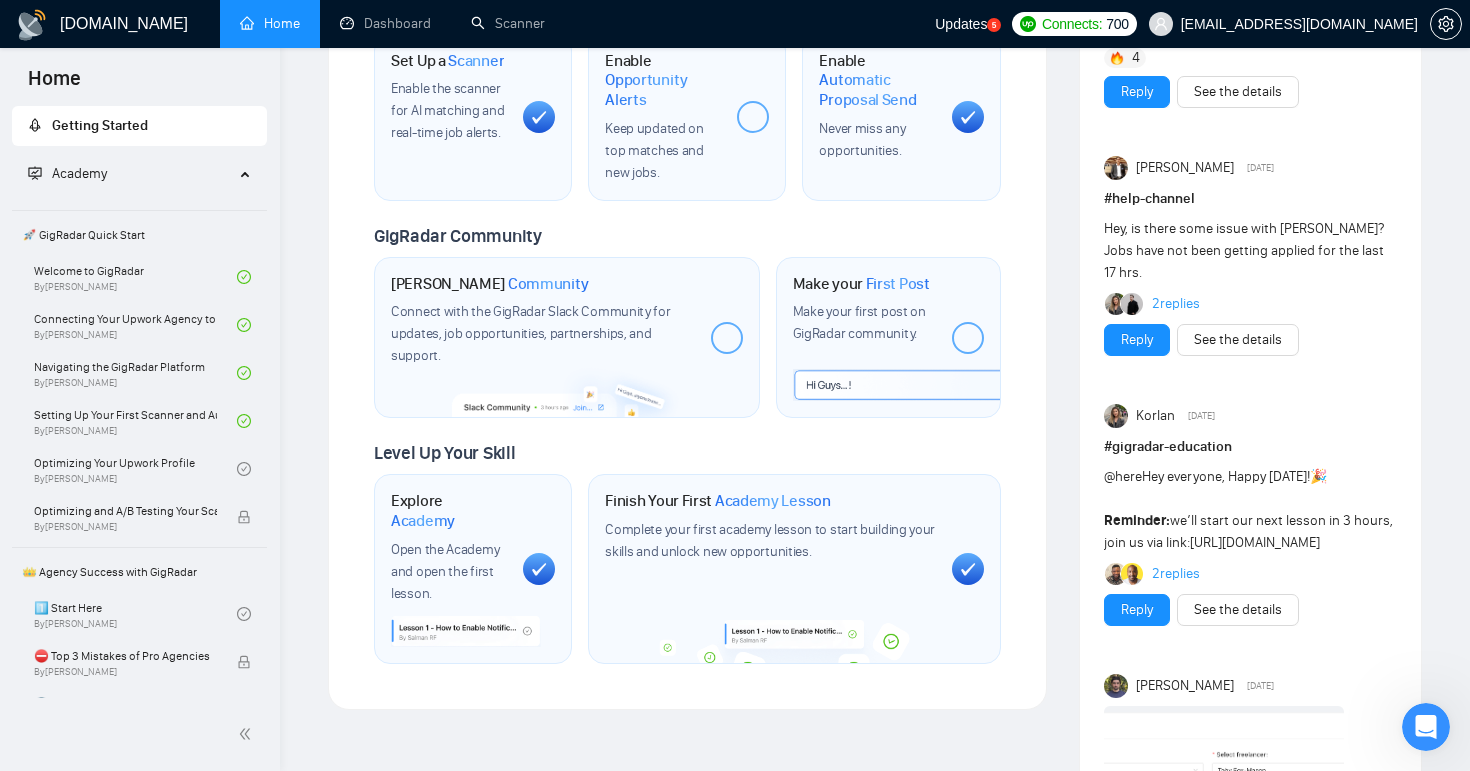 scroll, scrollTop: 0, scrollLeft: 0, axis: both 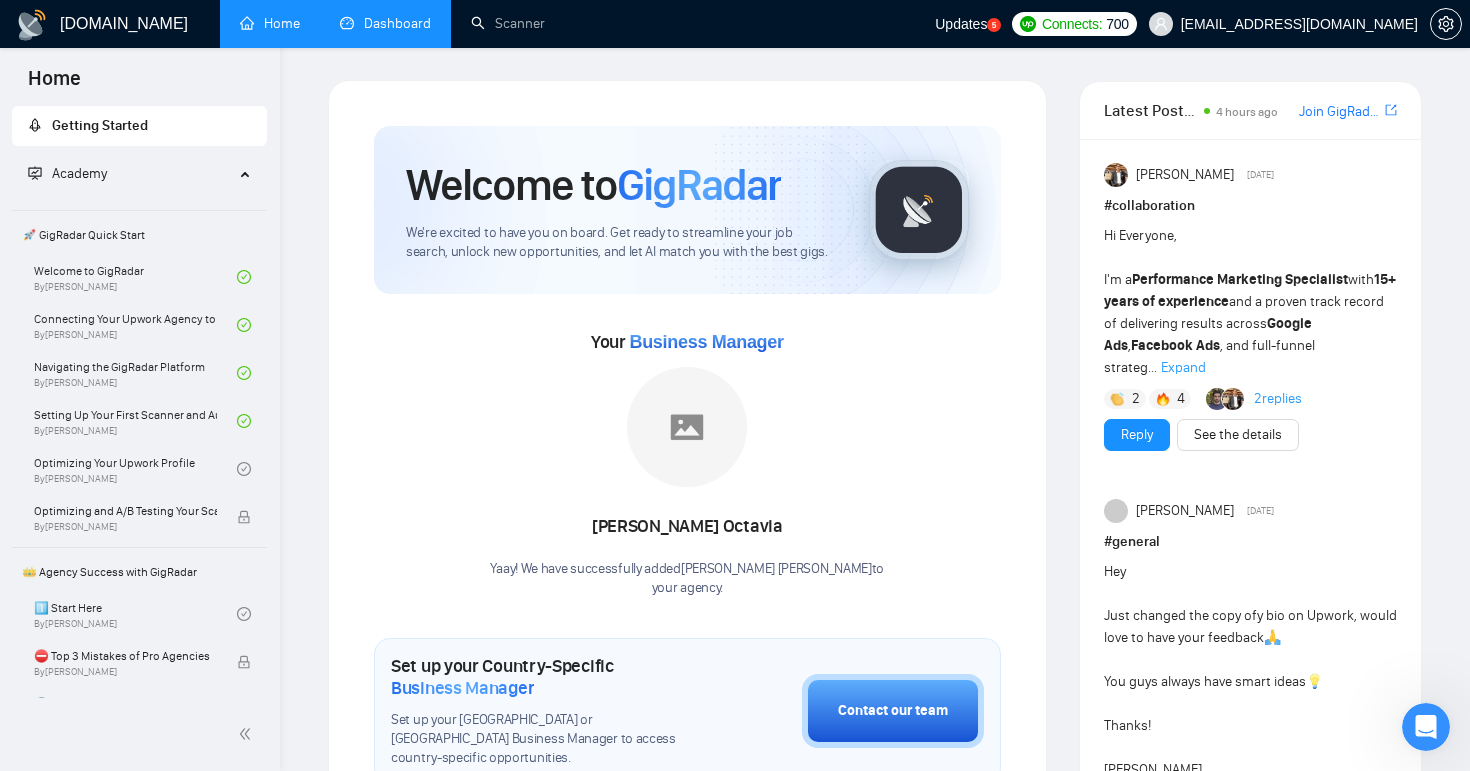 click on "Dashboard" at bounding box center [385, 23] 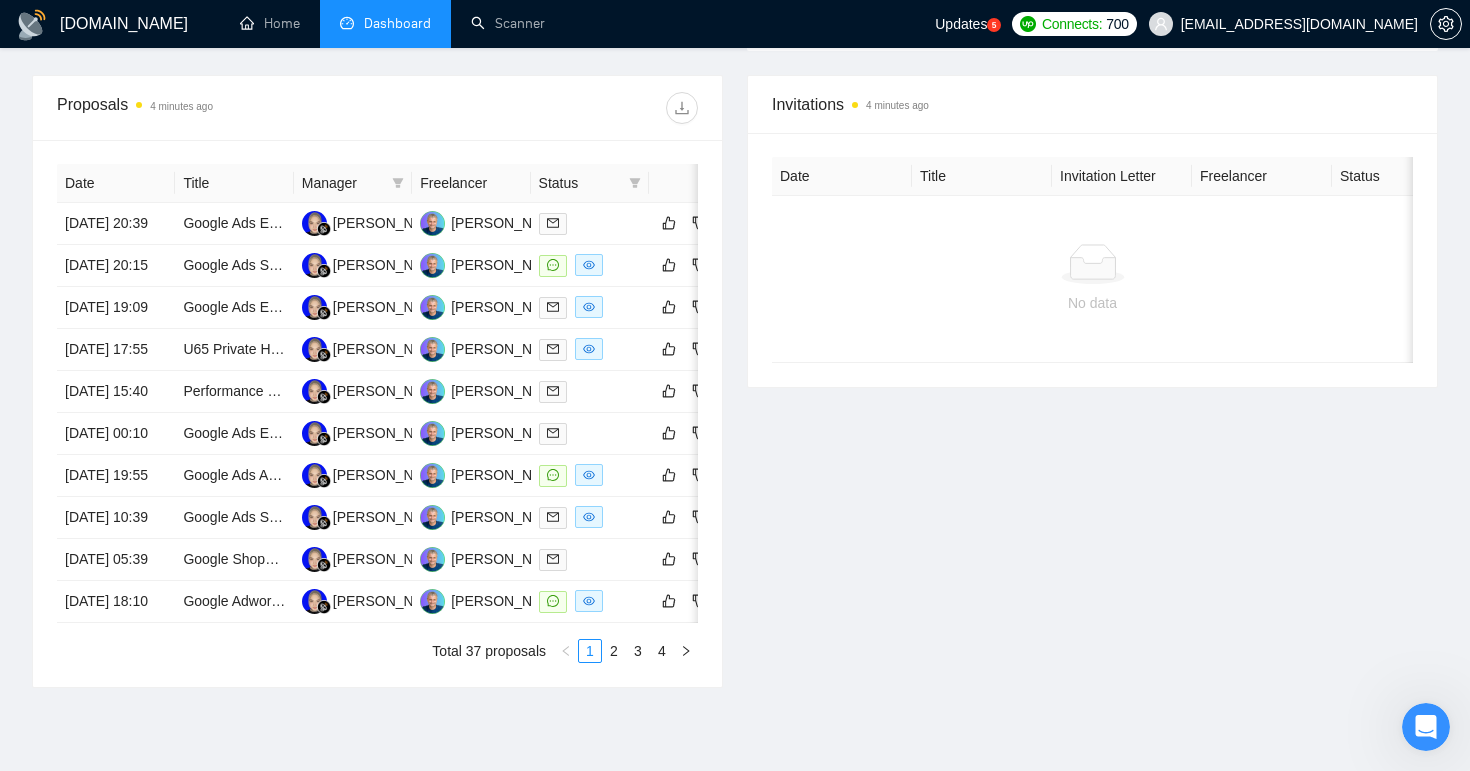 scroll, scrollTop: 0, scrollLeft: 0, axis: both 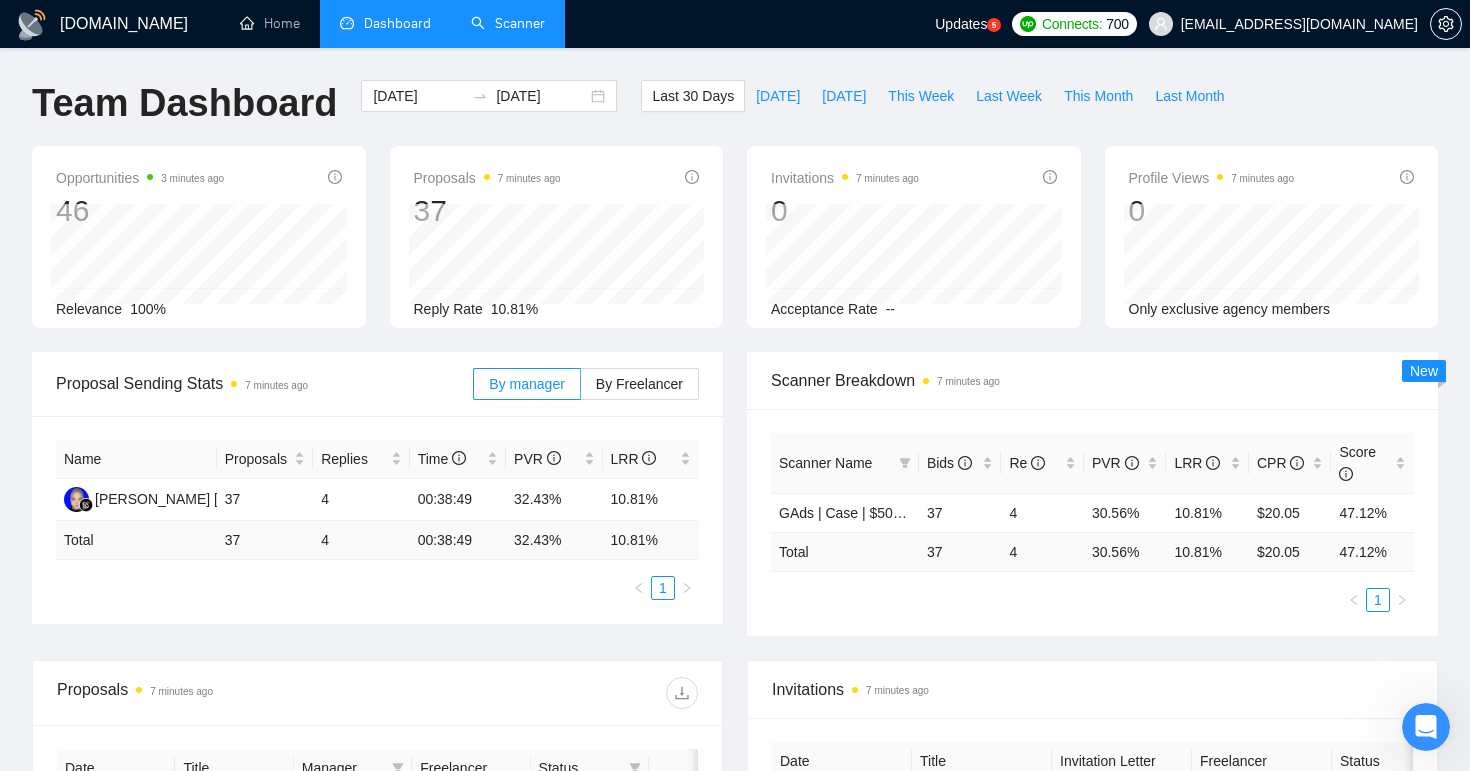 click on "Scanner" at bounding box center [508, 23] 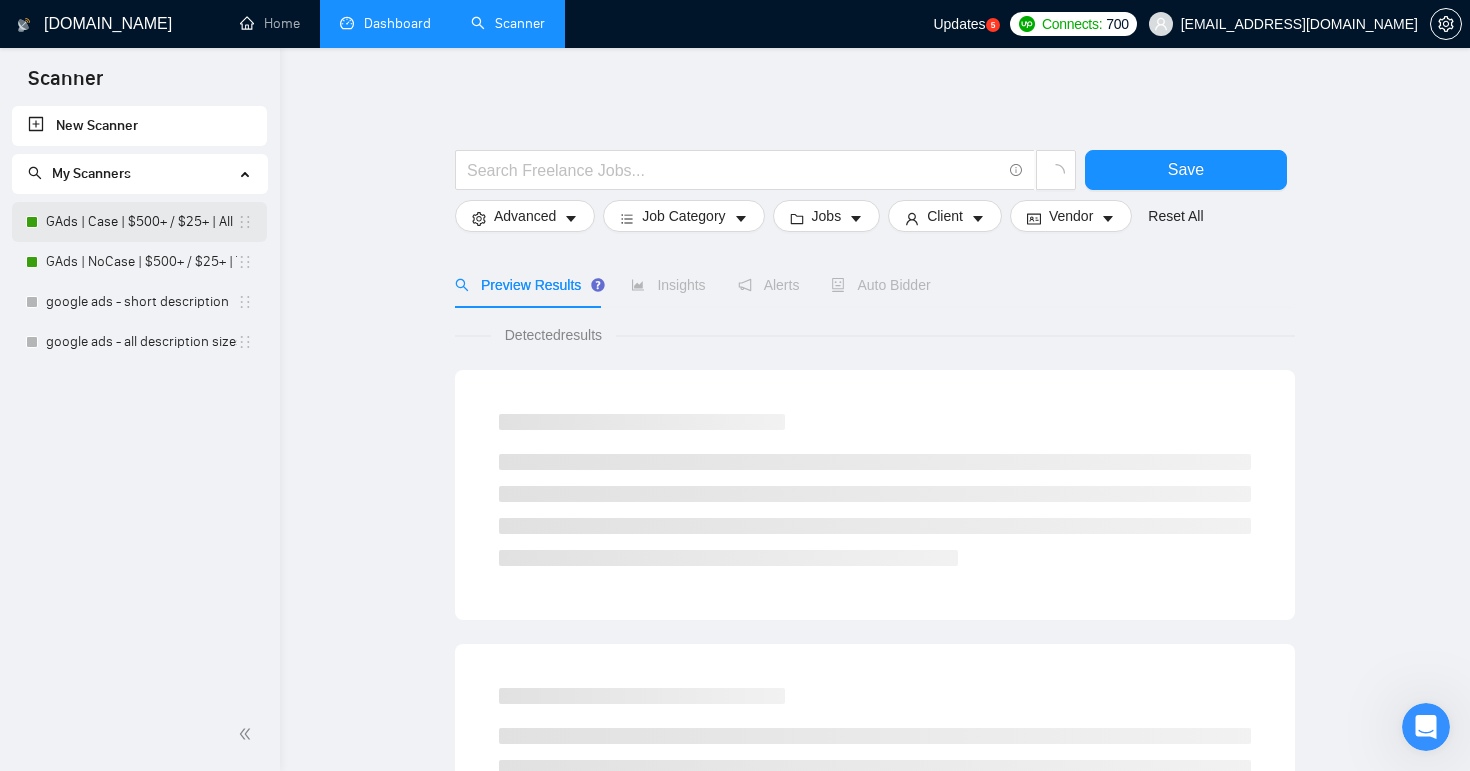click on "GAds | Case | $500+ / $25+ | All Days" at bounding box center (141, 222) 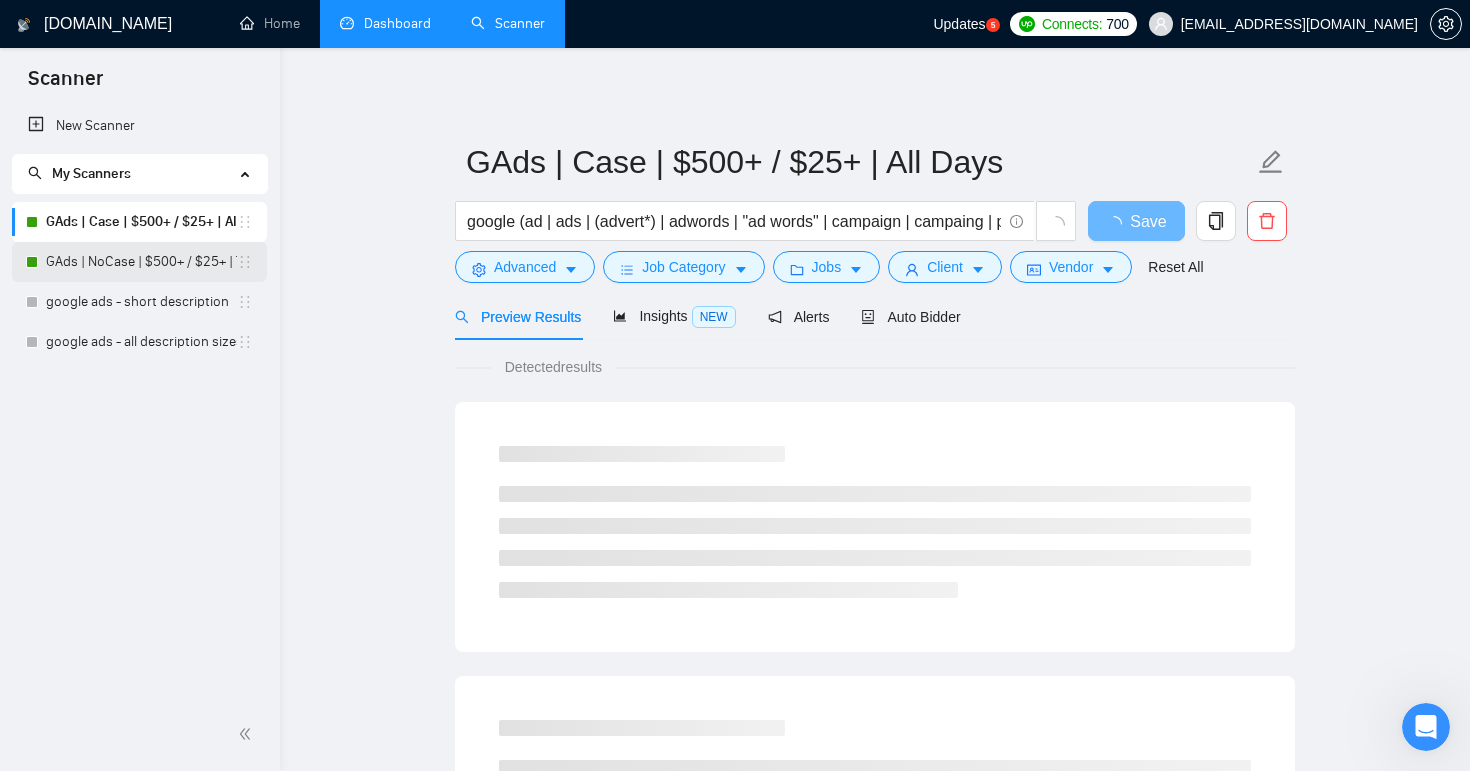 click on "Scanner New Scanner My Scanners GAds | Case | $500+ / $25+ | All Days GAds | NoCase | $500+ / $25+ | Tue/Thu/Sat google ads - short description google ads - all description sizes [DOMAIN_NAME] Home Dashboard Scanner Updates
5
Connects: 700 [EMAIL_ADDRESS][DOMAIN_NAME] GAds | Case | $500+ / $25+ | All Days google (ad | ads | (advert*) | adwords | "ad words" | campaign | campaing | ppc | "pay-per-click" | "pay per click") Save Advanced   Job Category   Jobs   Client   Vendor   Reset All Preview Results Insights NEW Alerts Auto Bidder Detected   results   [DOMAIN_NAME] 1.21.0 (dev) @vadymhimself   2025 [DOMAIN_NAME] | All Rights Reserved.
Advanced Search Options Only Search Titles:   Only Search Titles Use comma-separated list of values to specify your search results. Include any of these words: Exclude all of these words: Include skills list in the search:   Also  exclude  on Skills Reset OK Select job categories Select Categories   Reset" at bounding box center (735, 385) 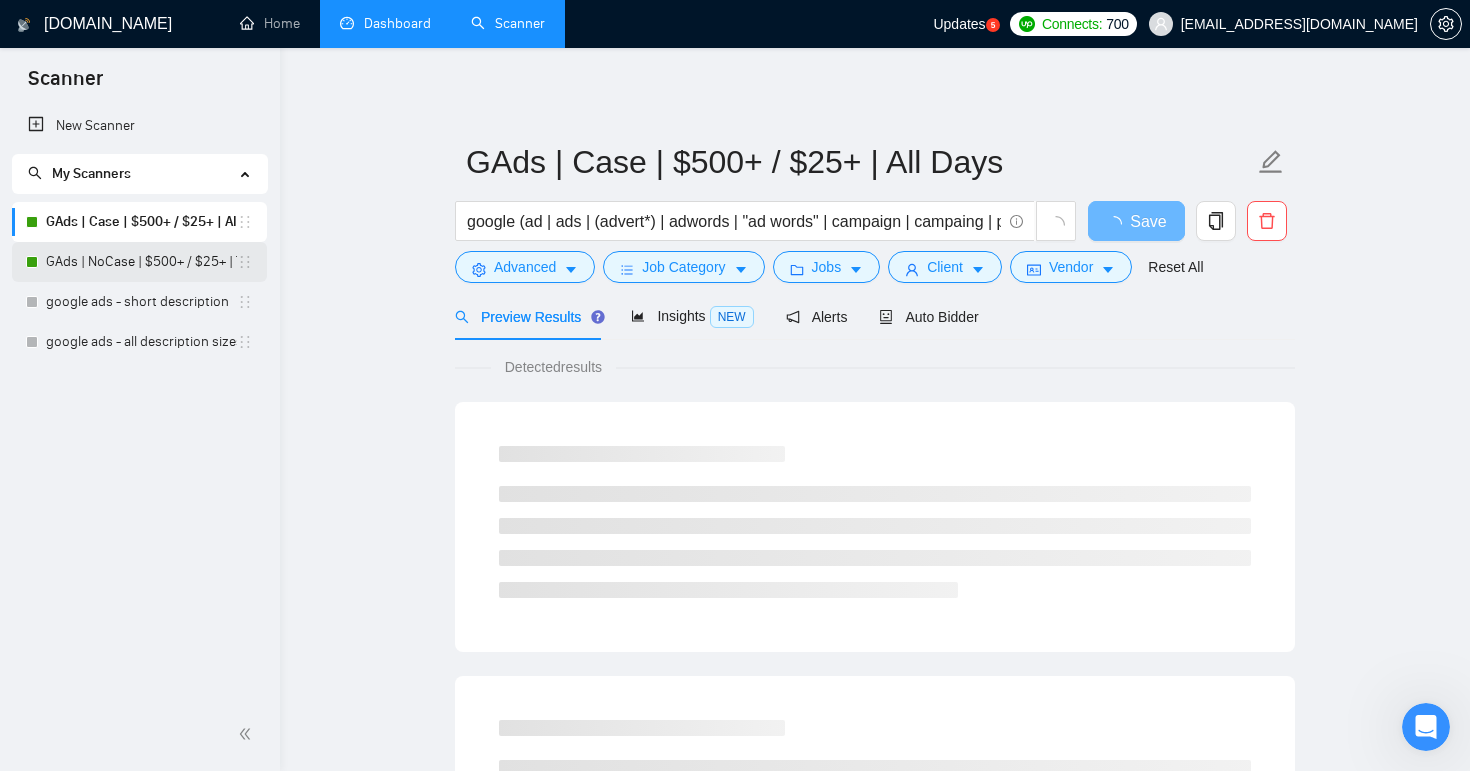 click on "GAds | NoCase | $500+ / $25+ | Tue/Thu/Sat" at bounding box center [141, 262] 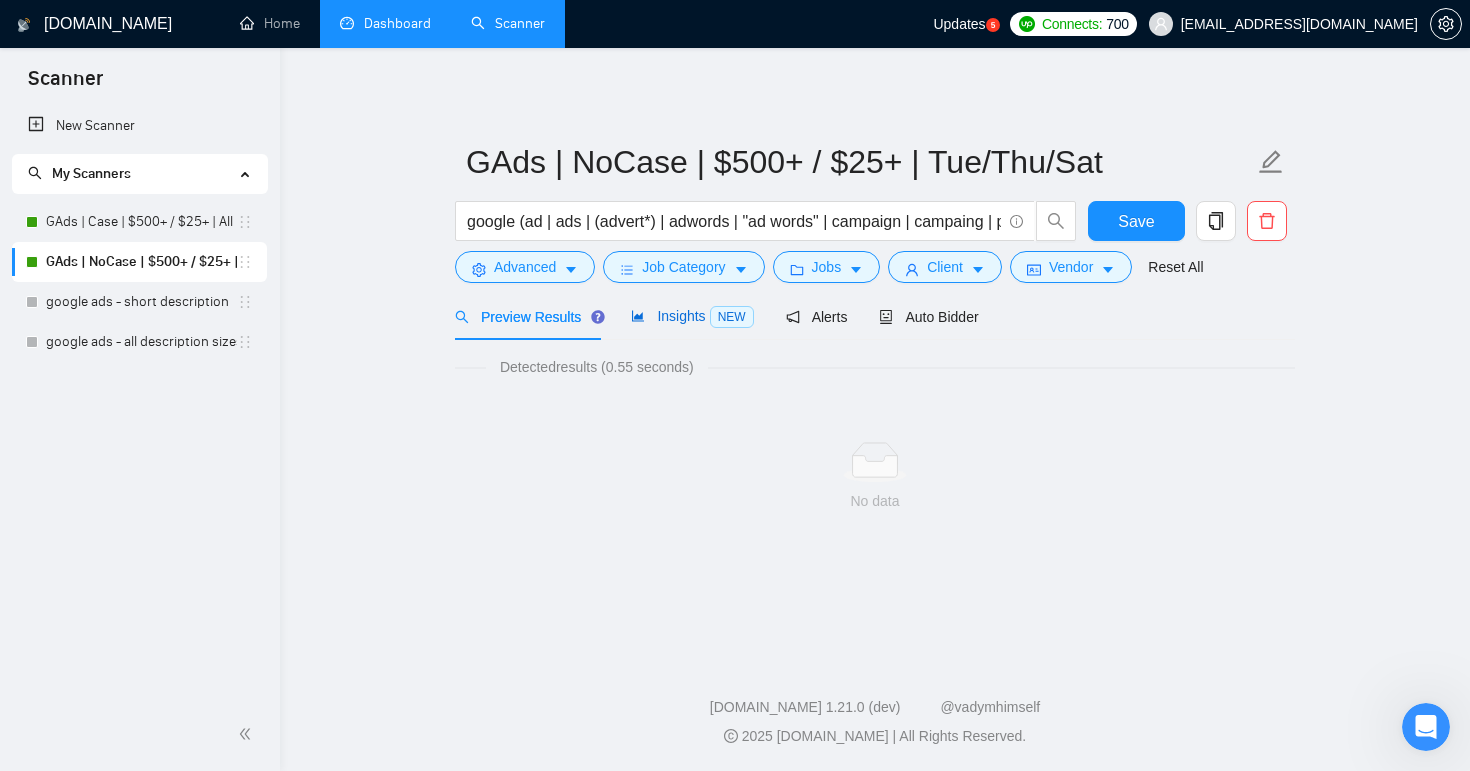 click on "Insights NEW" at bounding box center [692, 316] 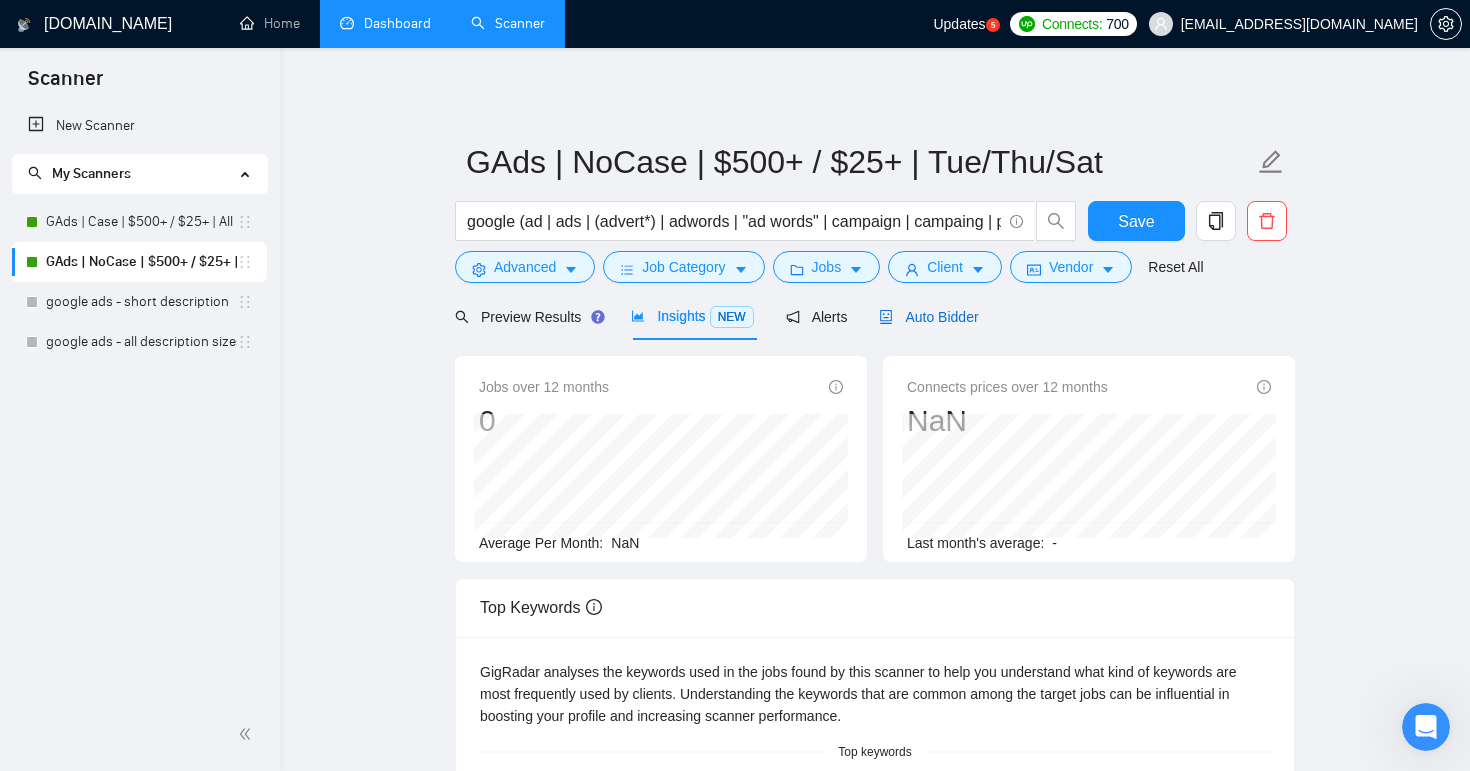 click on "Auto Bidder" at bounding box center [928, 317] 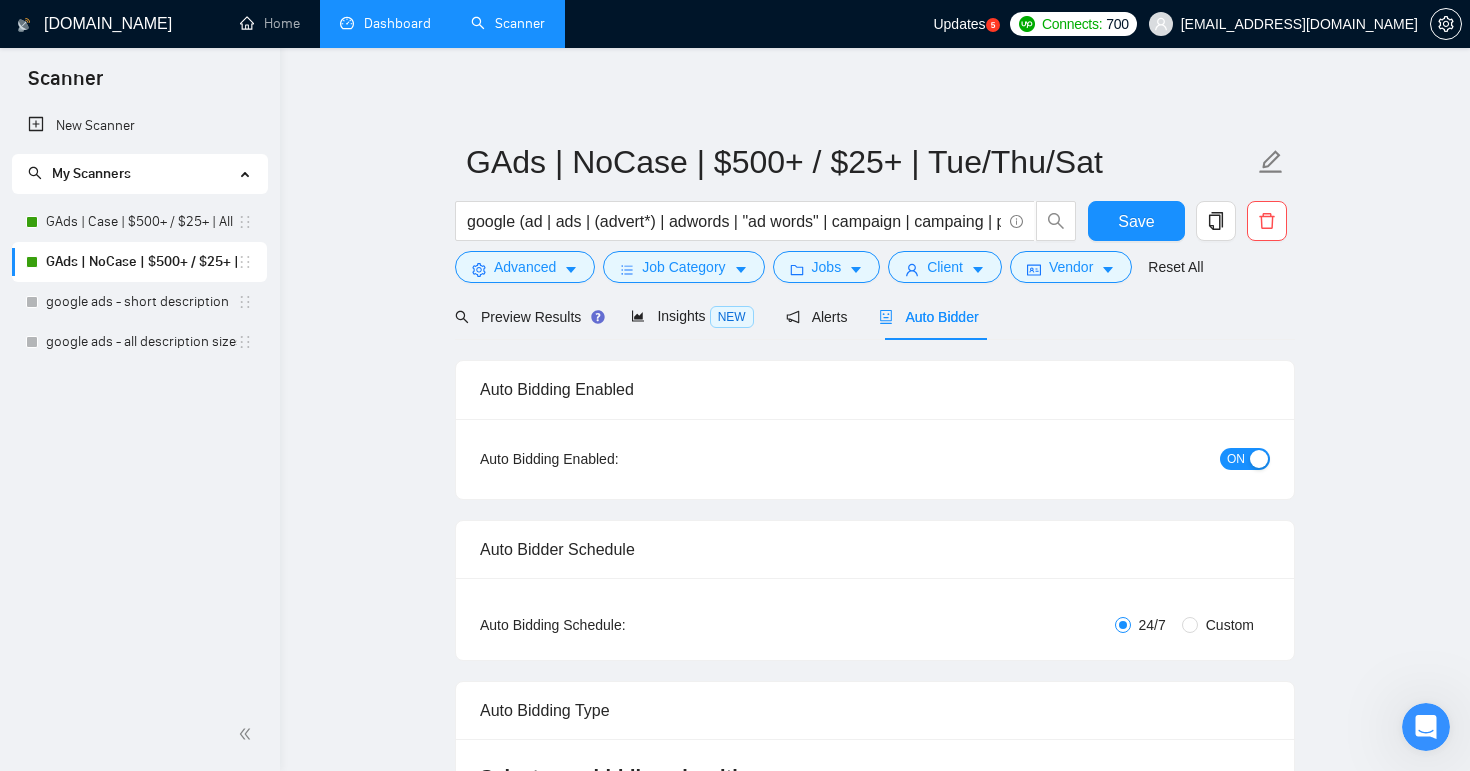 type 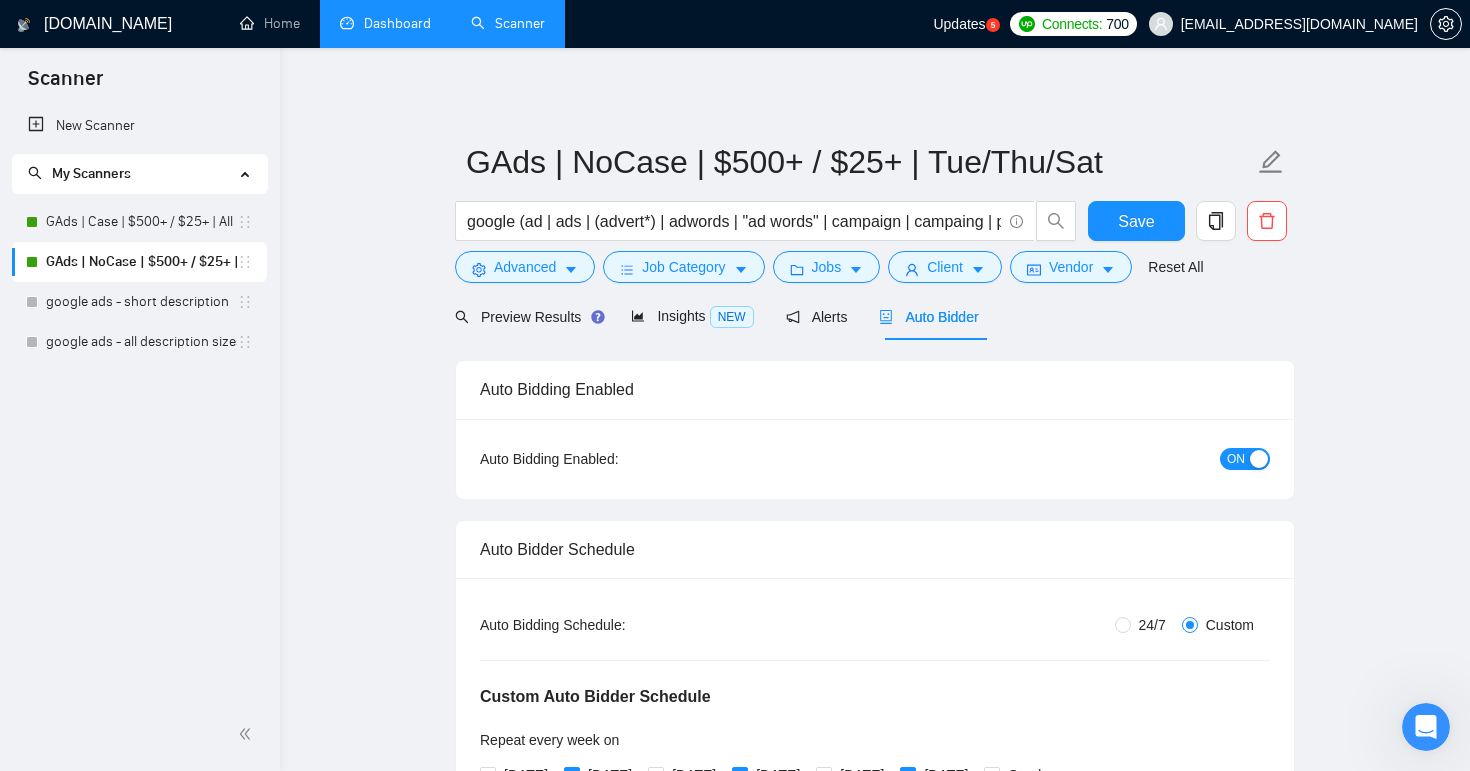 click on "ON" at bounding box center (1245, 459) 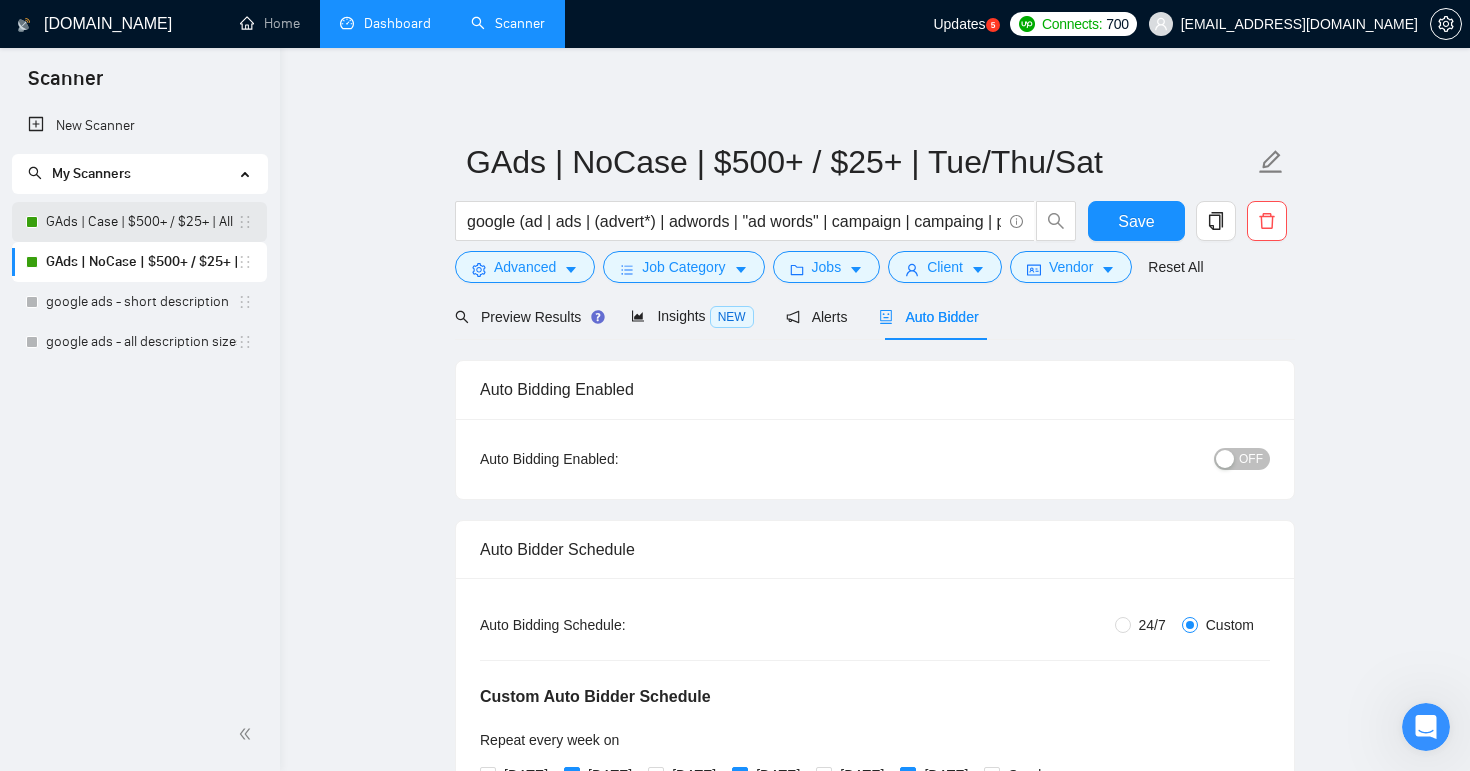 click on "GAds | Case | $500+ / $25+ | All Days" at bounding box center [141, 222] 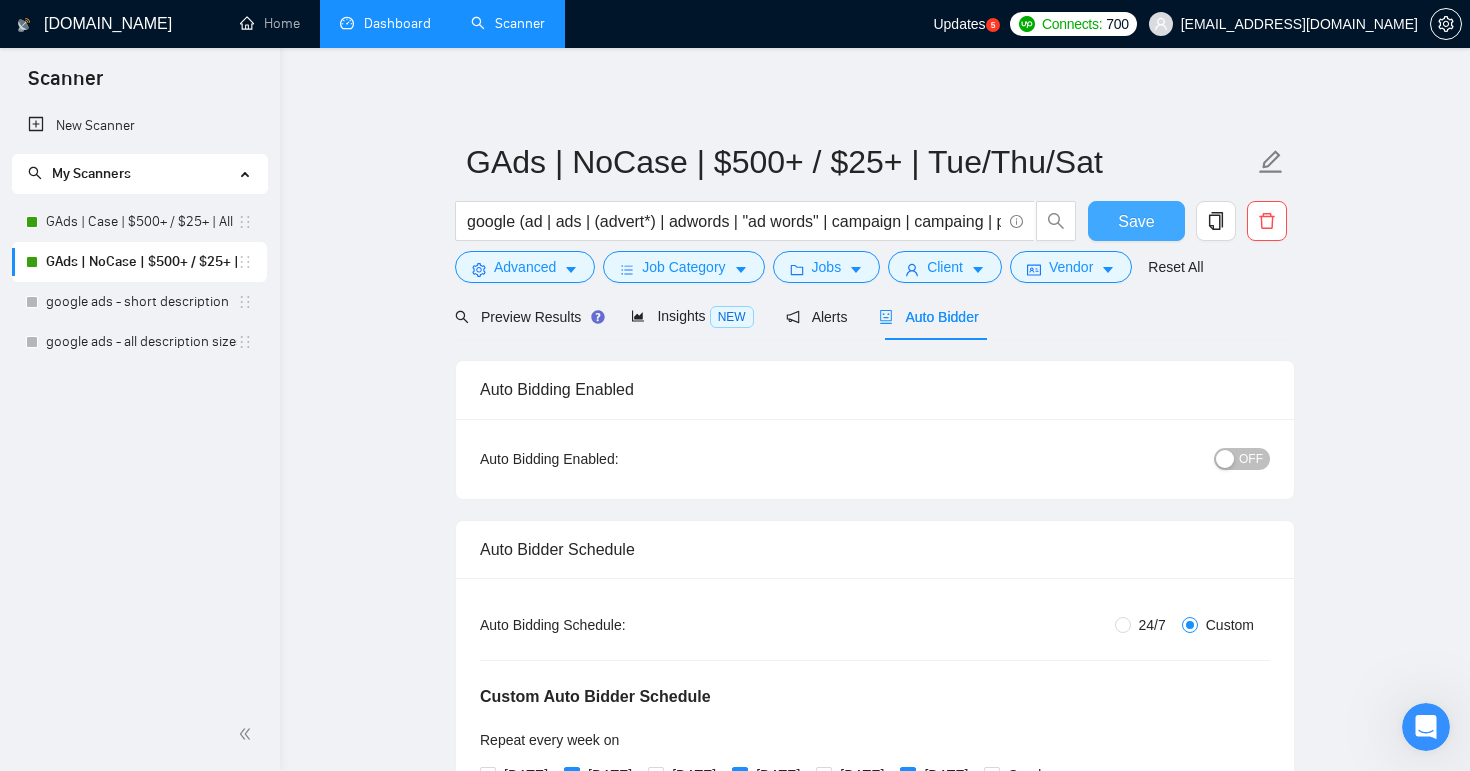 click on "Save" at bounding box center [1136, 221] 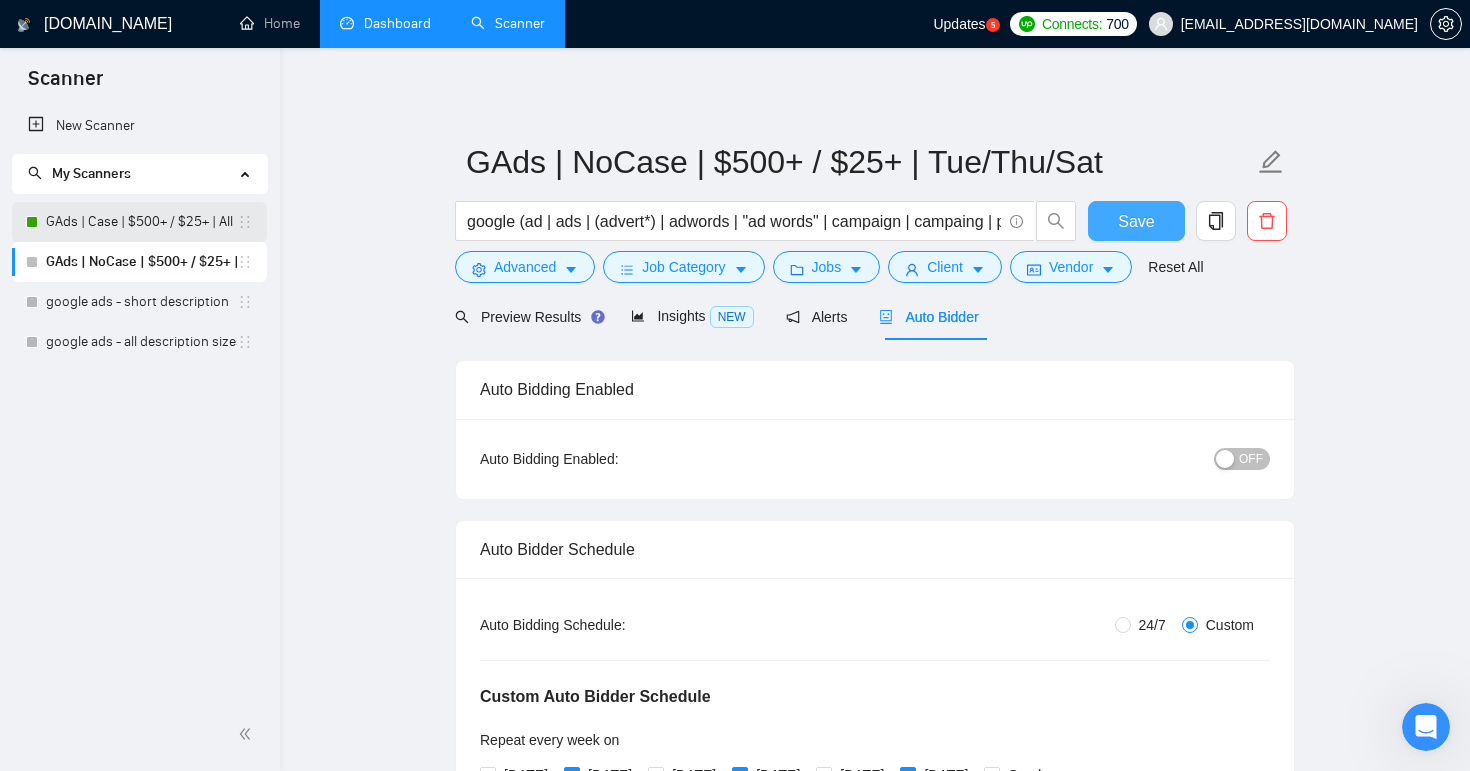 type 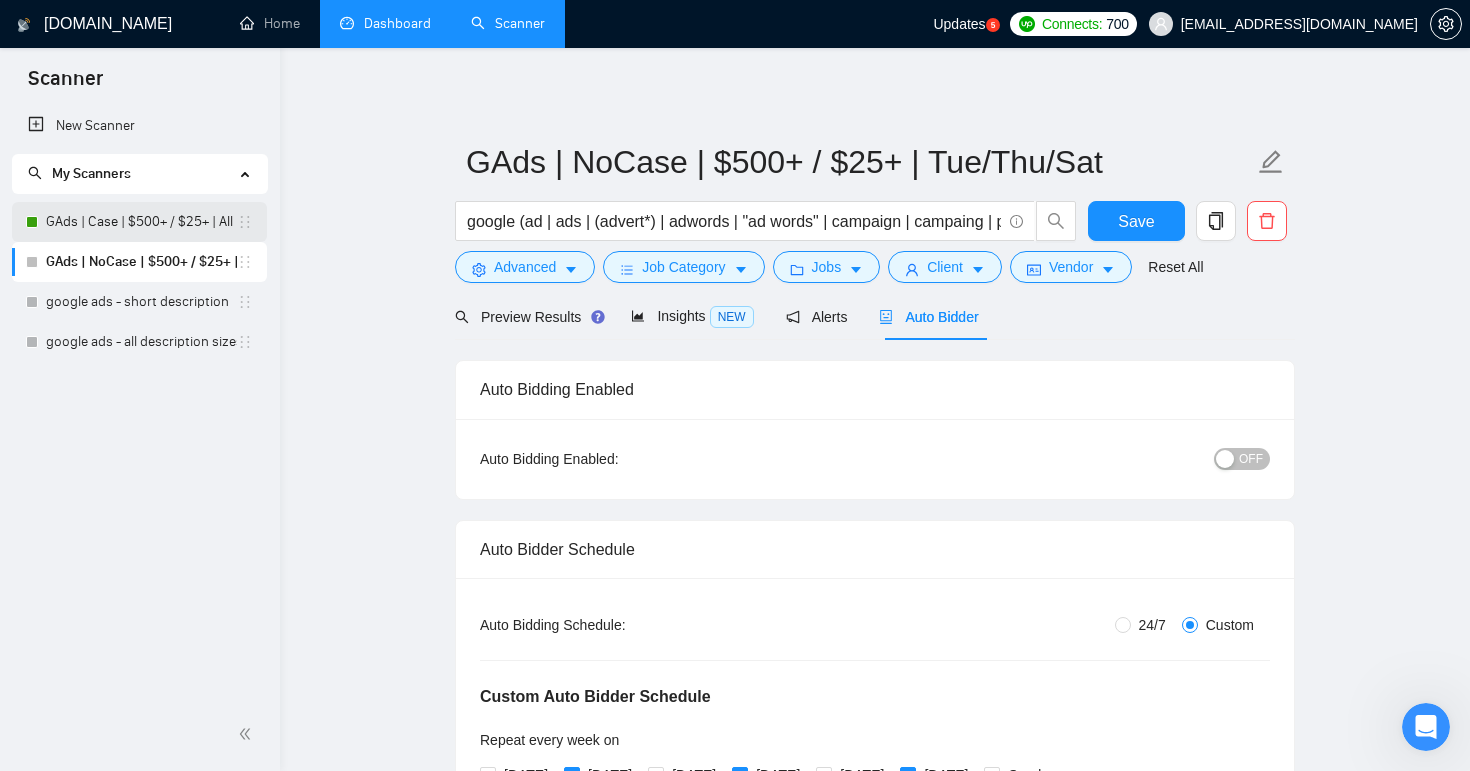 click on "GAds | Case | $500+ / $25+ | All Days" at bounding box center [141, 222] 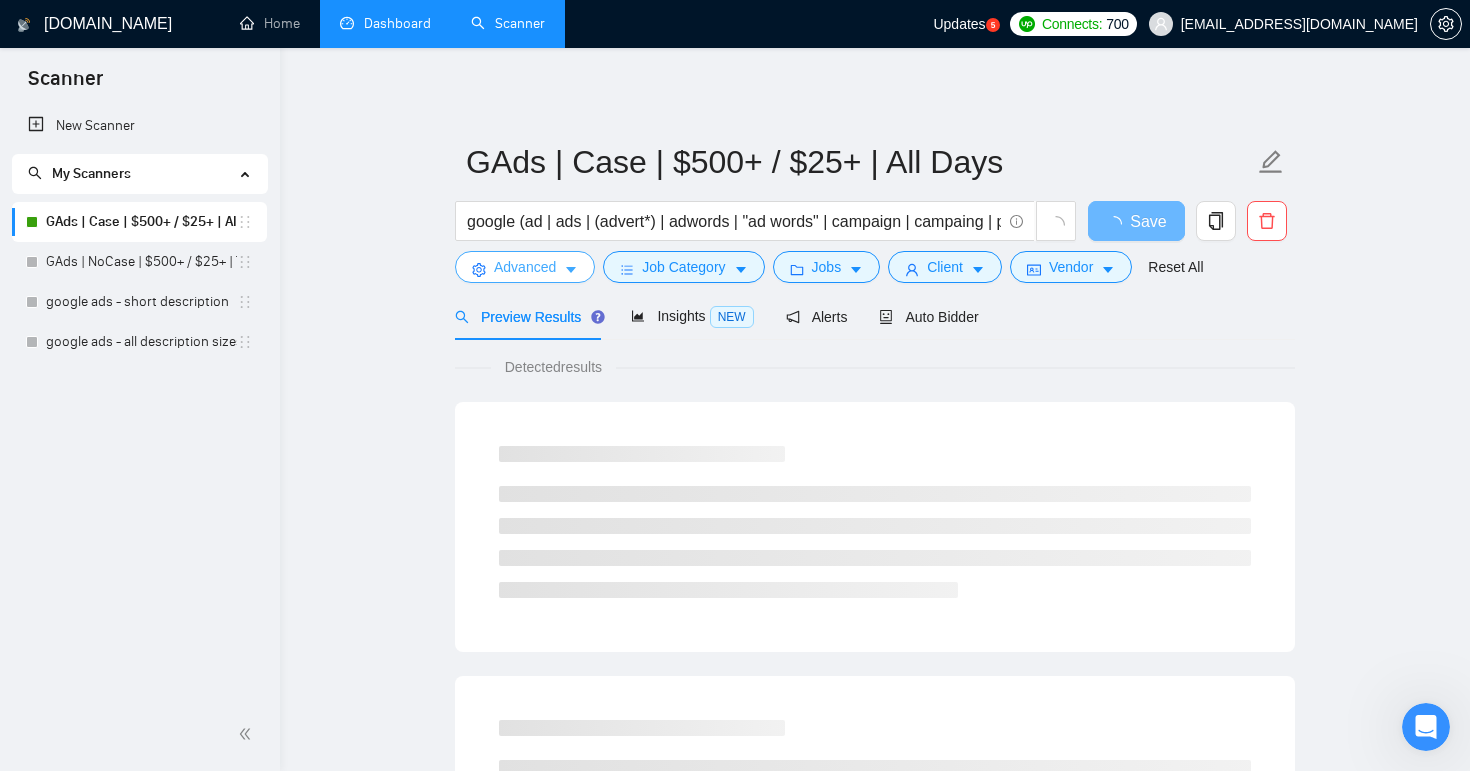 click on "Advanced" at bounding box center [525, 267] 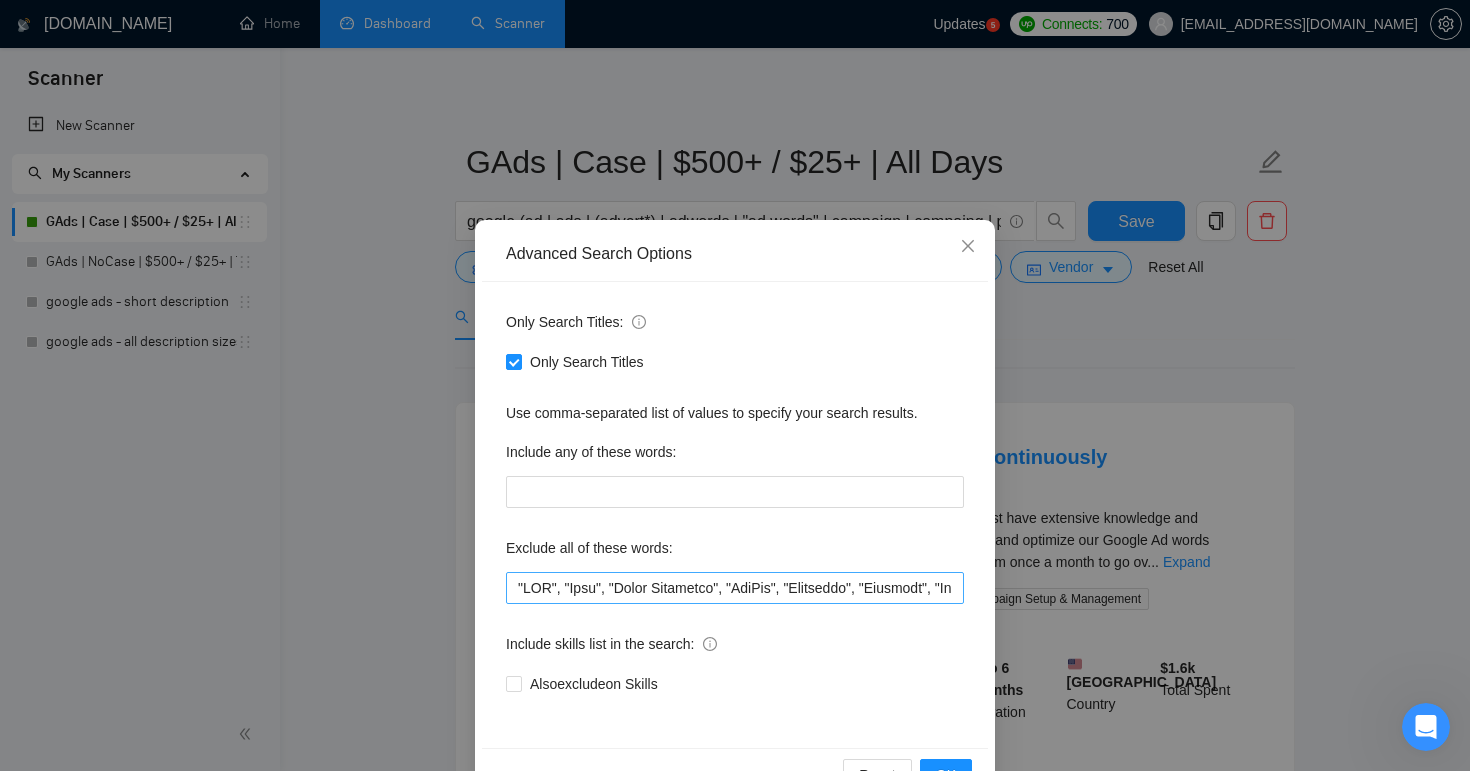 scroll, scrollTop: 17, scrollLeft: 0, axis: vertical 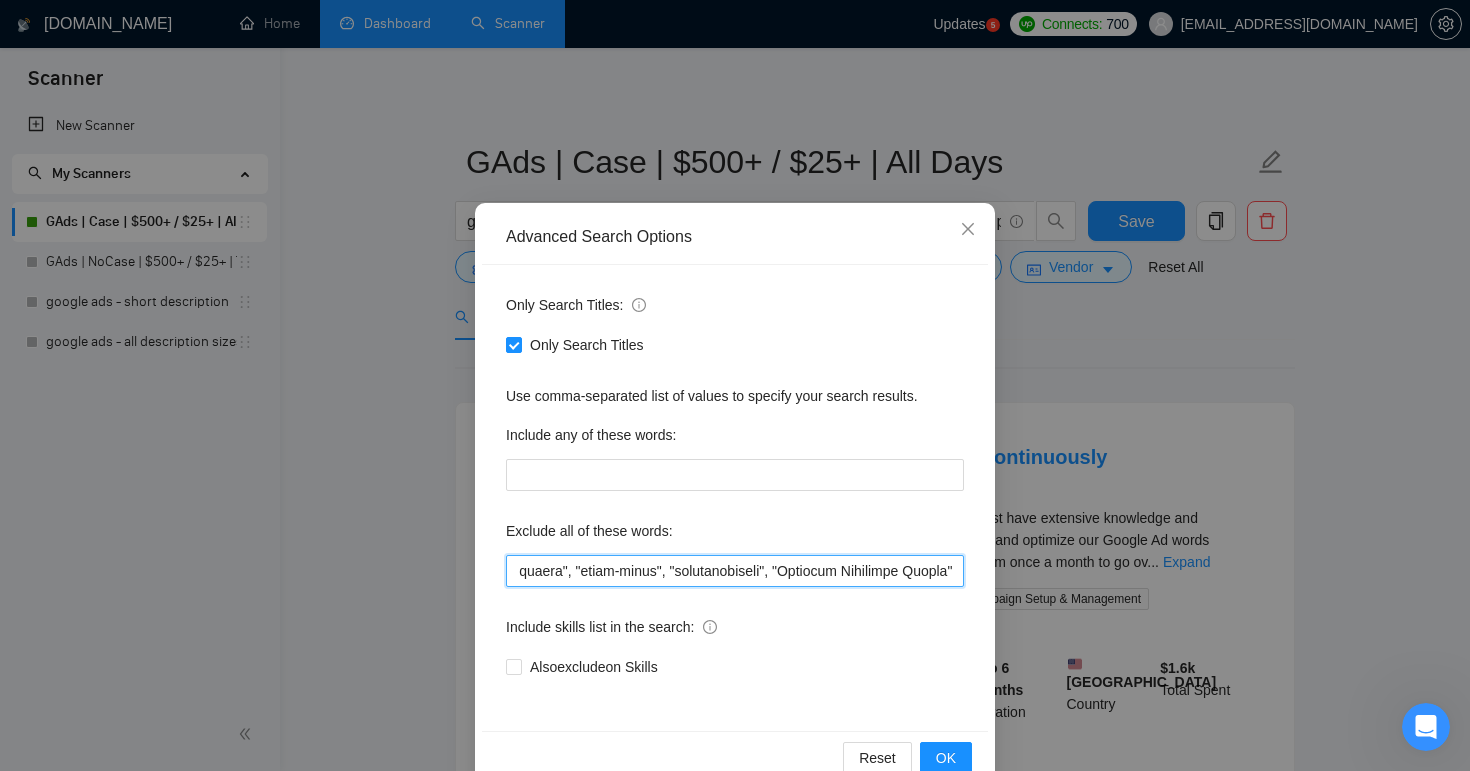 drag, startPoint x: 613, startPoint y: 572, endPoint x: 1246, endPoint y: 611, distance: 634.20026 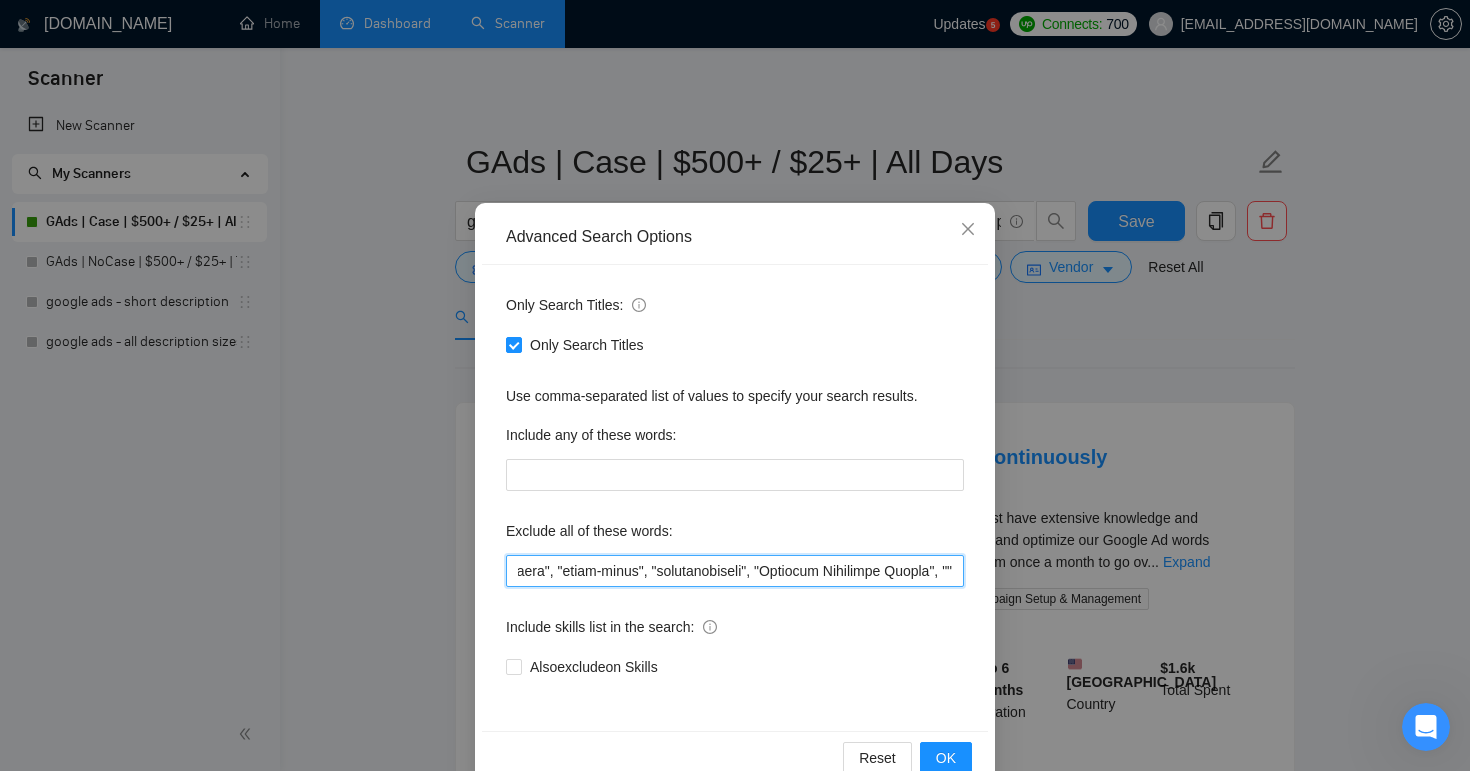 scroll, scrollTop: 0, scrollLeft: 33952, axis: horizontal 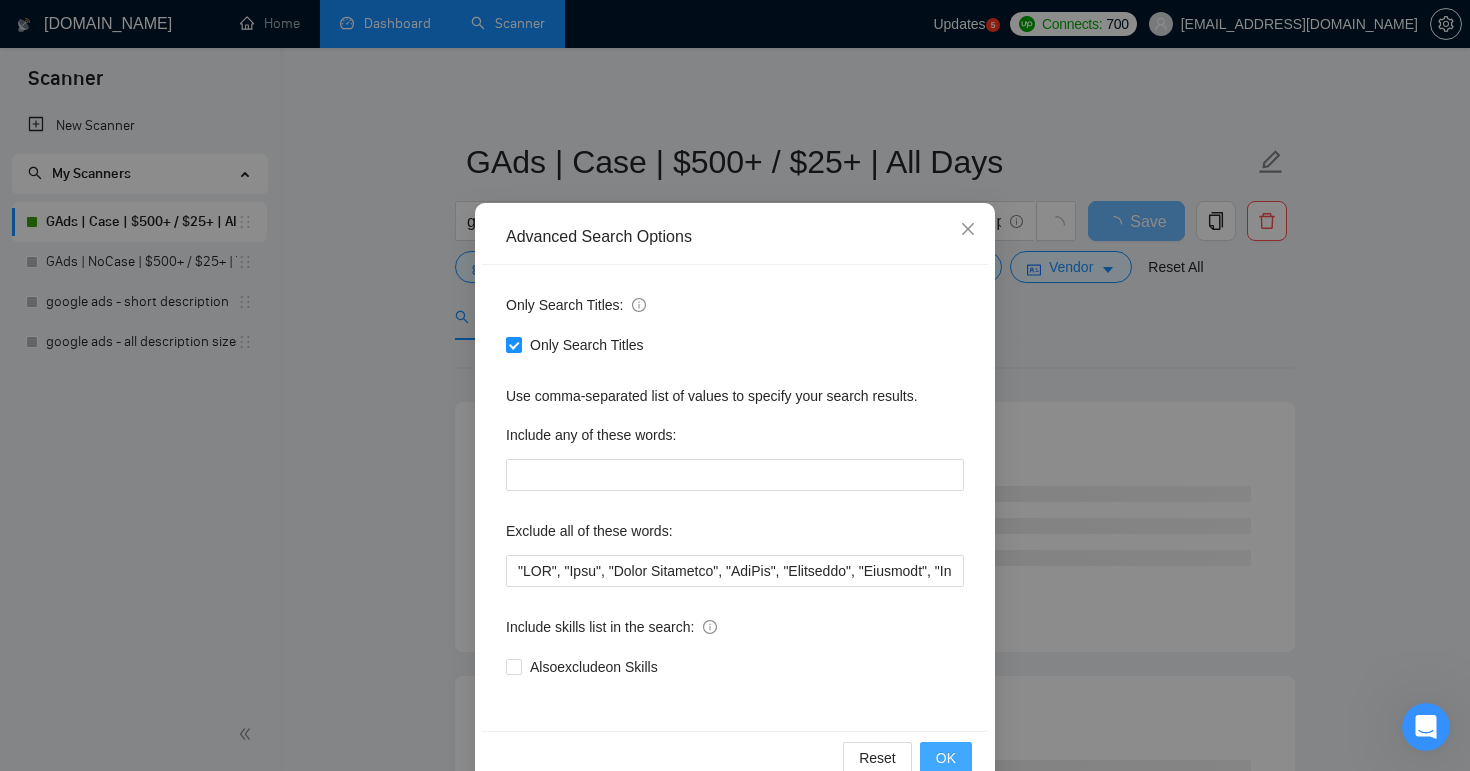 click on "OK" at bounding box center [946, 758] 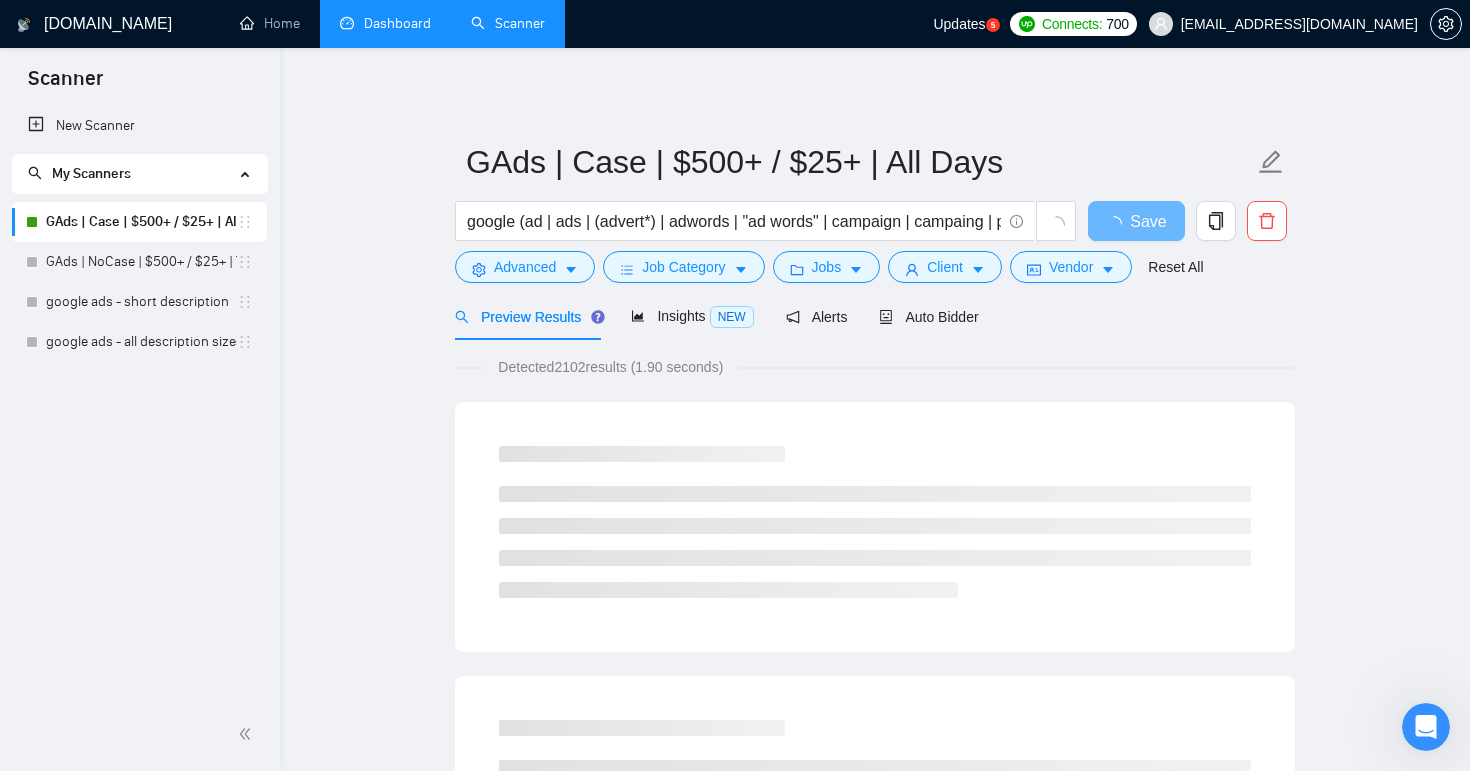 scroll, scrollTop: 0, scrollLeft: 0, axis: both 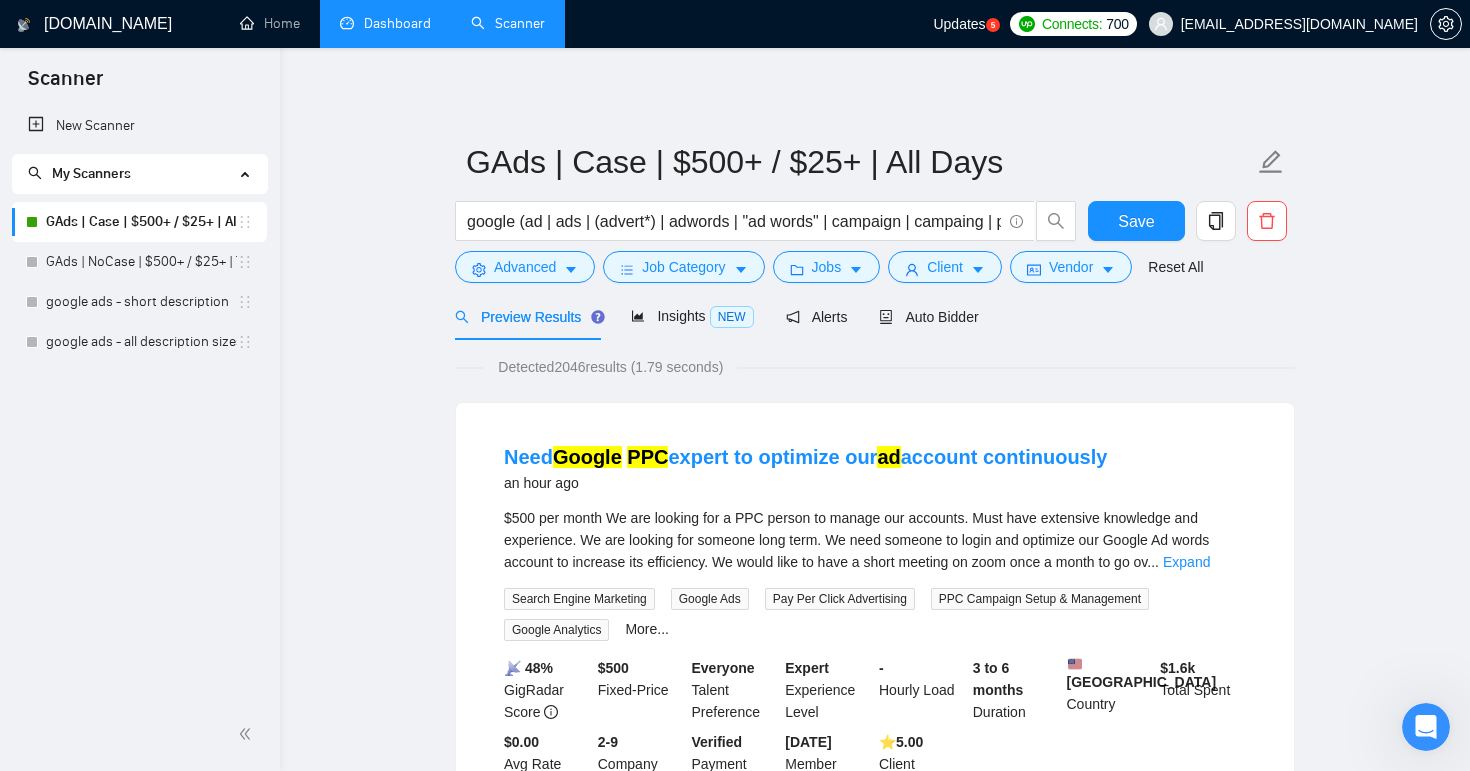 click on "Dashboard" at bounding box center (385, 23) 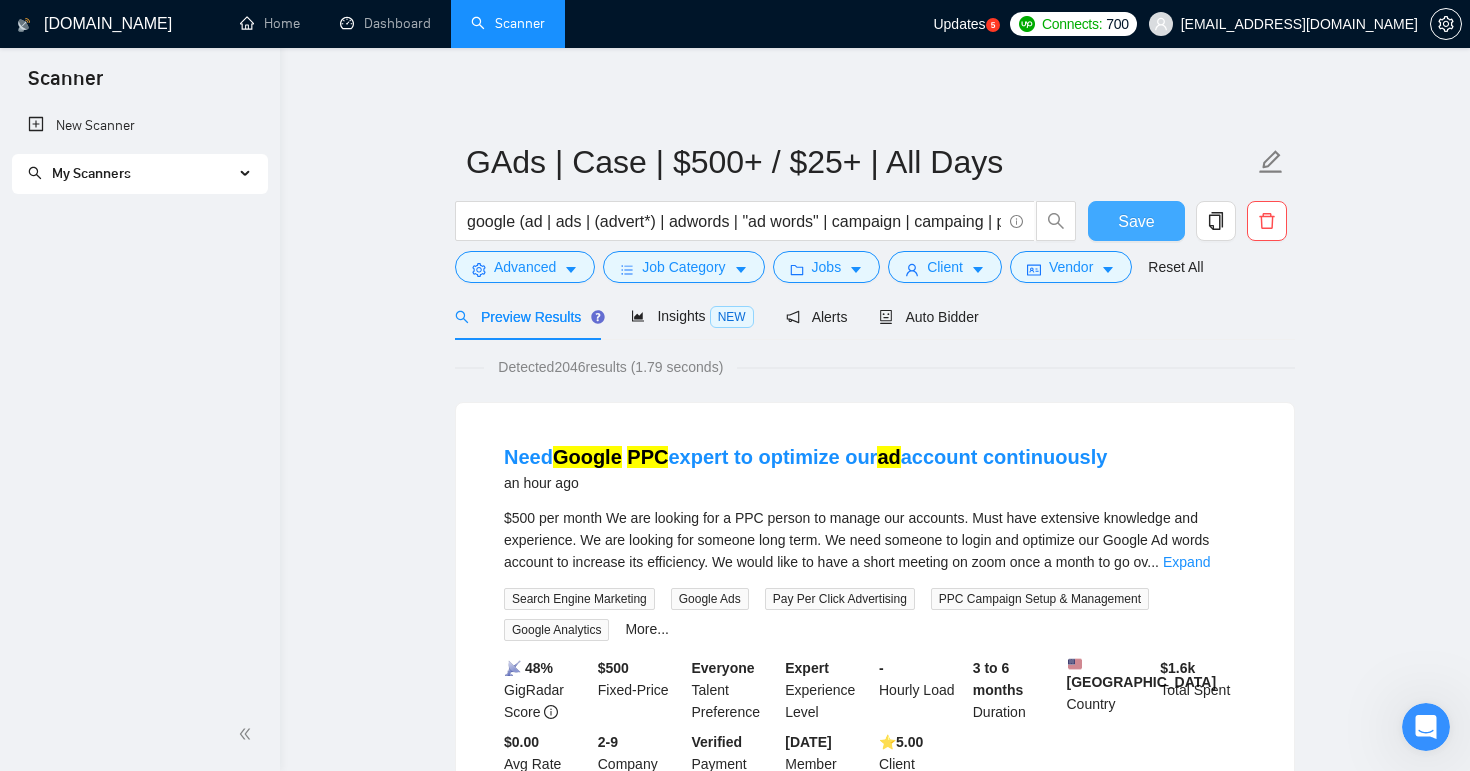 click on "Save" at bounding box center [1136, 221] 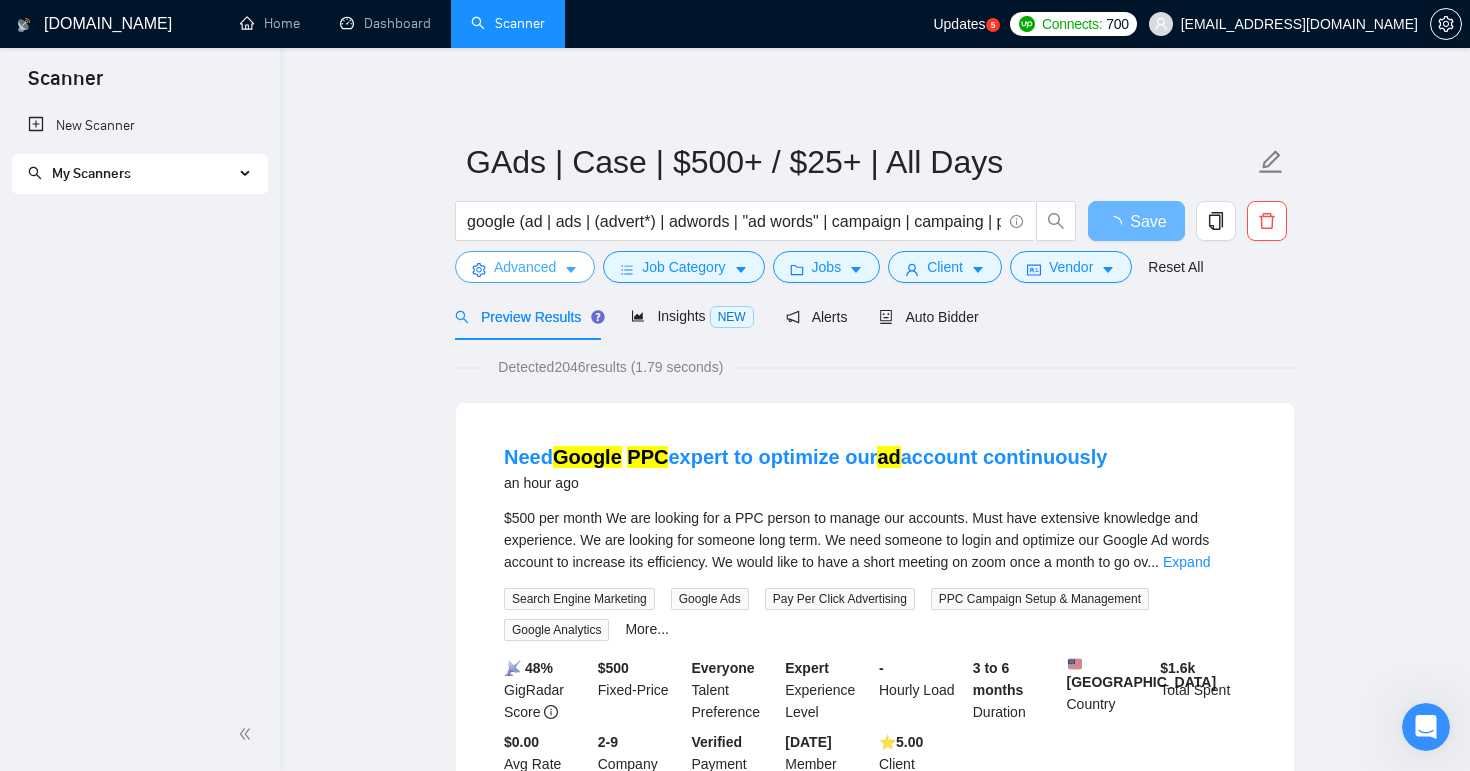 click 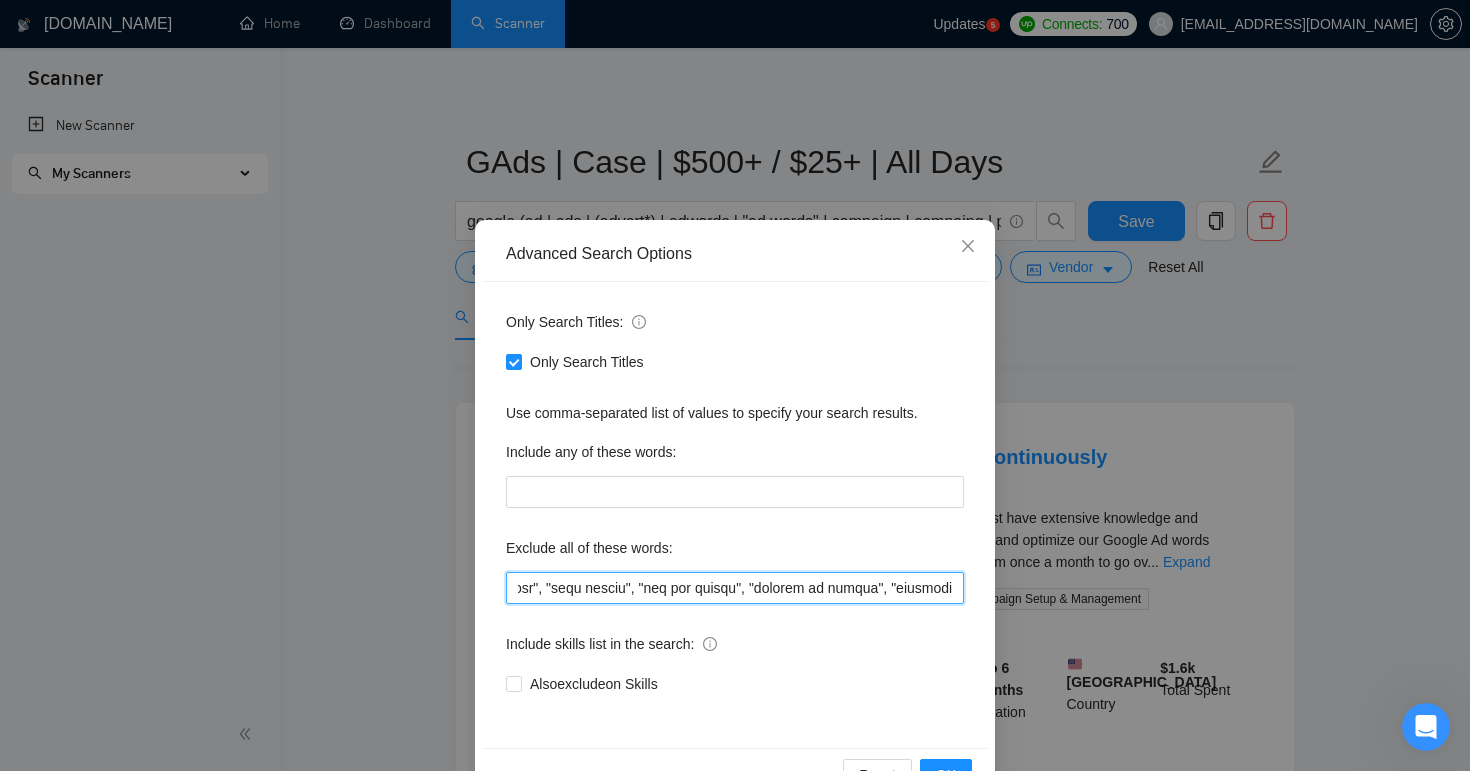 scroll, scrollTop: 0, scrollLeft: 34068, axis: horizontal 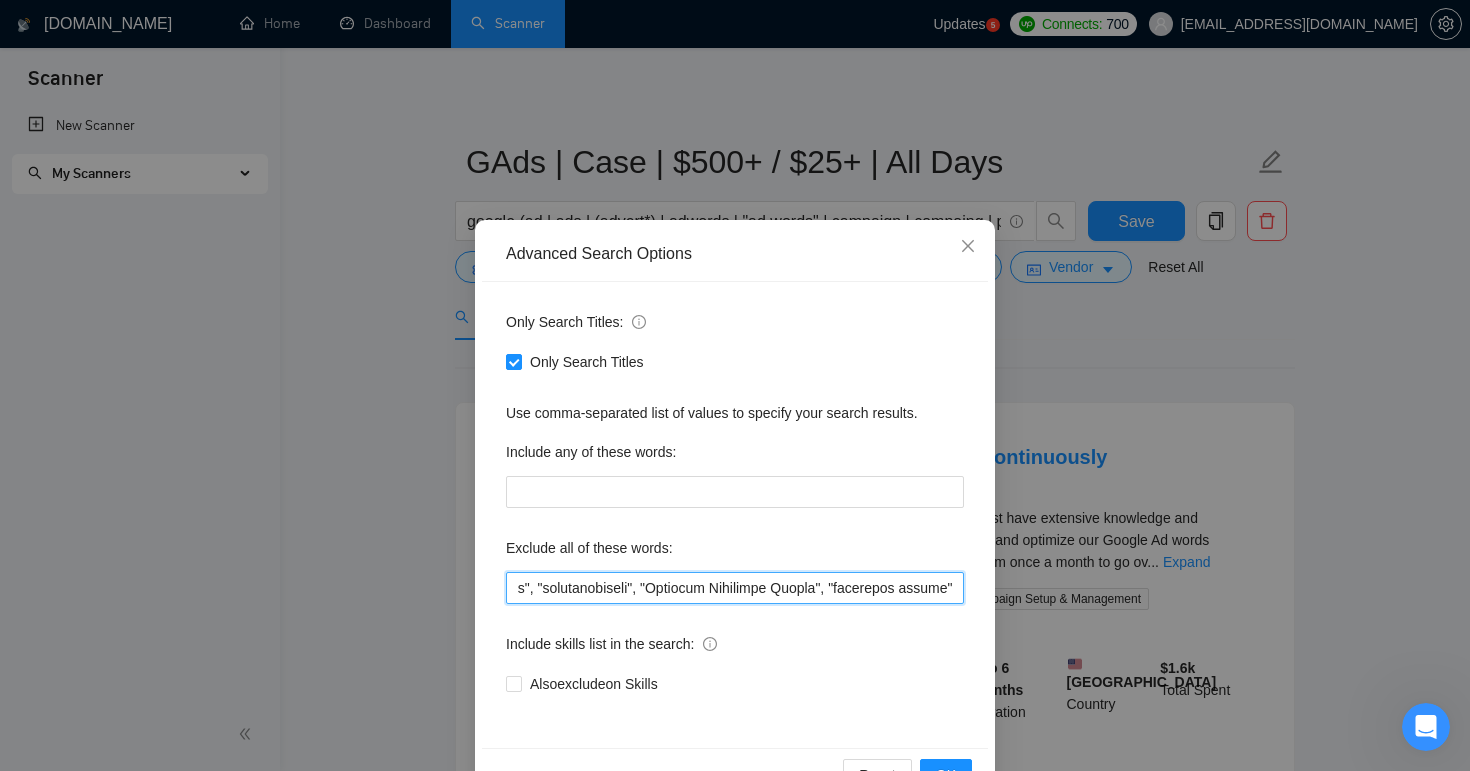 drag, startPoint x: 594, startPoint y: 581, endPoint x: 1254, endPoint y: 633, distance: 662.0453 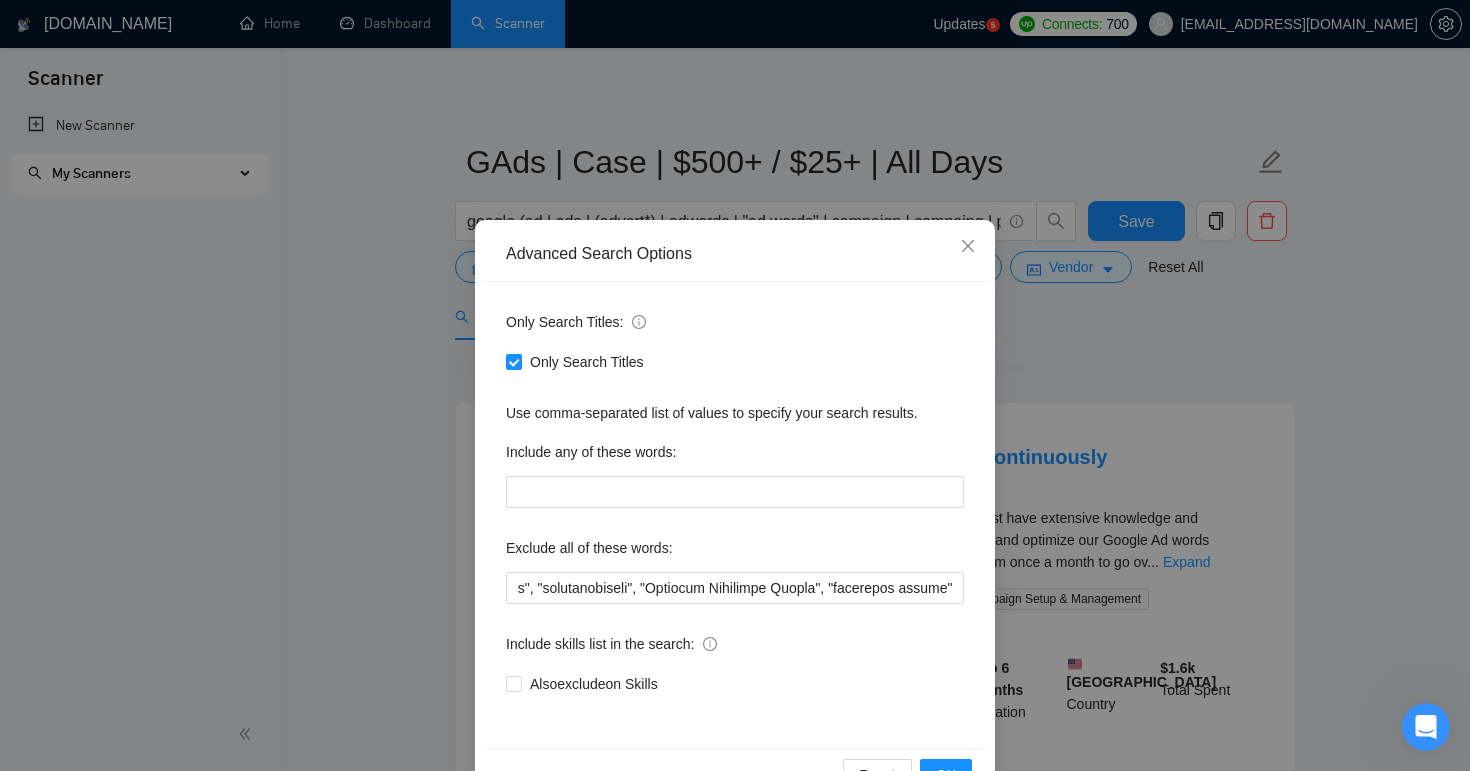scroll, scrollTop: 0, scrollLeft: 0, axis: both 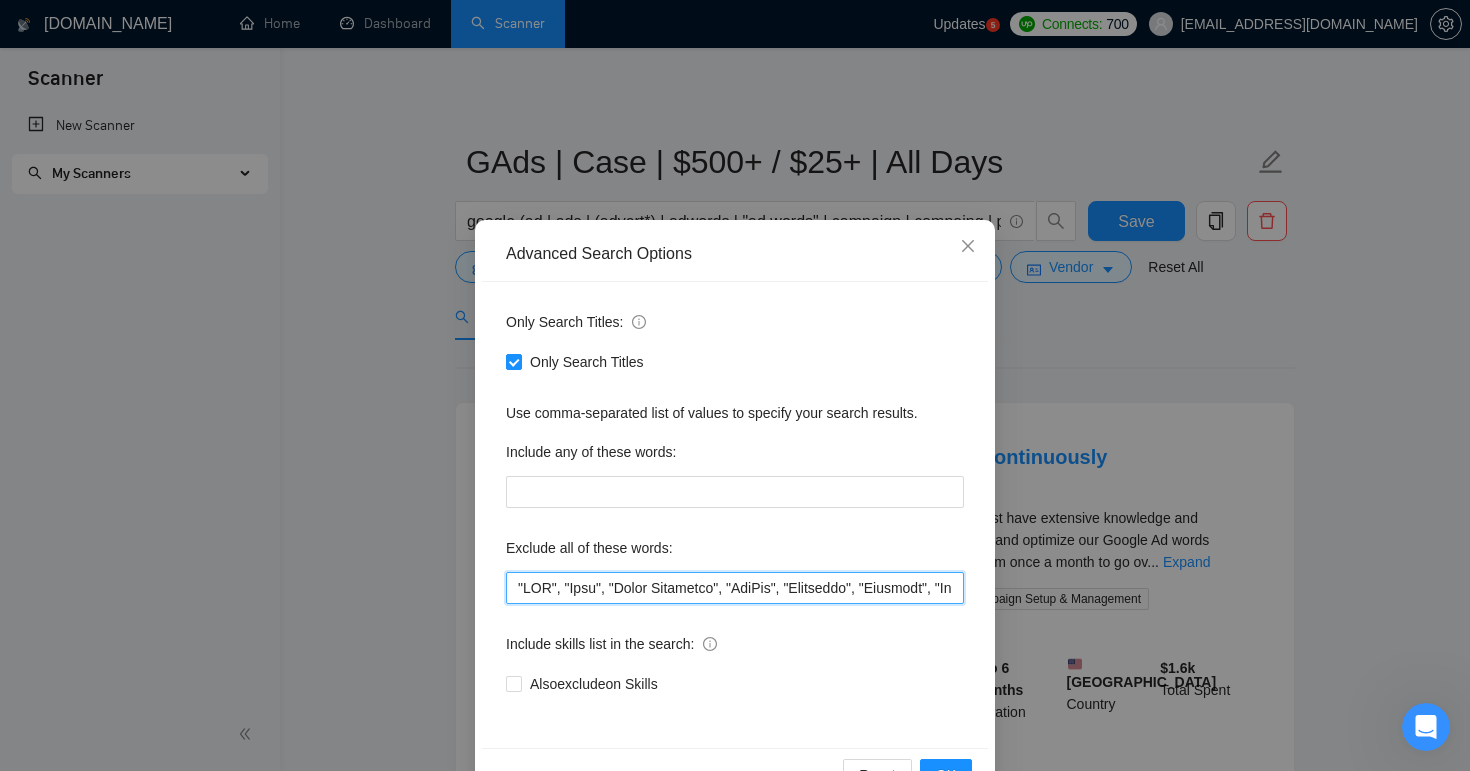 click at bounding box center [735, 588] 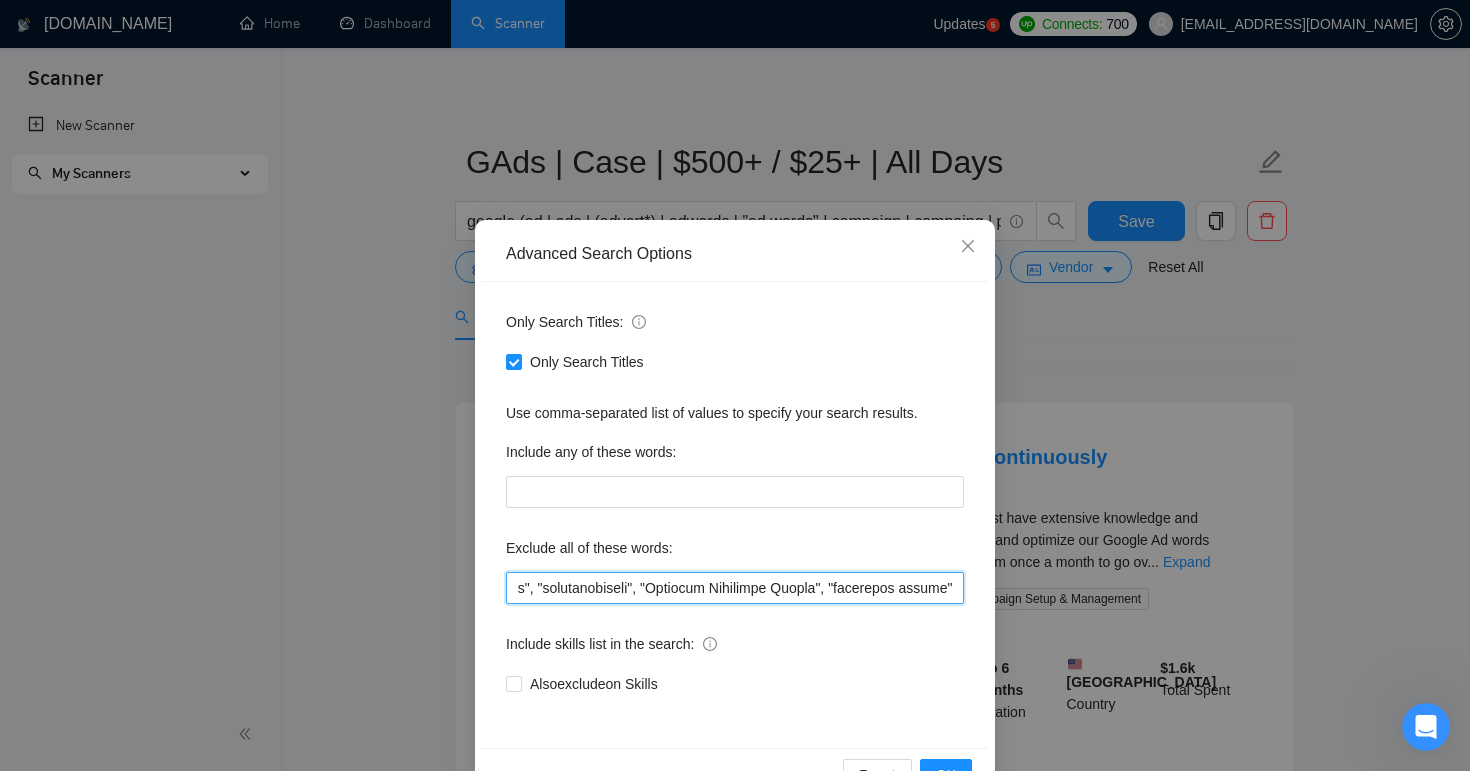 scroll, scrollTop: 0, scrollLeft: 34068, axis: horizontal 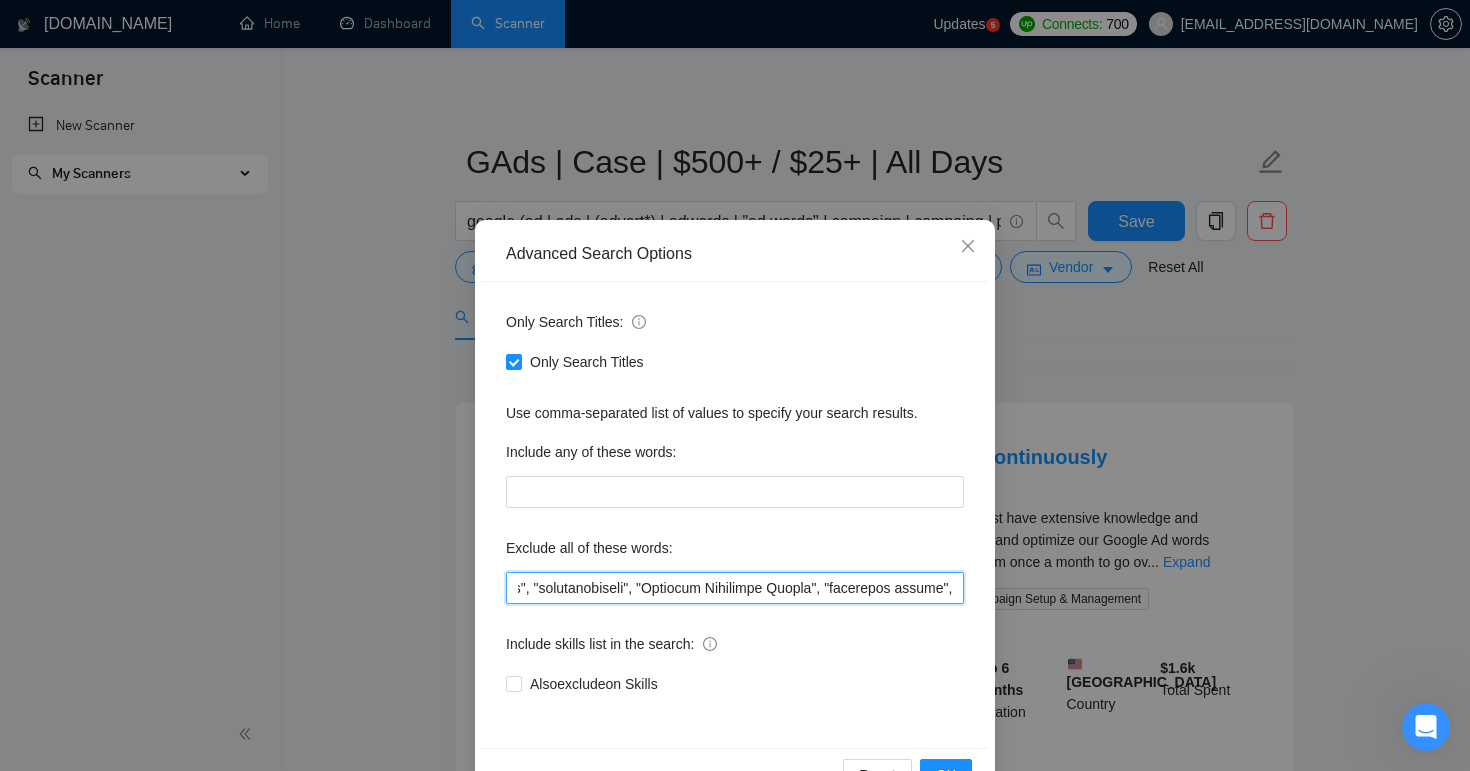 paste on ""for Online Marketing Agency", "for Marketing Agency", "Assistant/", "Assistant", "got suspended", "suspended", "Only Spanish", "Spanishspeaking", "Spanish speaking", "for our Marketing Agency", "for our Agency"" 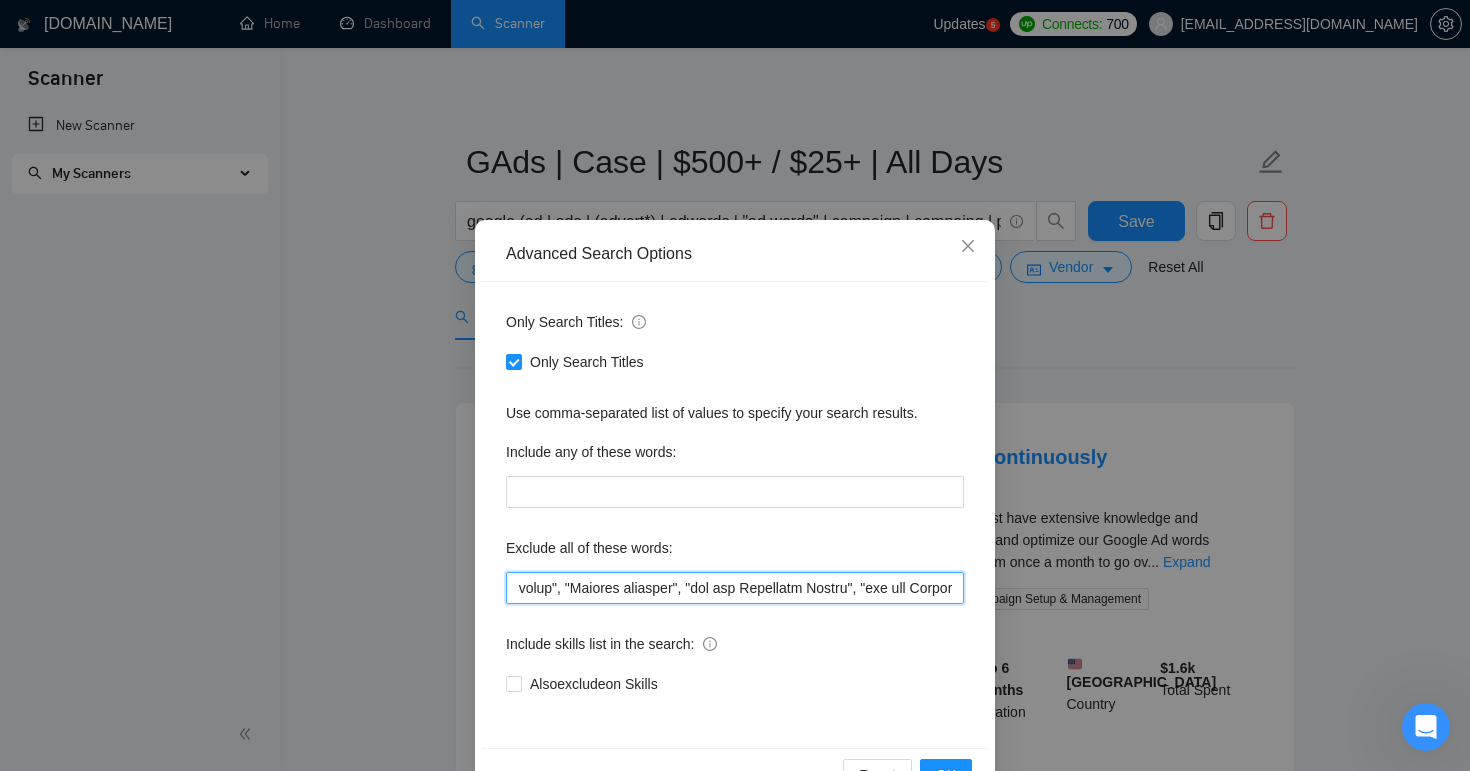 scroll, scrollTop: 0, scrollLeft: 35458, axis: horizontal 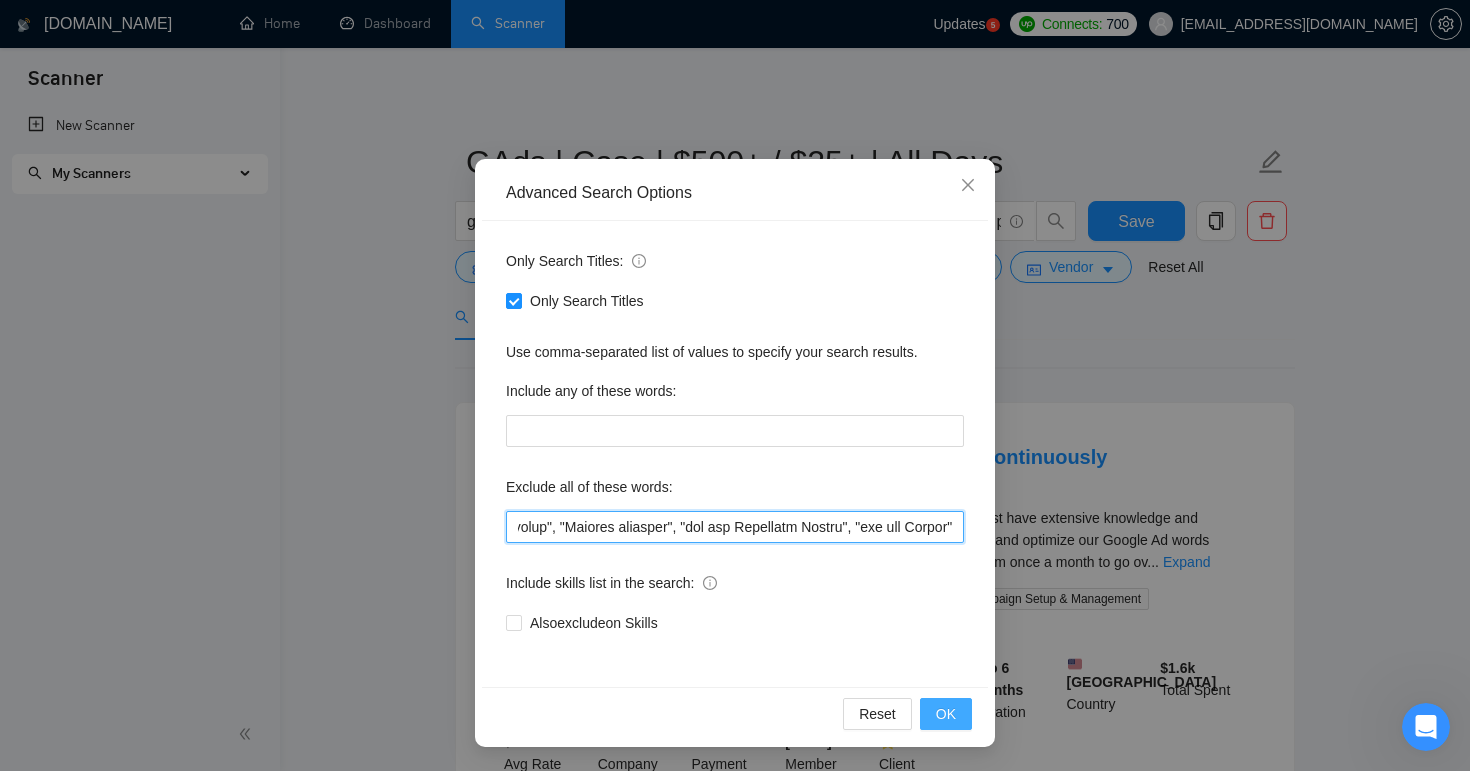type on ""LOR", "Ipsu", "Dolor Sitametco", "AdiPis", "Elitseddo", "Eiusmodt", "Incidi", "Utlaboree", "Dolorem", "AliquaEn", "Admini", "Veniamquis Nostrude", "Ullam", "Labori", "NIS Aliquipexea", "Commodocon", "Duisau Iru Inrepre", "VOL", "Velite", "CilluMfug", "Nullaparia", "except sinto cupidatat", "Nonpr Suntcu", "Quioff Deser", "MO Animide", "Lab", "Pers", "undeomnisis", "Natuser", "Volupt Acc", "DoloRemq Laudanti", "Totamremape Eaqueip", "QuaeaBillo", "Inventorev Quasia", "Beataev Dictaexp", "nem Enimipsam Quiavo", "aspern autod", "fugitc magn", "DolOrese", "Ratio Sequin", "Nequ Porroq", "Dolo Adipisc", "Numquam Eiusmodi", "Tempora incidu", "Magna Quaerate", "Min So NOB", "Elig Opt", "Cumqu Nihilimpe", "Quo Placeat fa pos assumen", "REP Tempo", "Autem Quib", "Offic Debitis", "Rerumn saepe eveniet", "Volu Repudiandae", "RecuSanda", "ItaQueea", "HiCtenEturs", "Dele Reic", "Volu M&A Perfe", "Dolori AsPerio", "RePella", "Minimn Exercitat Ullam", "Cor Suscipitlab Ali", "Commodicons Qui", "Maxime Mollitiam", "Harumqu..." 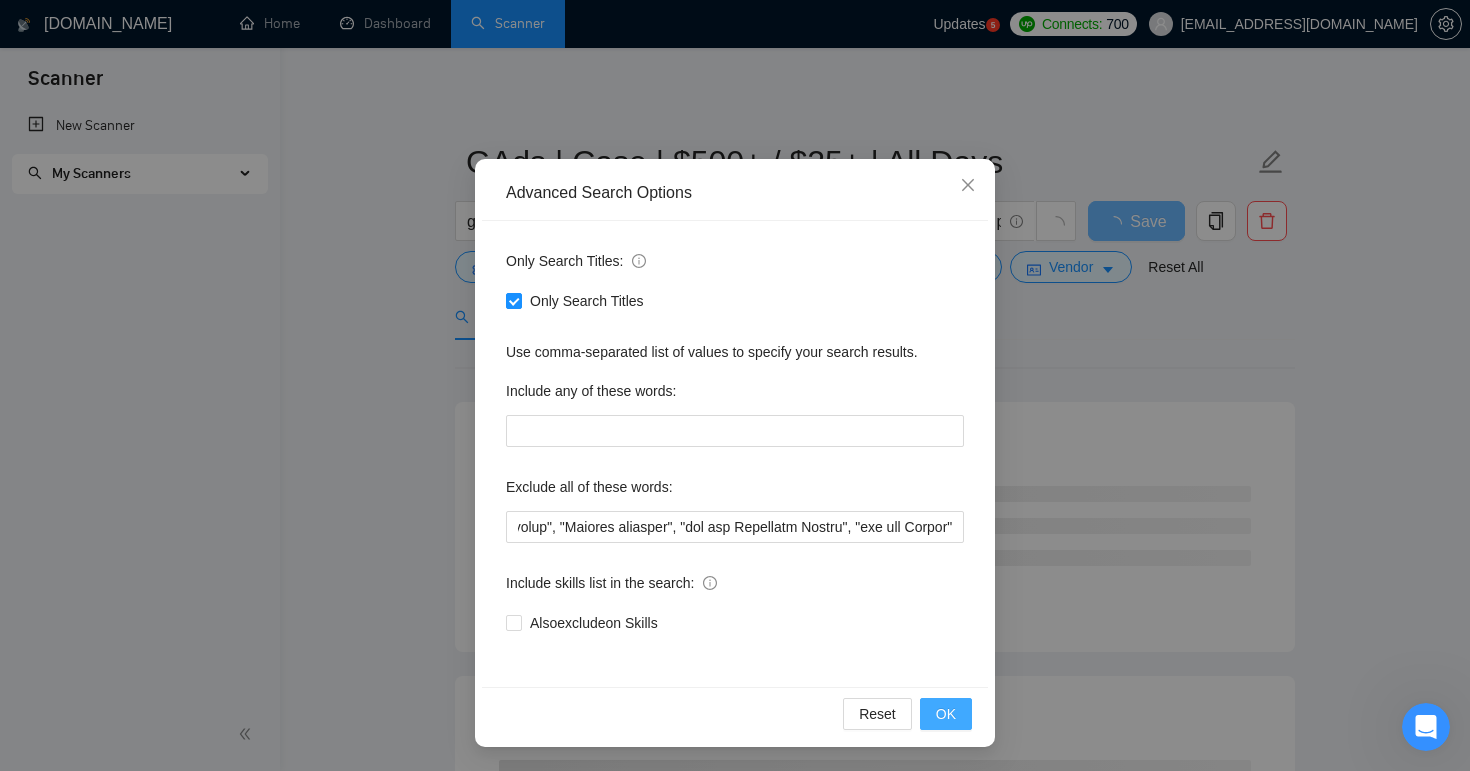 scroll, scrollTop: 0, scrollLeft: 0, axis: both 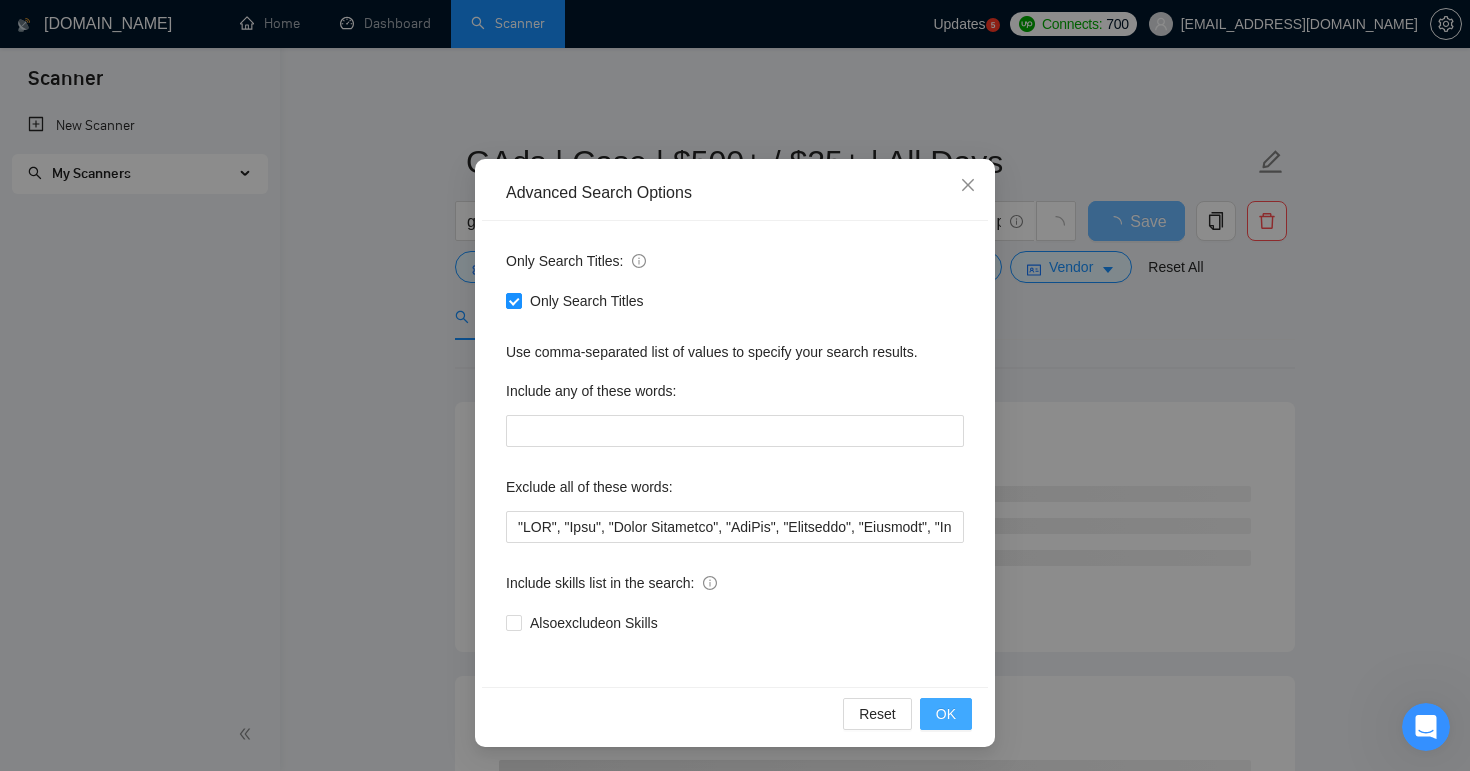 click on "OK" at bounding box center [946, 714] 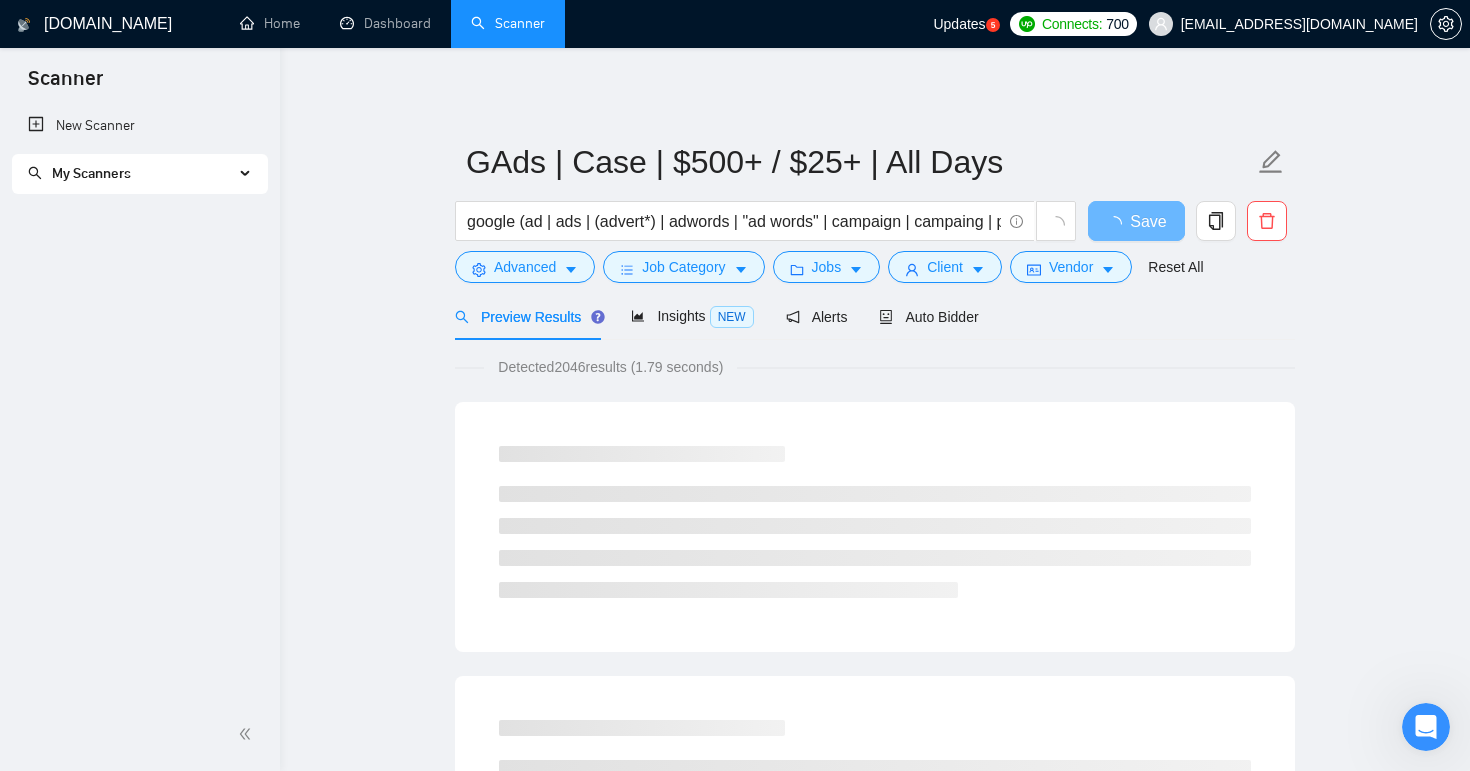 scroll, scrollTop: 0, scrollLeft: 0, axis: both 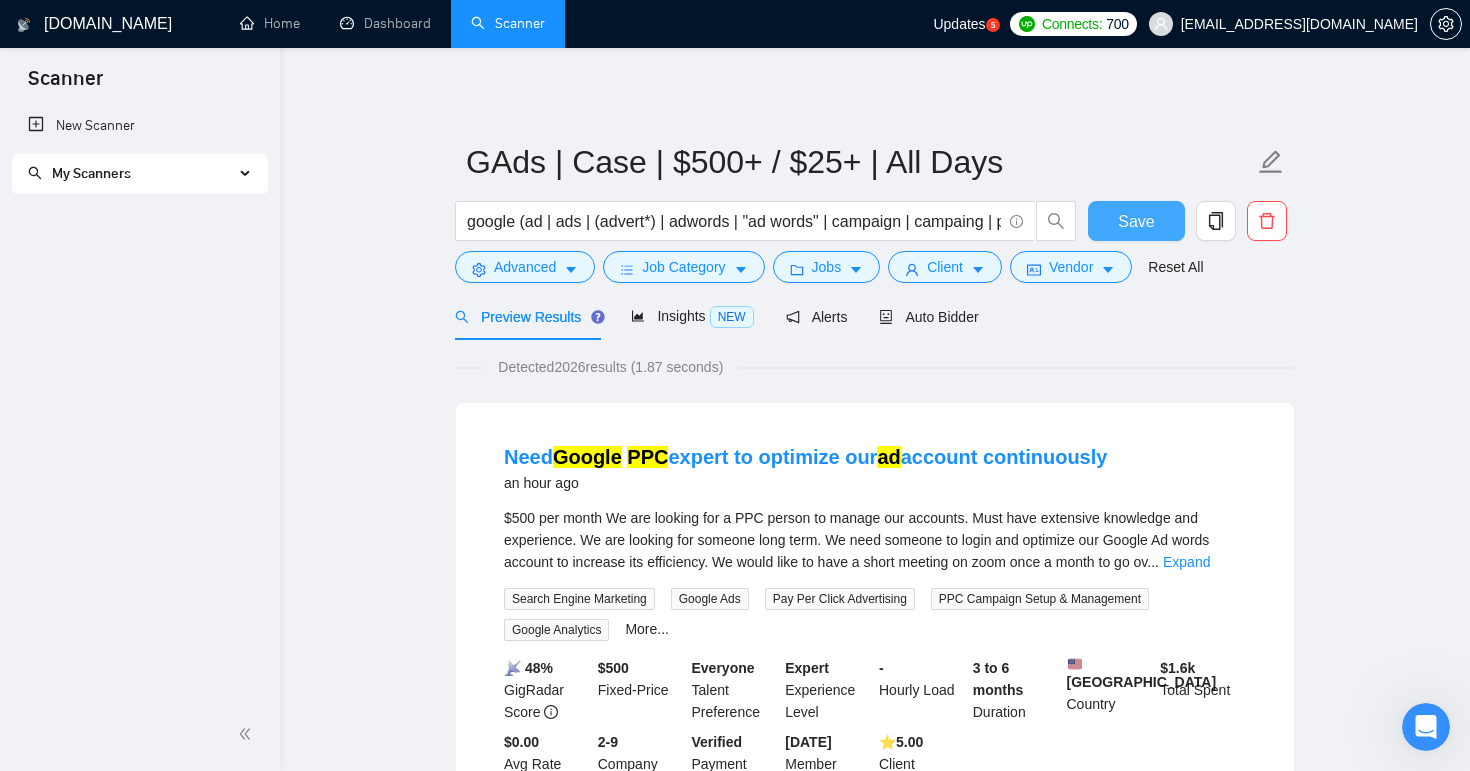 click on "Save" at bounding box center (1136, 221) 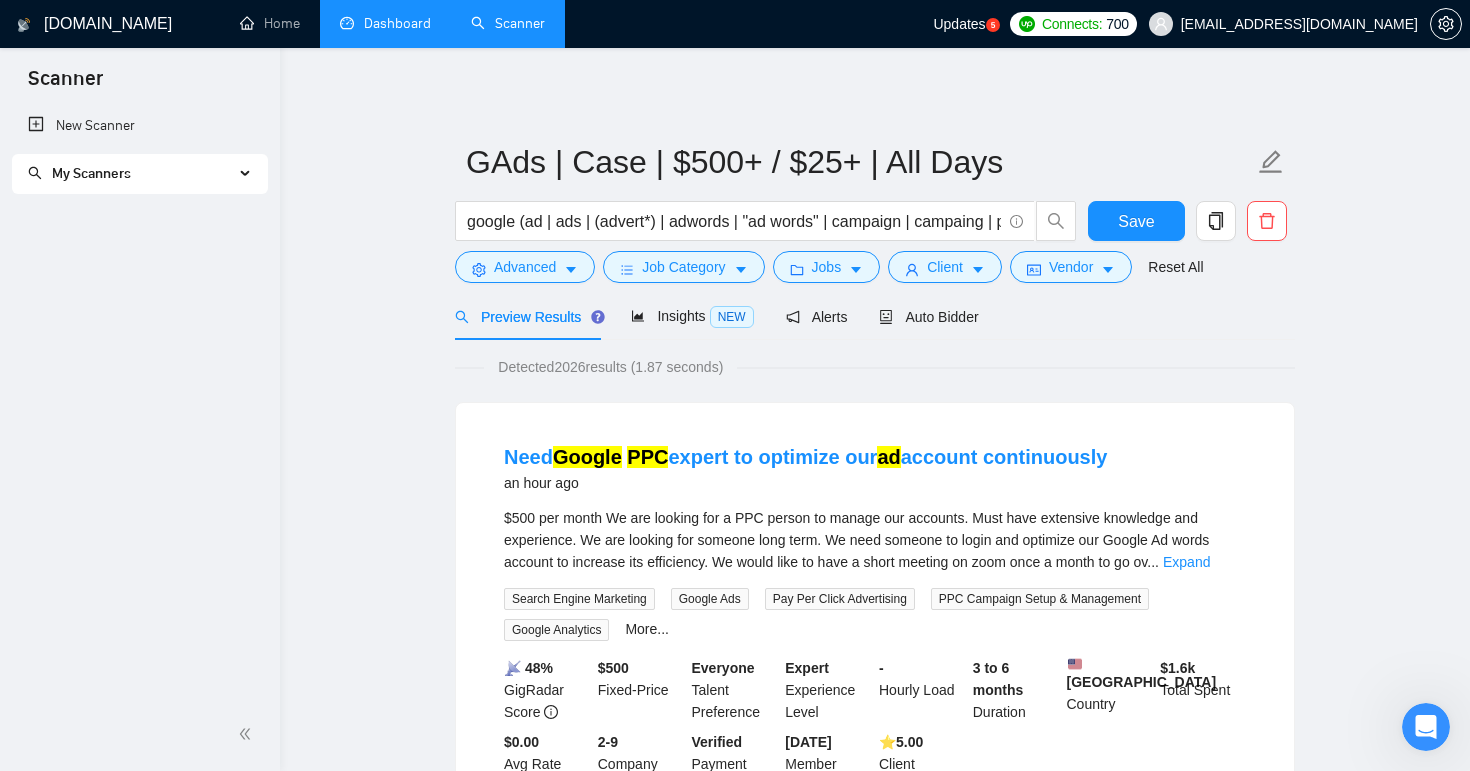 click on "Dashboard" at bounding box center [385, 23] 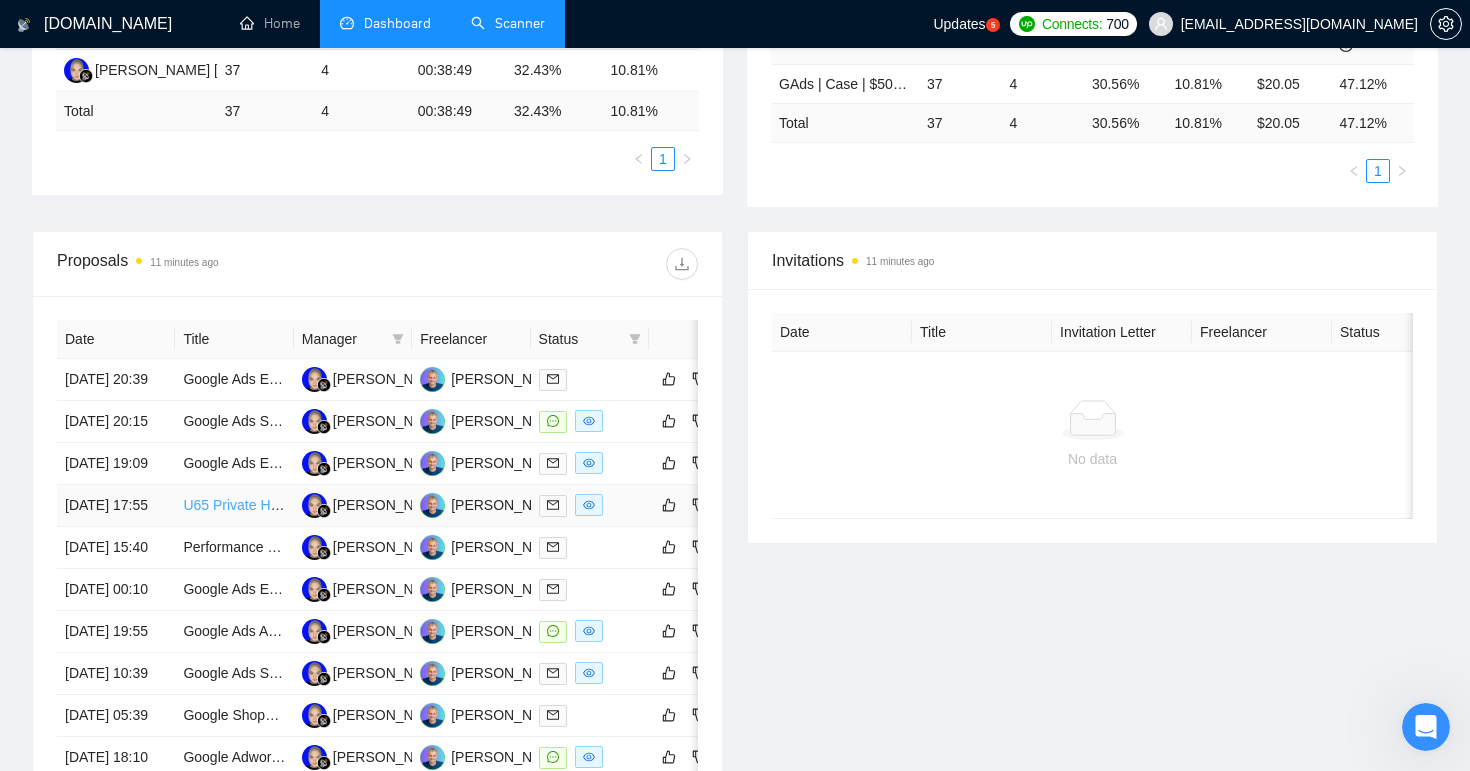 scroll, scrollTop: 444, scrollLeft: 0, axis: vertical 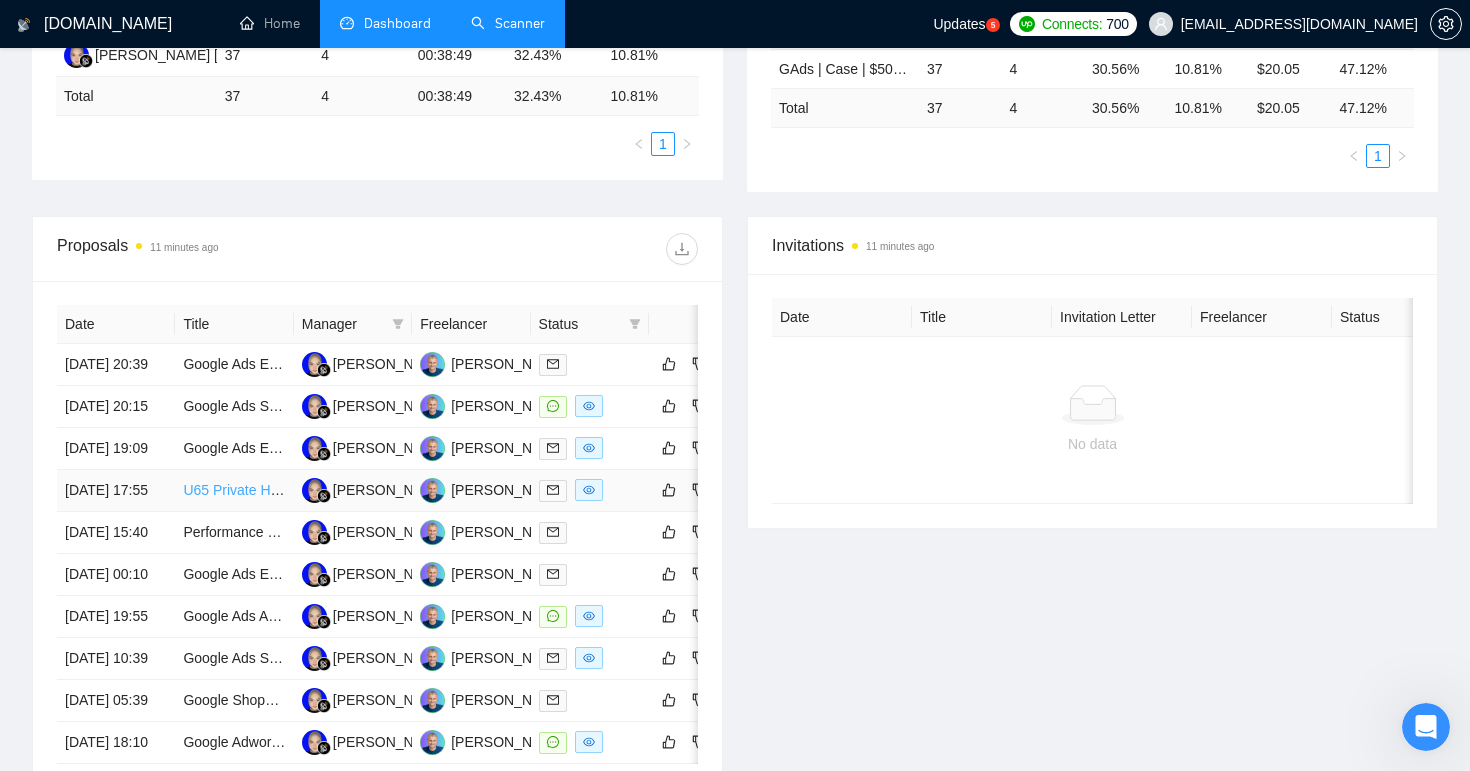 click on "U65 Private Health Insurance Google Ads PPC Specialist" at bounding box center (361, 490) 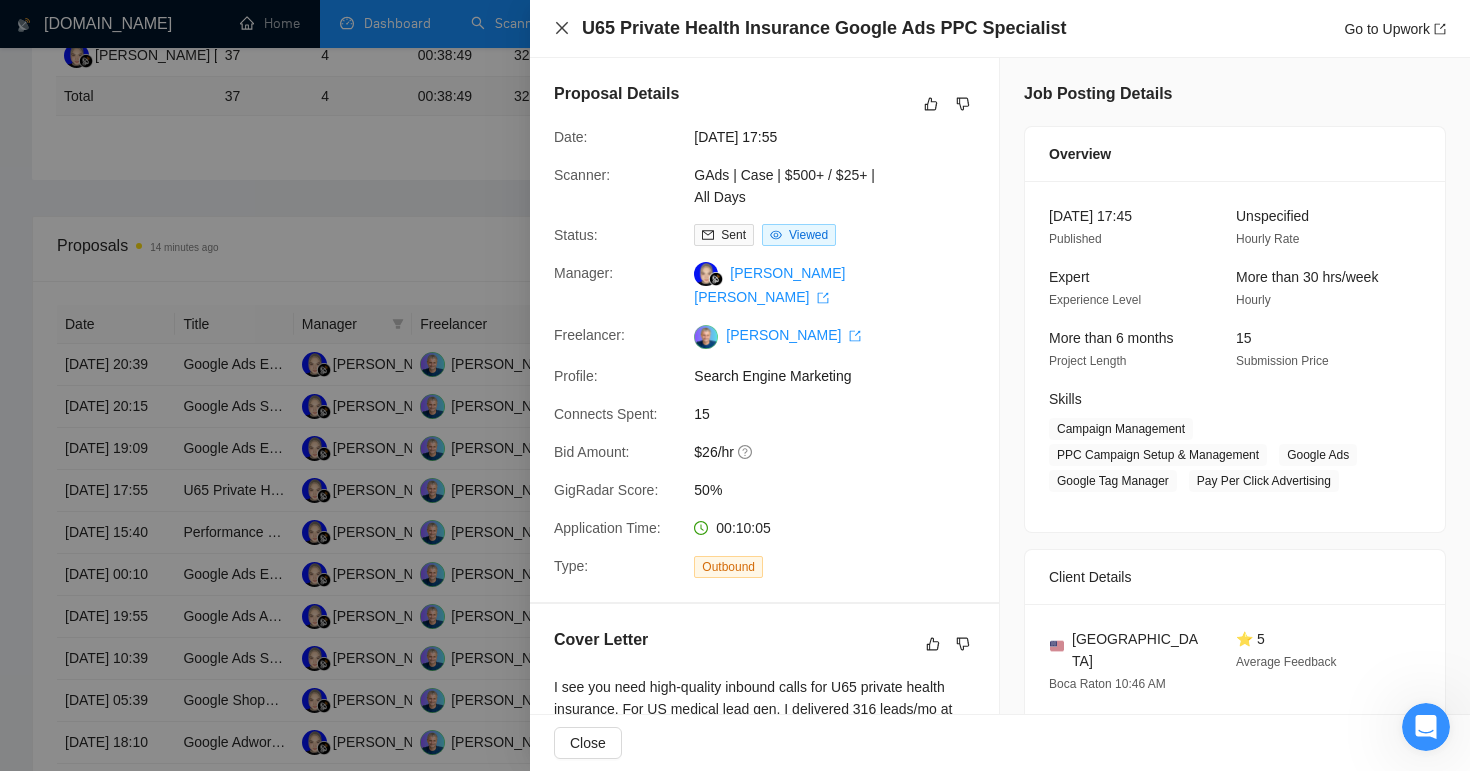 click 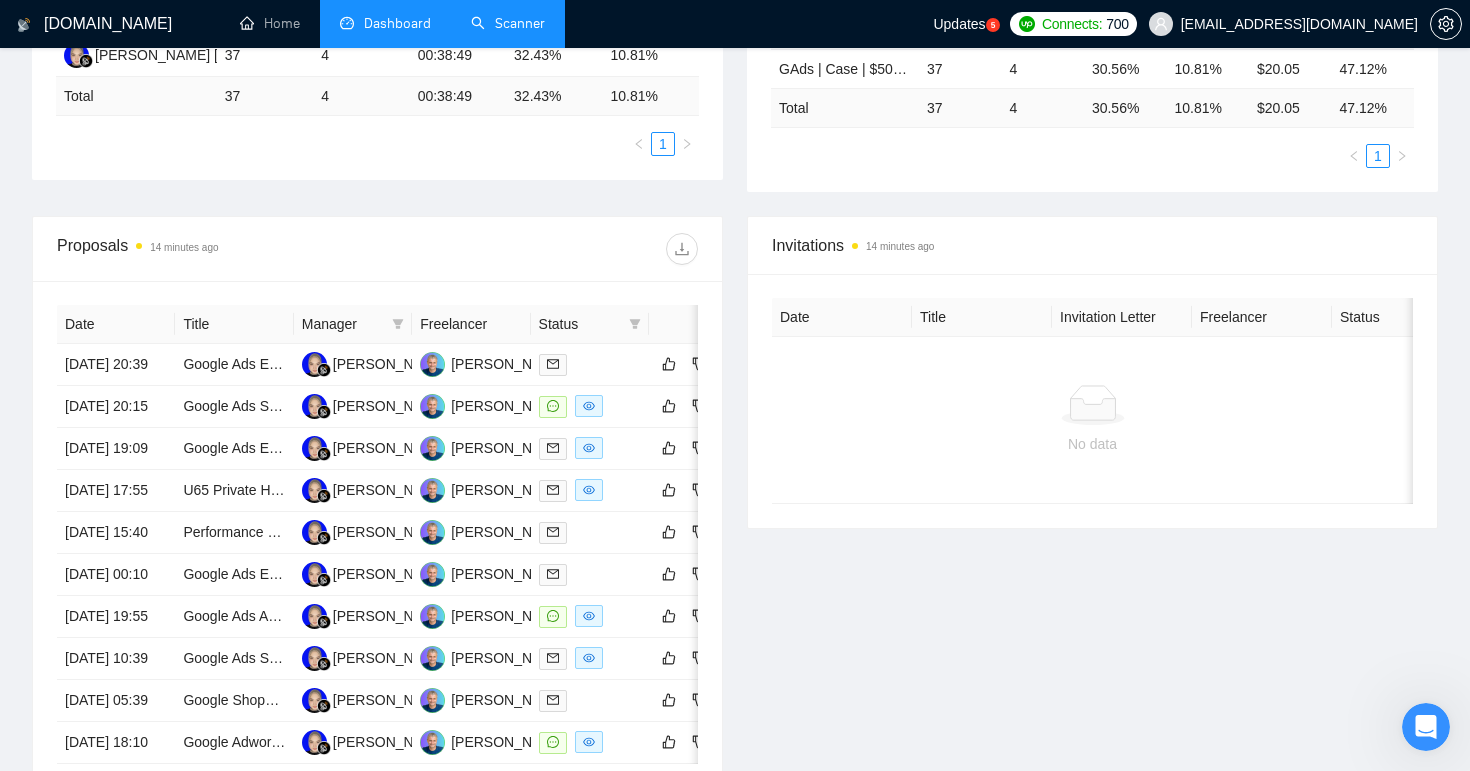 scroll, scrollTop: 0, scrollLeft: 0, axis: both 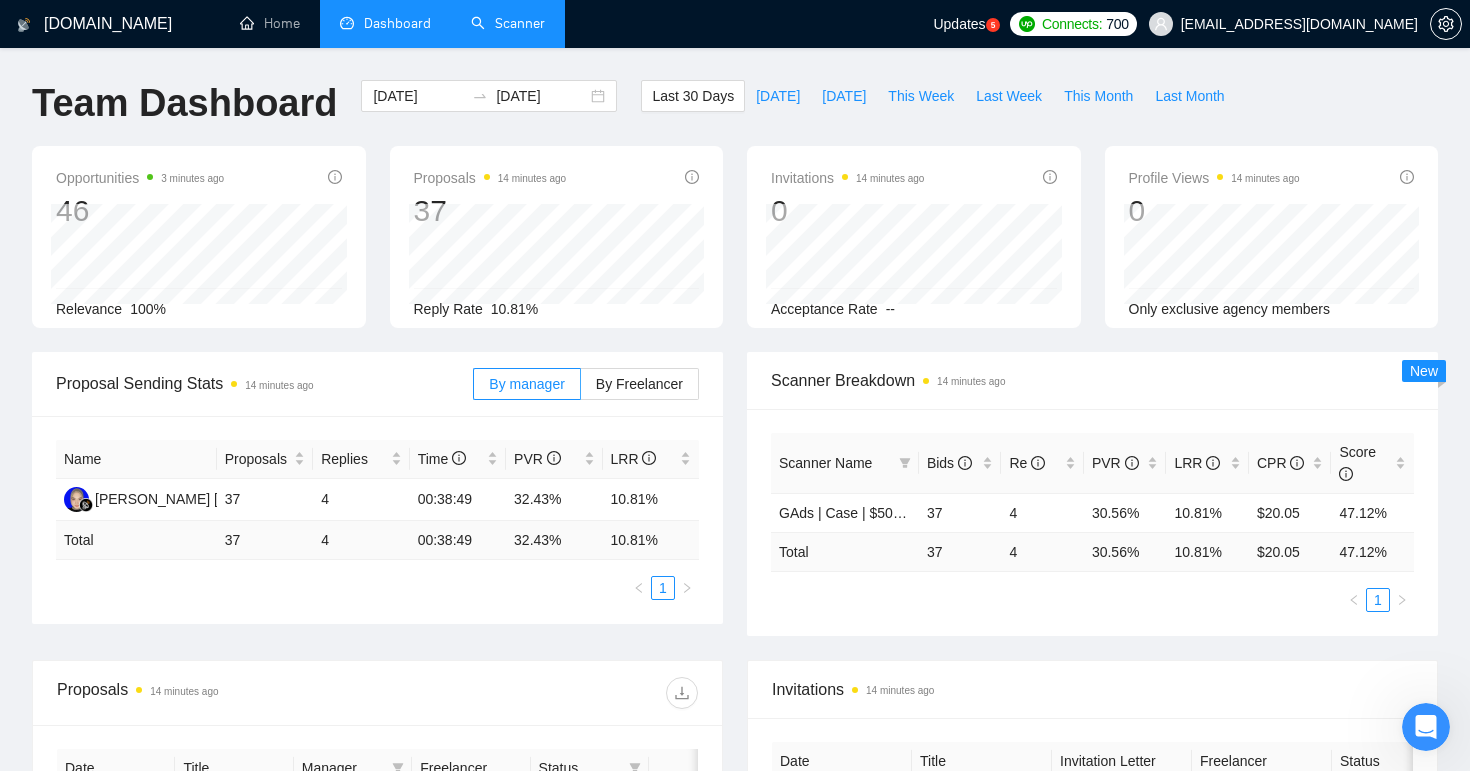 click on "Scanner" at bounding box center [508, 23] 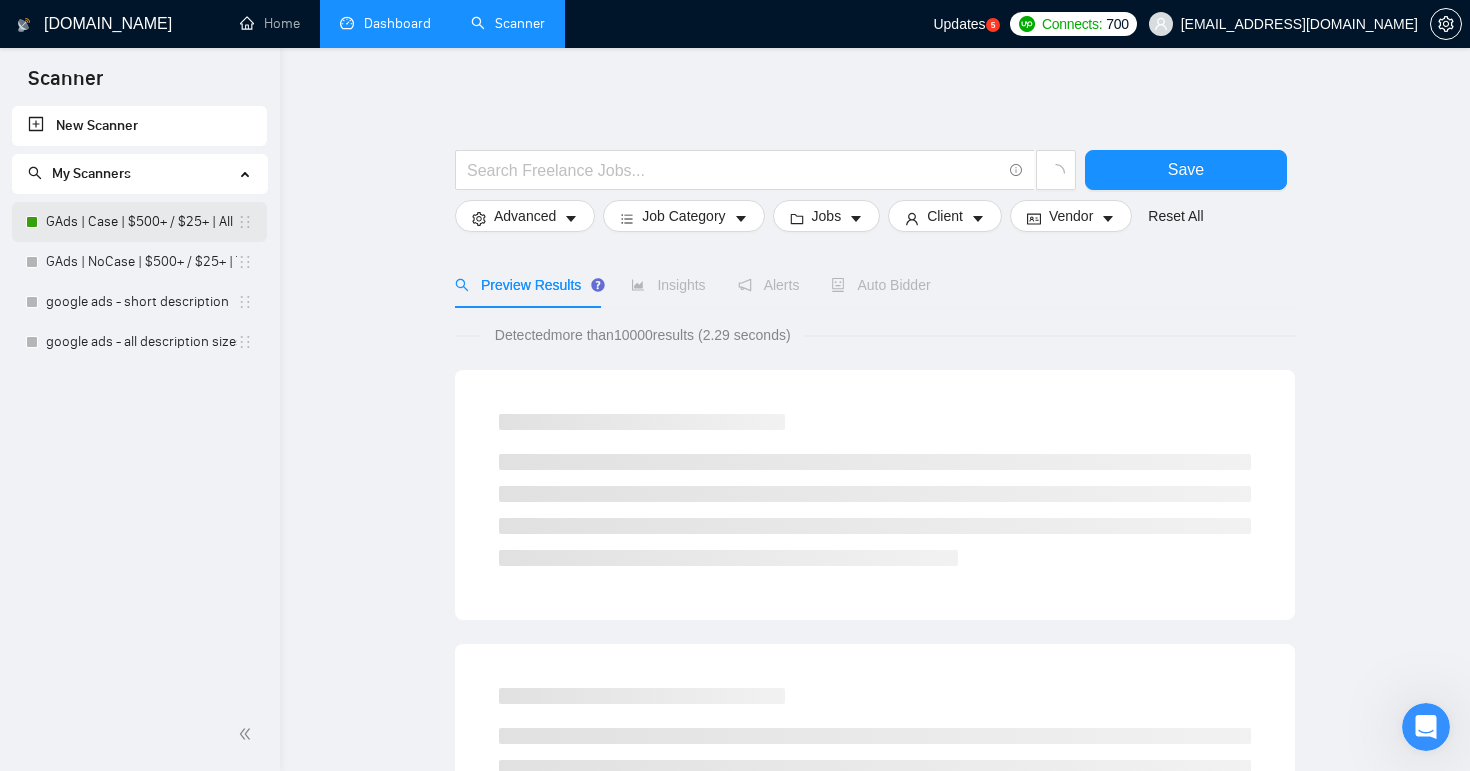 click on "GAds | Case | $500+ / $25+ | All Days" at bounding box center (141, 222) 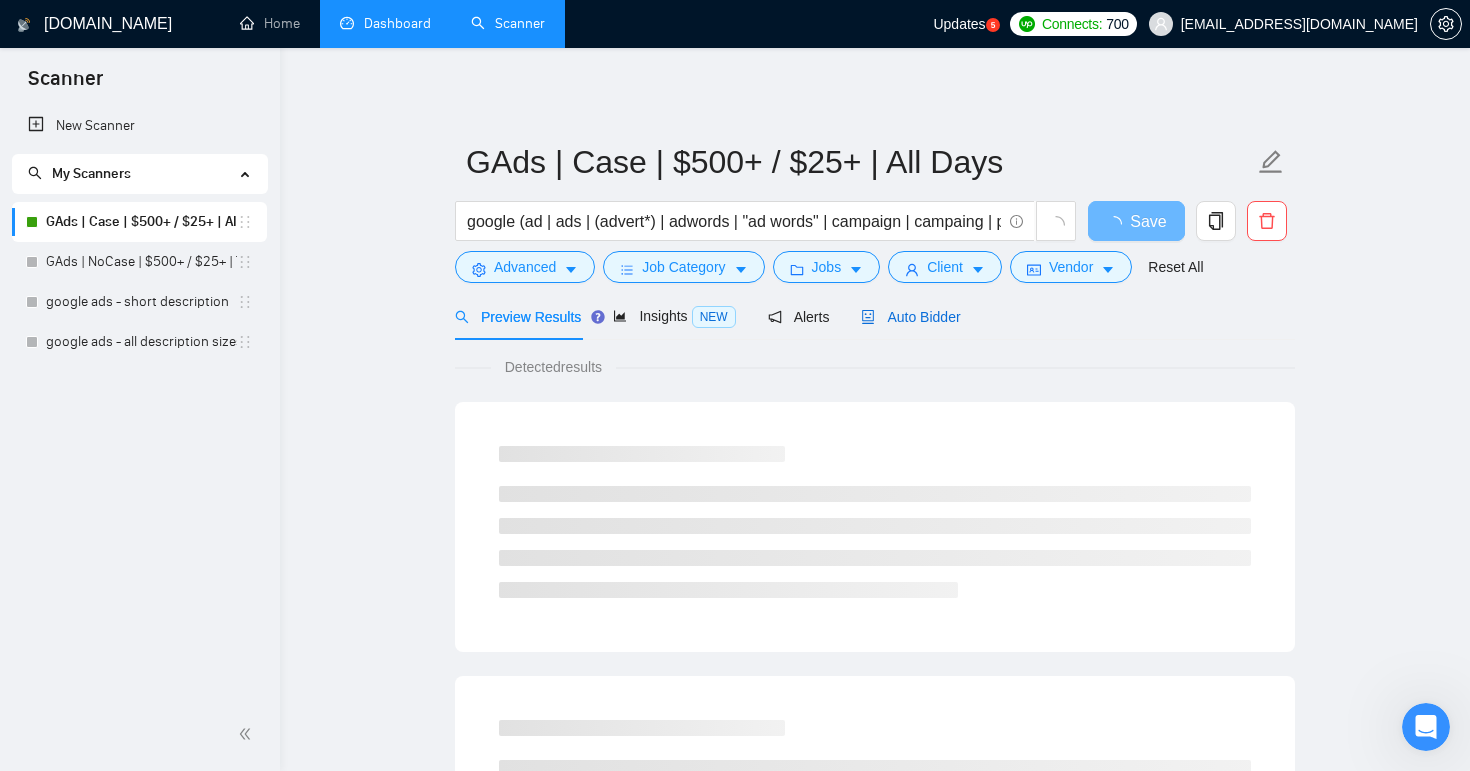 click on "Auto Bidder" at bounding box center [910, 317] 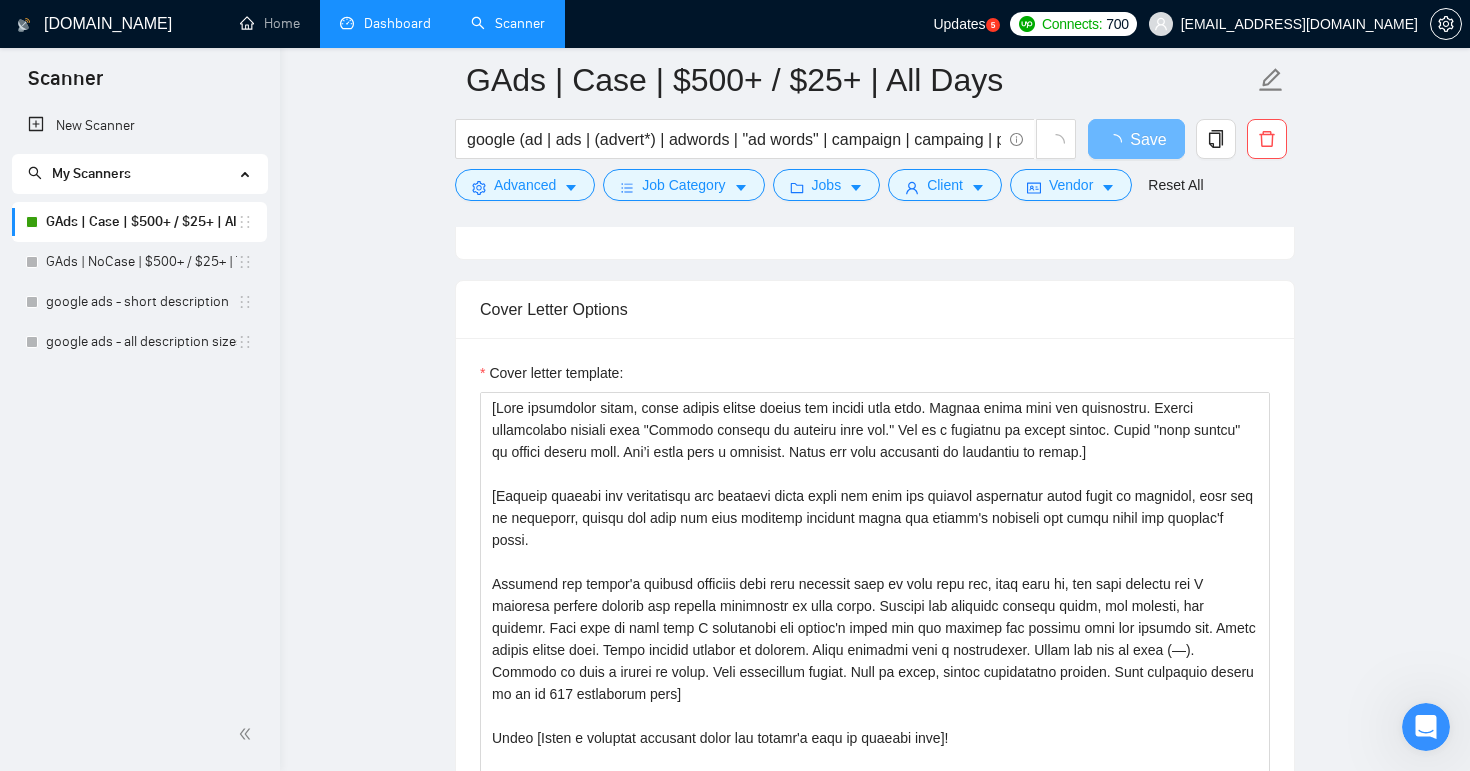 type 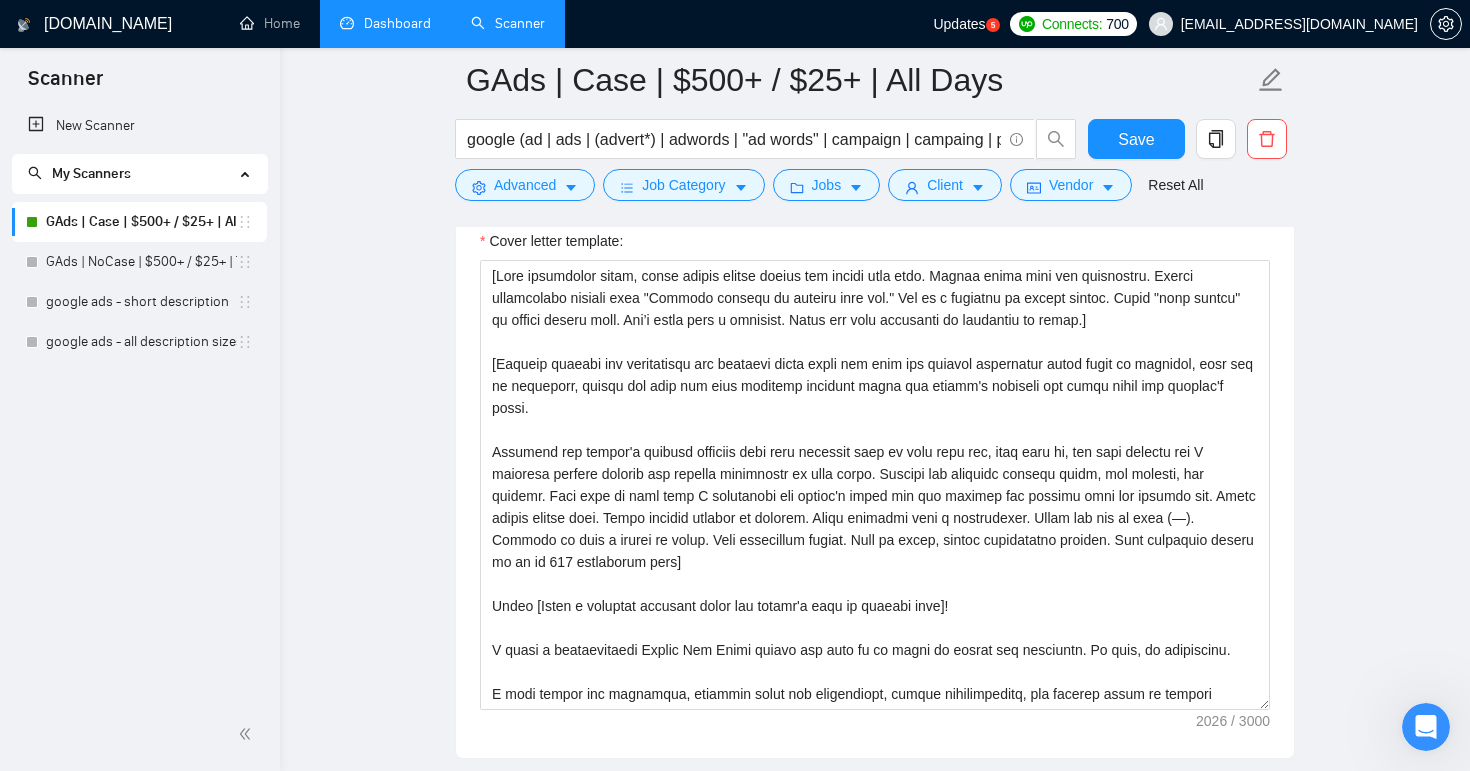 scroll, scrollTop: 1632, scrollLeft: 0, axis: vertical 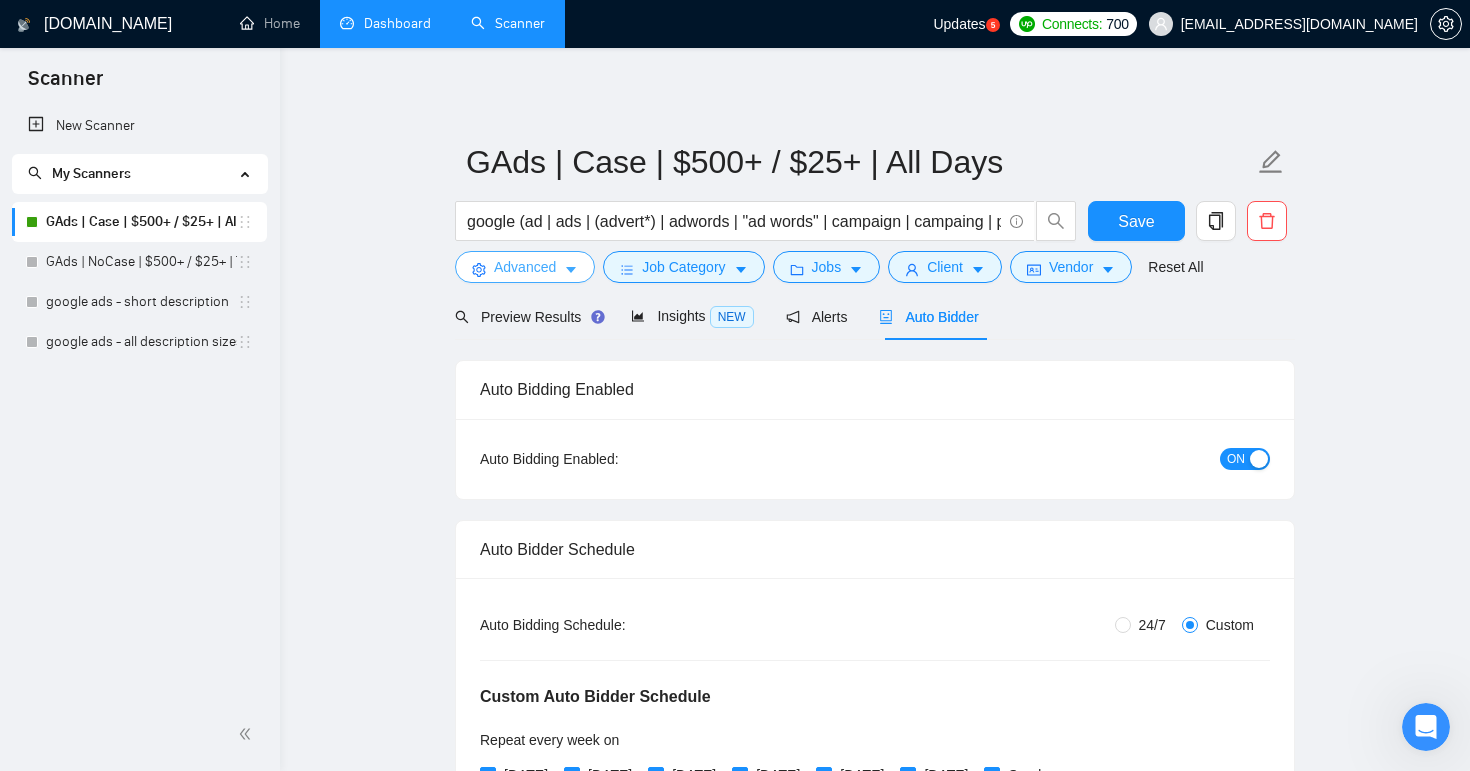 click on "Advanced" at bounding box center (525, 267) 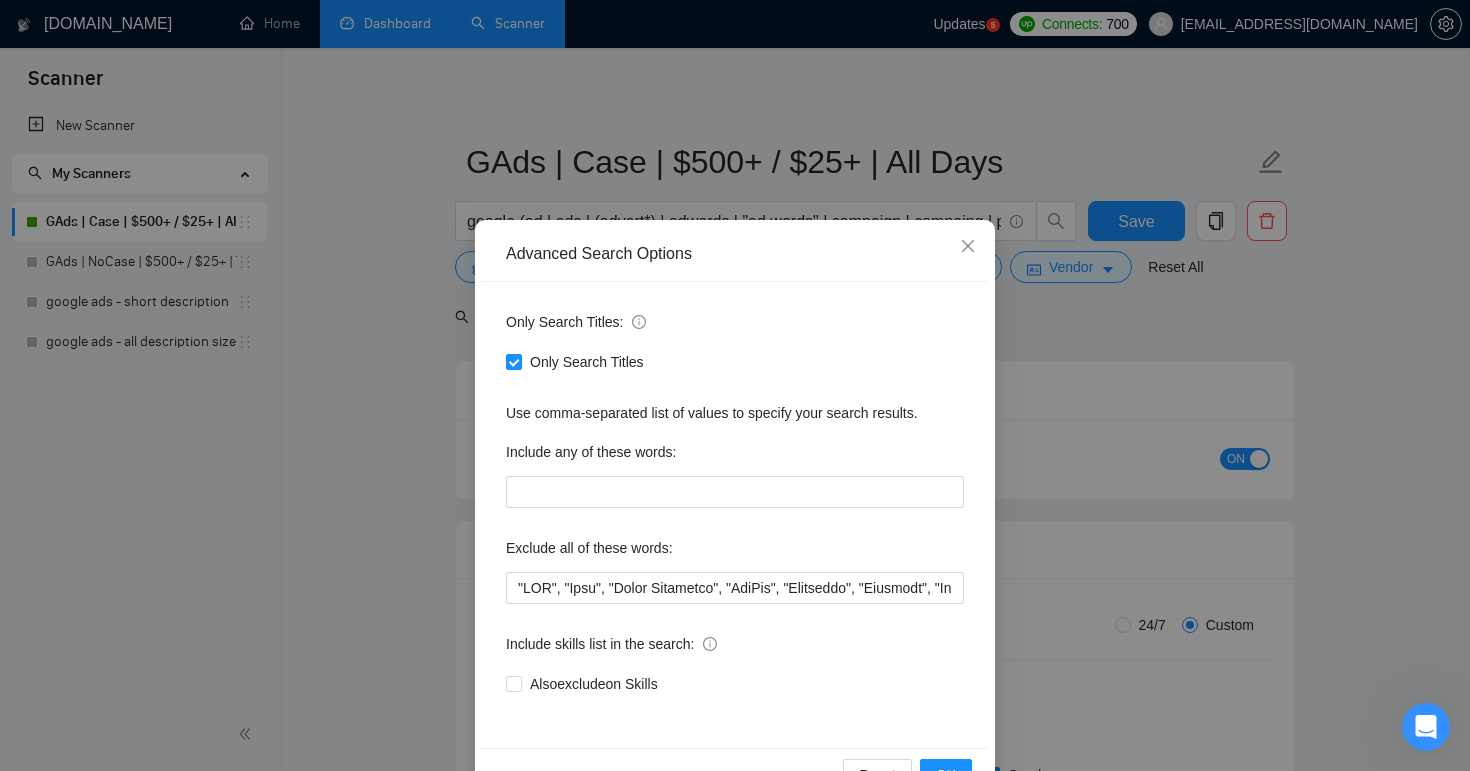 click on "Advanced Search Options Only Search Titles:   Only Search Titles Use comma-separated list of values to specify your search results. Include any of these words: Exclude all of these words: Include skills list in the search:   Also  exclude  on Skills Reset OK" at bounding box center (735, 385) 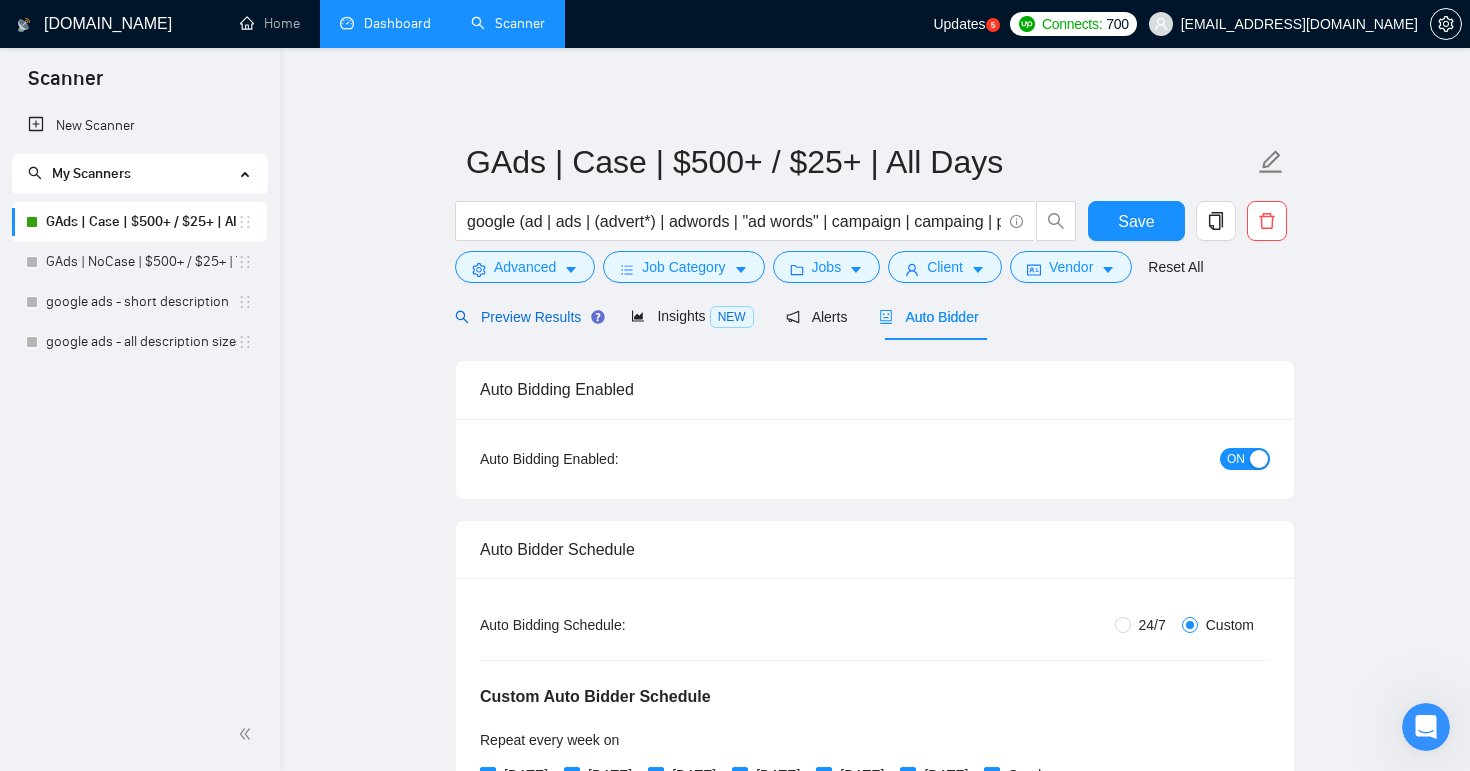 click on "Preview Results" at bounding box center (527, 317) 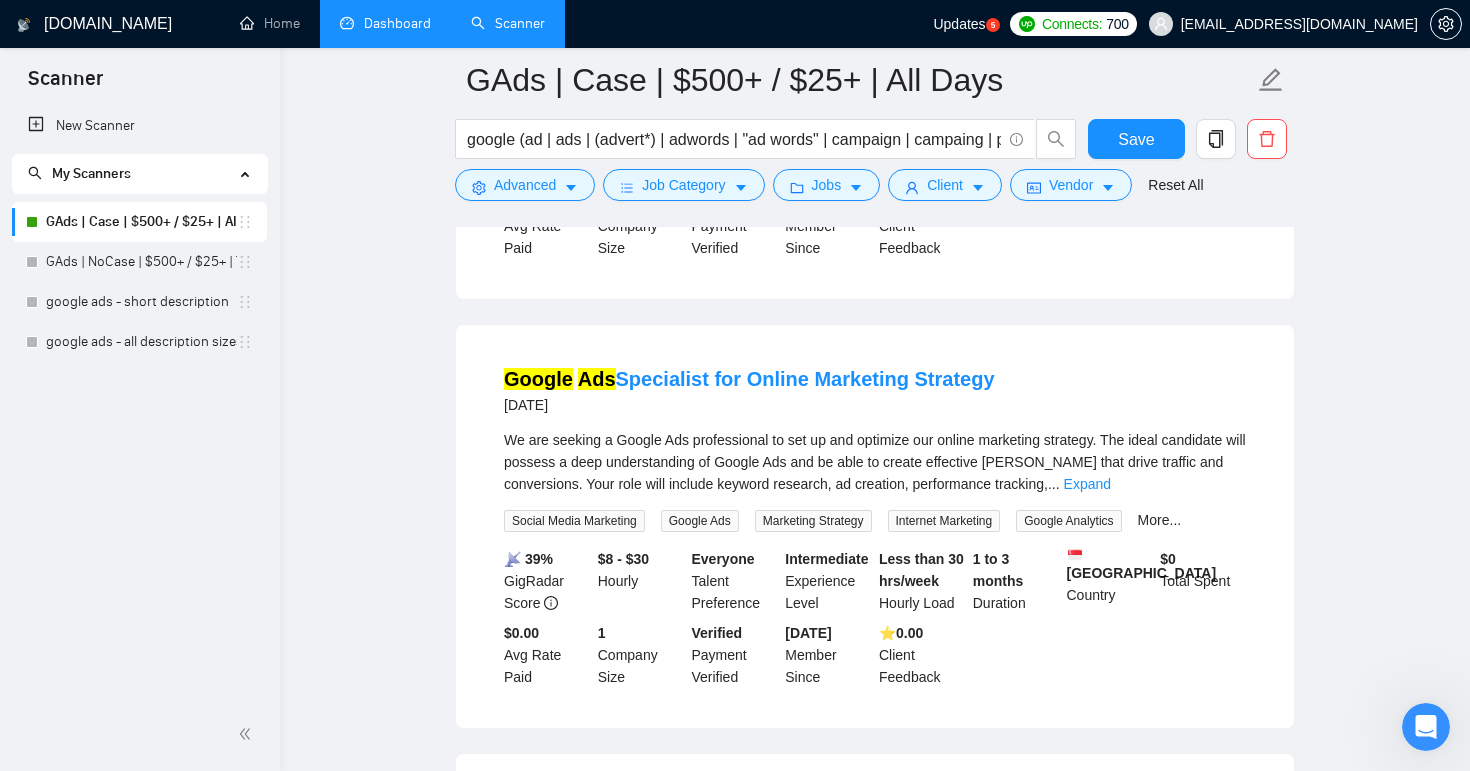 scroll, scrollTop: 3282, scrollLeft: 0, axis: vertical 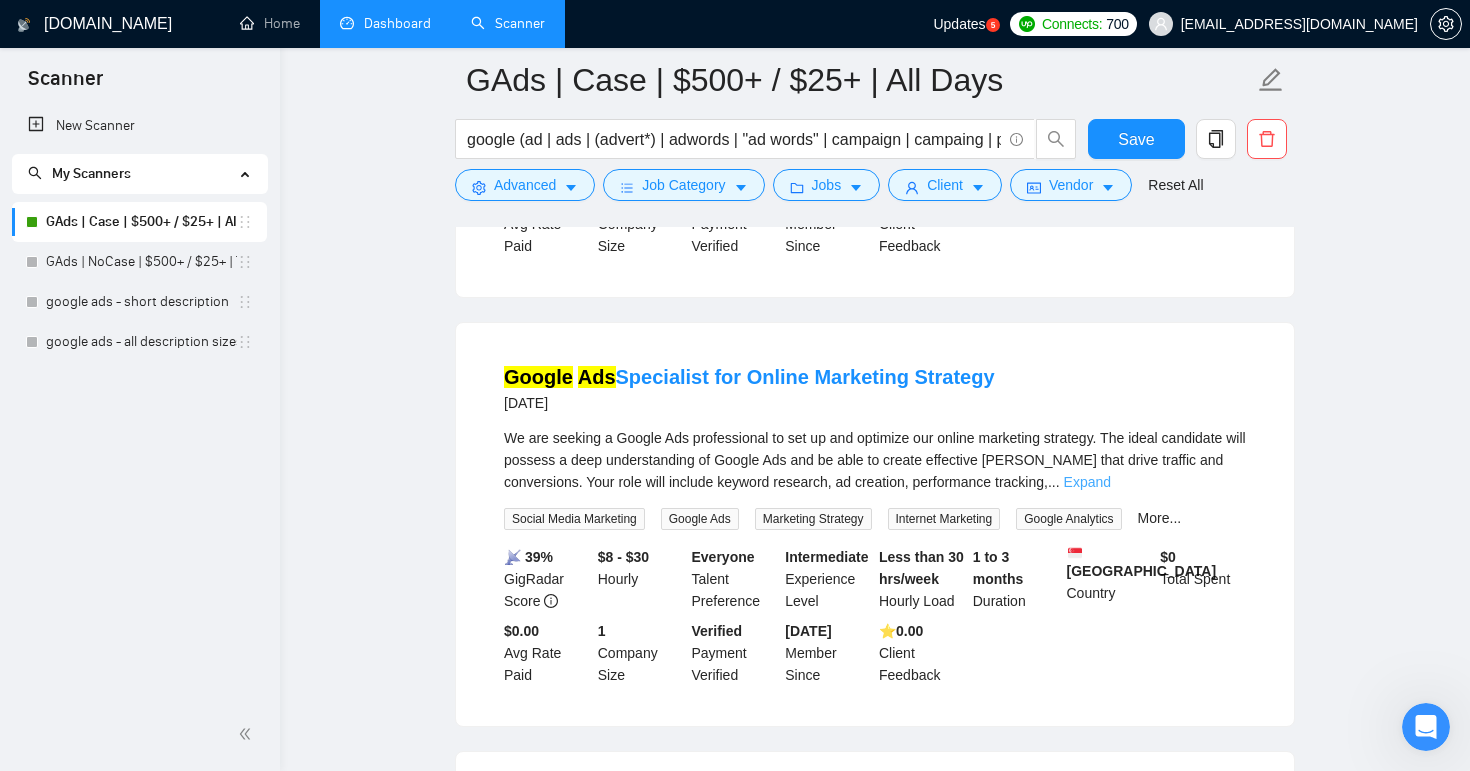click on "Expand" at bounding box center (1087, 482) 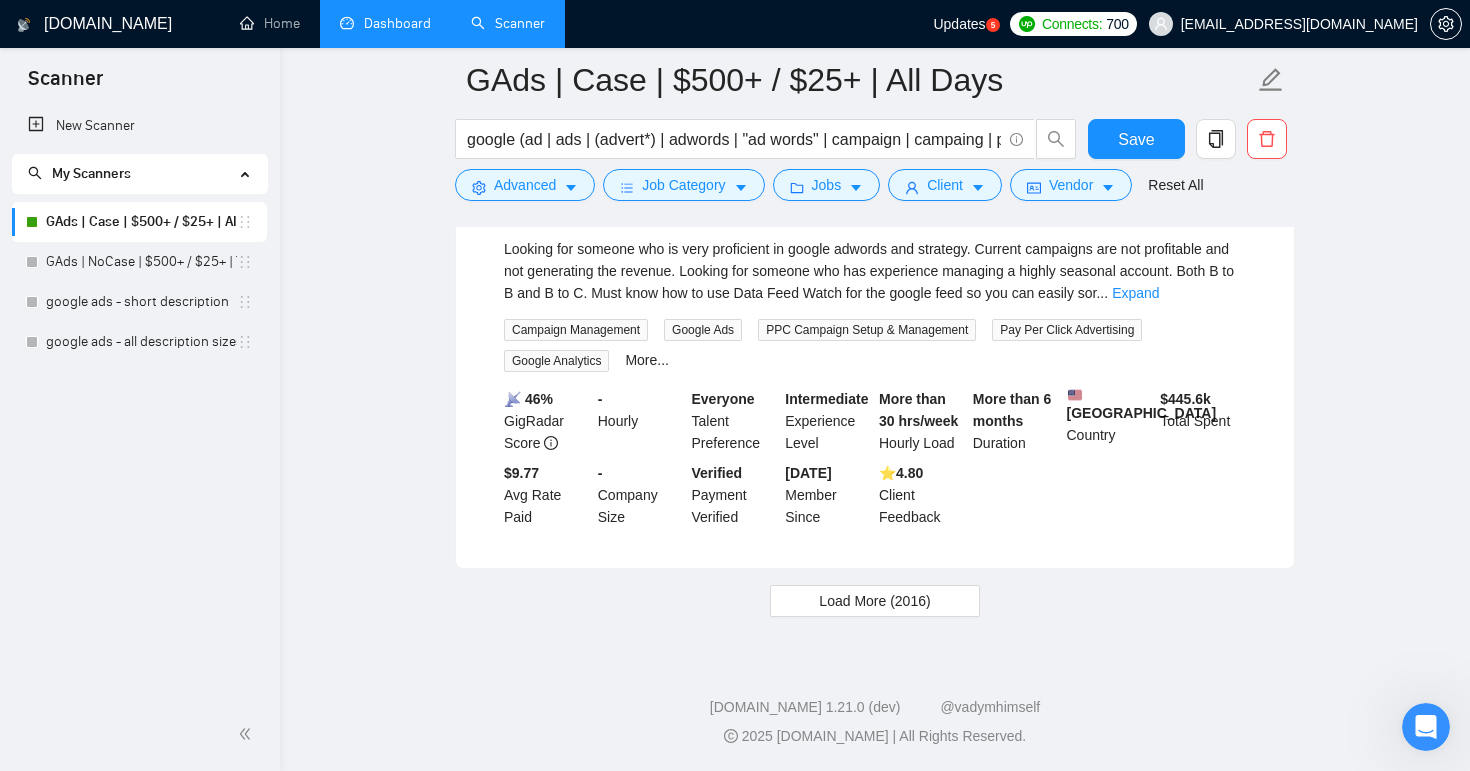 scroll, scrollTop: 4479, scrollLeft: 0, axis: vertical 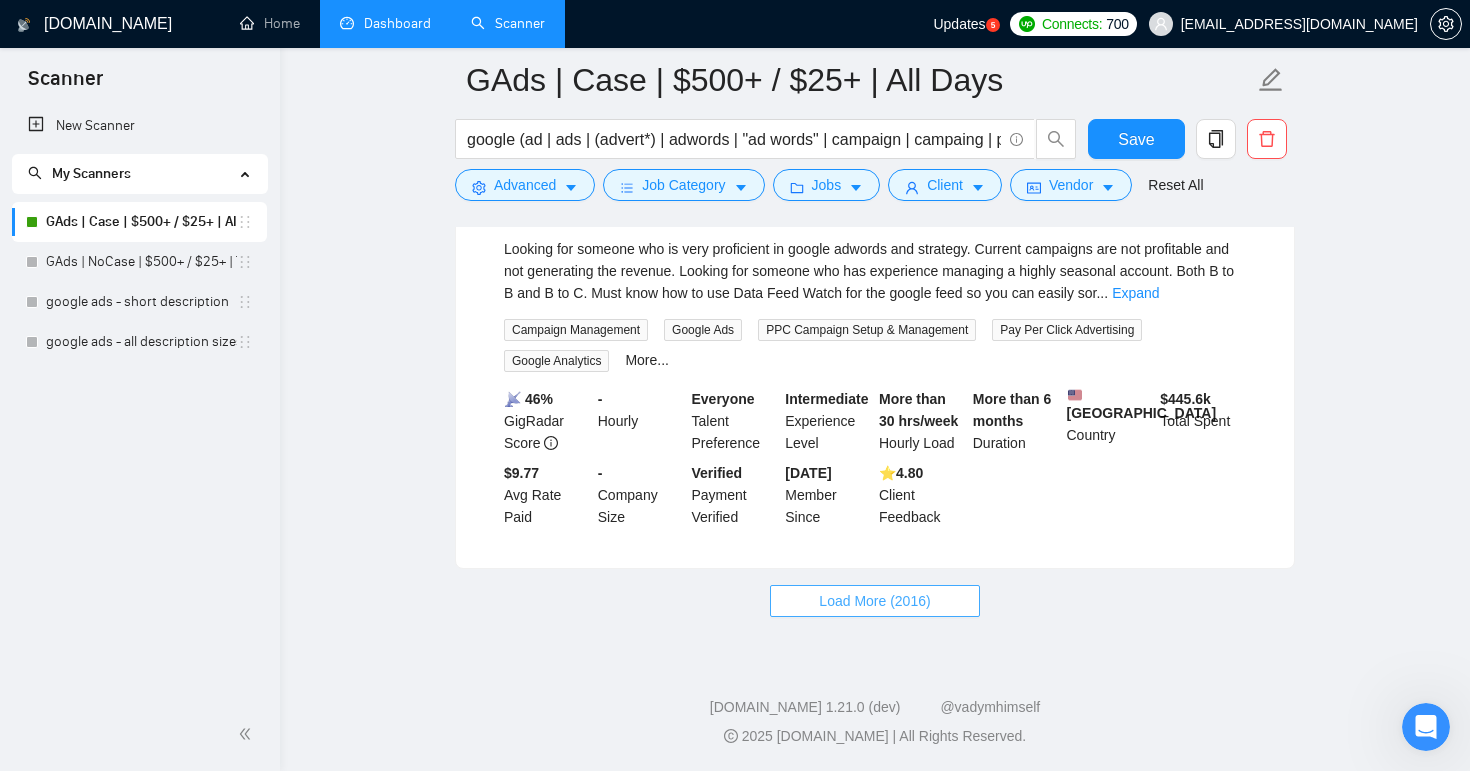 click on "Load More (2016)" at bounding box center [874, 601] 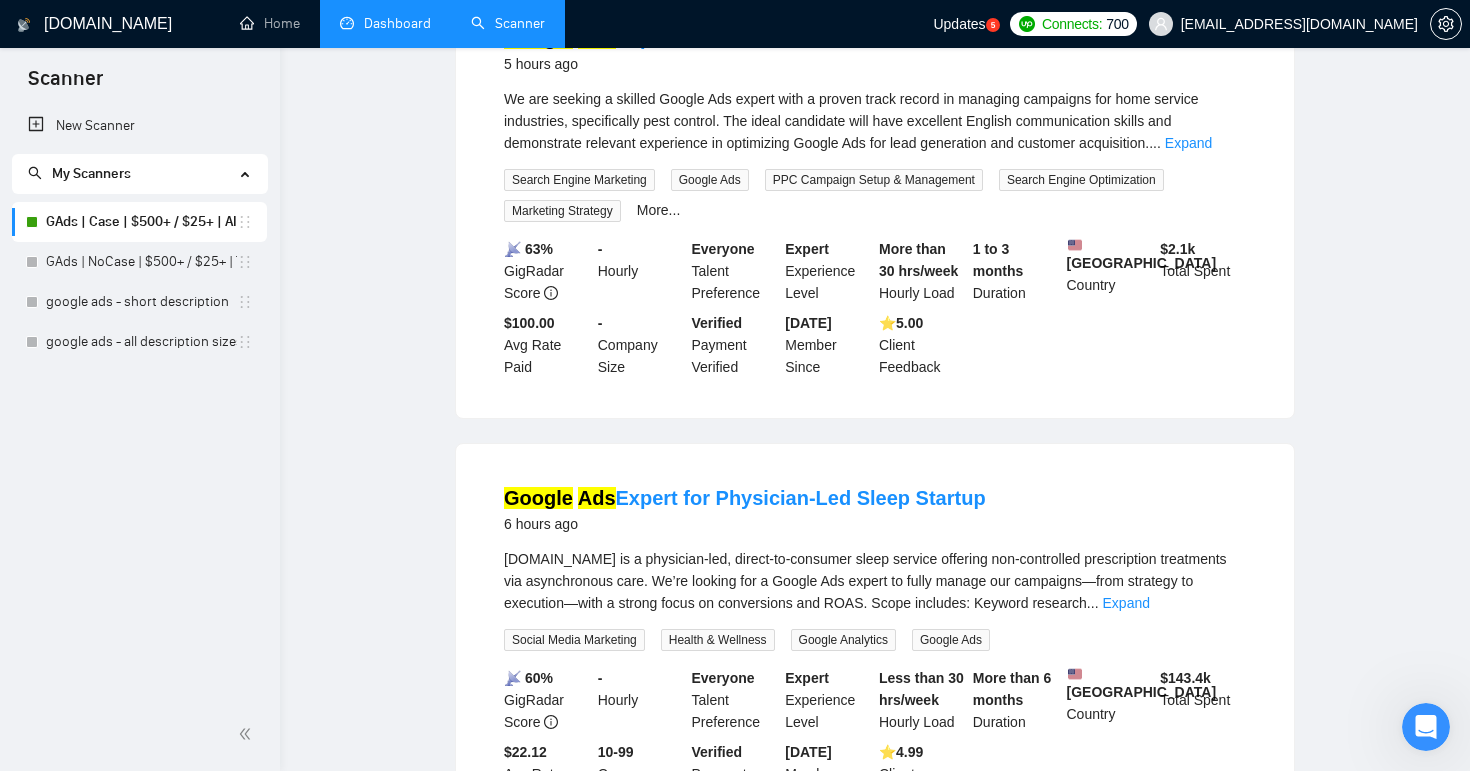 scroll, scrollTop: 0, scrollLeft: 0, axis: both 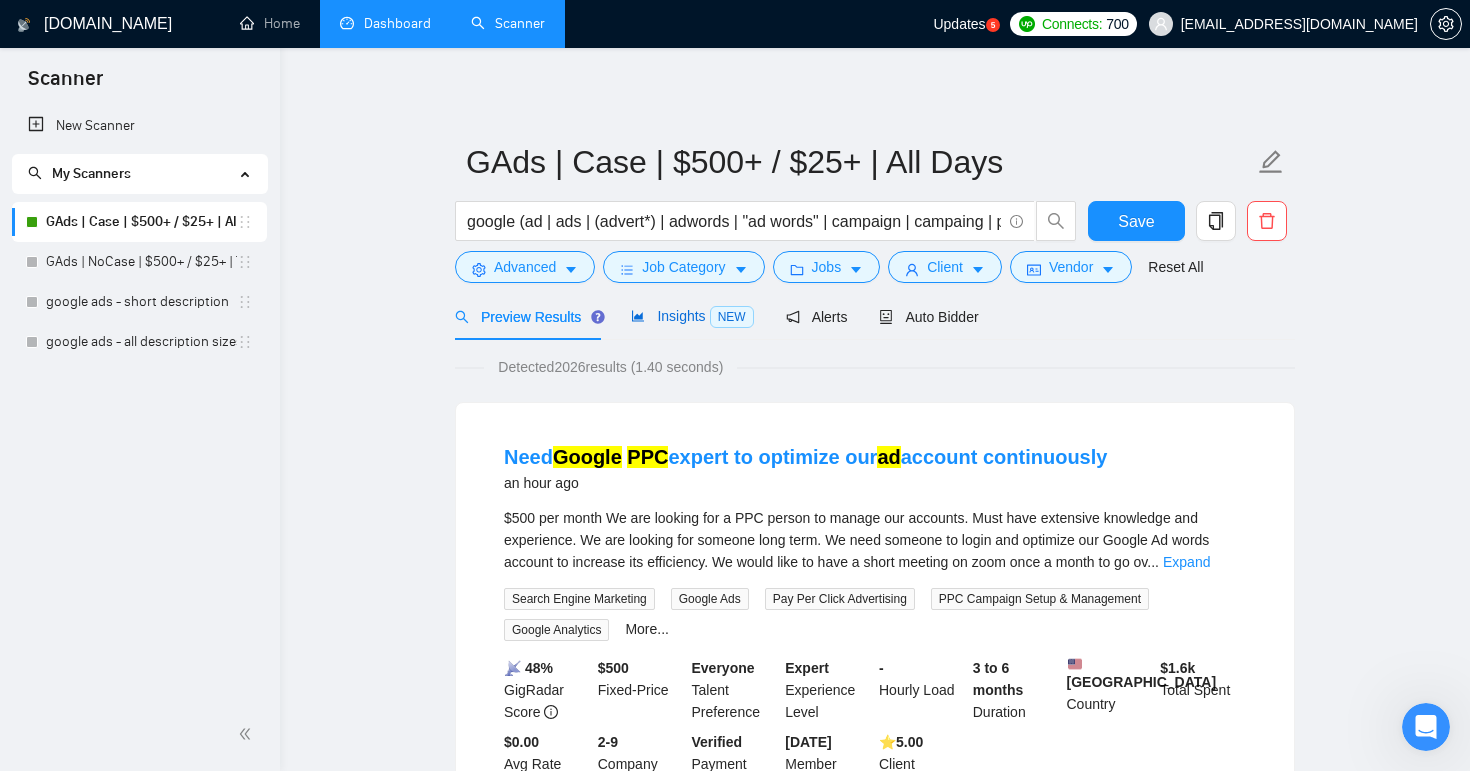 click on "Insights NEW" at bounding box center [692, 316] 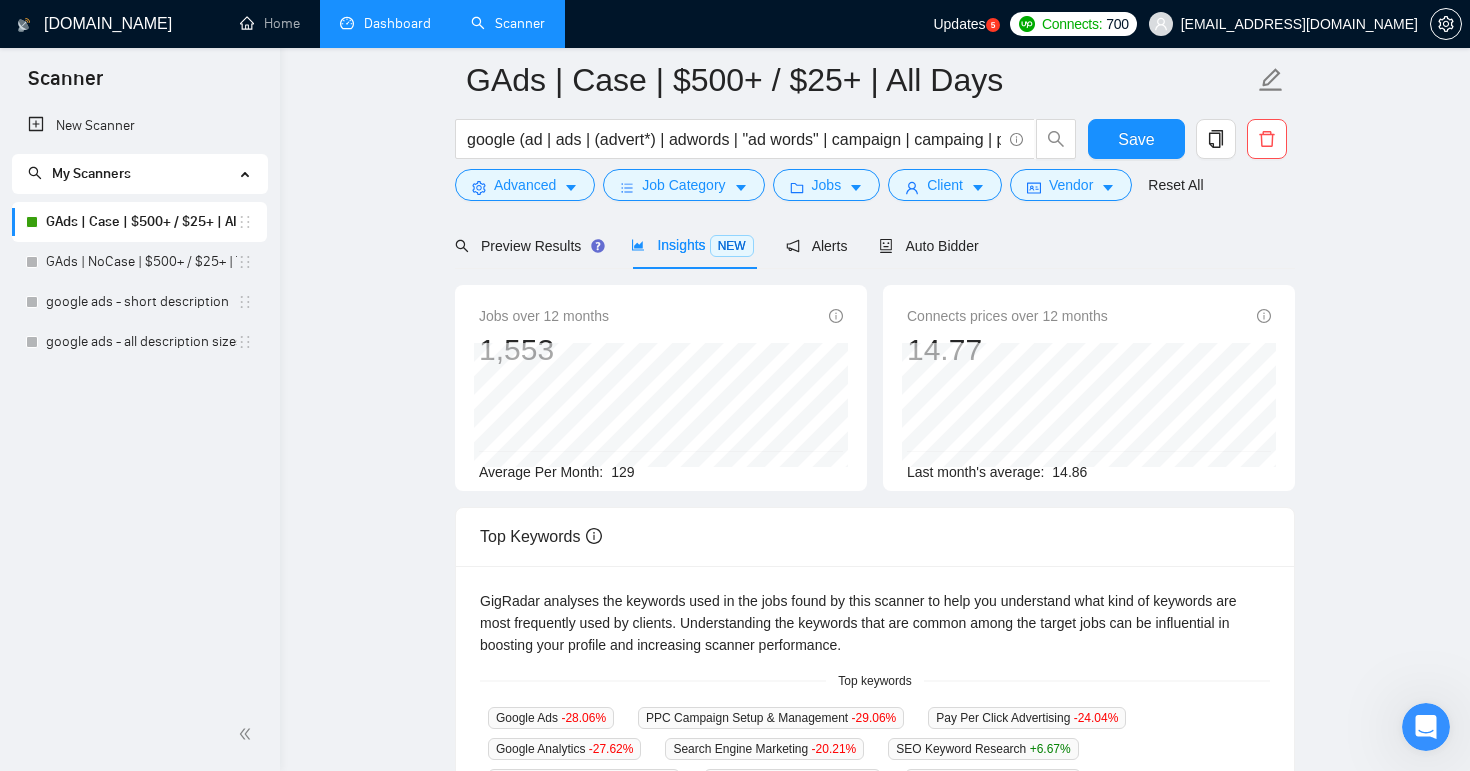 scroll, scrollTop: 0, scrollLeft: 0, axis: both 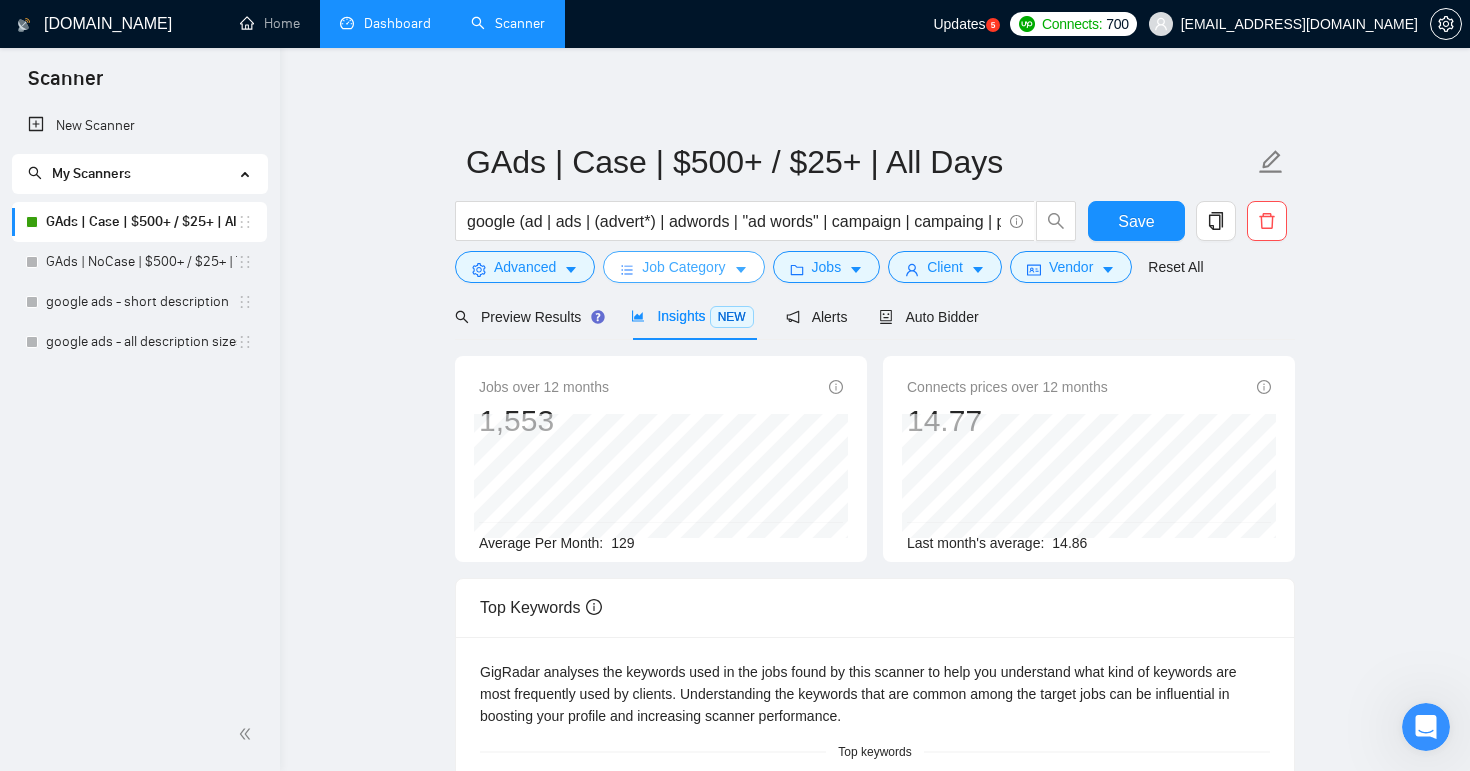 click on "Job Category" at bounding box center (683, 267) 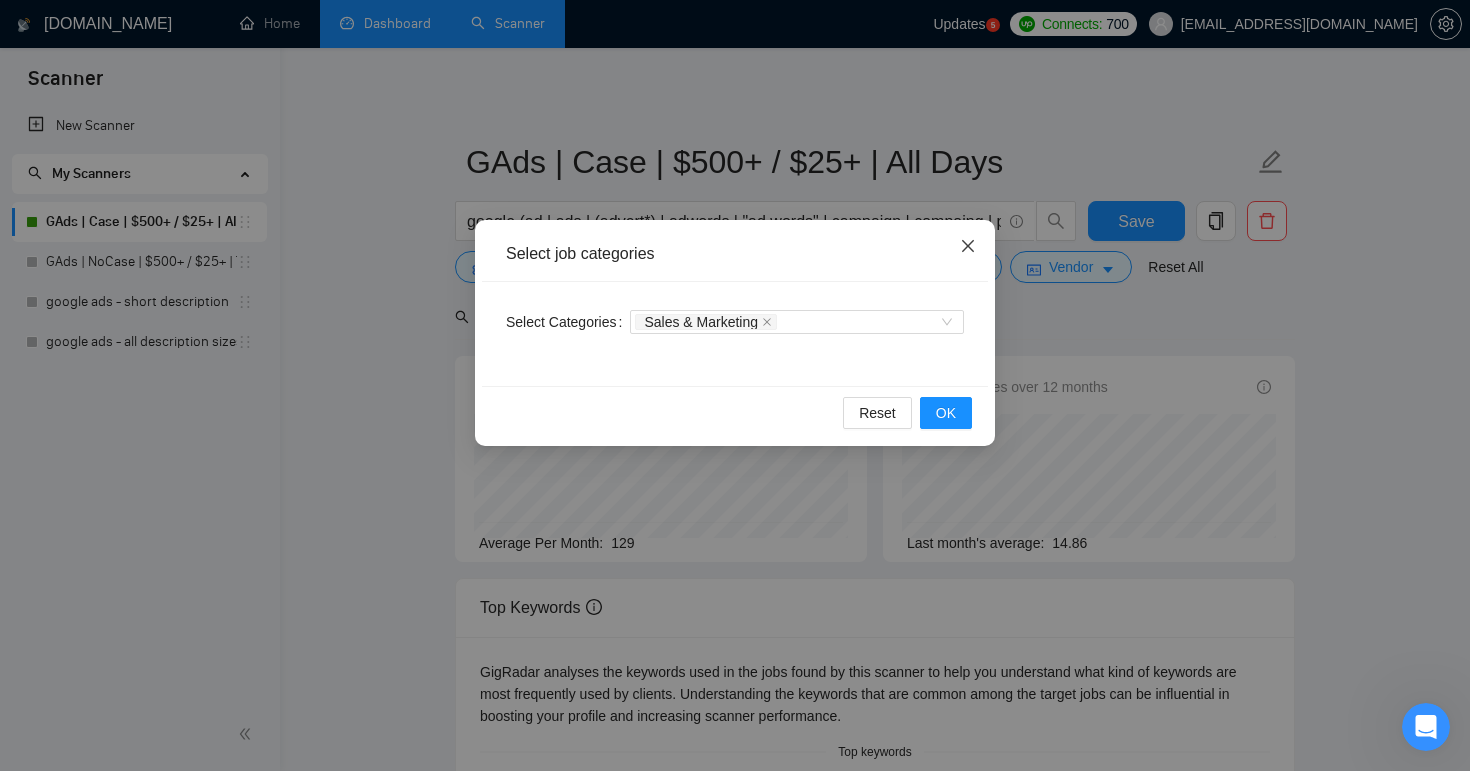 click at bounding box center (968, 247) 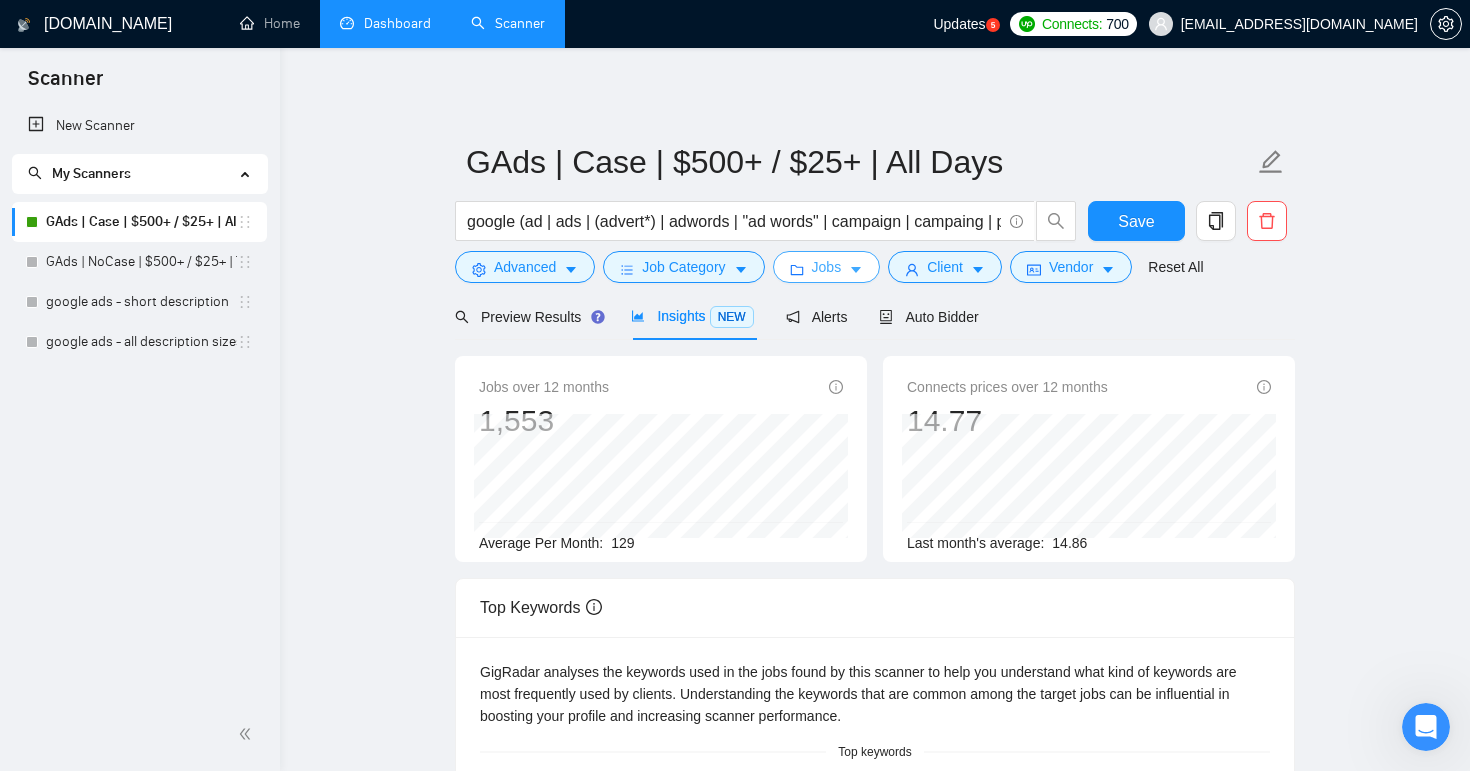 click on "Jobs" at bounding box center (827, 267) 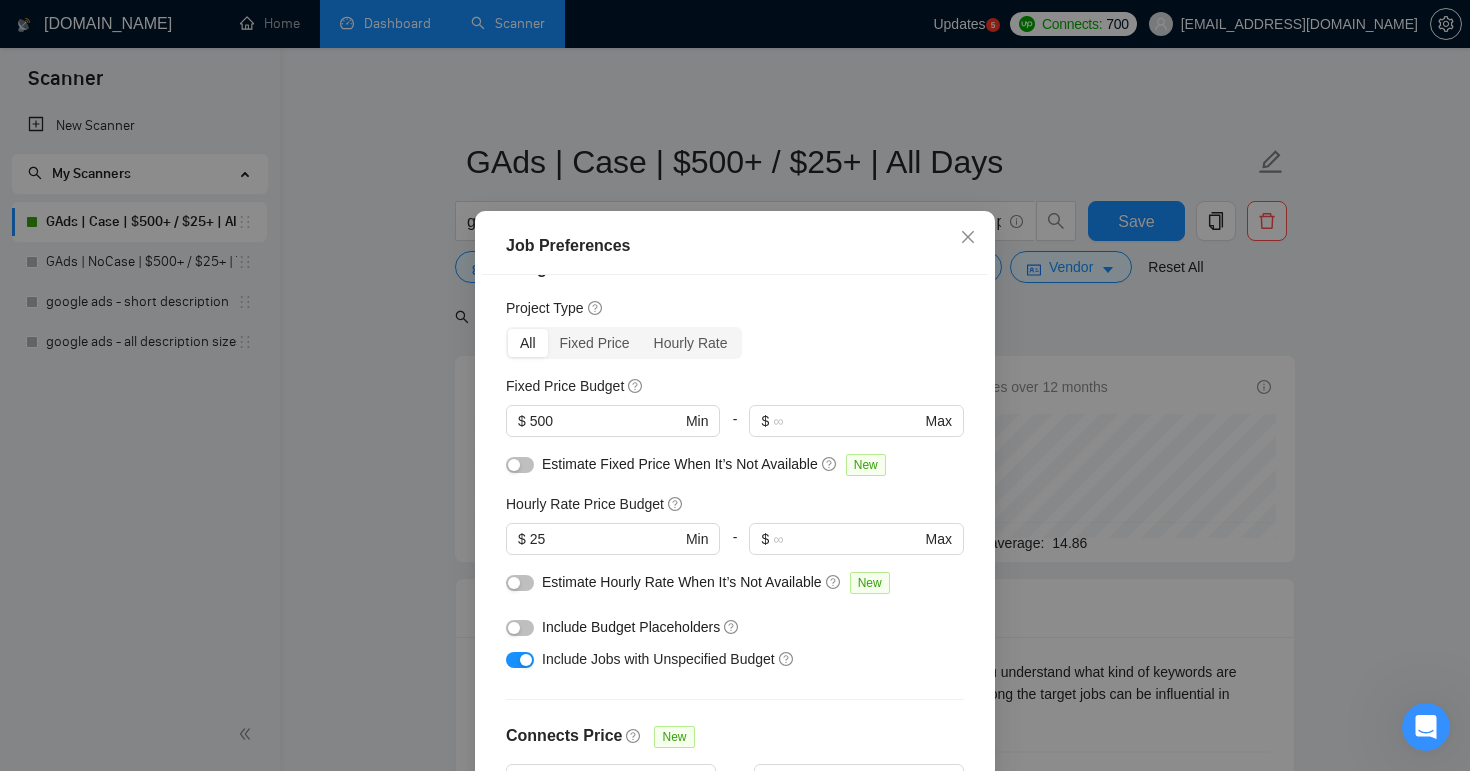 scroll, scrollTop: 52, scrollLeft: 0, axis: vertical 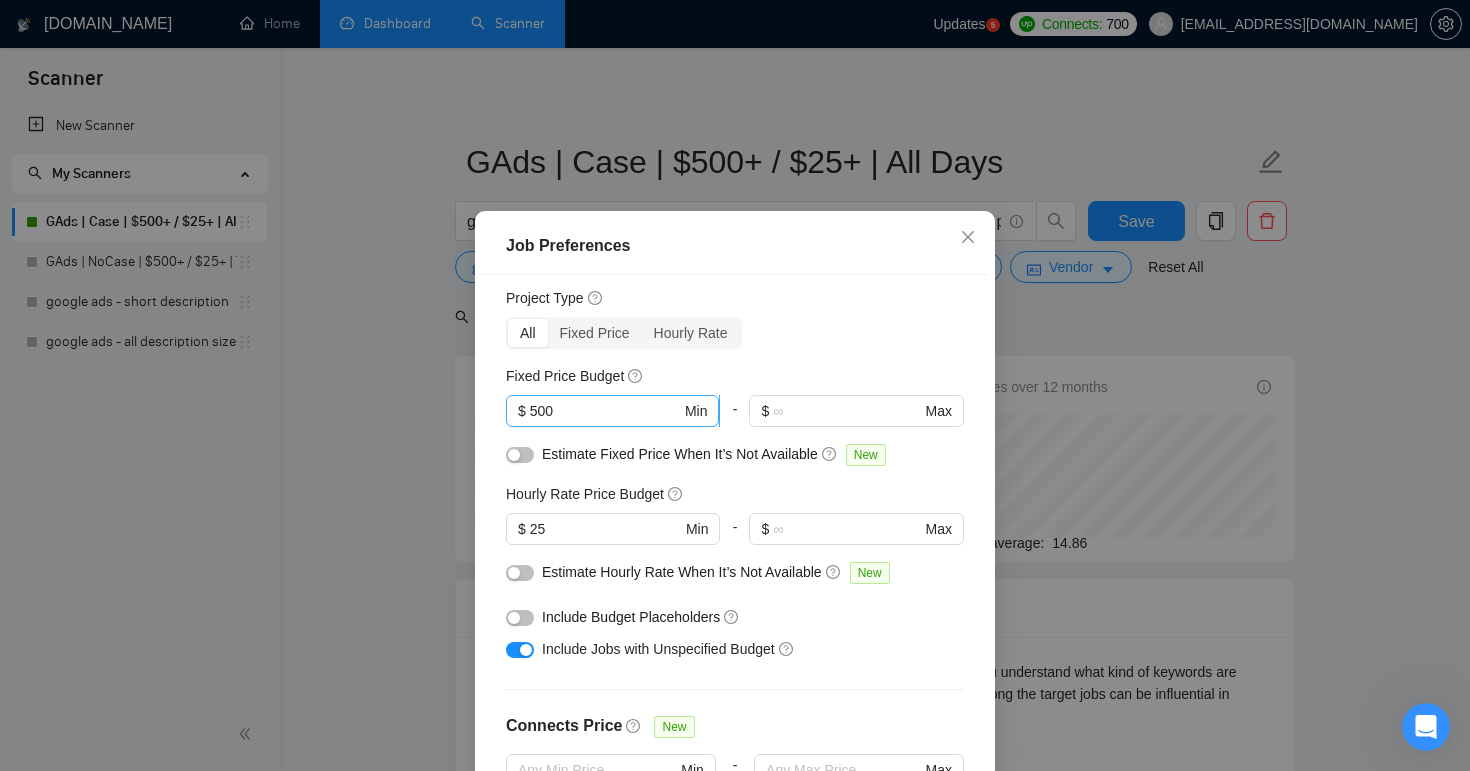 click on "500" at bounding box center [605, 411] 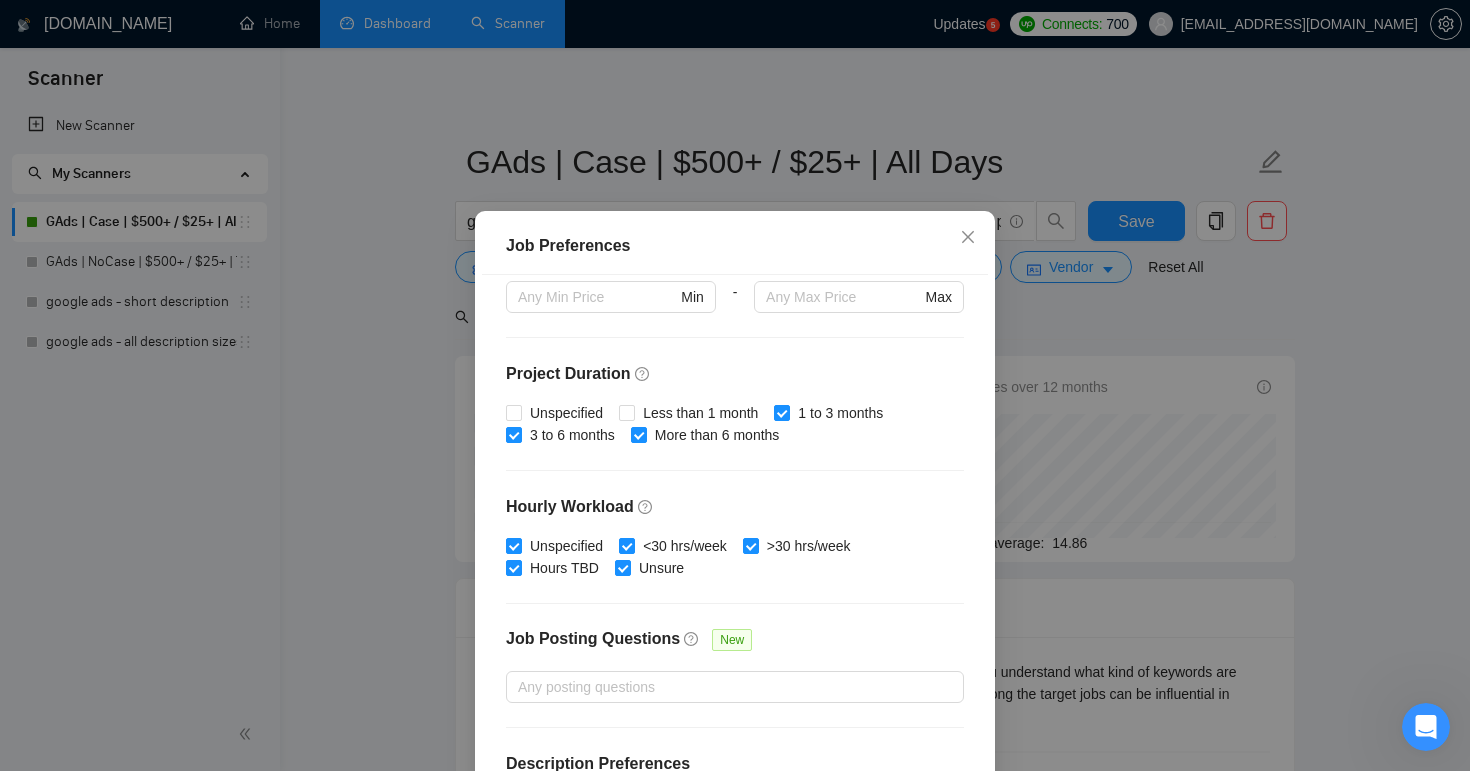 scroll, scrollTop: 587, scrollLeft: 0, axis: vertical 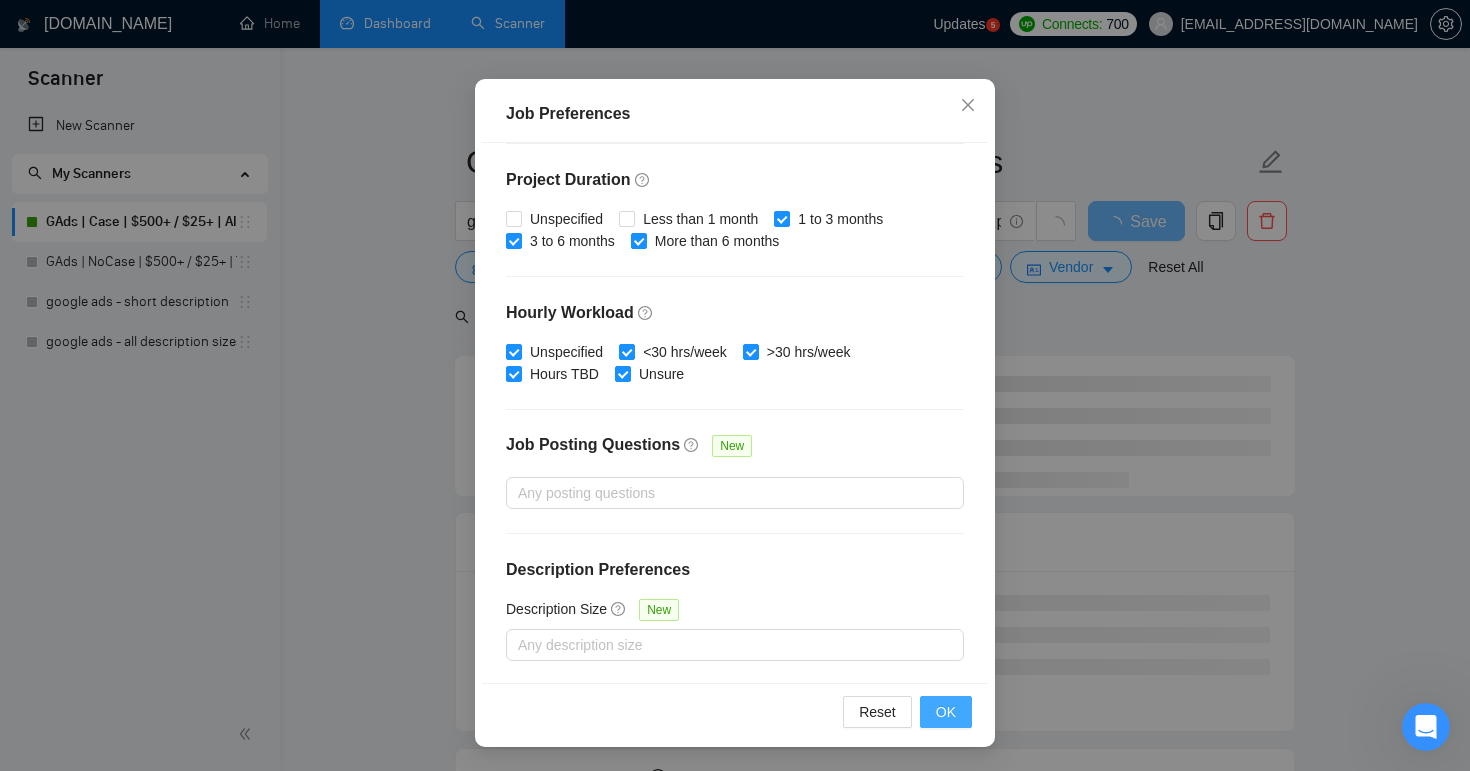 type on "400" 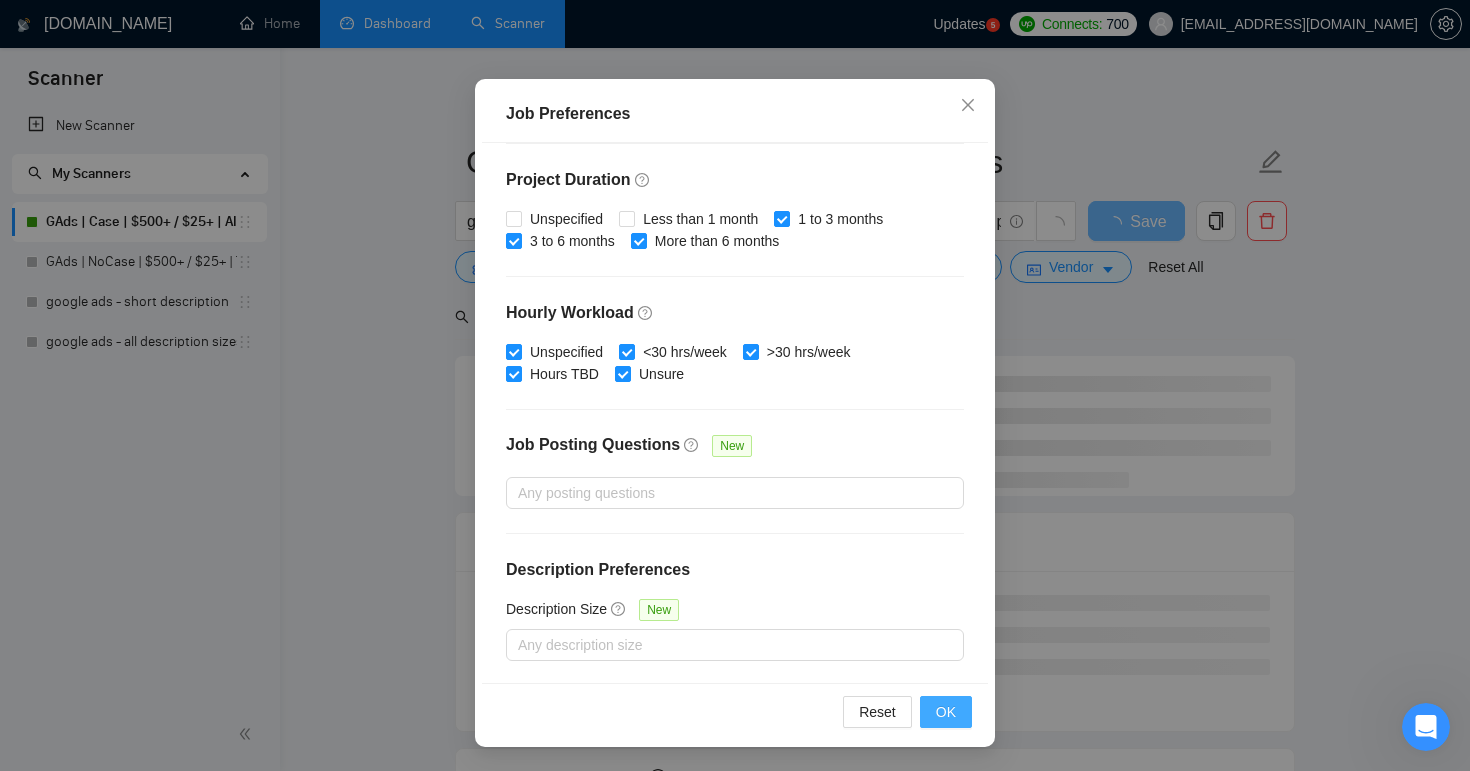 click on "OK" at bounding box center (946, 712) 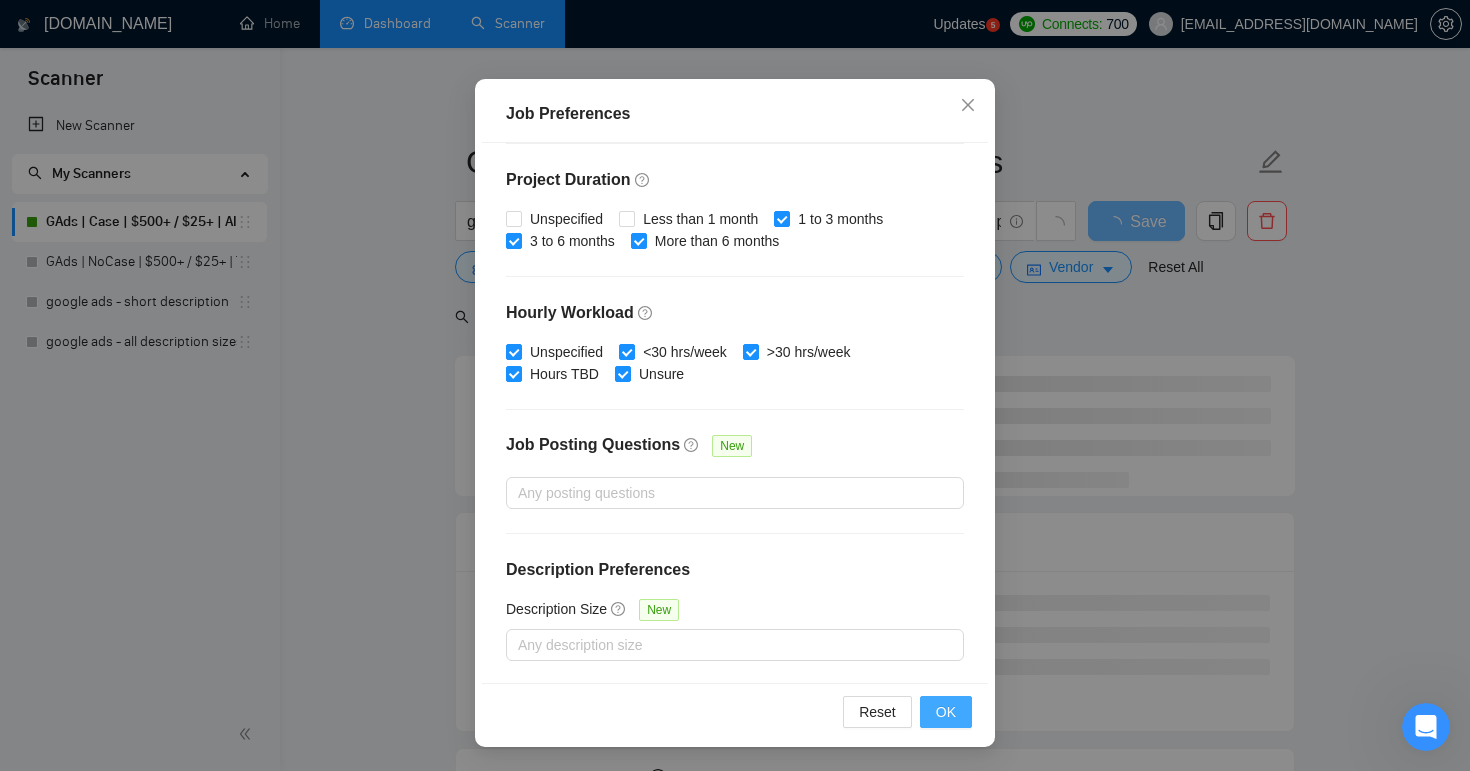 scroll, scrollTop: 40, scrollLeft: 0, axis: vertical 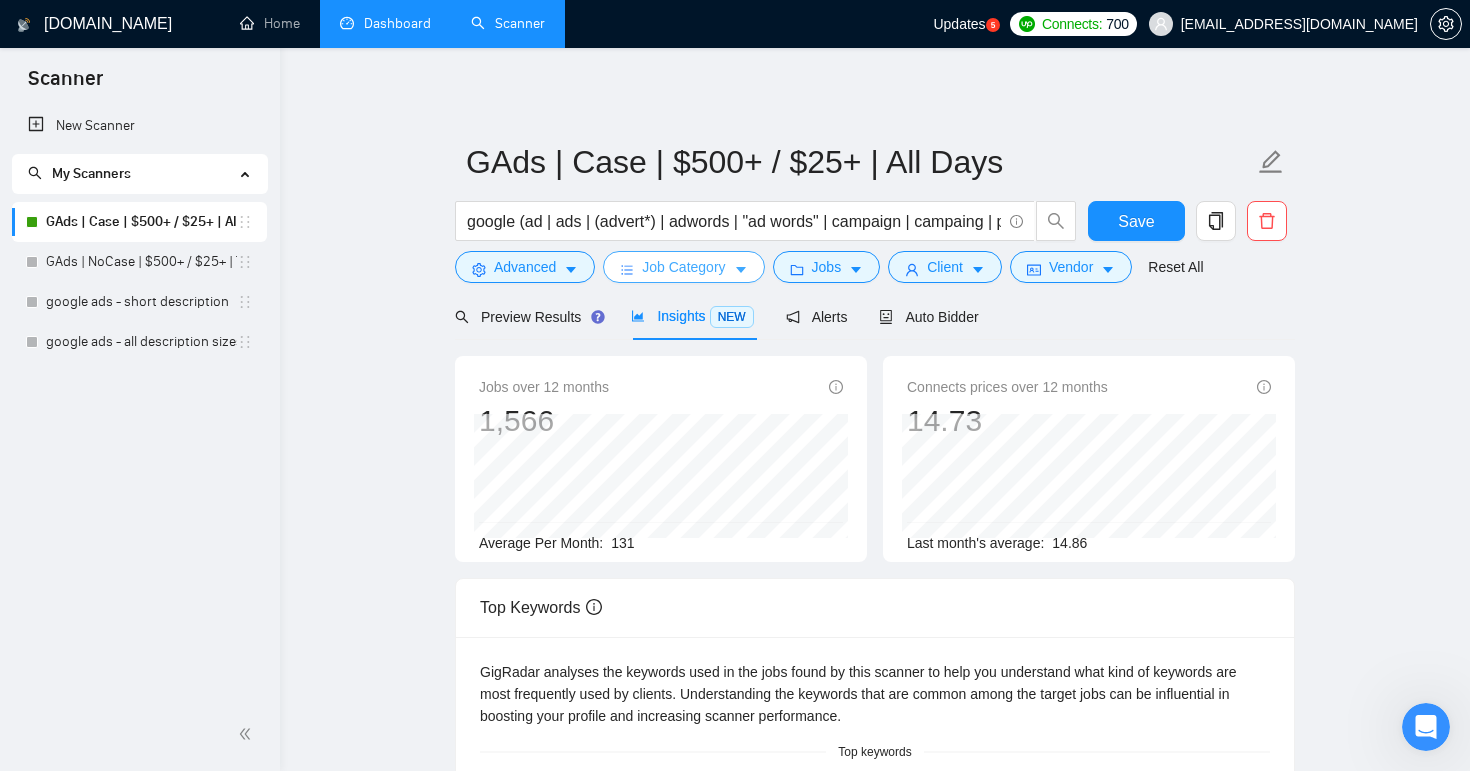 click on "Job Category" at bounding box center [683, 267] 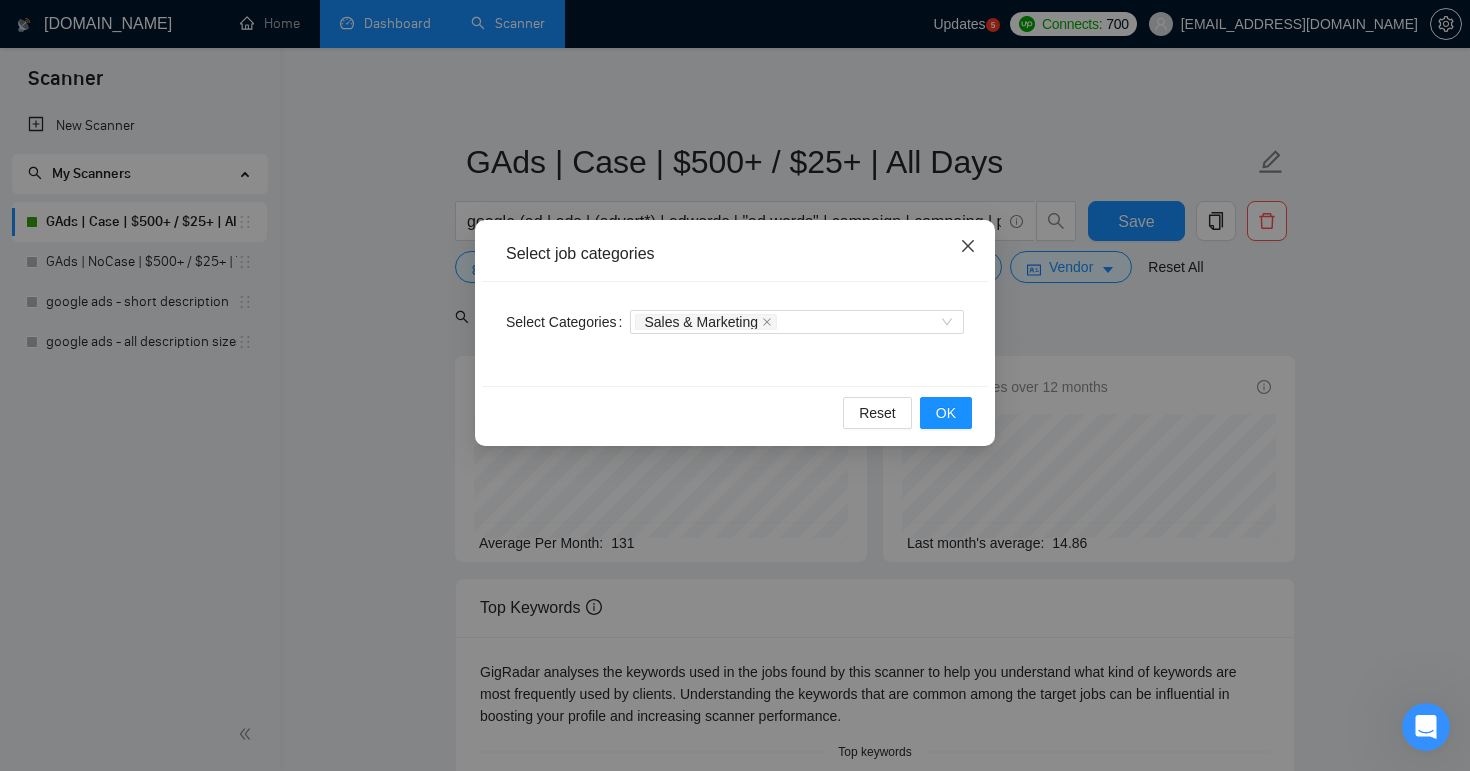 click 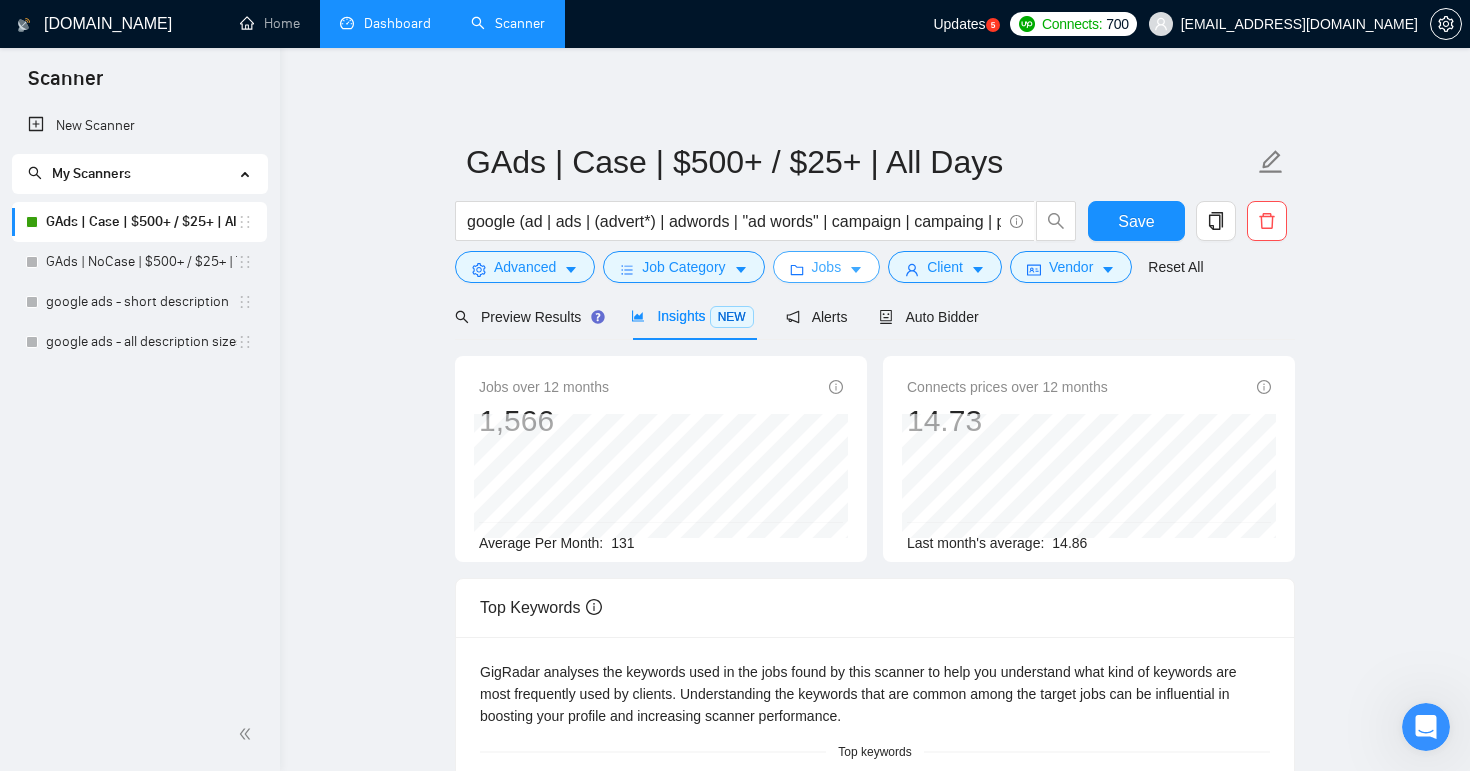click on "Jobs" at bounding box center [827, 267] 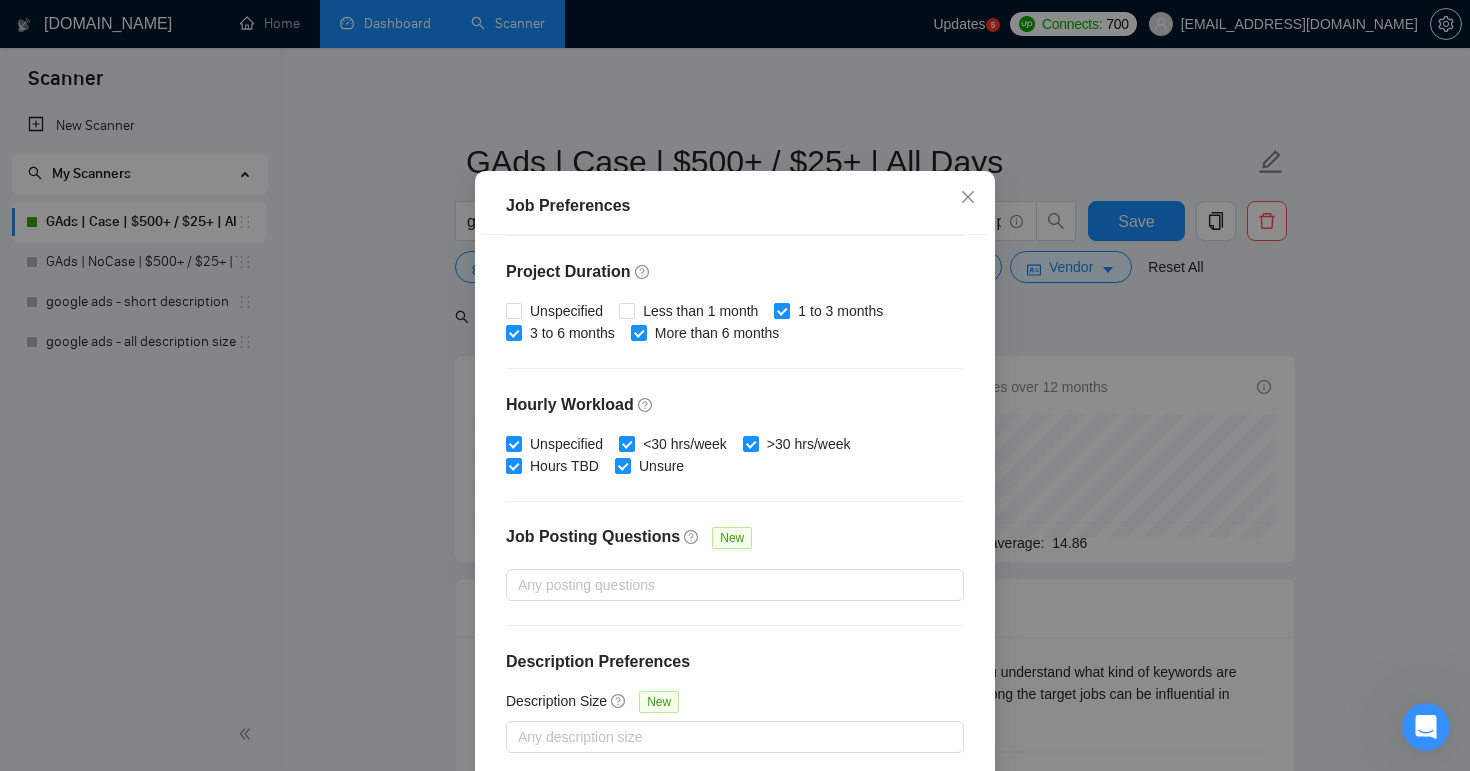 scroll, scrollTop: 132, scrollLeft: 0, axis: vertical 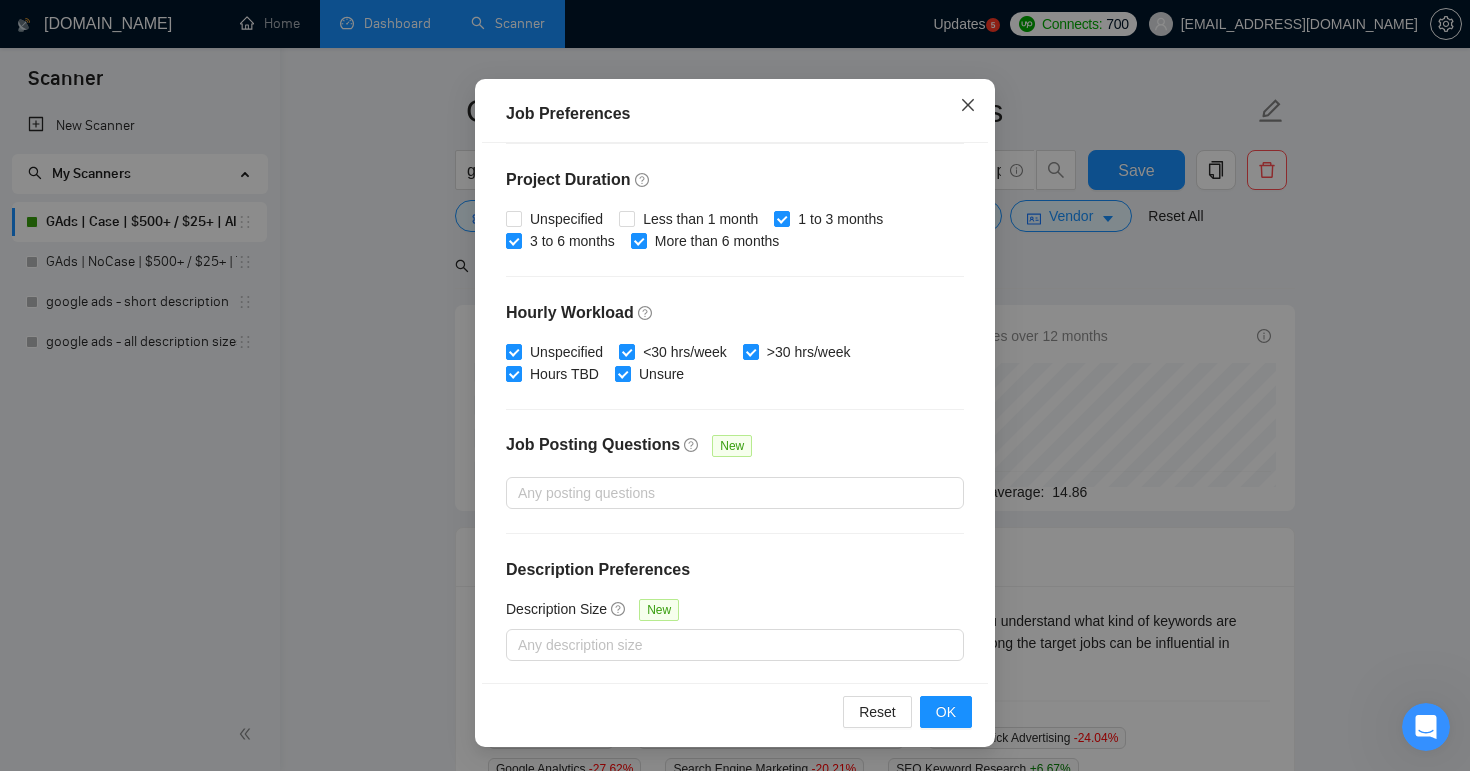 click 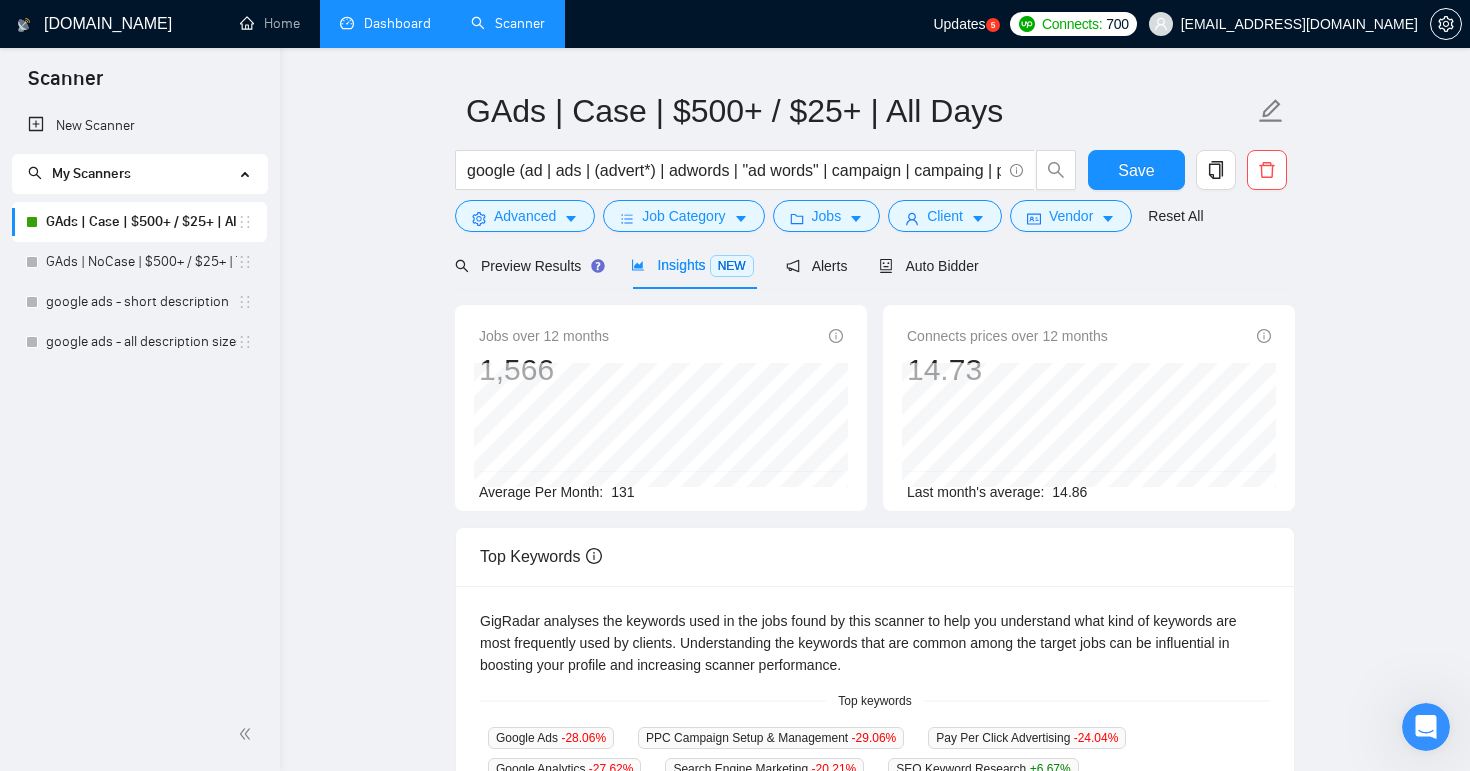 scroll, scrollTop: 40, scrollLeft: 0, axis: vertical 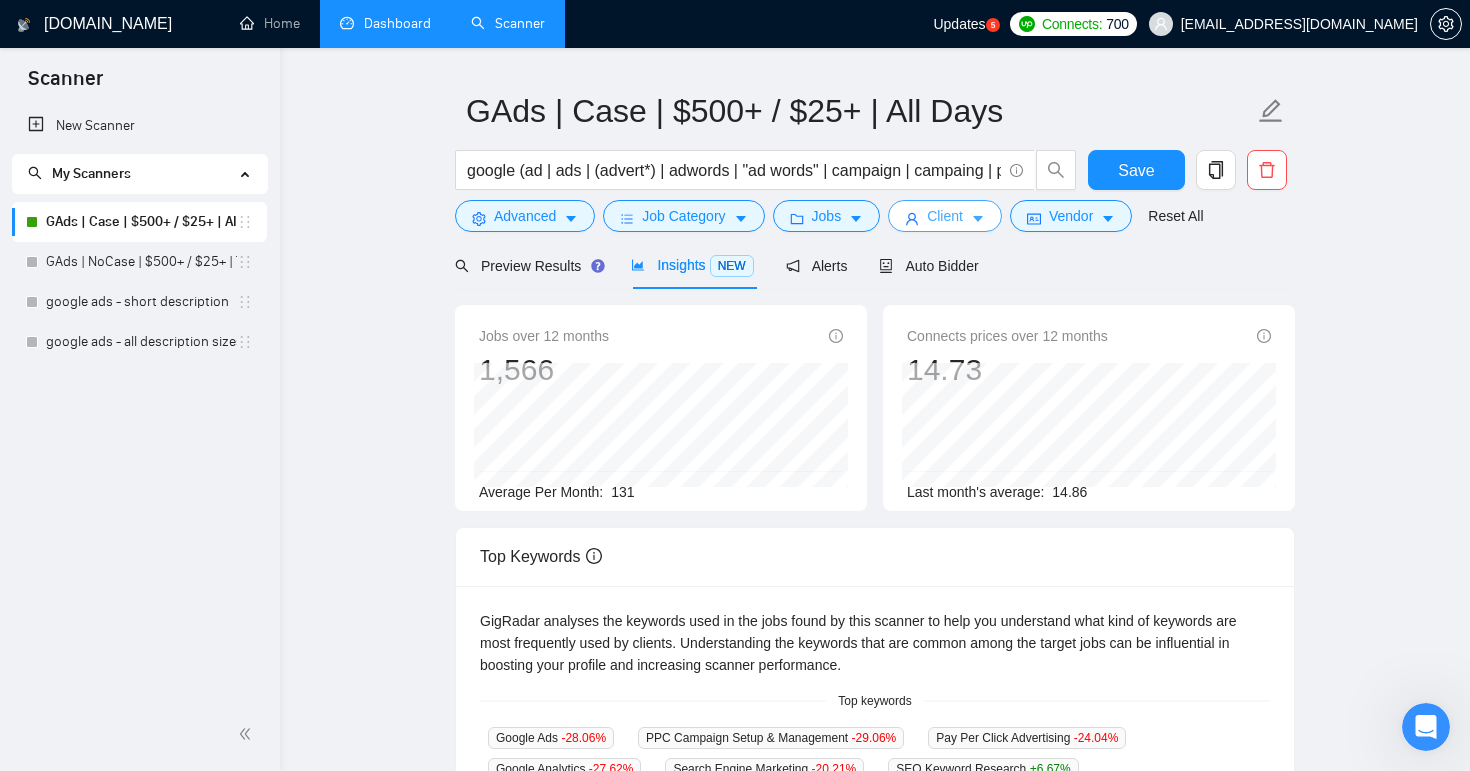 click on "Client" at bounding box center (945, 216) 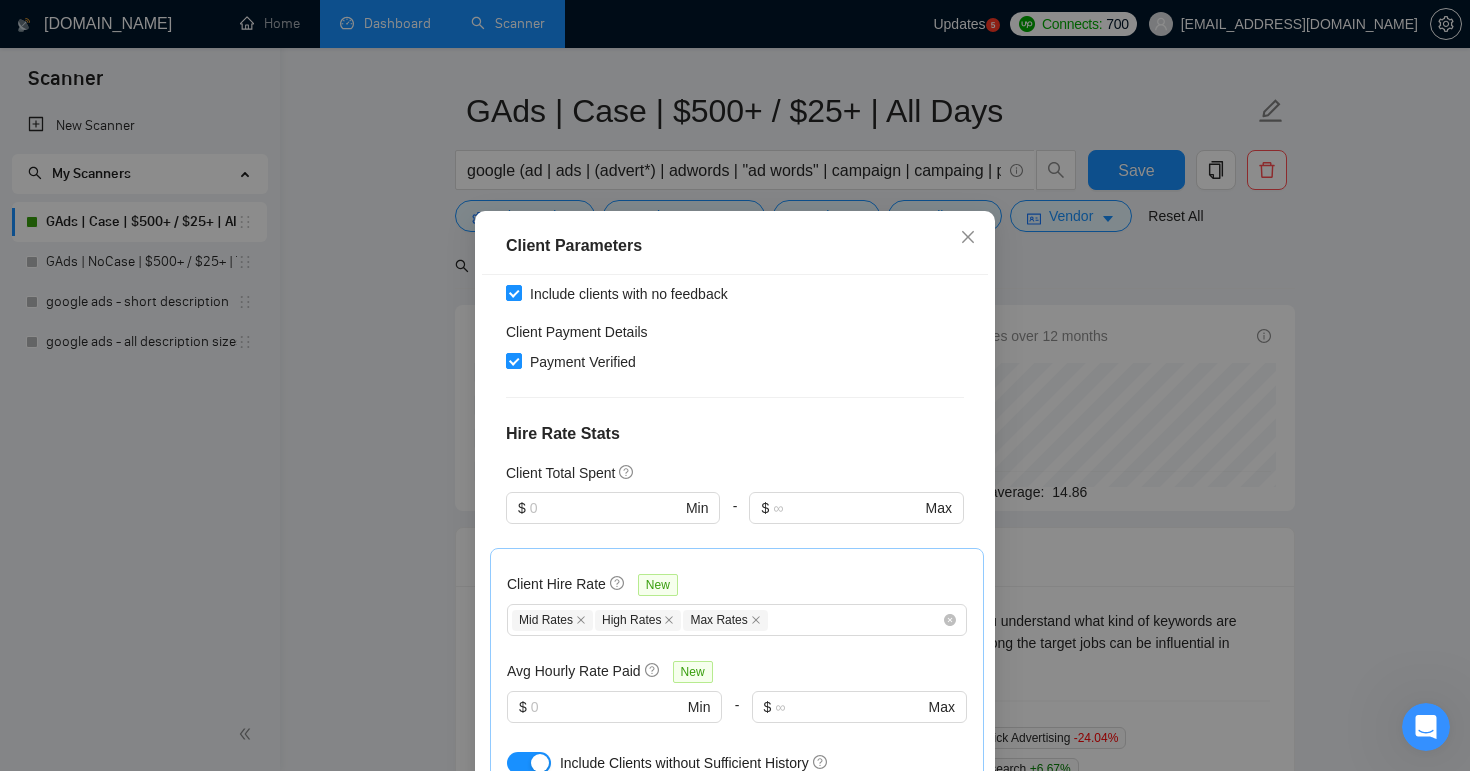 scroll, scrollTop: 781, scrollLeft: 0, axis: vertical 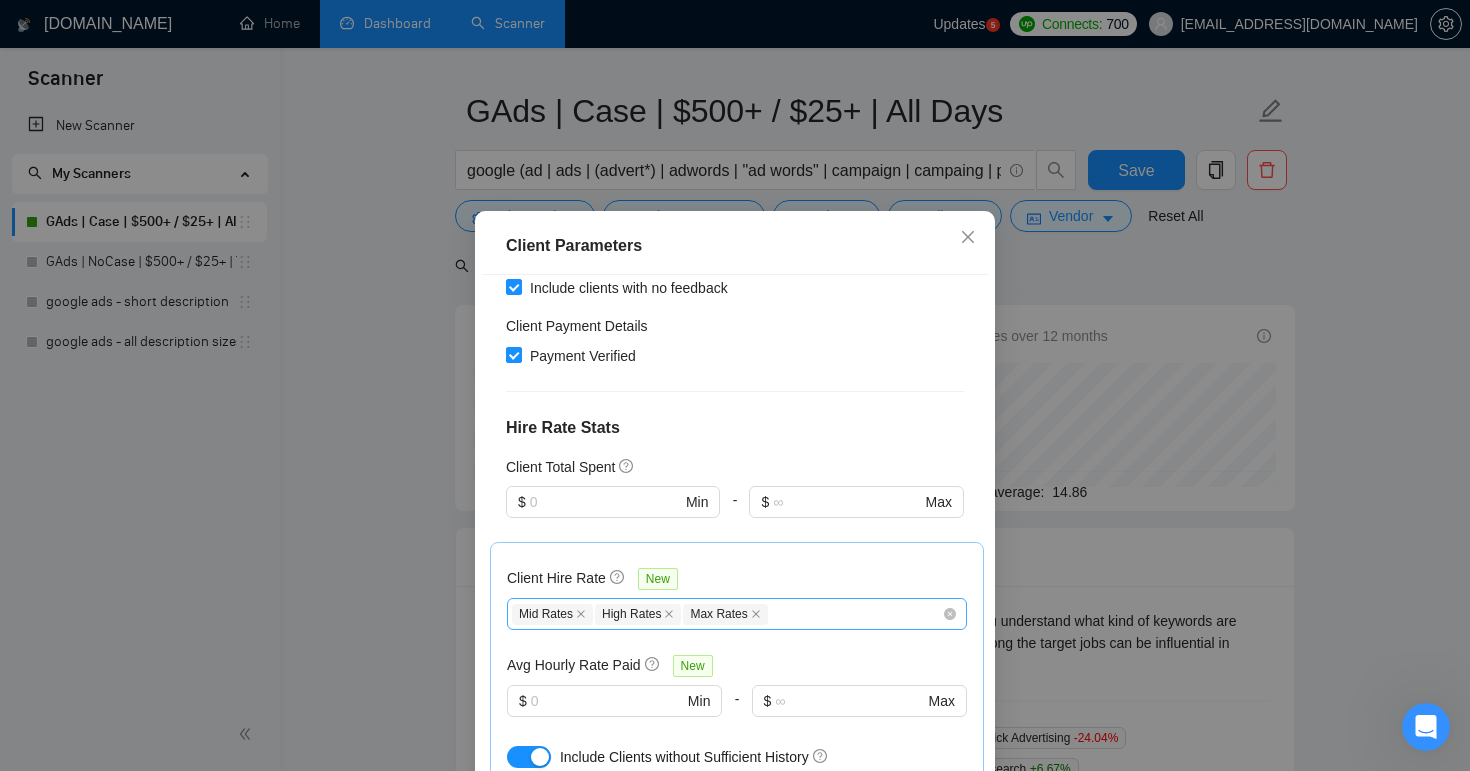 click on "Mid Rates High Rates Max Rates" at bounding box center [727, 614] 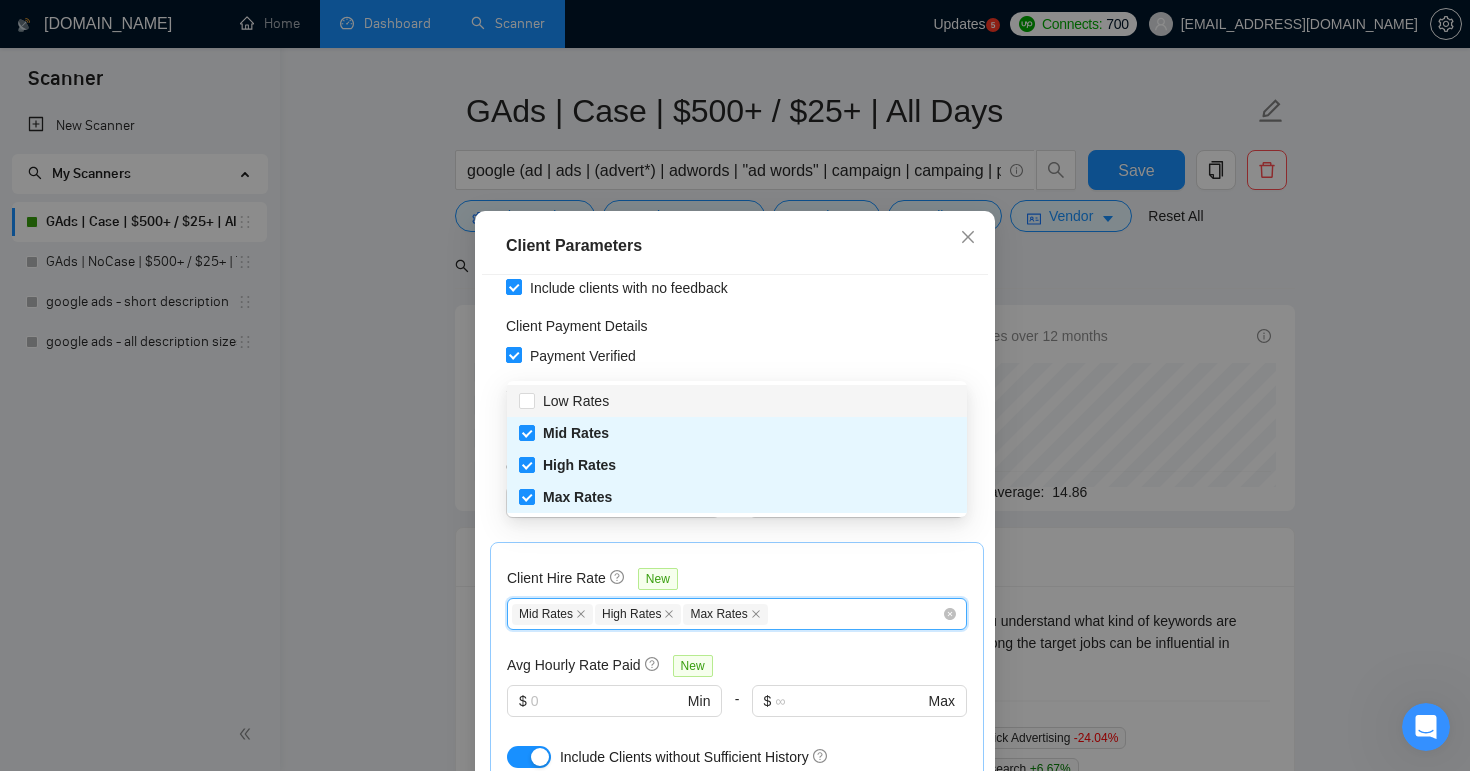 click on "Client Hire Rate New" at bounding box center (737, 582) 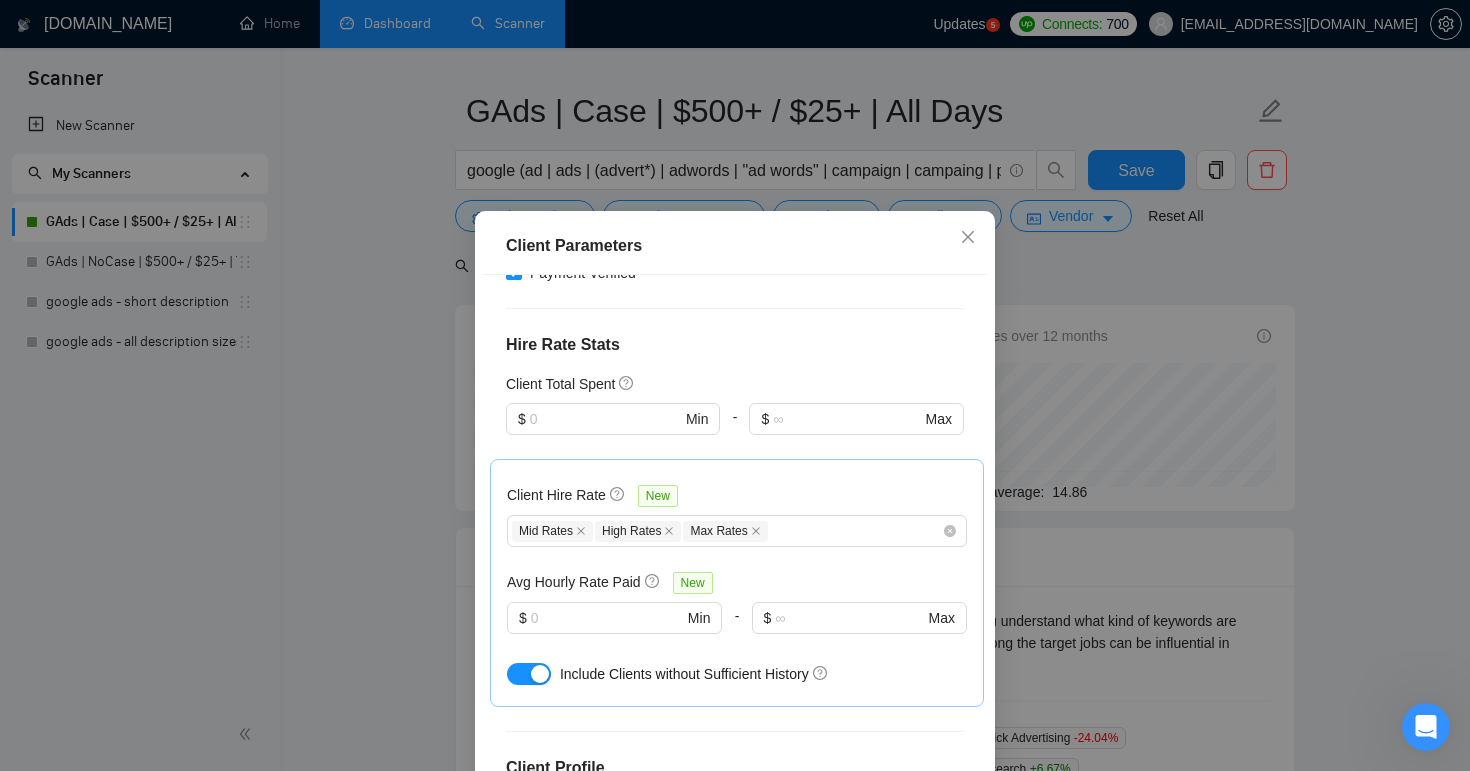 scroll, scrollTop: 874, scrollLeft: 0, axis: vertical 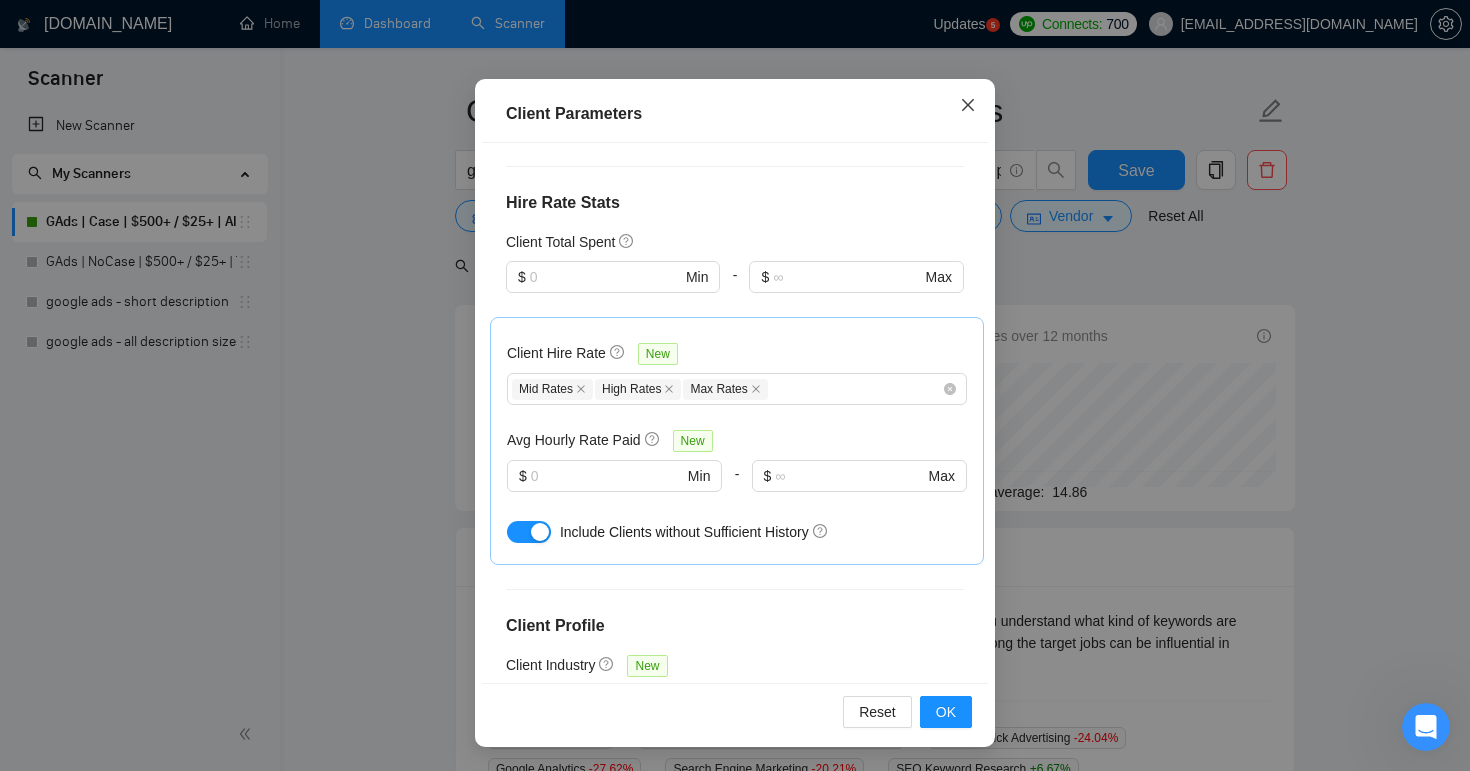 click at bounding box center [968, 106] 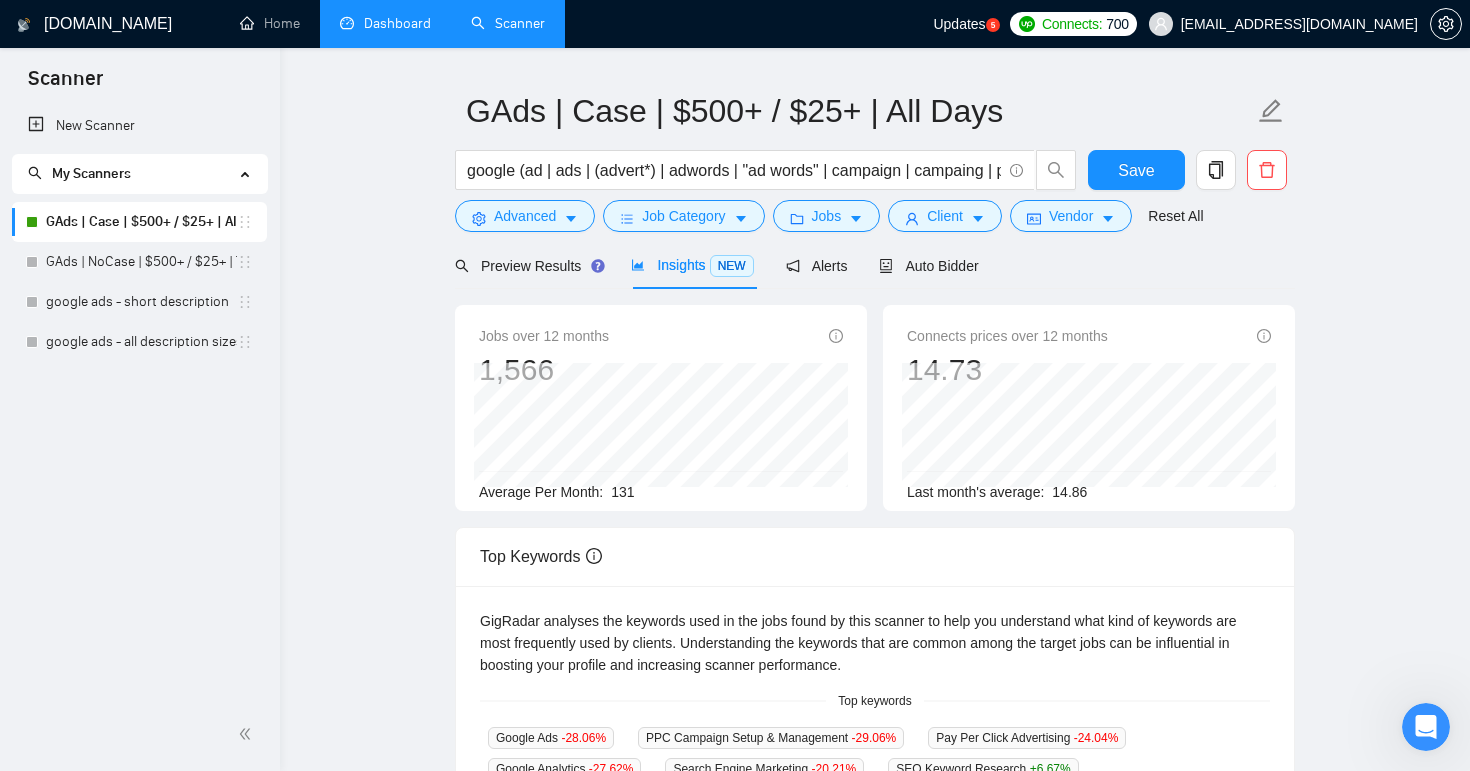scroll, scrollTop: 40, scrollLeft: 0, axis: vertical 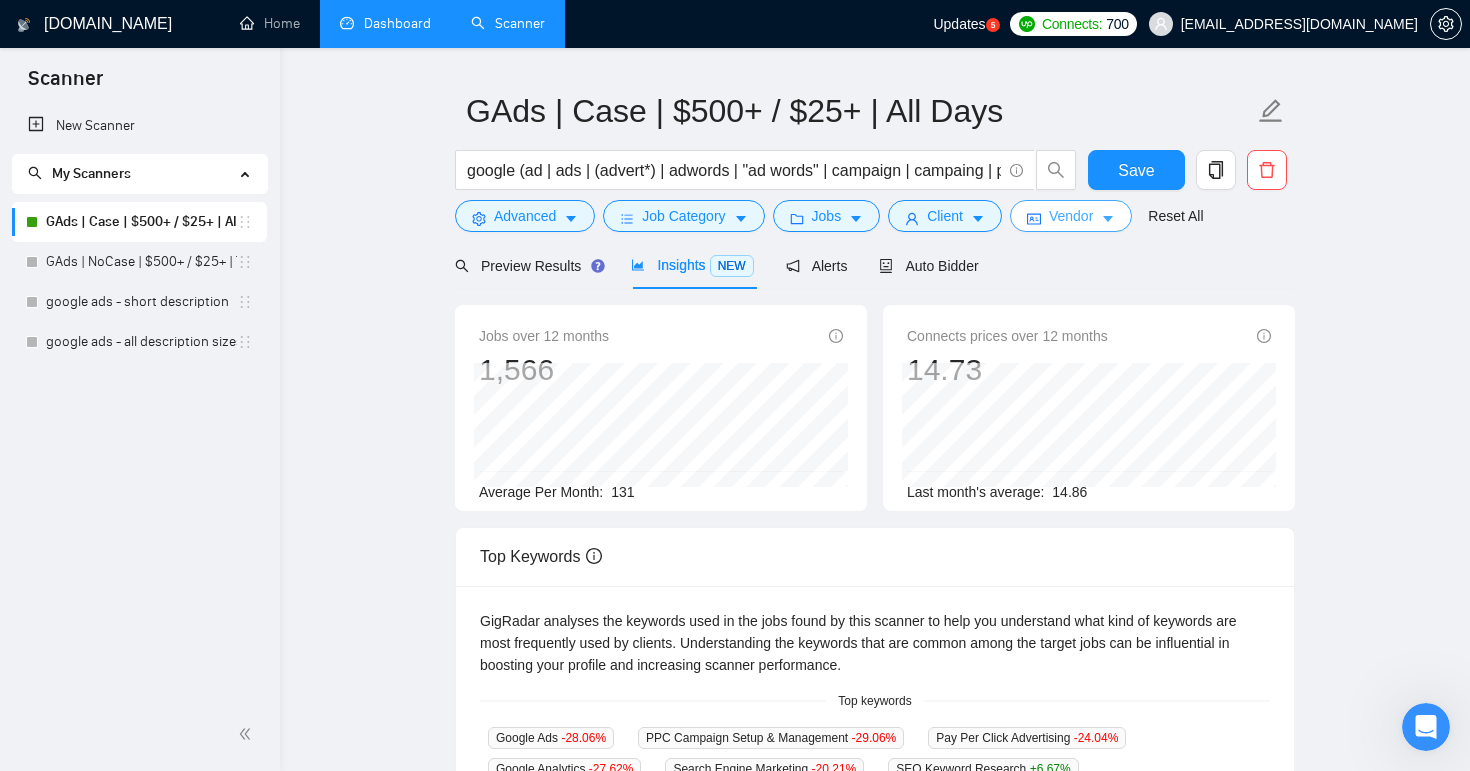 click on "Vendor" at bounding box center [1071, 216] 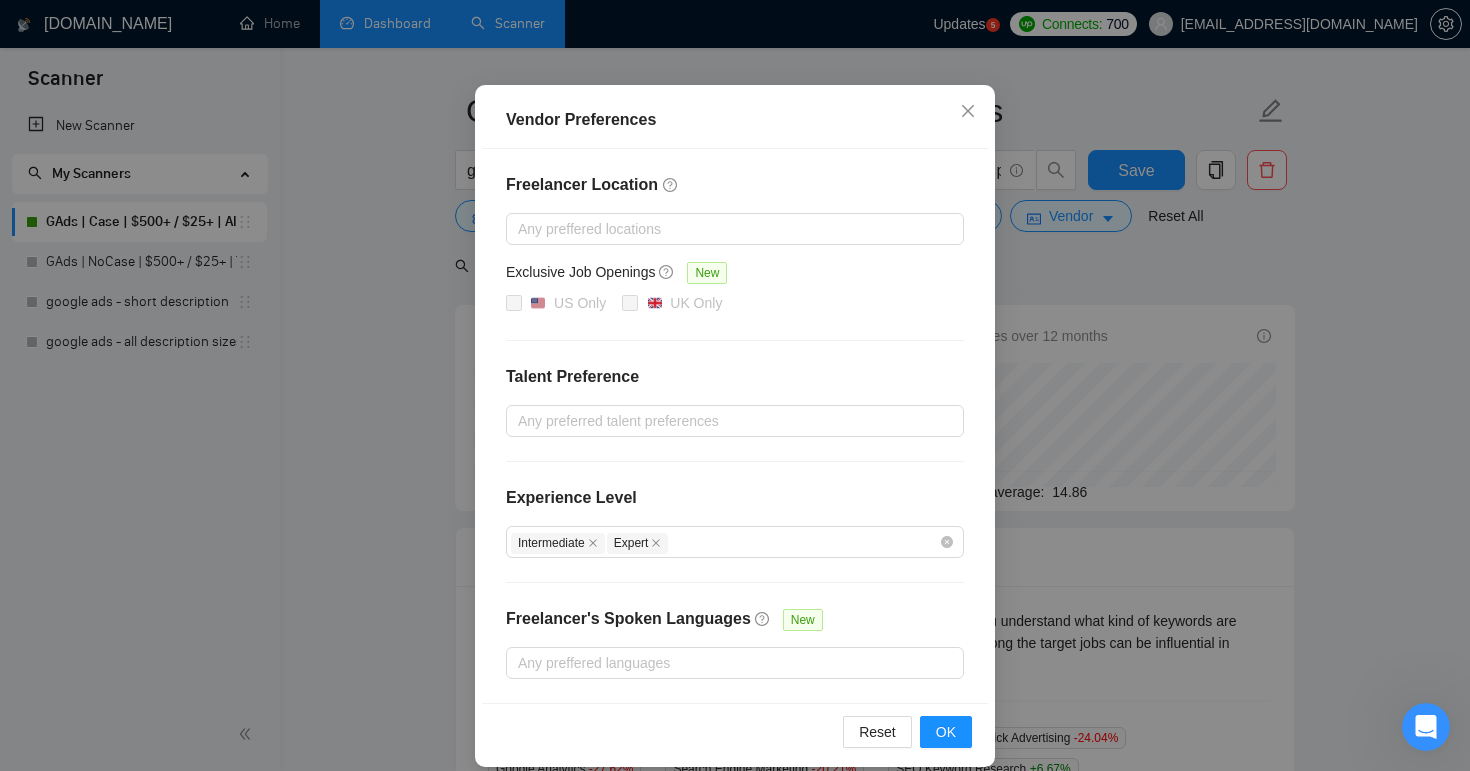 scroll, scrollTop: 154, scrollLeft: 0, axis: vertical 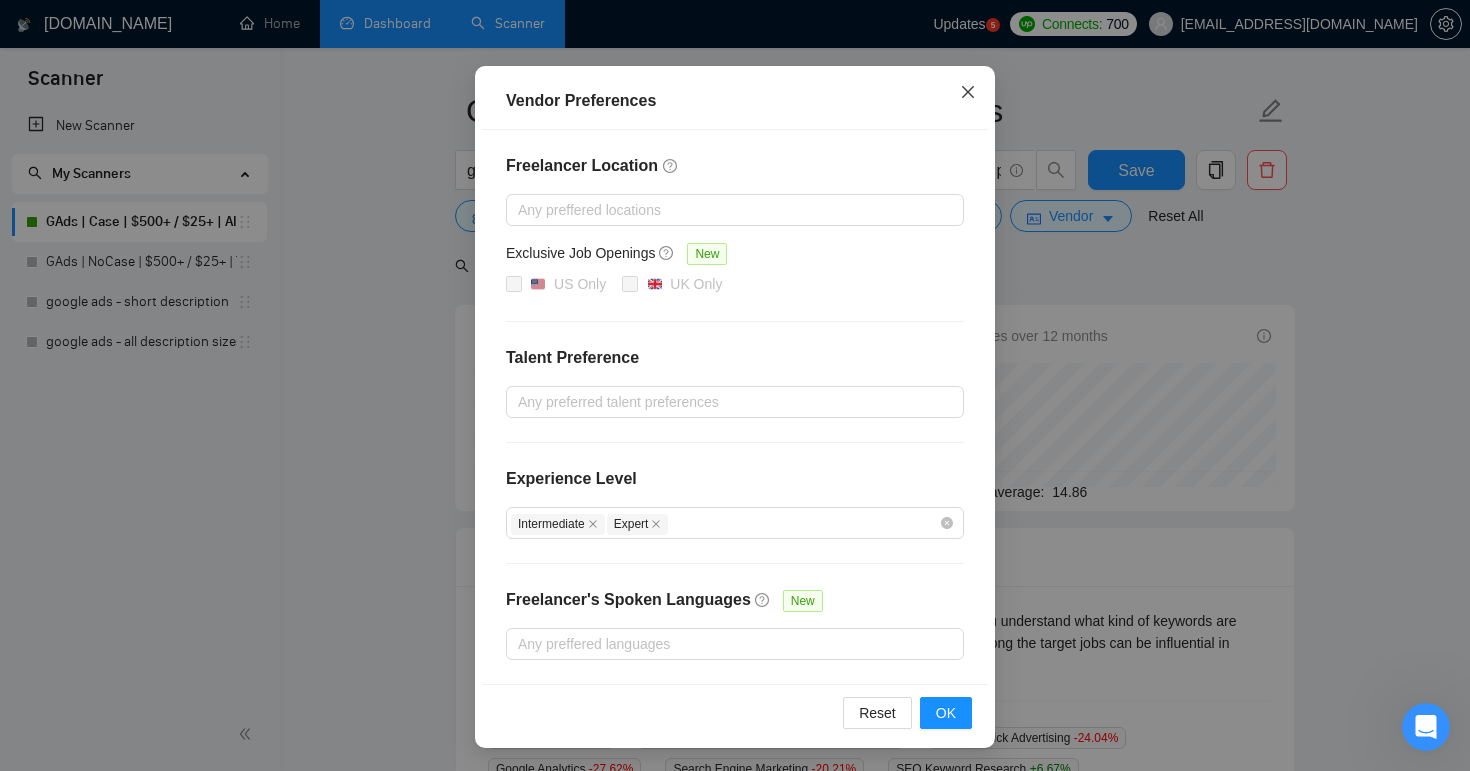 click 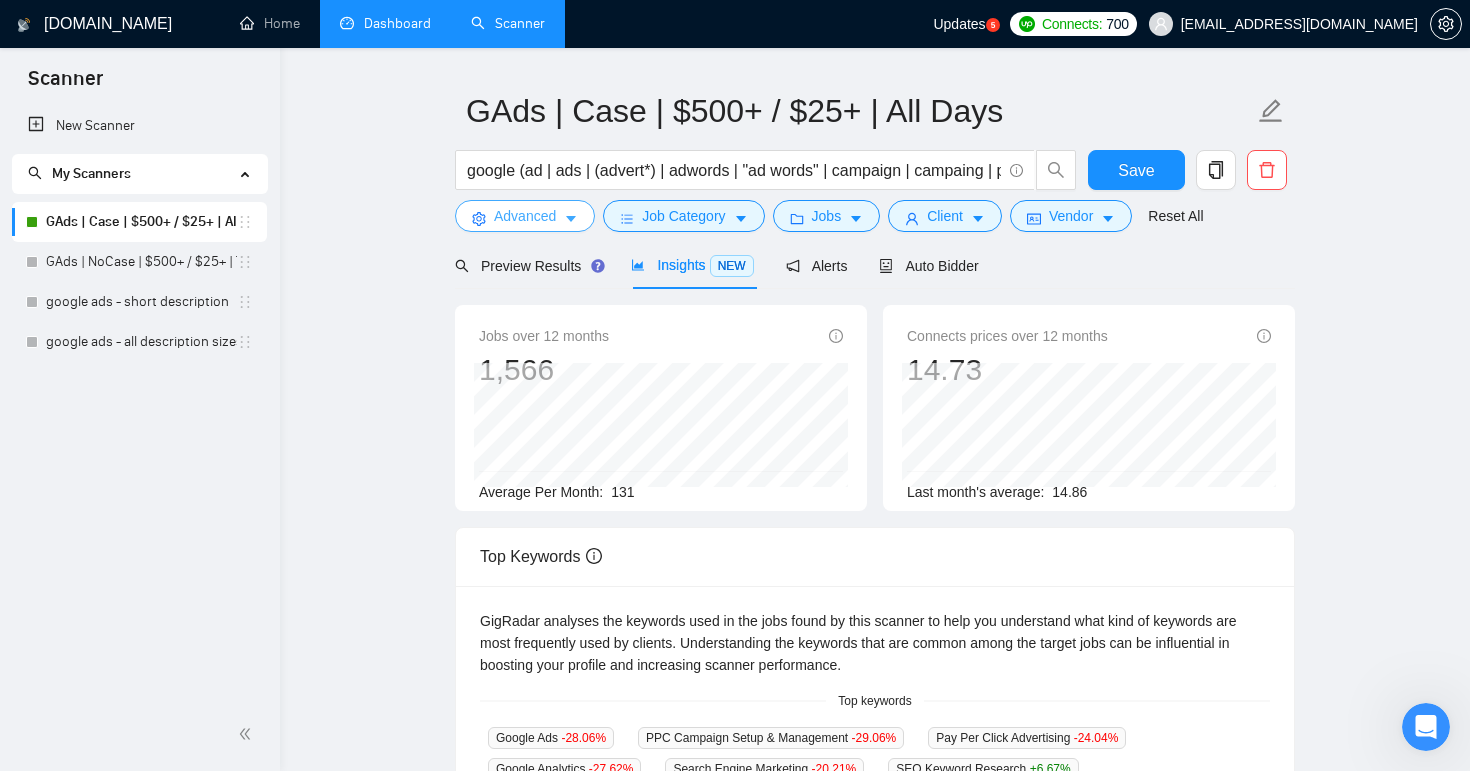 click on "Advanced" at bounding box center [525, 216] 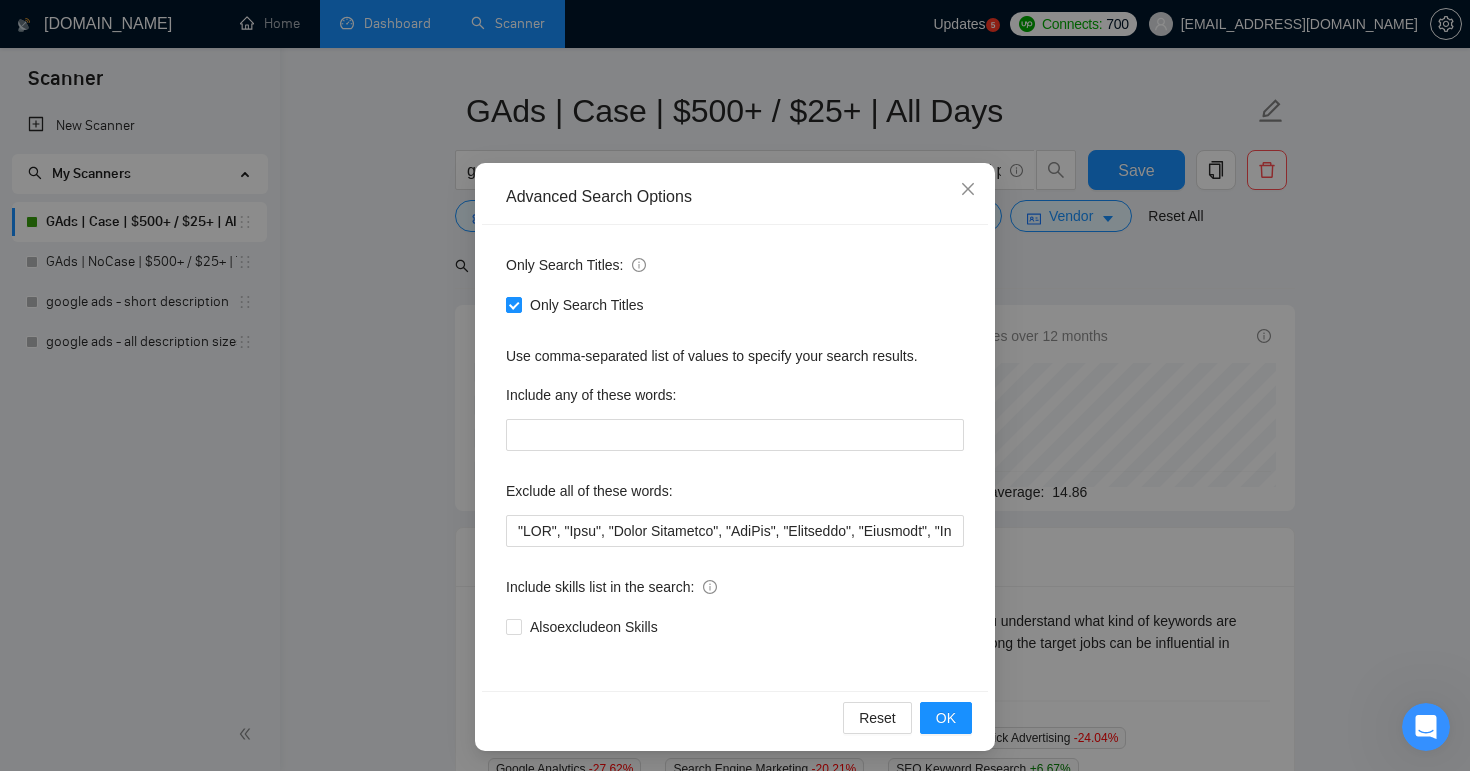 scroll, scrollTop: 61, scrollLeft: 0, axis: vertical 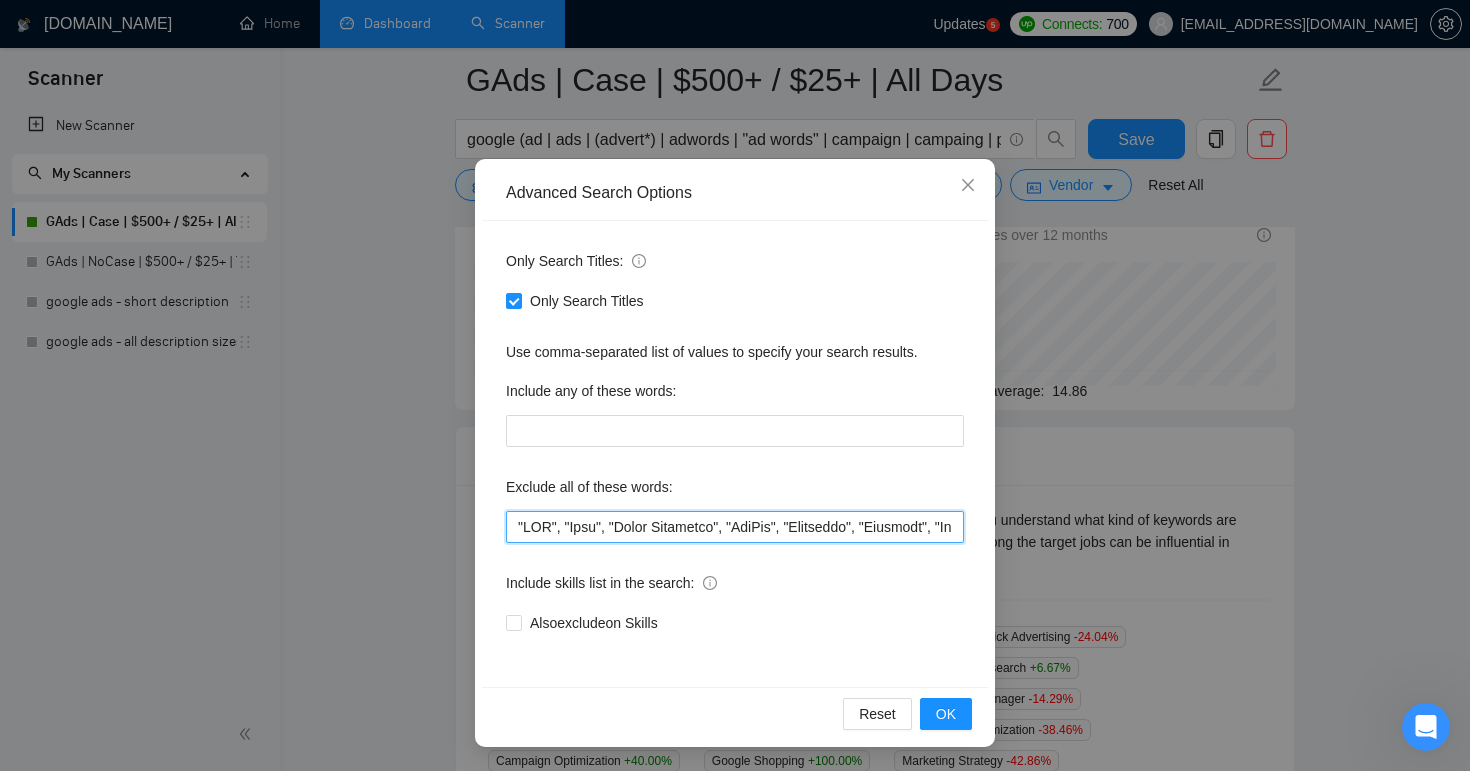 click at bounding box center (735, 527) 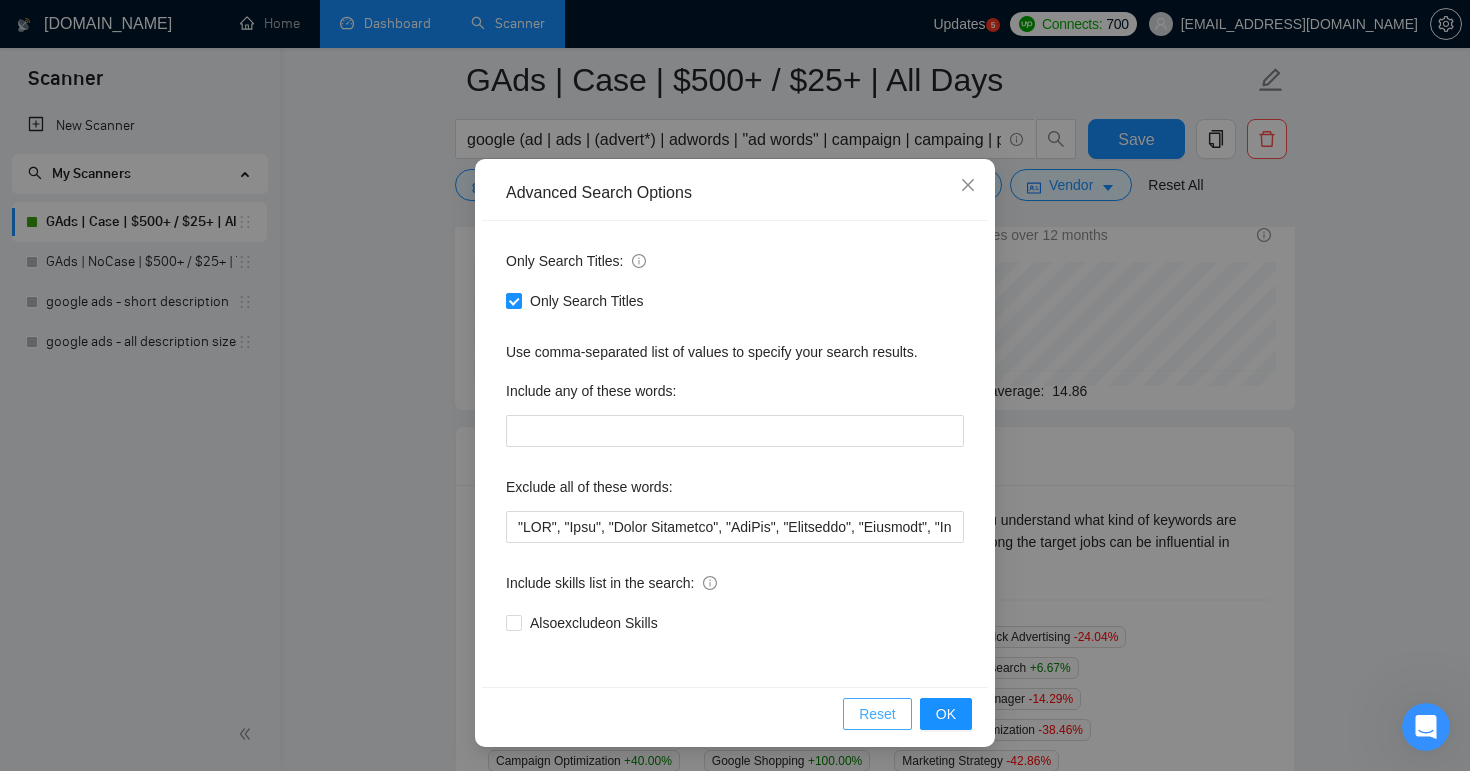 click on "Reset" at bounding box center [877, 714] 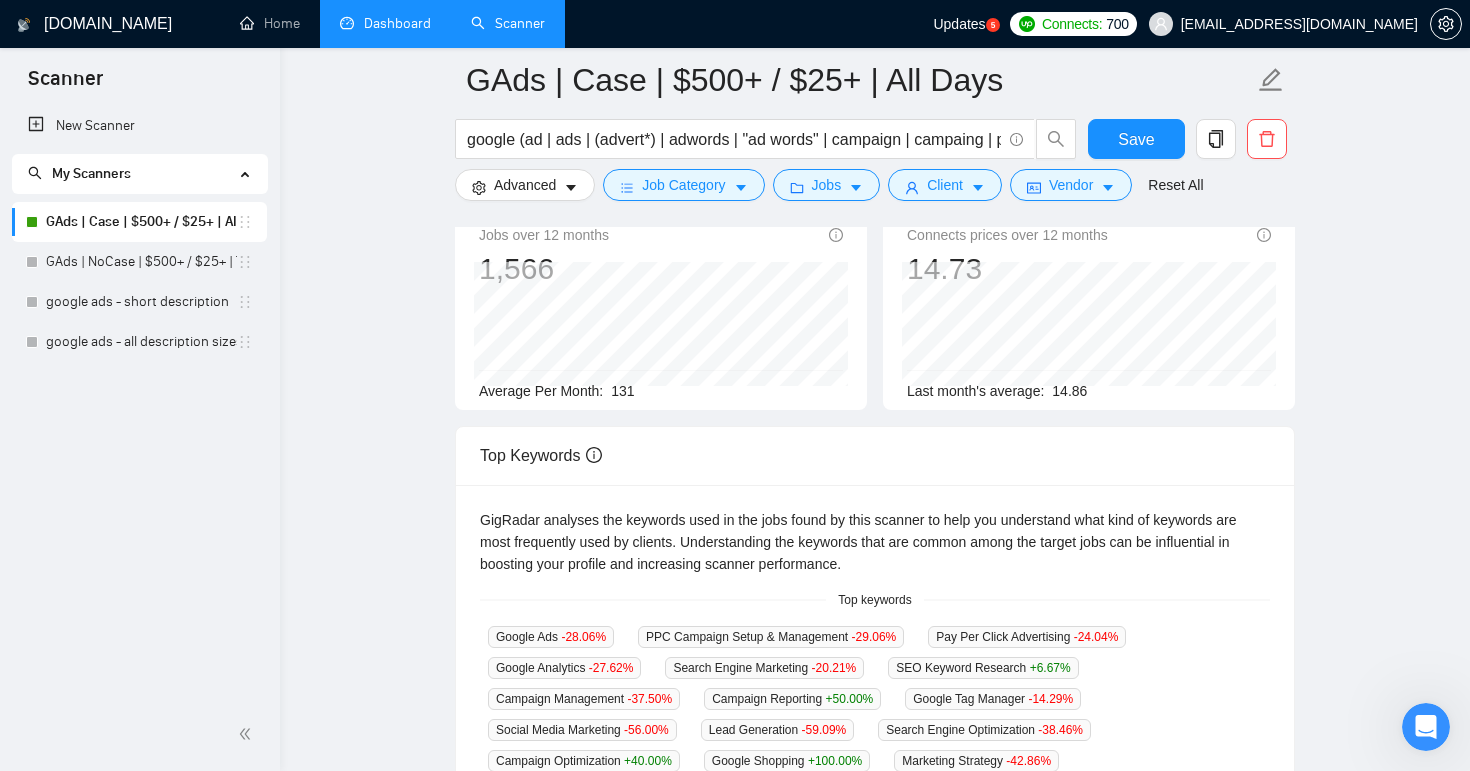 scroll, scrollTop: 0, scrollLeft: 0, axis: both 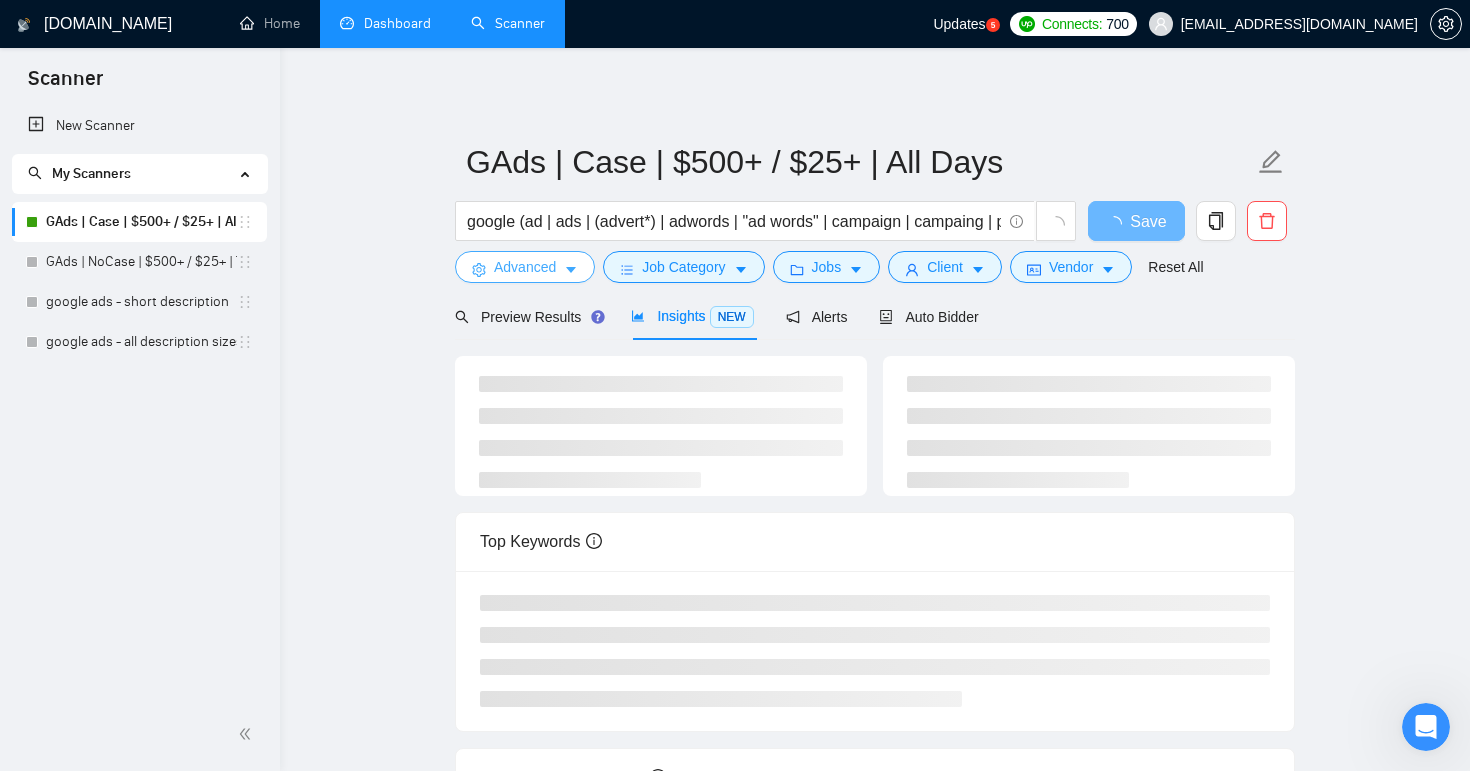 click on "Advanced" at bounding box center [525, 267] 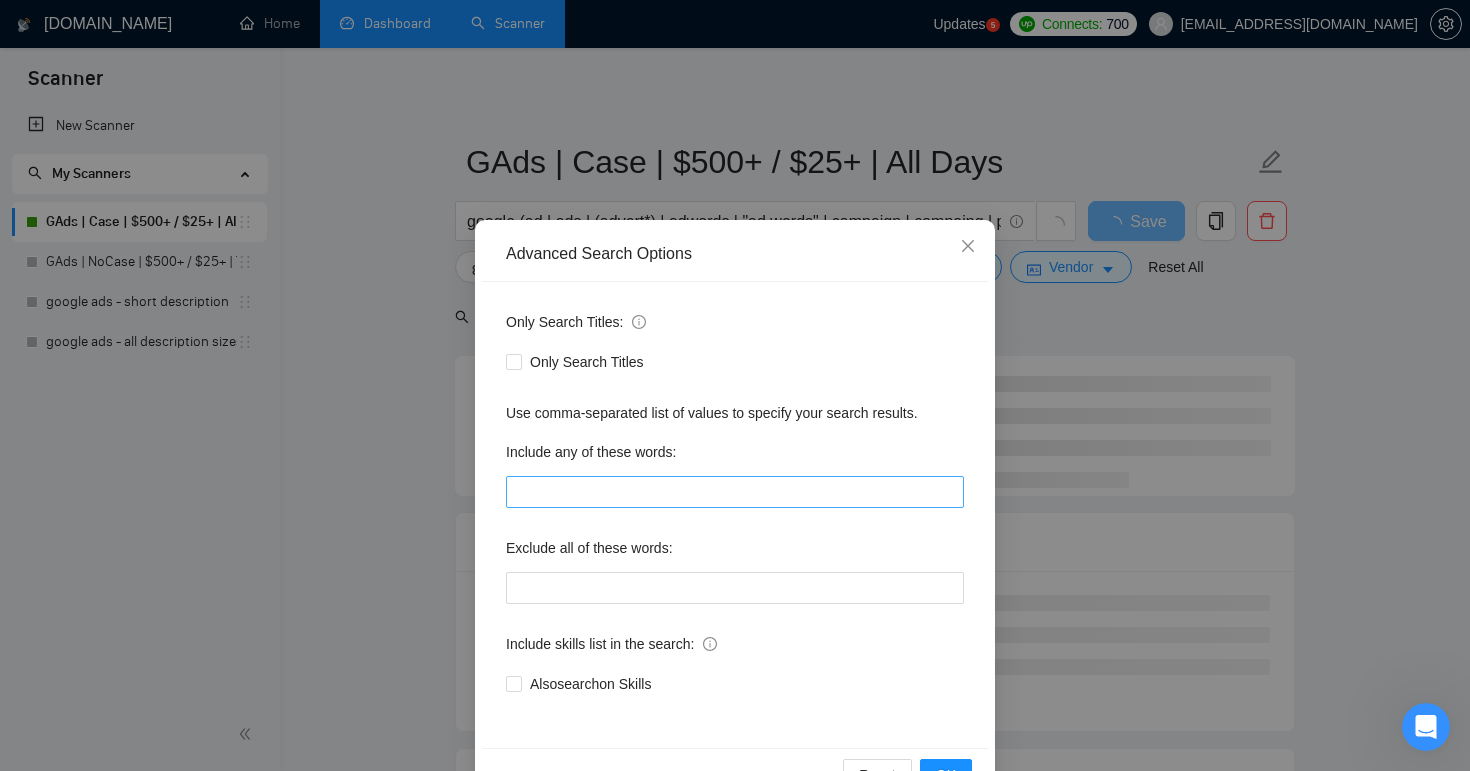 scroll, scrollTop: 61, scrollLeft: 0, axis: vertical 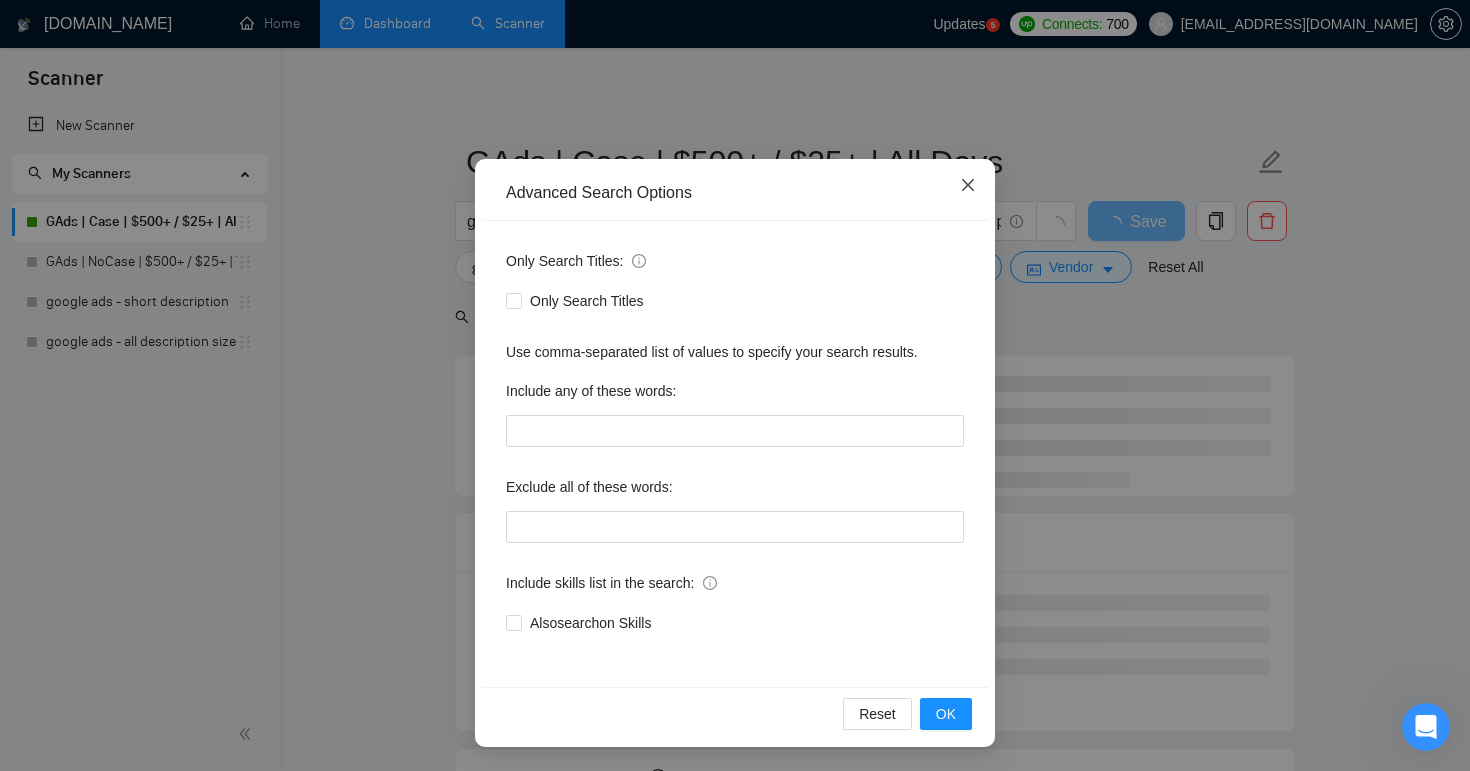 click 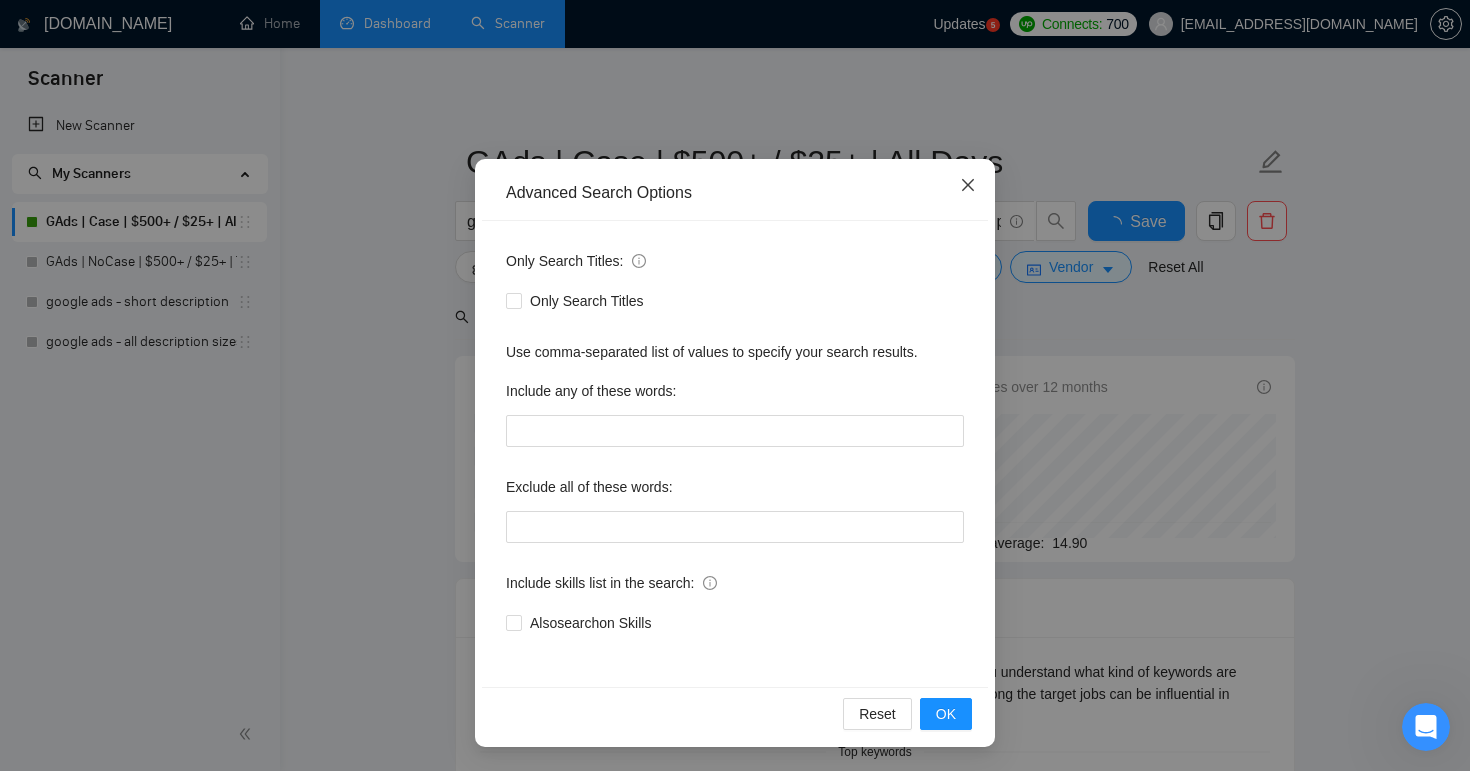 scroll, scrollTop: 0, scrollLeft: 0, axis: both 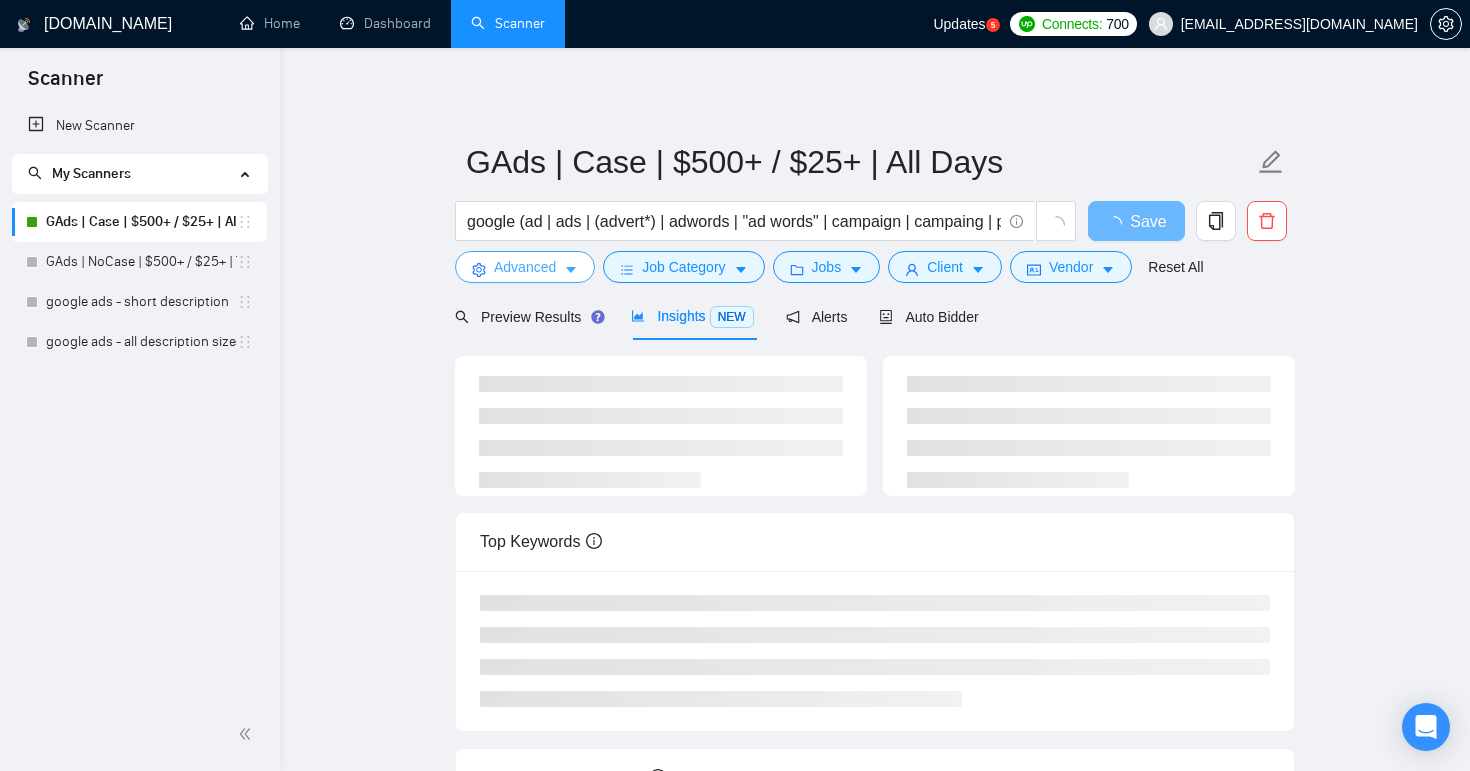 click 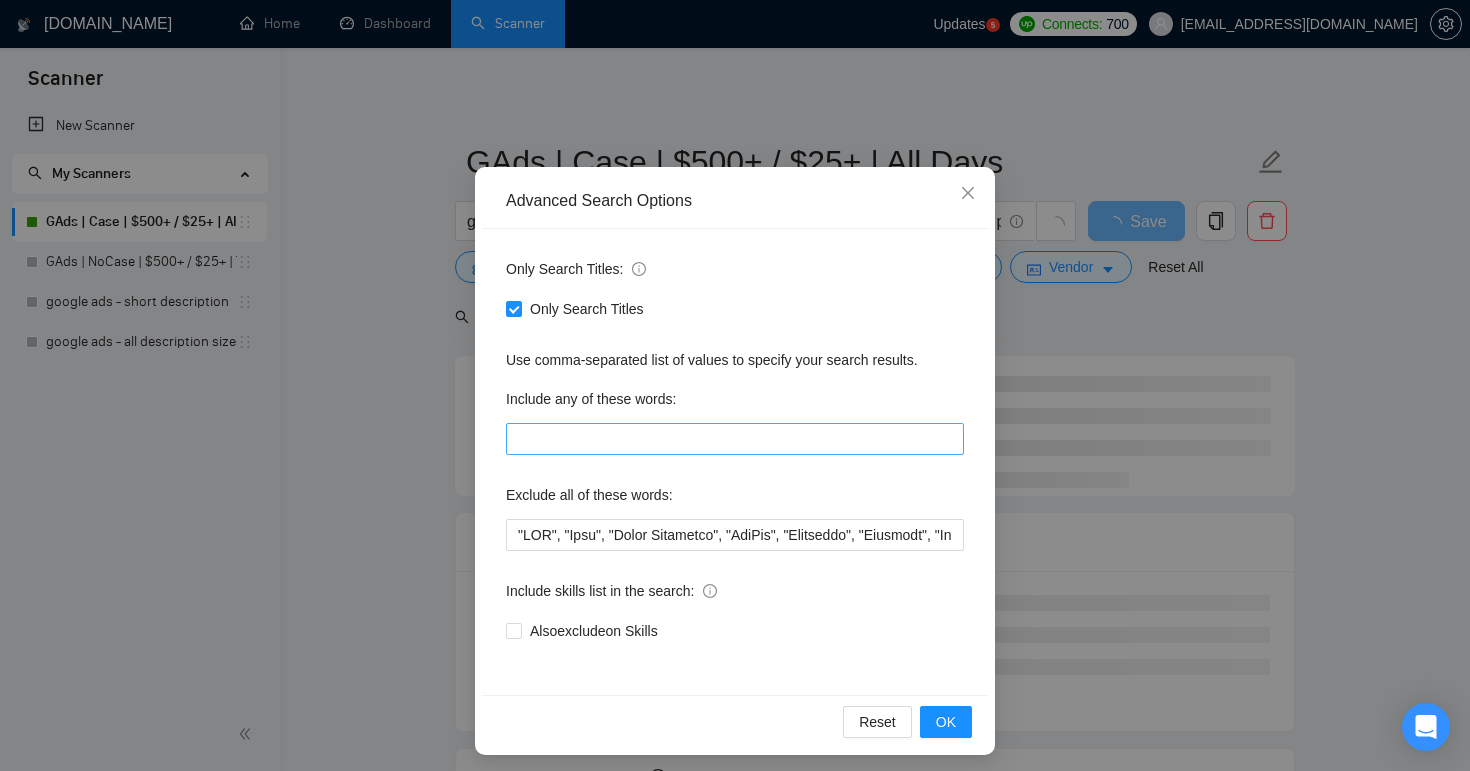scroll, scrollTop: 61, scrollLeft: 0, axis: vertical 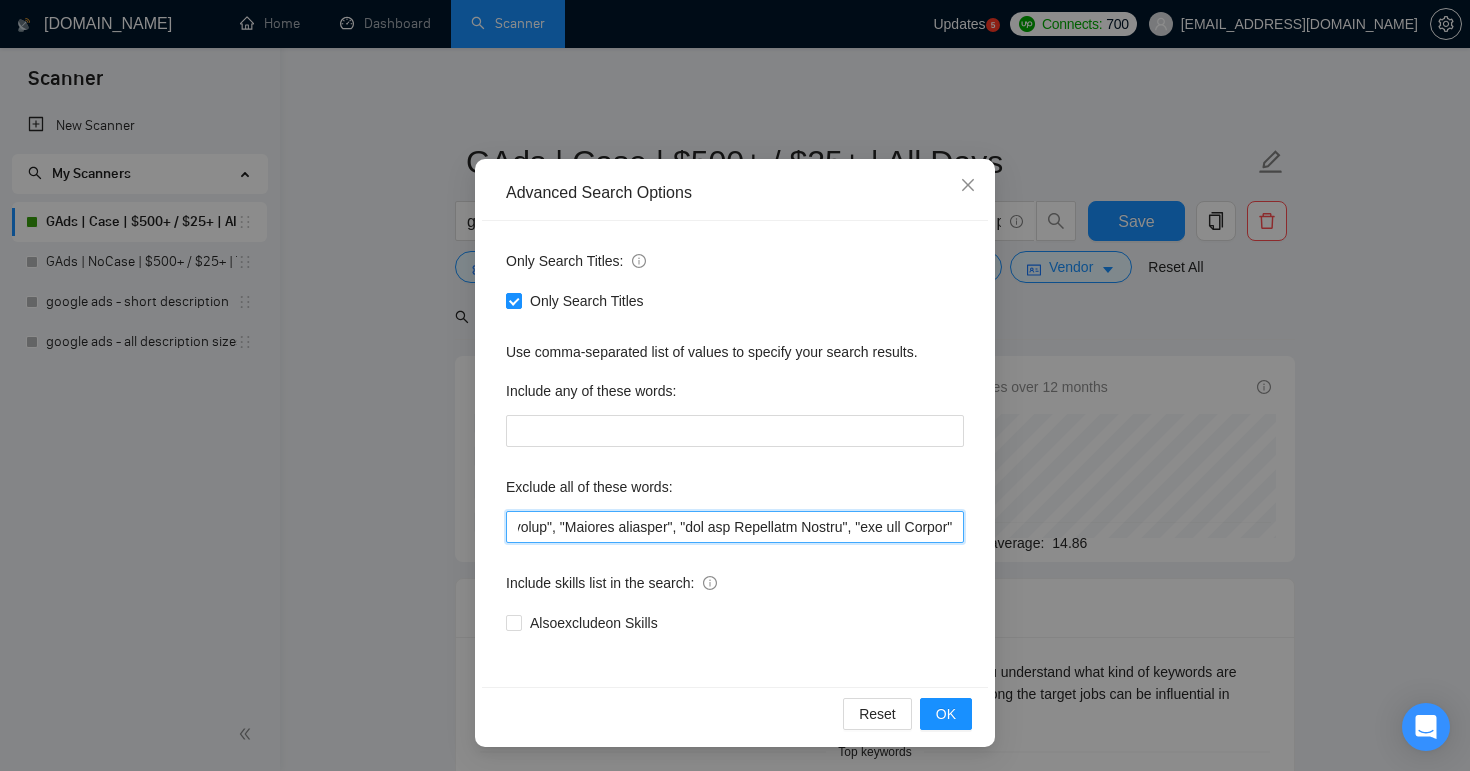 drag, startPoint x: 636, startPoint y: 522, endPoint x: 1267, endPoint y: 531, distance: 631.0642 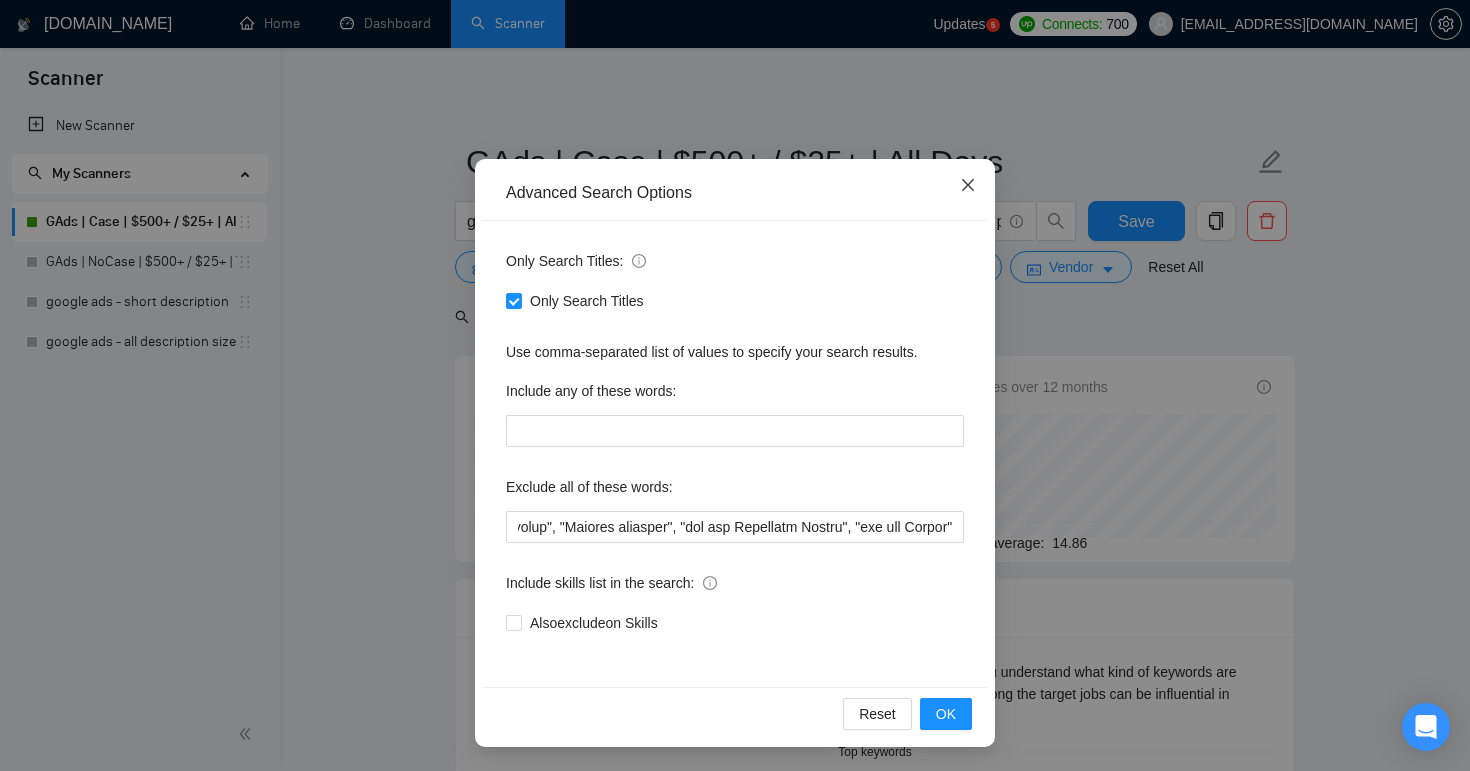 click 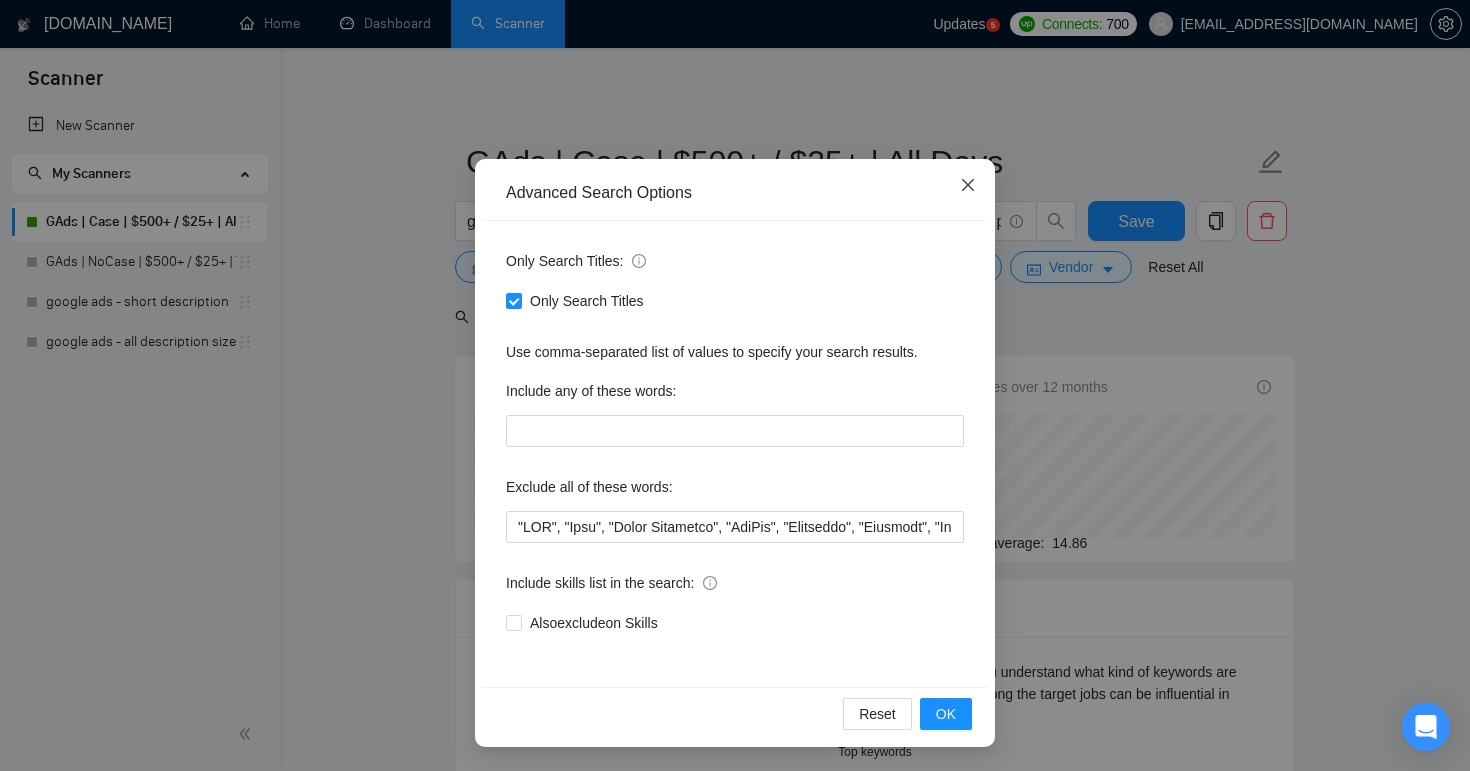 scroll, scrollTop: 0, scrollLeft: 0, axis: both 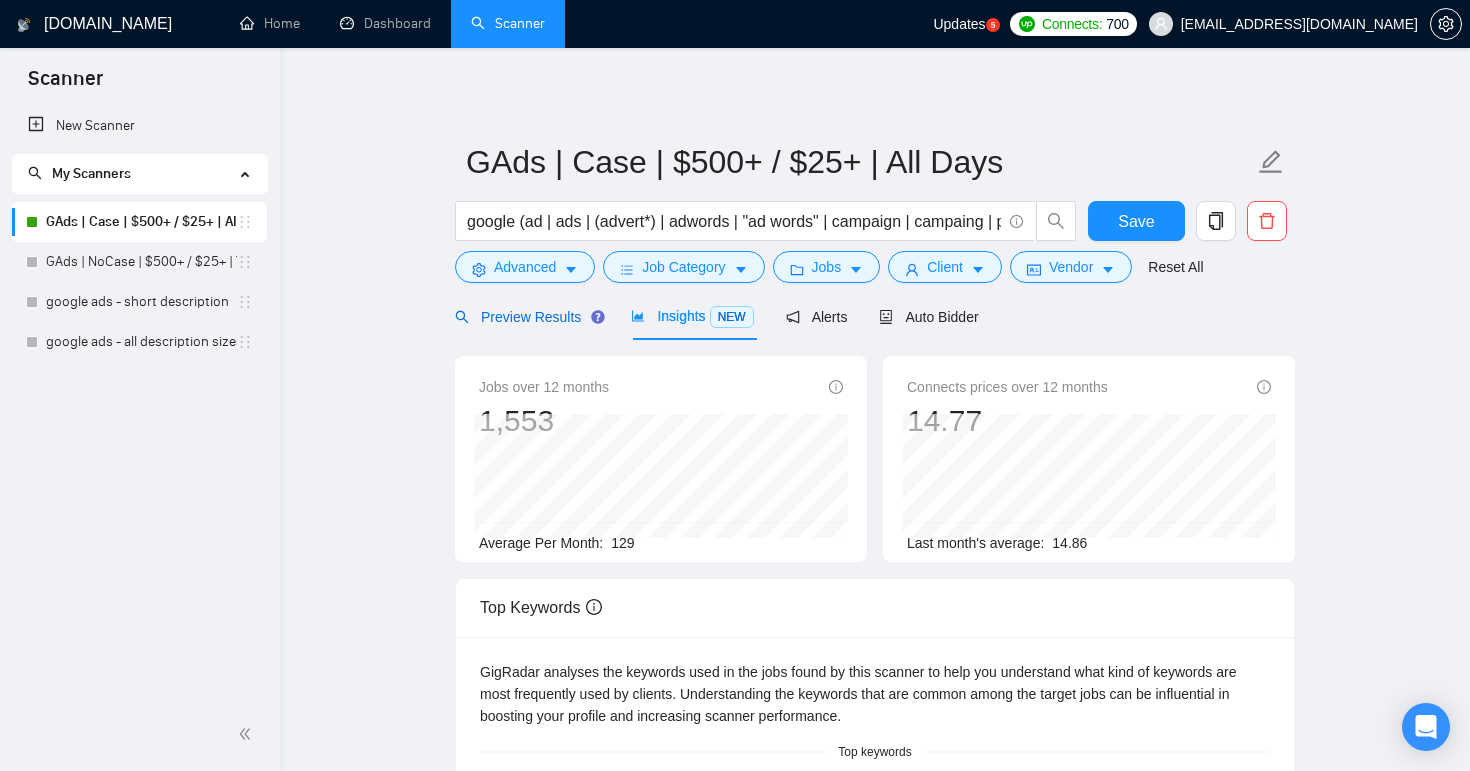 click on "Preview Results" at bounding box center (527, 317) 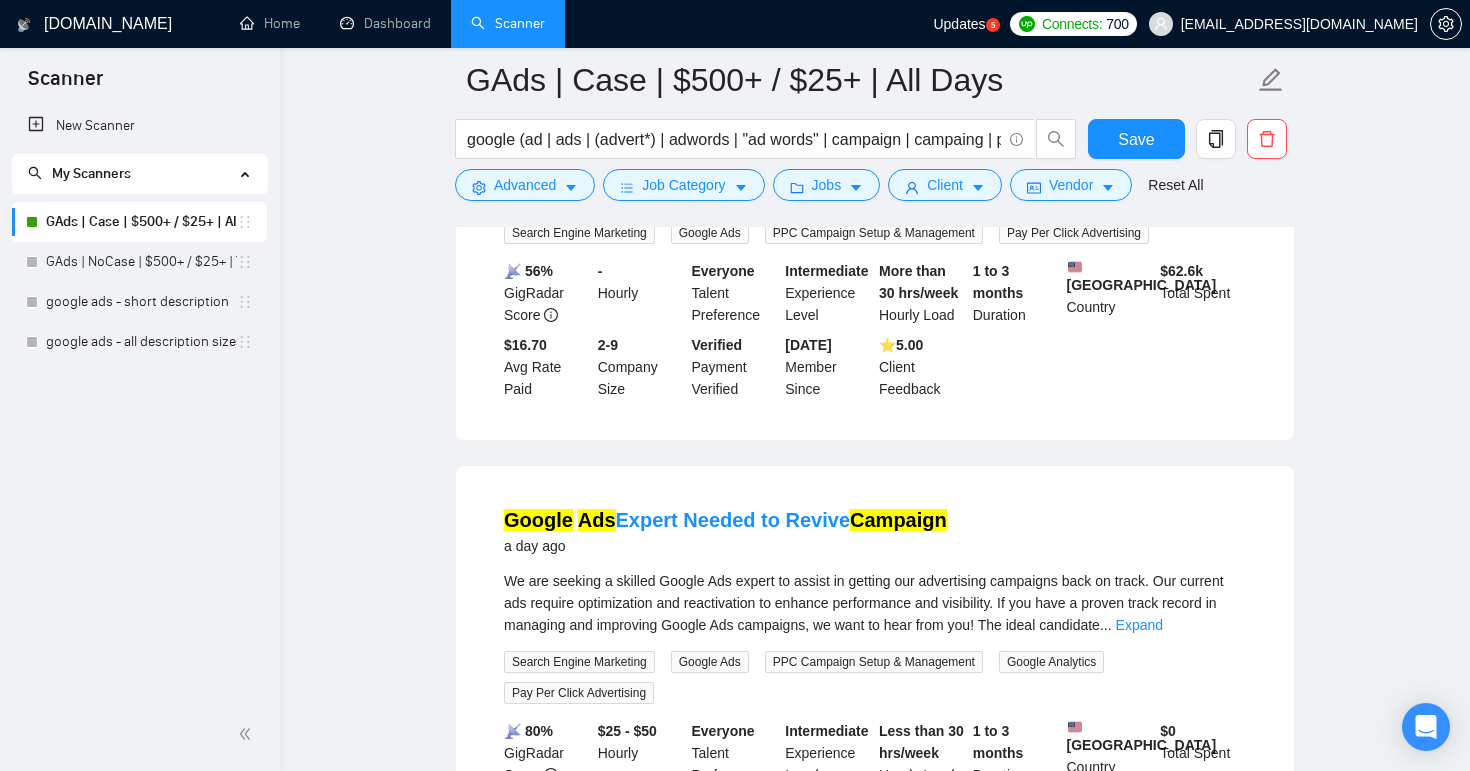 scroll, scrollTop: 2682, scrollLeft: 0, axis: vertical 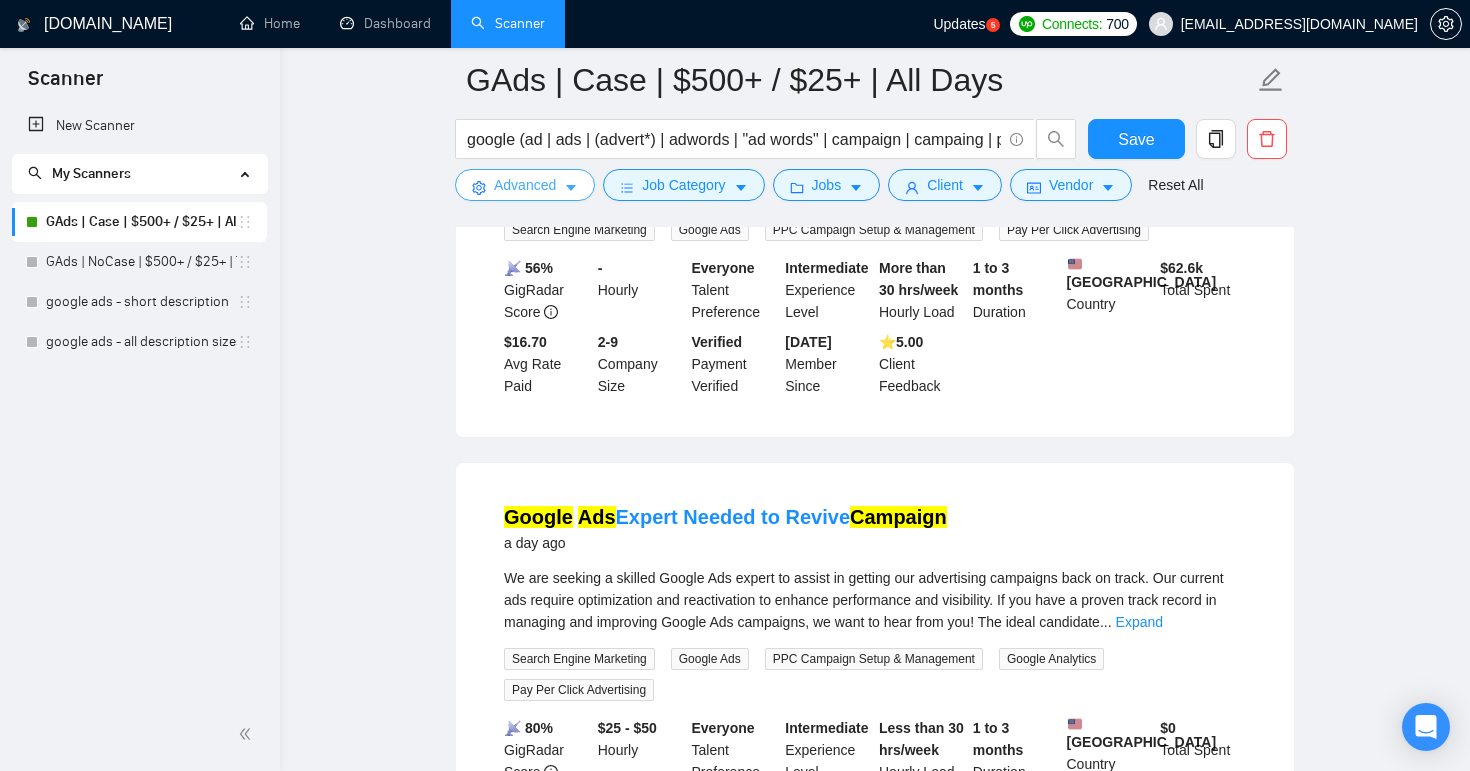 click on "Advanced" at bounding box center (525, 185) 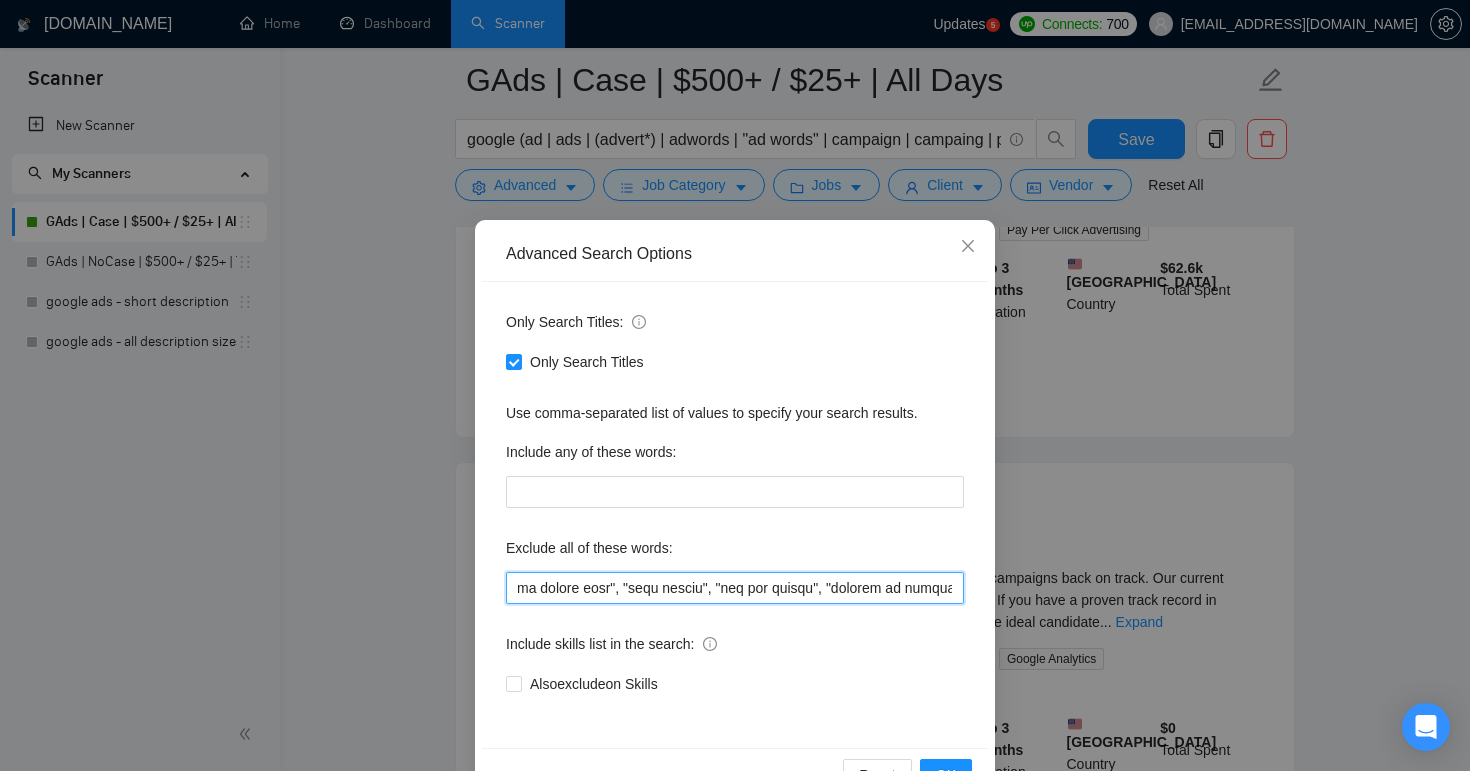 scroll, scrollTop: 0, scrollLeft: 35458, axis: horizontal 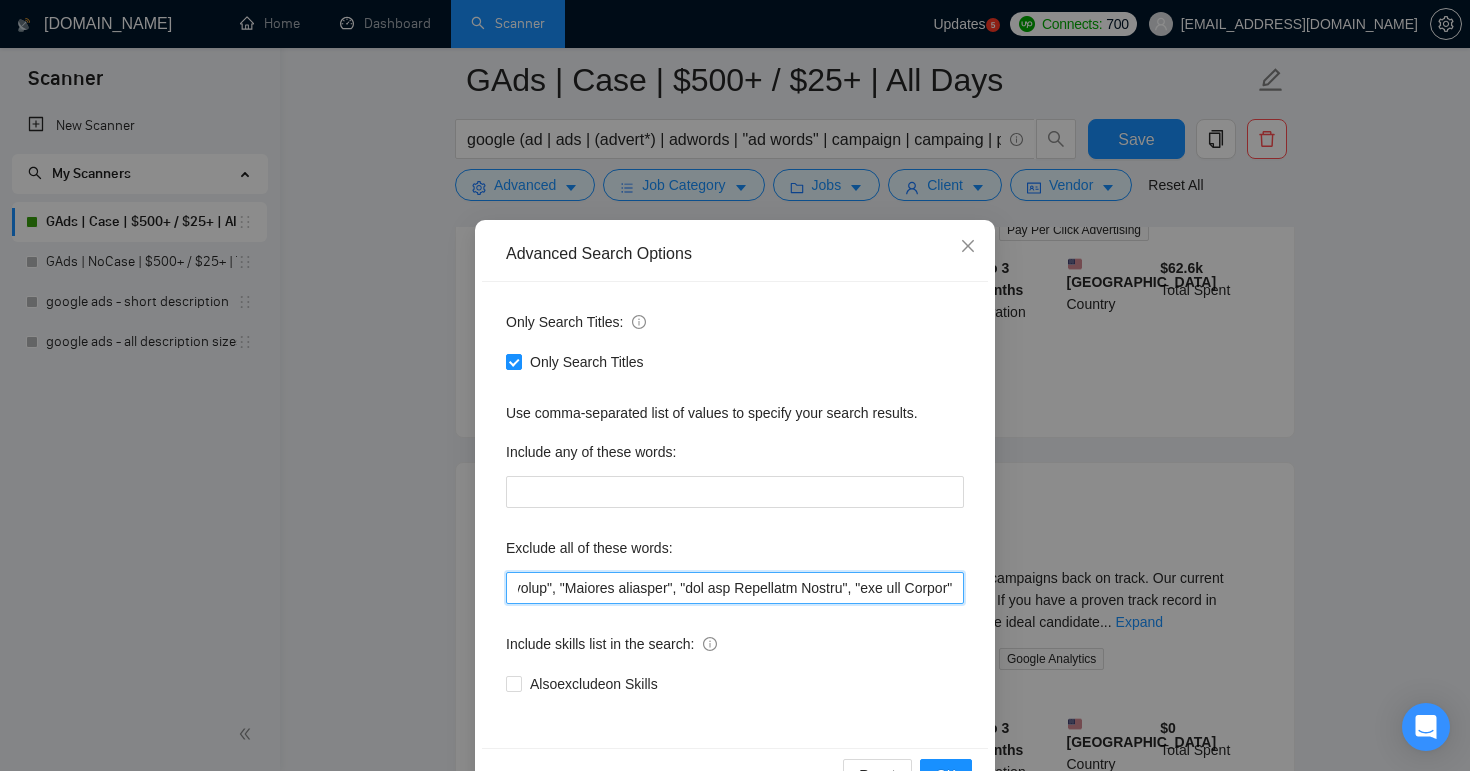 drag, startPoint x: 700, startPoint y: 592, endPoint x: 1469, endPoint y: 656, distance: 771.6586 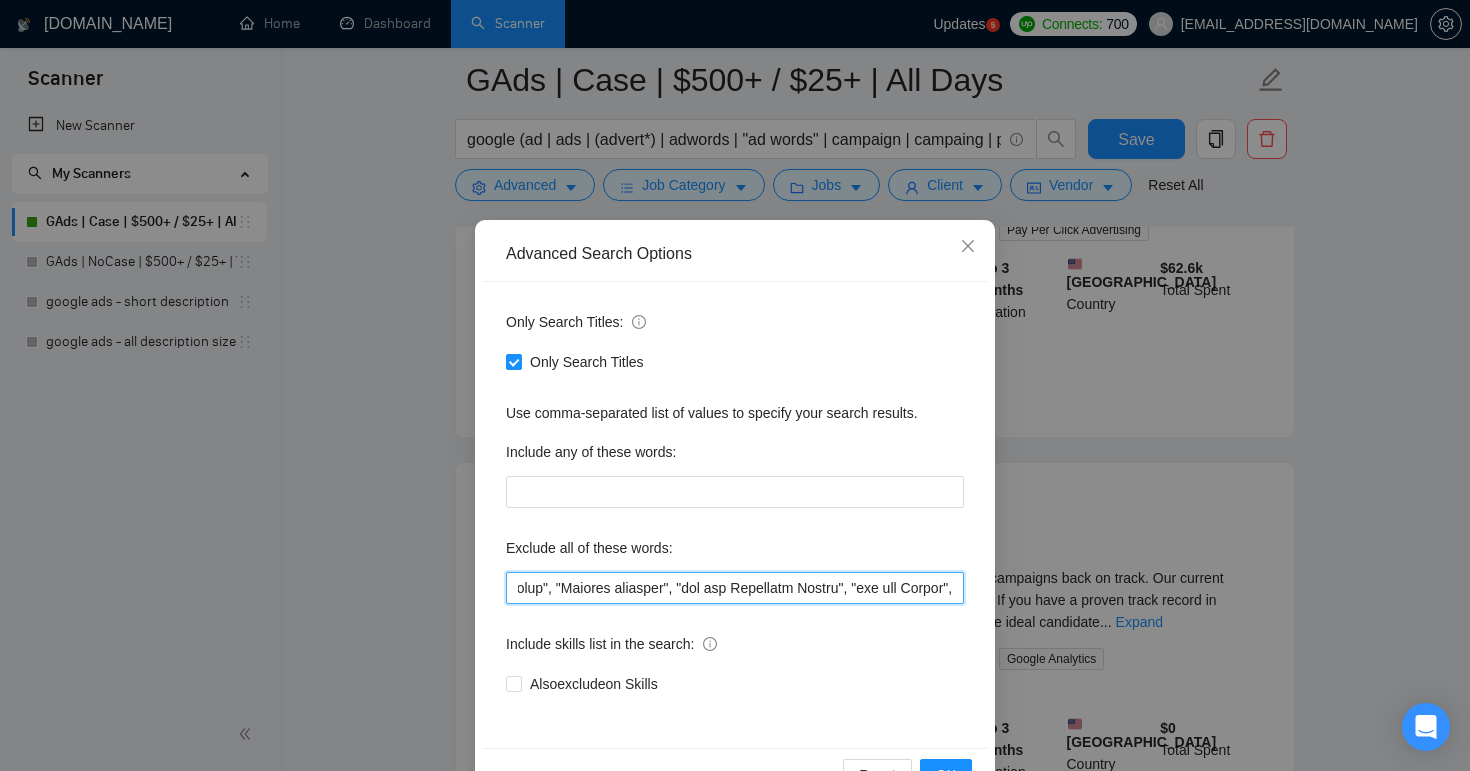 paste on ""Spanish-speaking"" 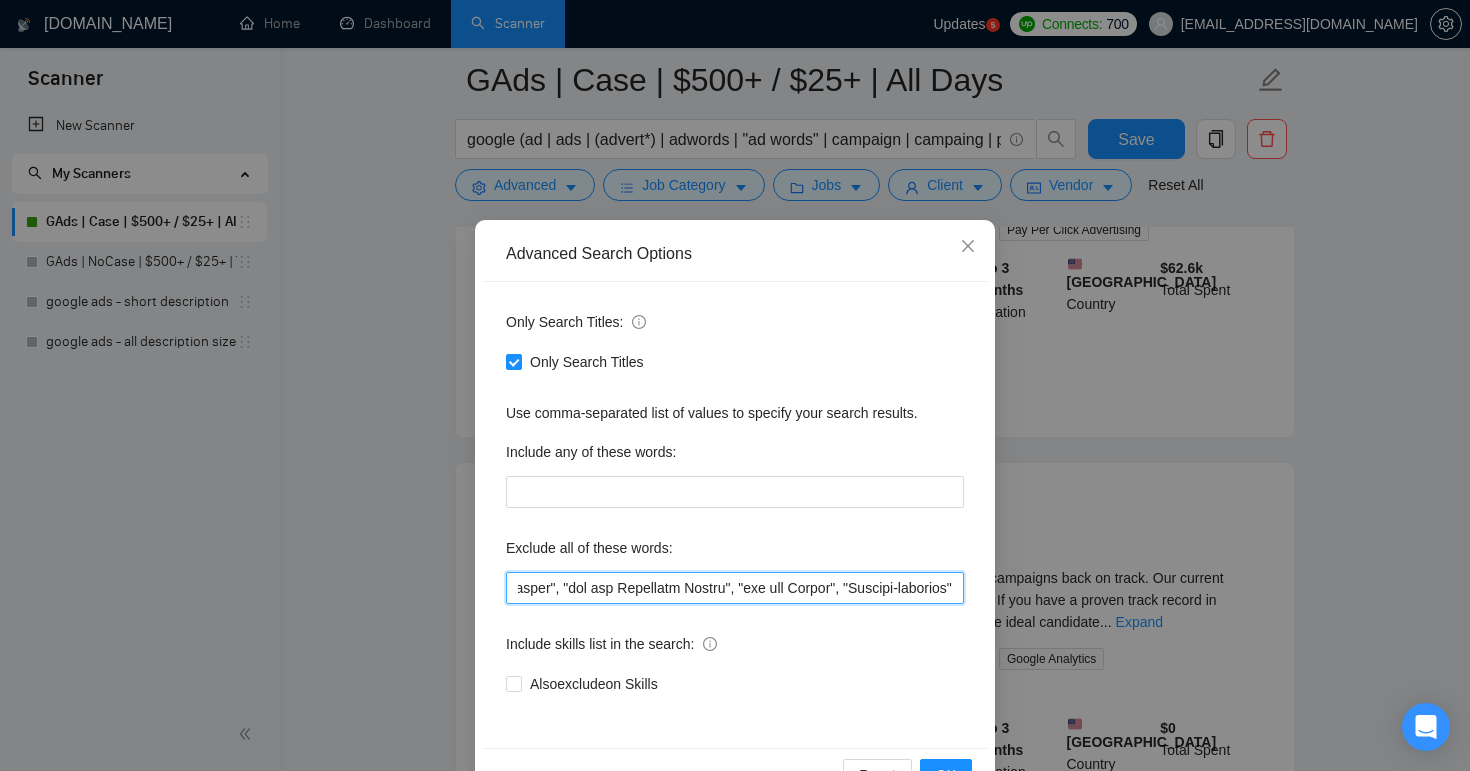 scroll, scrollTop: 0, scrollLeft: 35594, axis: horizontal 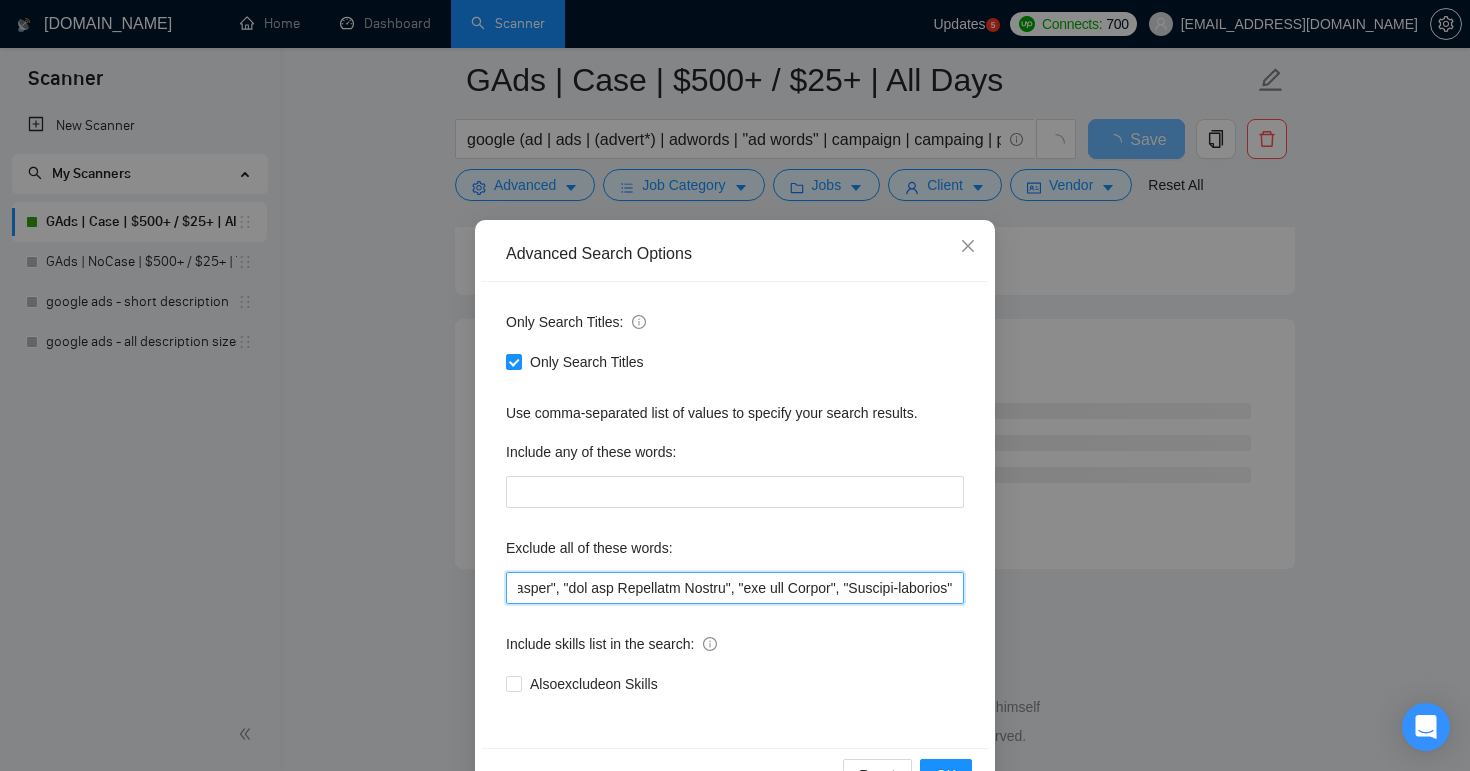 drag, startPoint x: 780, startPoint y: 590, endPoint x: 1108, endPoint y: 601, distance: 328.1844 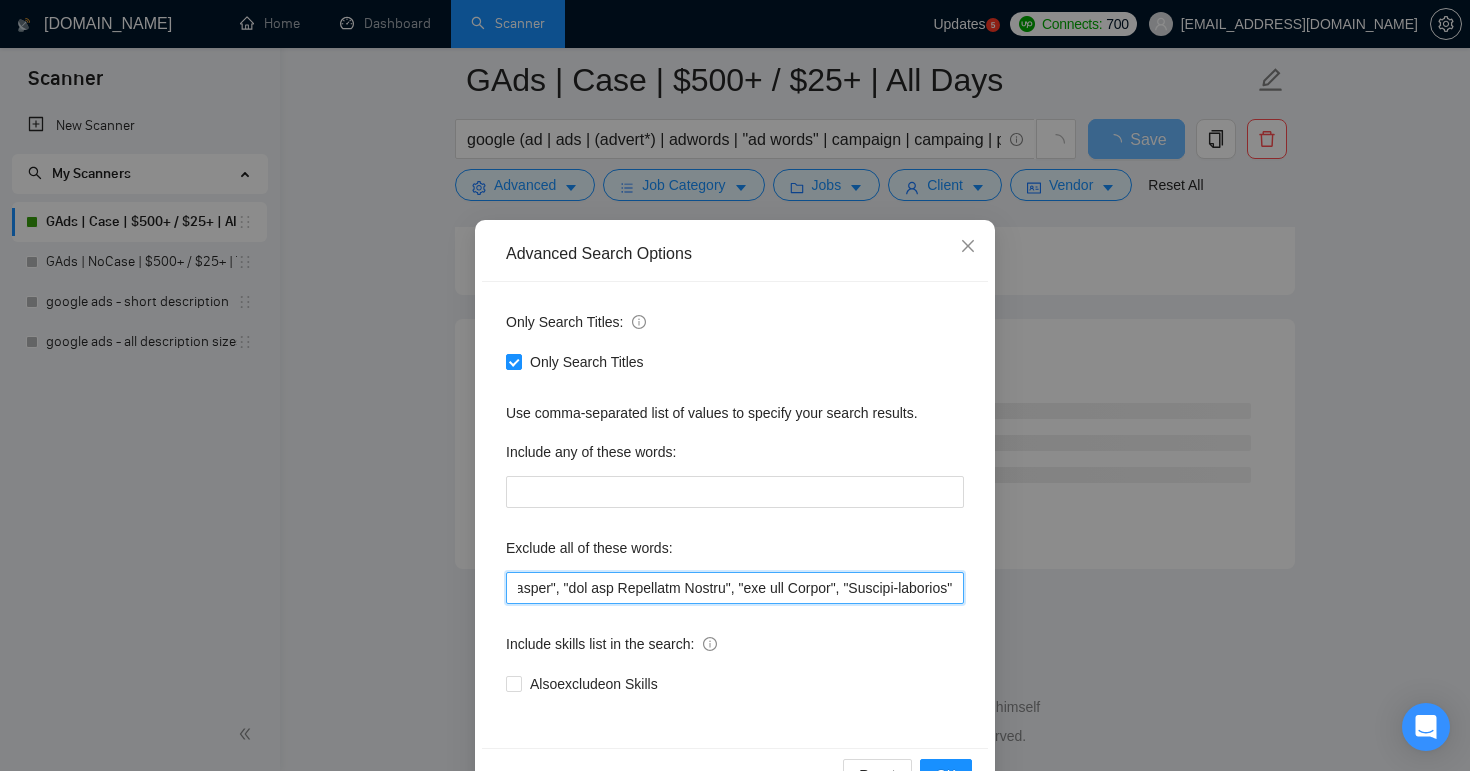 click on "Advanced Search Options Only Search Titles:   Only Search Titles Use comma-separated list of values to specify your search results. Include any of these words: Exclude all of these words: Include skills list in the search:   Also  exclude  on Skills Reset OK" at bounding box center [735, 385] 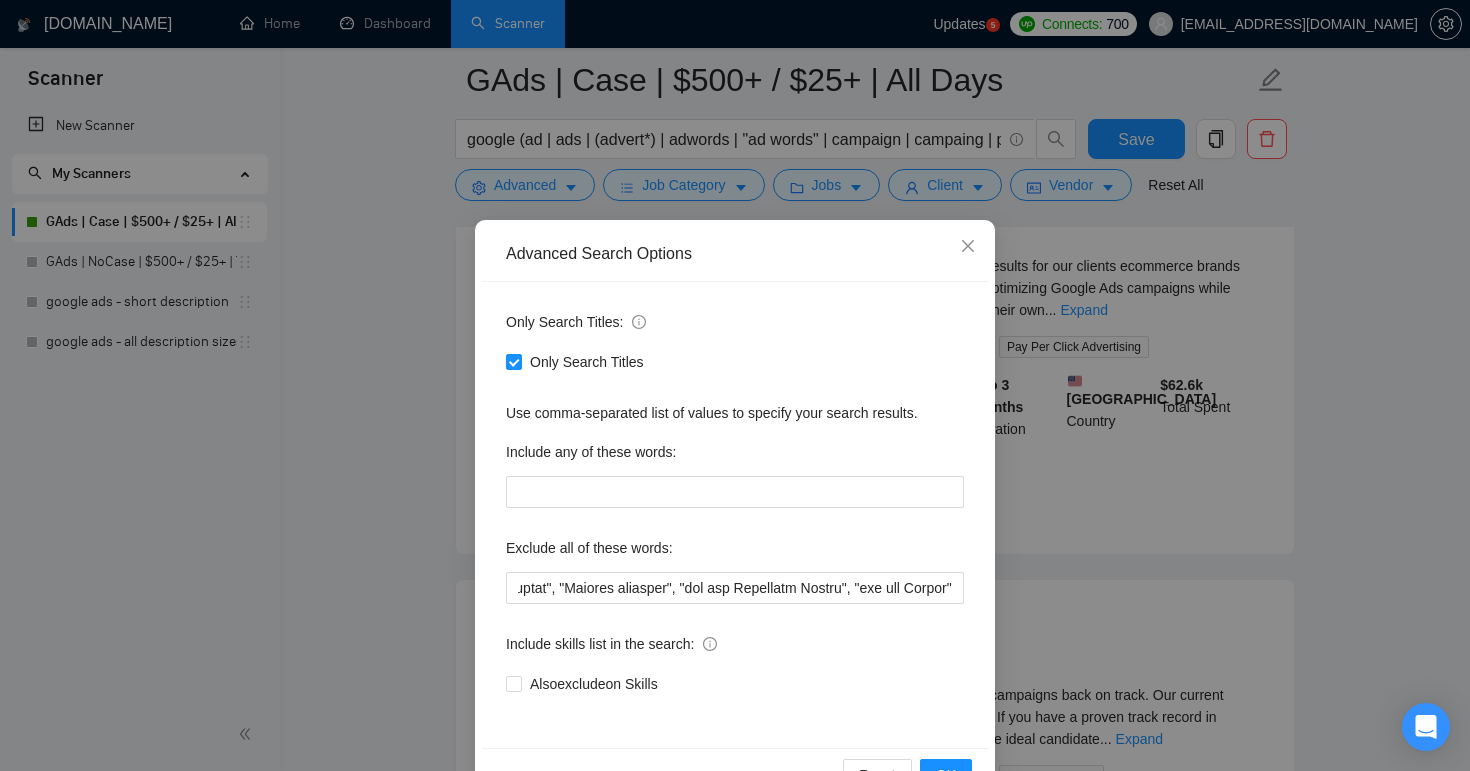 scroll, scrollTop: 0, scrollLeft: 0, axis: both 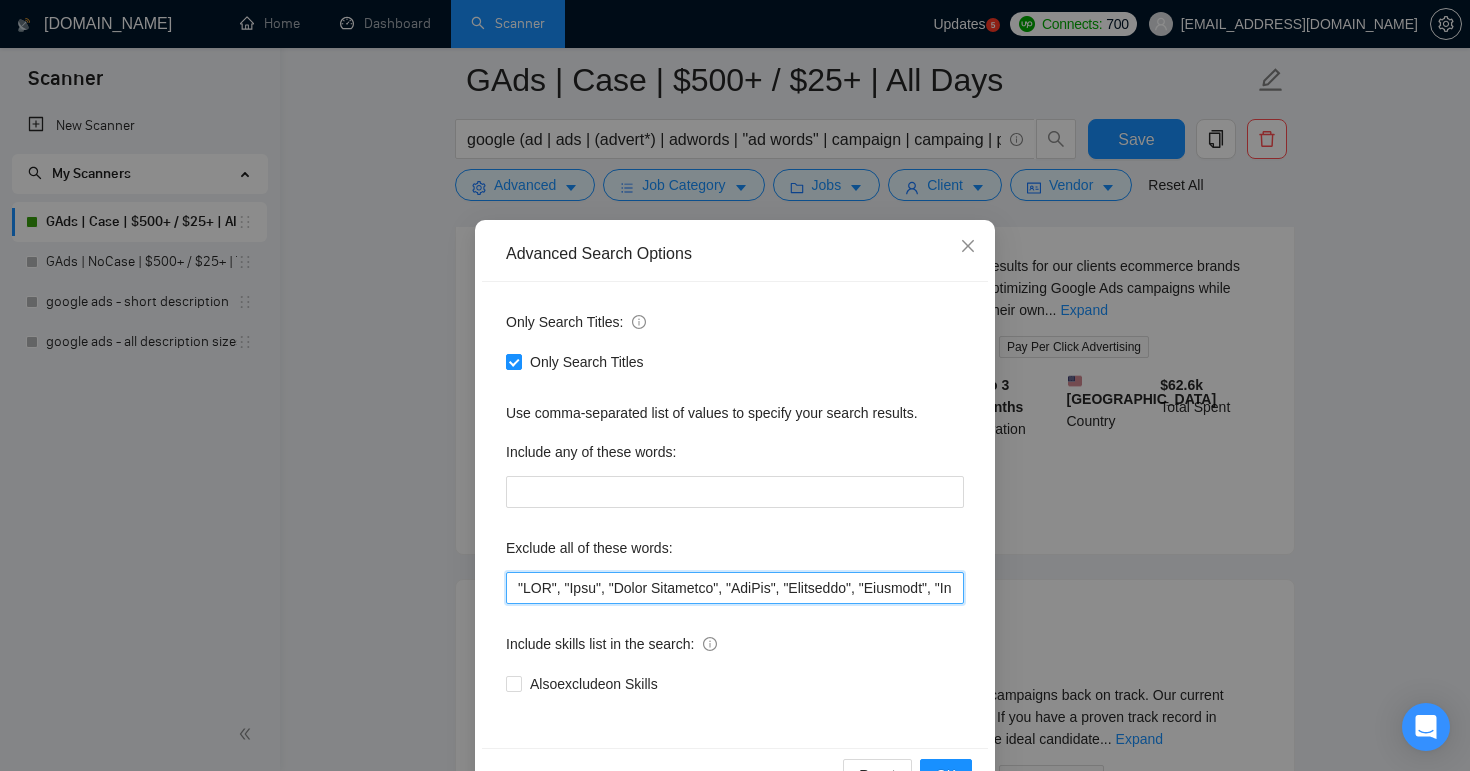 click at bounding box center [735, 588] 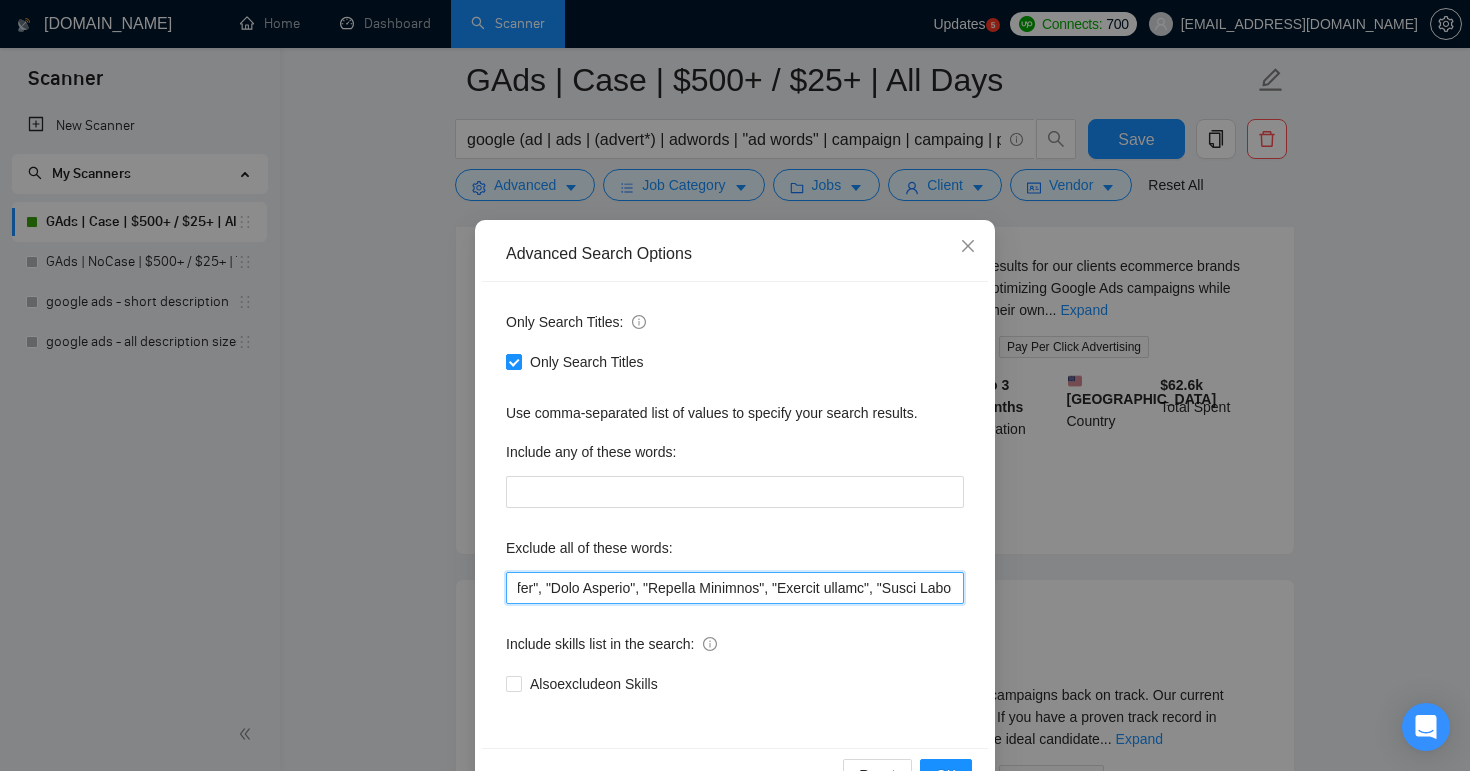 scroll, scrollTop: 0, scrollLeft: 19994, axis: horizontal 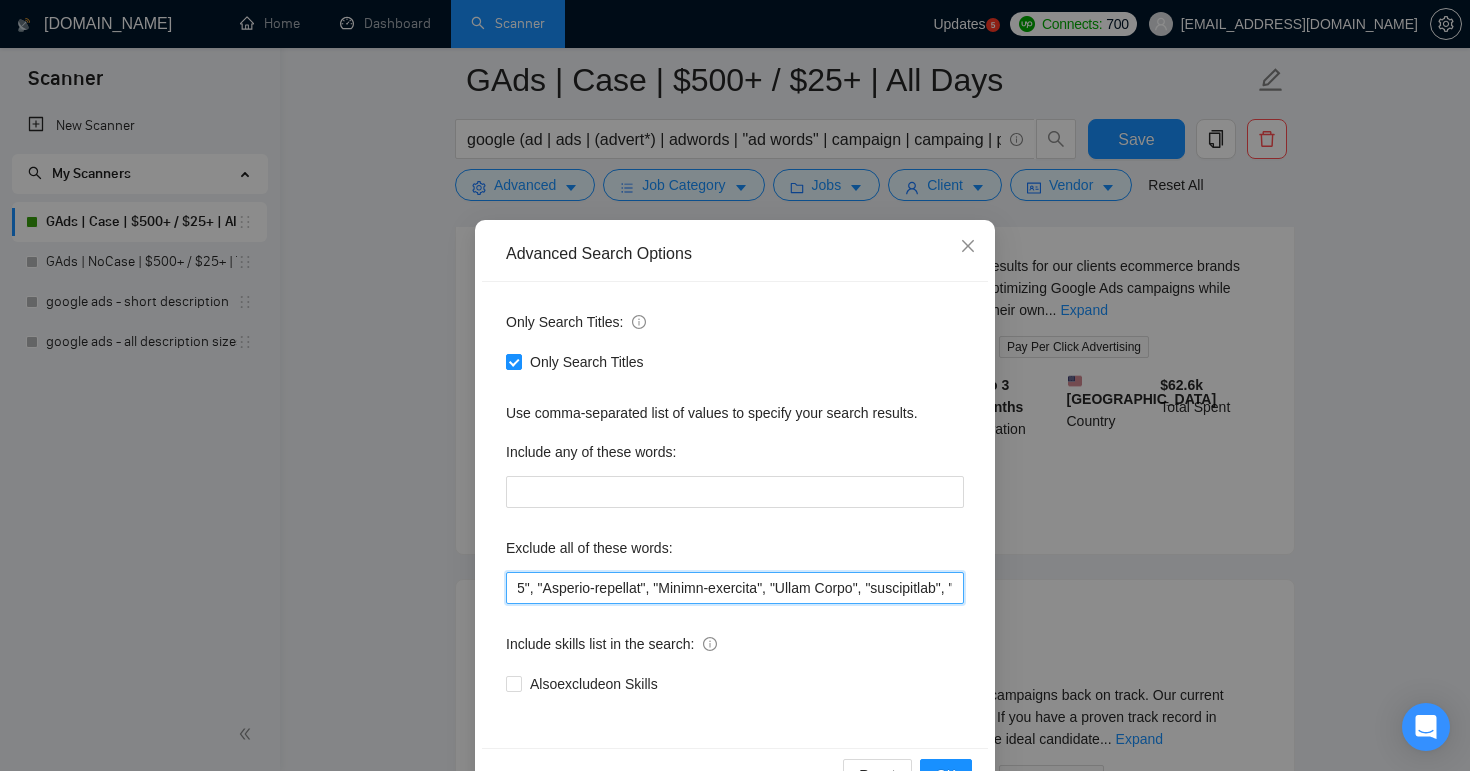 drag, startPoint x: 767, startPoint y: 586, endPoint x: 942, endPoint y: 597, distance: 175.34537 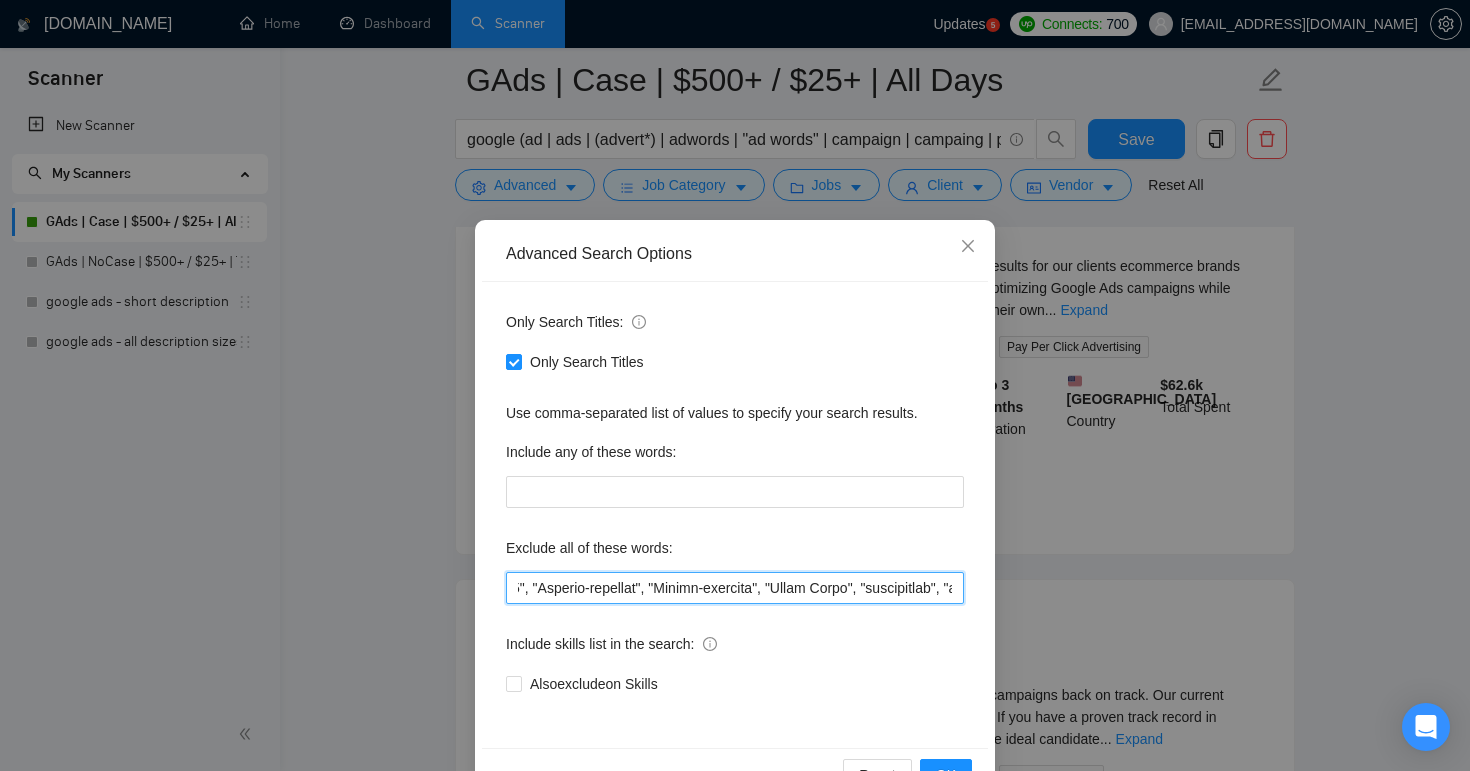 click at bounding box center [735, 588] 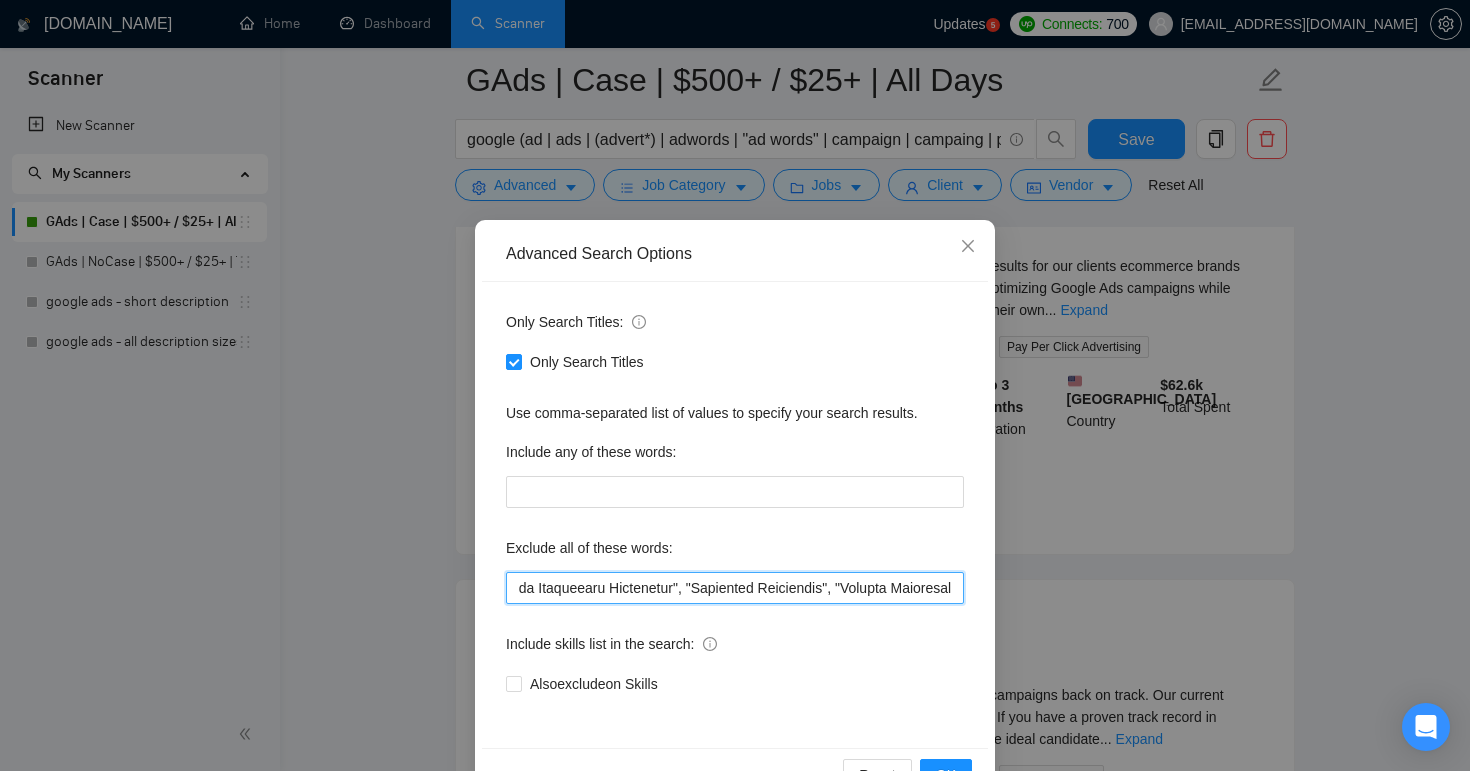 scroll, scrollTop: 0, scrollLeft: 26890, axis: horizontal 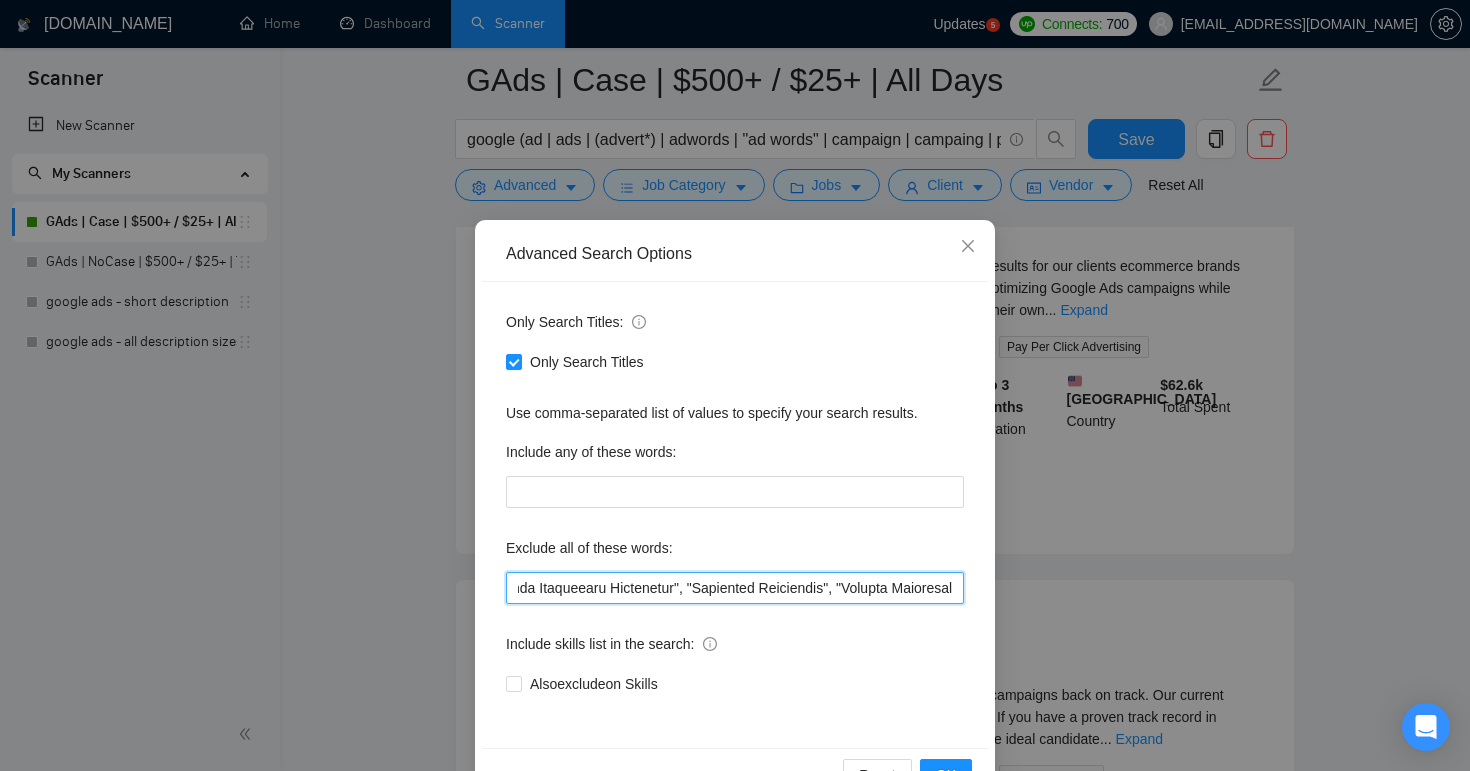 drag, startPoint x: 601, startPoint y: 587, endPoint x: 531, endPoint y: 590, distance: 70.064255 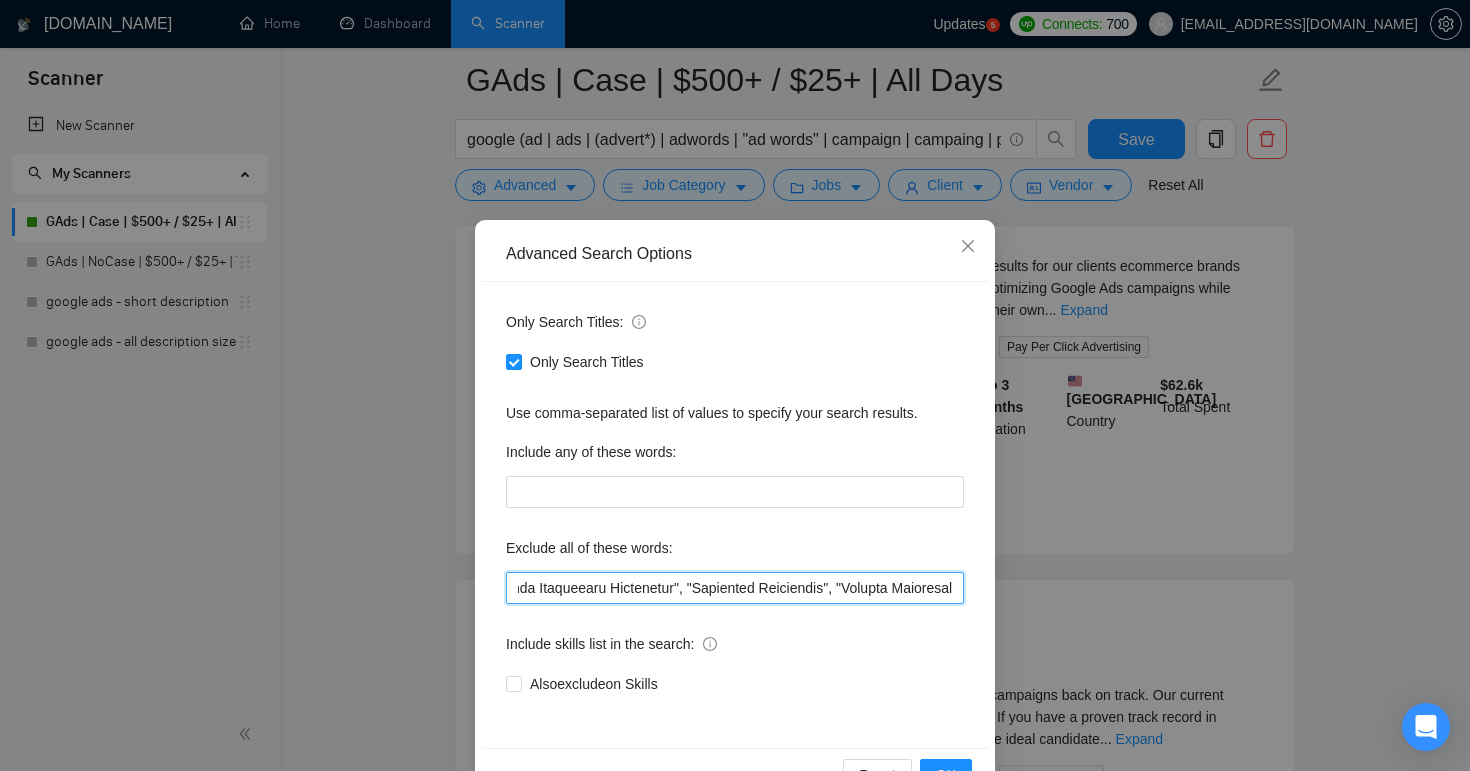 click at bounding box center (735, 588) 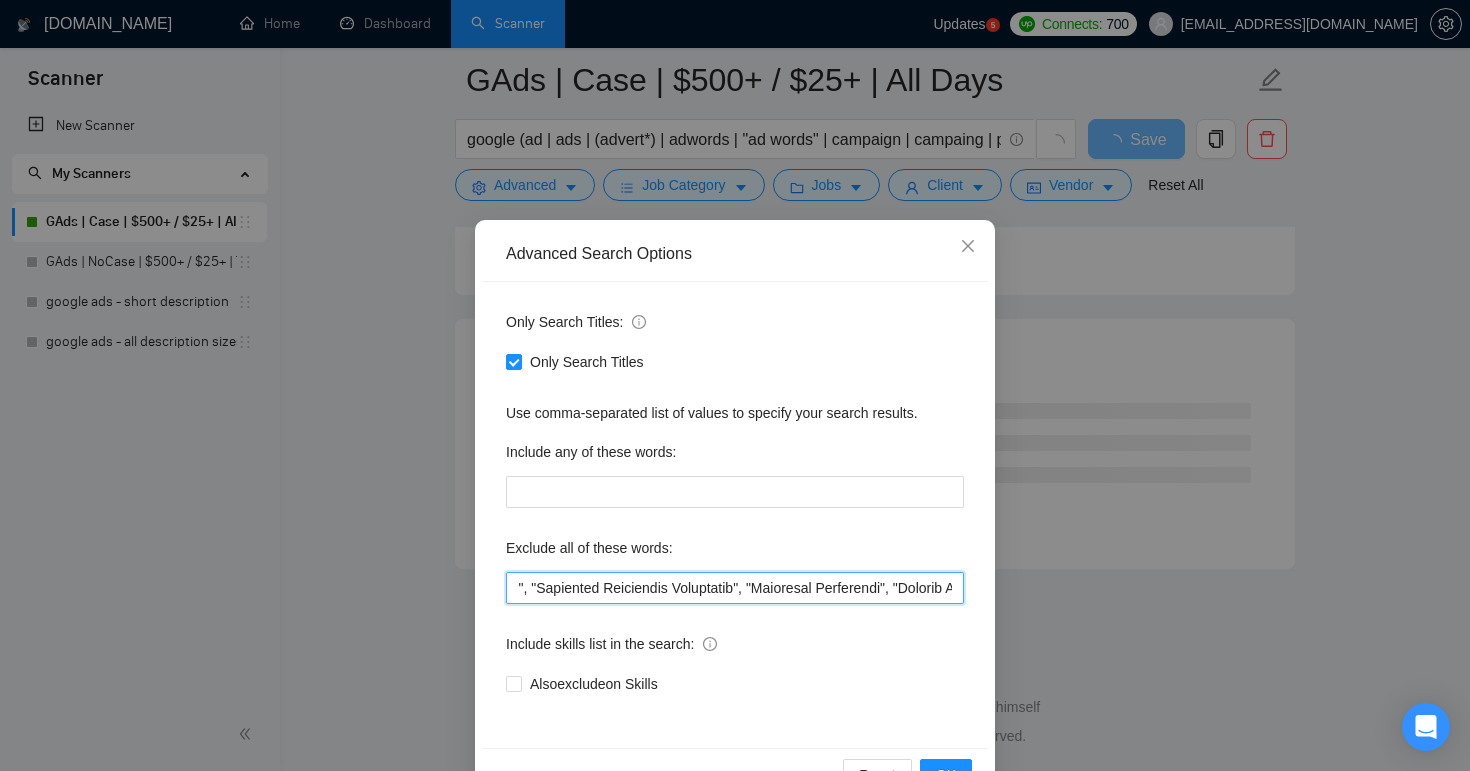 click at bounding box center [735, 588] 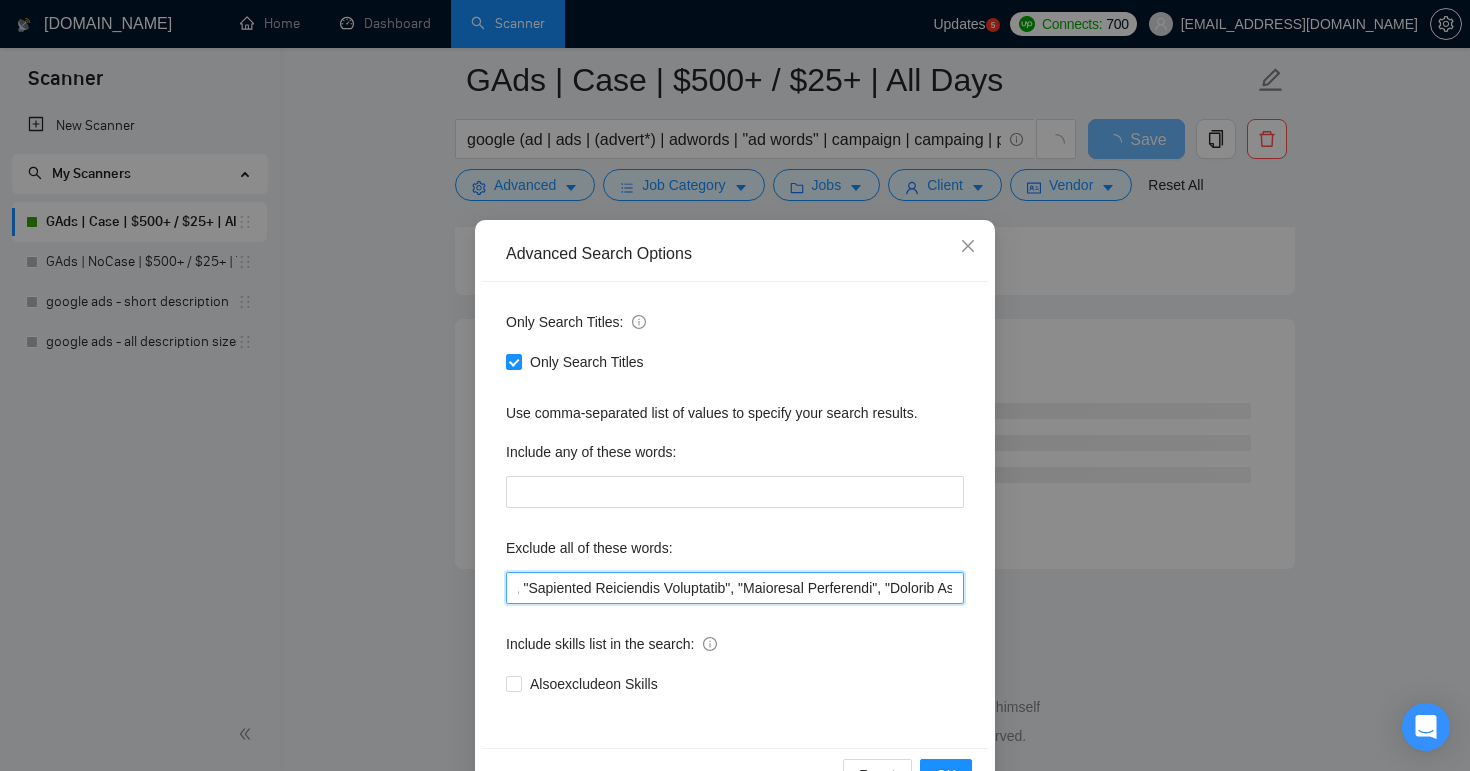 click at bounding box center (735, 588) 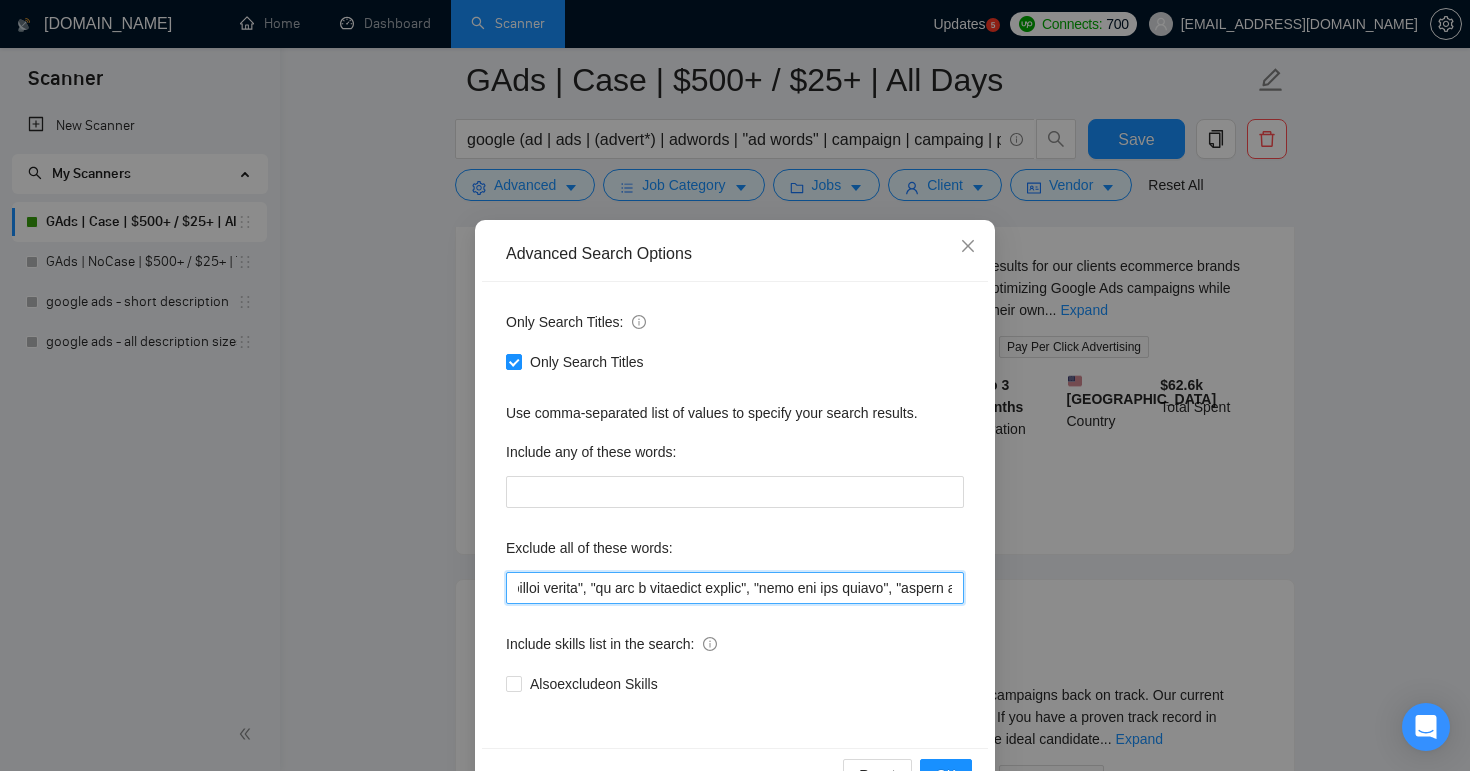 drag, startPoint x: 843, startPoint y: 587, endPoint x: 944, endPoint y: 590, distance: 101.04455 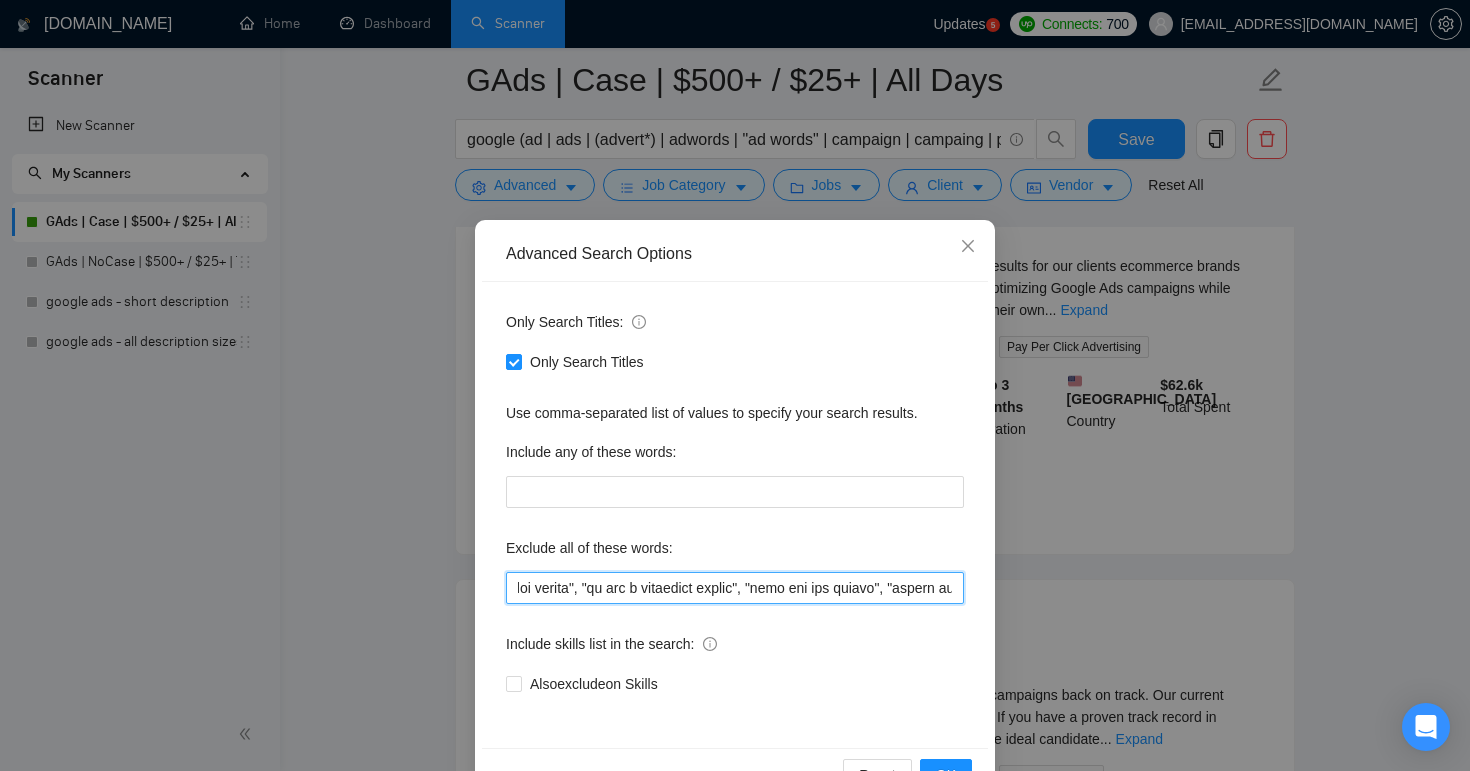 type on ""LOR", "Ipsu", "Dolor Sitametco", "AdiPis", "Elitseddo", "Eiusmodt", "Incidi", "Utlaboree", "Dolorem", "AliquaEn", "Admini", "Veniamquis Nostrude", "Ullam", "Labori", "NIS Aliquipexea", "Commodocon", "Duisau Iru Inrepre", "VOL", "Velite", "CilluMfug", "Nullaparia", "except sinto cupidatat", "Nonpr Suntcu", "Quioff Deser", "MO Animide", "Lab", "Pers", "undeomnisis", "Natuser", "Volupt Acc", "DoloRemq Laudanti", "Totamremape Eaqueip", "QuaeaBillo", "Inventorev Quasia", "Beataev Dictaexp", "nem Enimipsam Quiavo", "aspern autod", "fugitc magn", "DolOrese", "Ratio Sequin", "Nequ Porroq", "Dolo Adipisc", "Numquam Eiusmodi", "Tempora incidu", "Magna Quaerate", "Min So NOB", "Elig Opt", "Cumqu Nihilimpe", "Quo Placeat fa pos assumen", "REP Tempo", "Autem Quib", "Offic Debitis", "Rerumn saepe eveniet", "Volu Repudiandae", "RecuSanda", "ItaQueea", "HiCtenEturs", "Dele Reic", "Volu M&A Perfe", "Dolori AsPerio", "RePella", "Minimn Exercitat Ullam", "Cor Suscipitlab Ali", "Commodicons Qui", "Maxime Mollitiam", "Harumqu..." 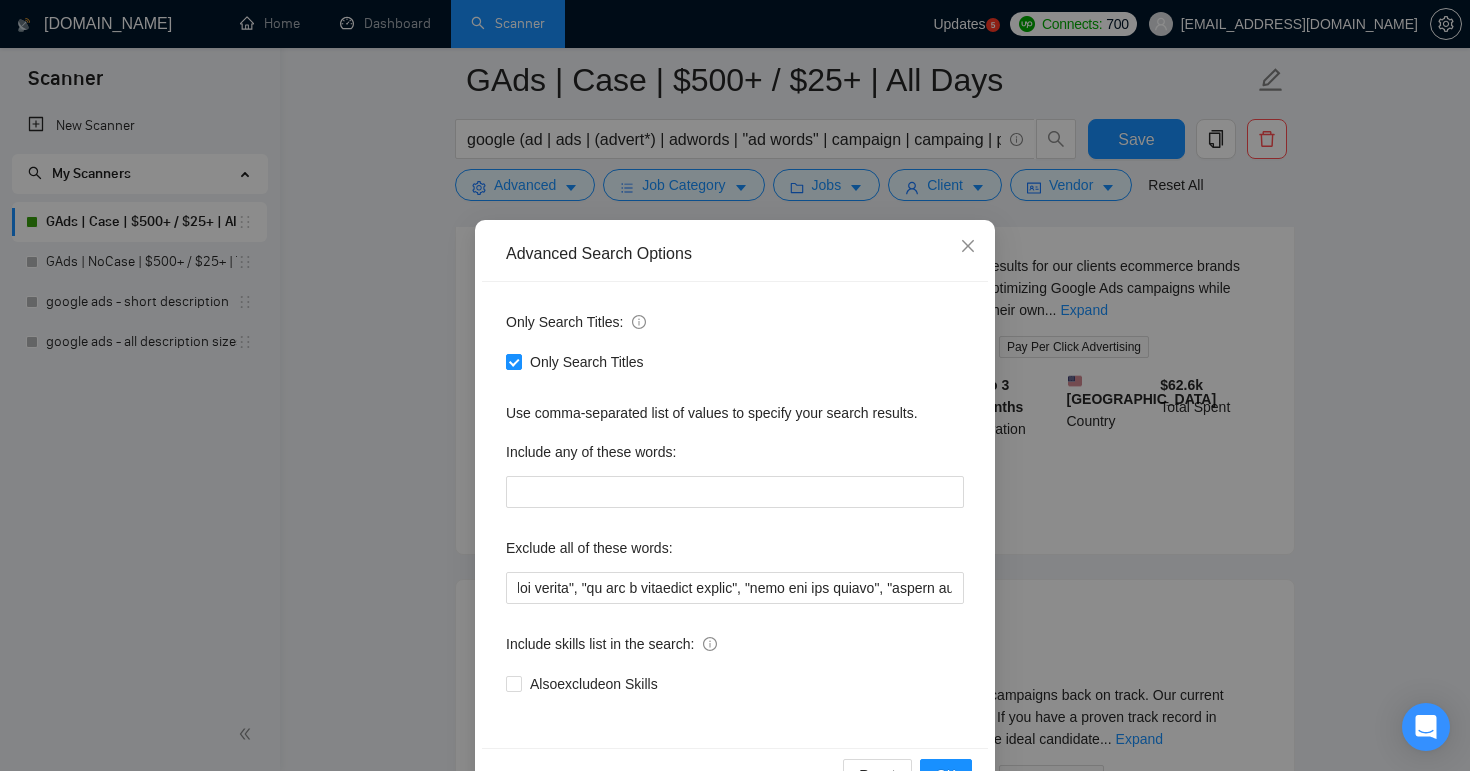 scroll, scrollTop: 0, scrollLeft: 0, axis: both 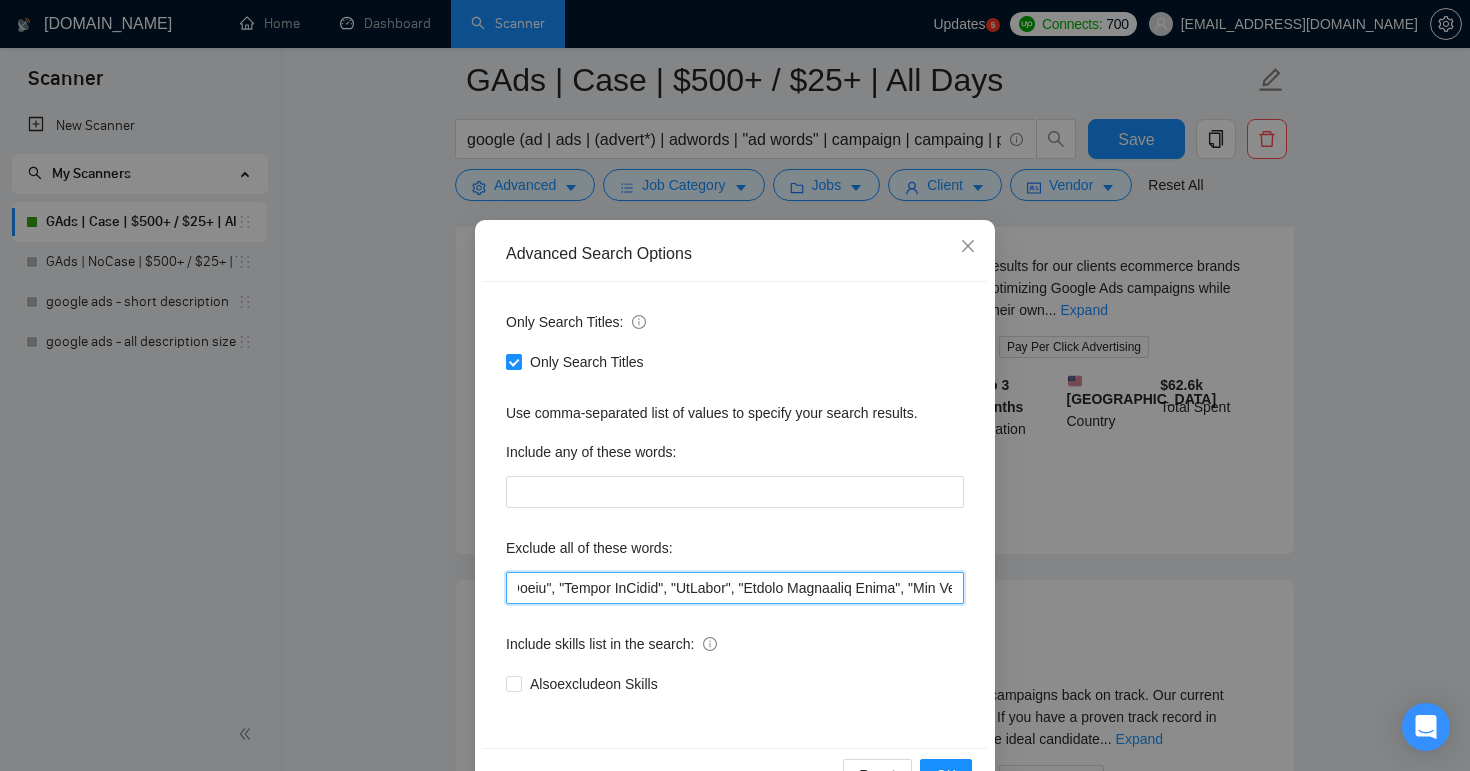 drag, startPoint x: 699, startPoint y: 585, endPoint x: 947, endPoint y: 591, distance: 248.07257 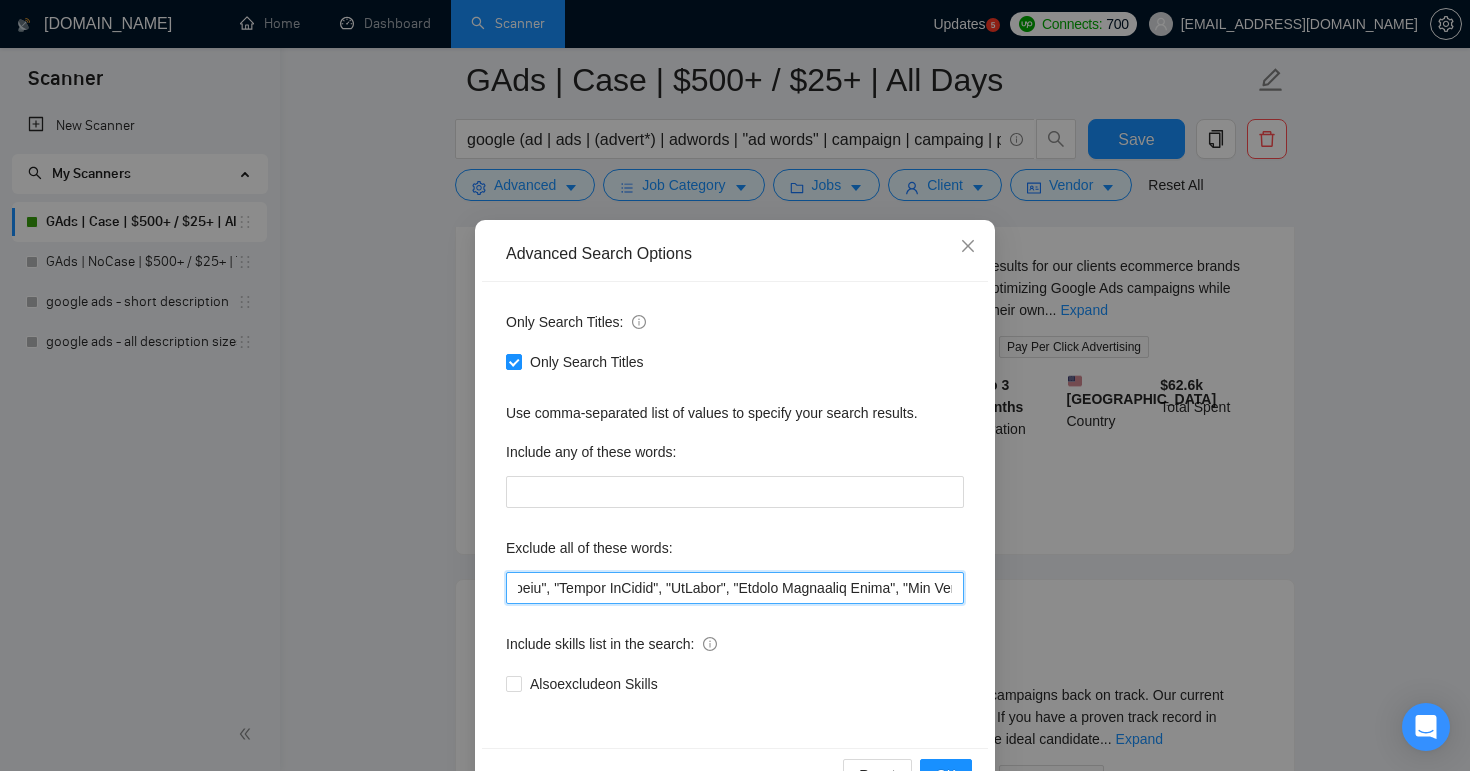 click at bounding box center [735, 588] 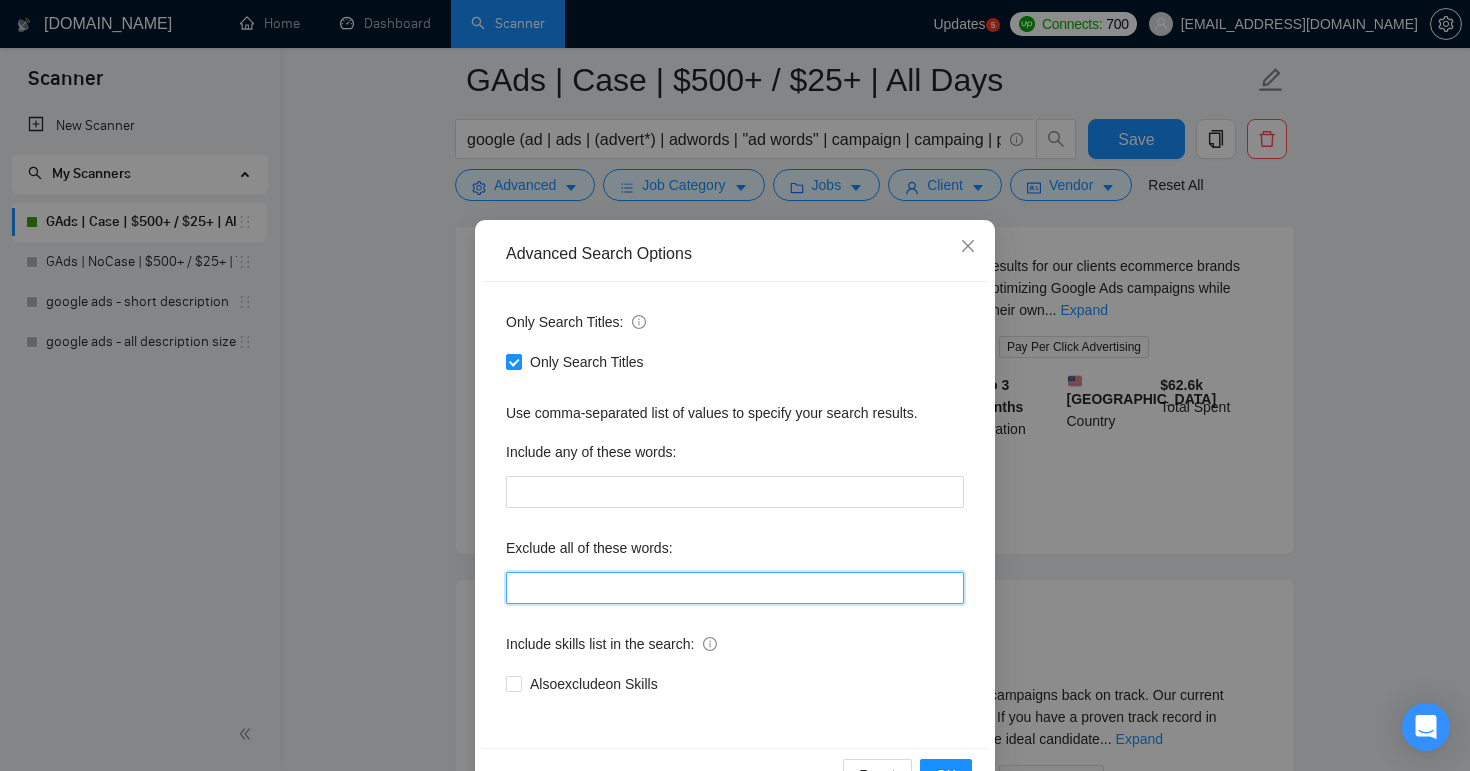 scroll, scrollTop: 0, scrollLeft: 0, axis: both 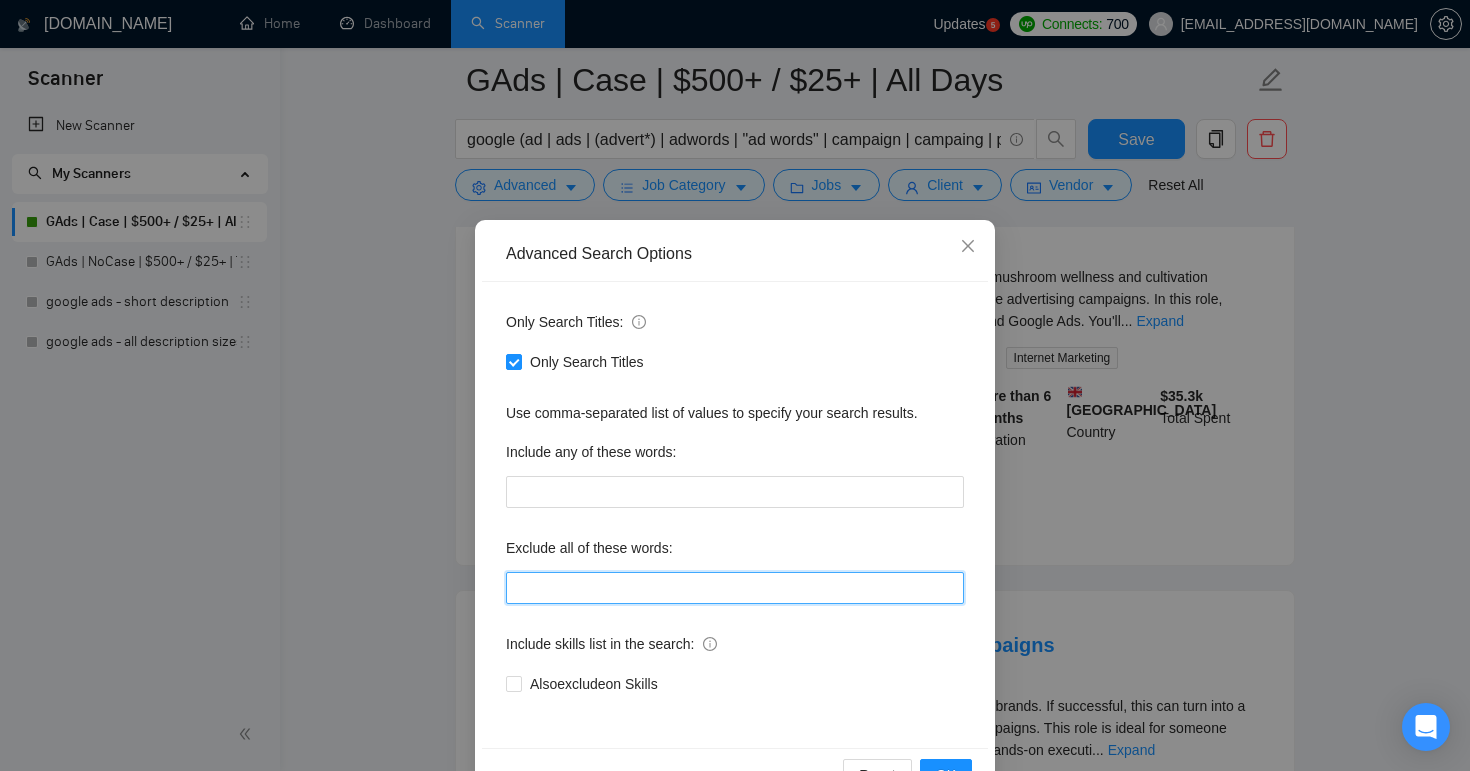 paste on ""LOR", "Ipsu", "Dolor Sitametco", "AdiPis", "Elitseddo", "Eiusmodt", "Incidi", "Utlaboree", "Dolorem", "AliquaEn", "Admini", "Veniamquis Nostrude", "Ullam", "Labori", "NIS Aliquipexea", "Commodocon", "Duisau Iru Inrepre", "VOL", "Velite", "CilluMfug", "Nullaparia", "except sinto cupidatat", "Nonpr Suntcu", "Quioff Deser", "MO Animide", "Lab", "Pers", "undeomnisis", "Natuser", "Volupt Acc", "DoloRemq Laudanti", "Totamremape Eaqueip", "QuaeaBillo", "Inventorev Quasia", "Beataev Dictaexp", "nem Enimipsam Quiavo", "aspern autod", "fugitc magn", "DolOrese", "Ratio Sequin", "Nequ Porroq", "Dolo Adipisc", "Numquam Eiusmodi", "Tempora incidu", "Magna Quaerate", "Min So NOB", "Elig Opt", "Cumqu Nihilimpe", "Quo Placeat fa pos assumen", "REP Tempo", "Autem Quib", "Offic Debitis", "Rerumn saepe eveniet", "Volu Repudiandae", "RecuSanda", "ItaQueea", "HiCtenEturs", "Dele Reic", "Volu M&A Perfe", "Dolori AsPerio", "RePella", "Minimn Exercitat Ullam", "Cor Suscipitlab Ali", "Commodicons Qui", "Maxime Mollitiam", "Harumqu..." 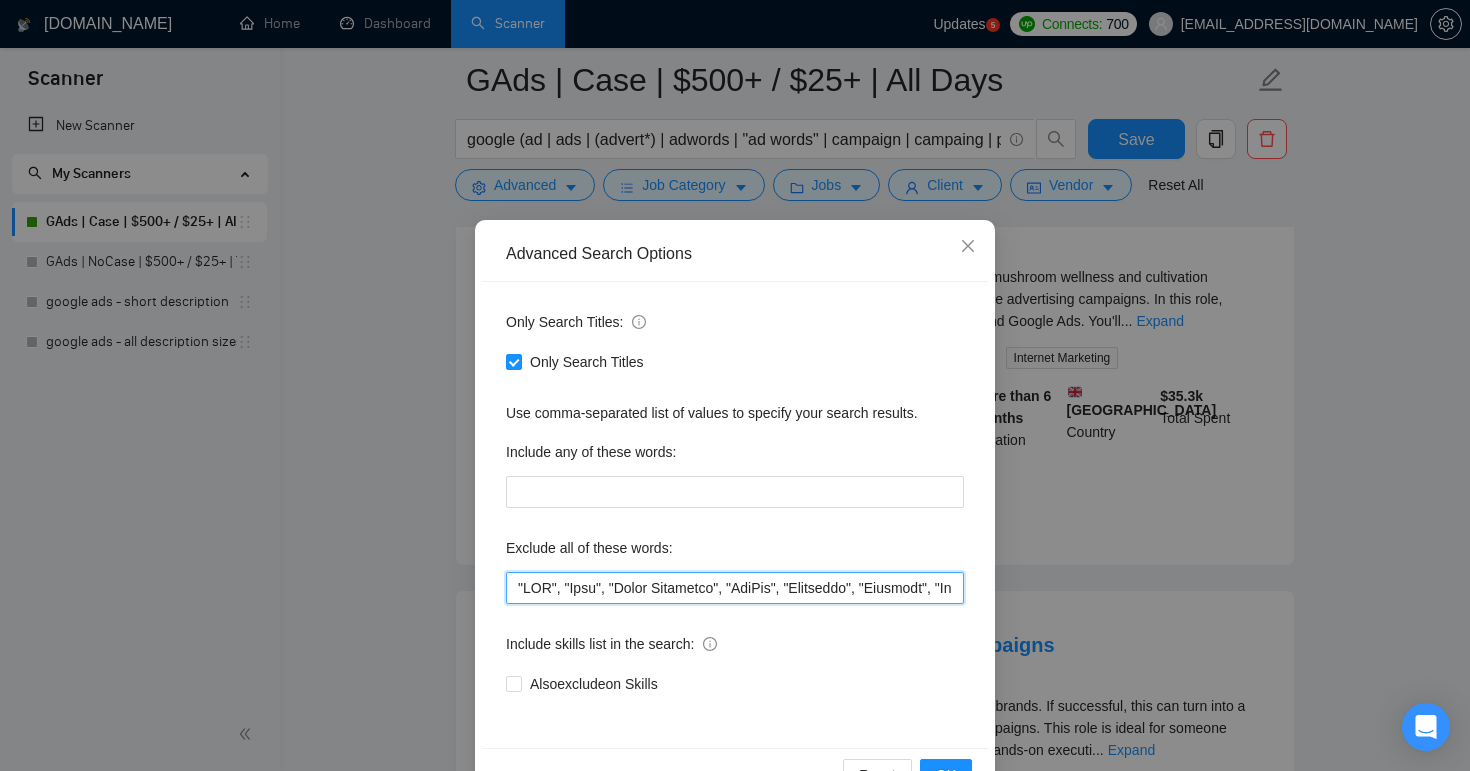 scroll, scrollTop: 0, scrollLeft: 35447, axis: horizontal 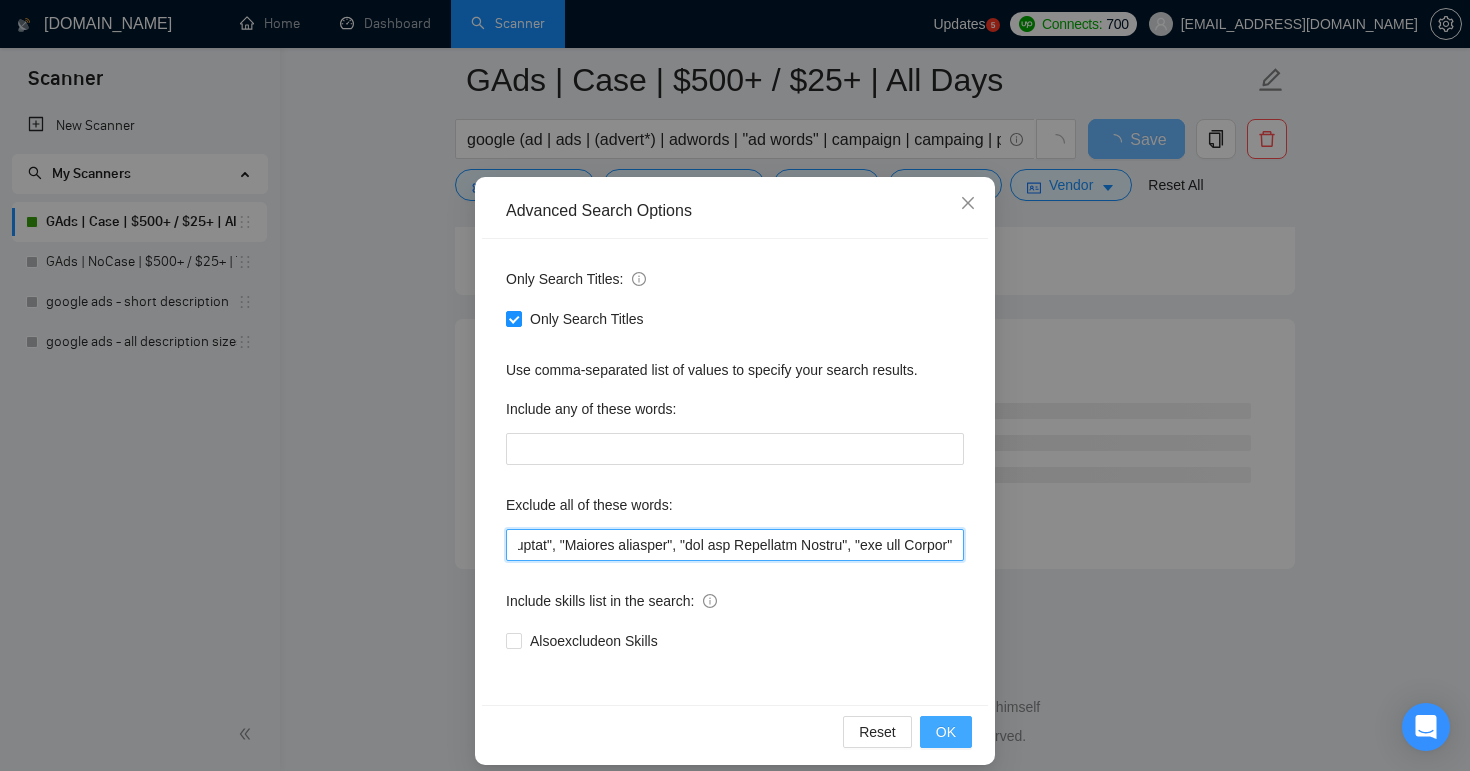 type on ""LOR", "Ipsu", "Dolor Sitametco", "AdiPis", "Elitseddo", "Eiusmodt", "Incidi", "Utlaboree", "Dolorem", "AliquaEn", "Admini", "Veniamquis Nostrude", "Ullam", "Labori", "NIS Aliquipexea", "Commodocon", "Duisau Iru Inrepre", "VOL", "Velite", "CilluMfug", "Nullaparia", "except sinto cupidatat", "Nonpr Suntcu", "Quioff Deser", "MO Animide", "Lab", "Pers", "undeomnisis", "Natuser", "Volupt Acc", "DoloRemq Laudanti", "Totamremape Eaqueip", "QuaeaBillo", "Inventorev Quasia", "Beataev Dictaexp", "nem Enimipsam Quiavo", "aspern autod", "fugitc magn", "DolOrese", "Ratio Sequin", "Nequ Porroq", "Dolo Adipisc", "Numquam Eiusmodi", "Tempora incidu", "Magna Quaerate", "Min So NOB", "Elig Opt", "Cumqu Nihilimpe", "Quo Placeat fa pos assumen", "REP Tempo", "Autem Quib", "Offic Debitis", "Rerumn saepe eveniet", "Volu Repudiandae", "RecuSanda", "ItaQueea", "HiCtenEturs", "Dele Reic", "Volu M&A Perfe", "Dolori AsPerio", "RePella", "Minimn Exercitat Ullam", "Cor Suscipitlab Ali", "Commodicons Qui", "Maxime Mollitiam", "Harumqu..." 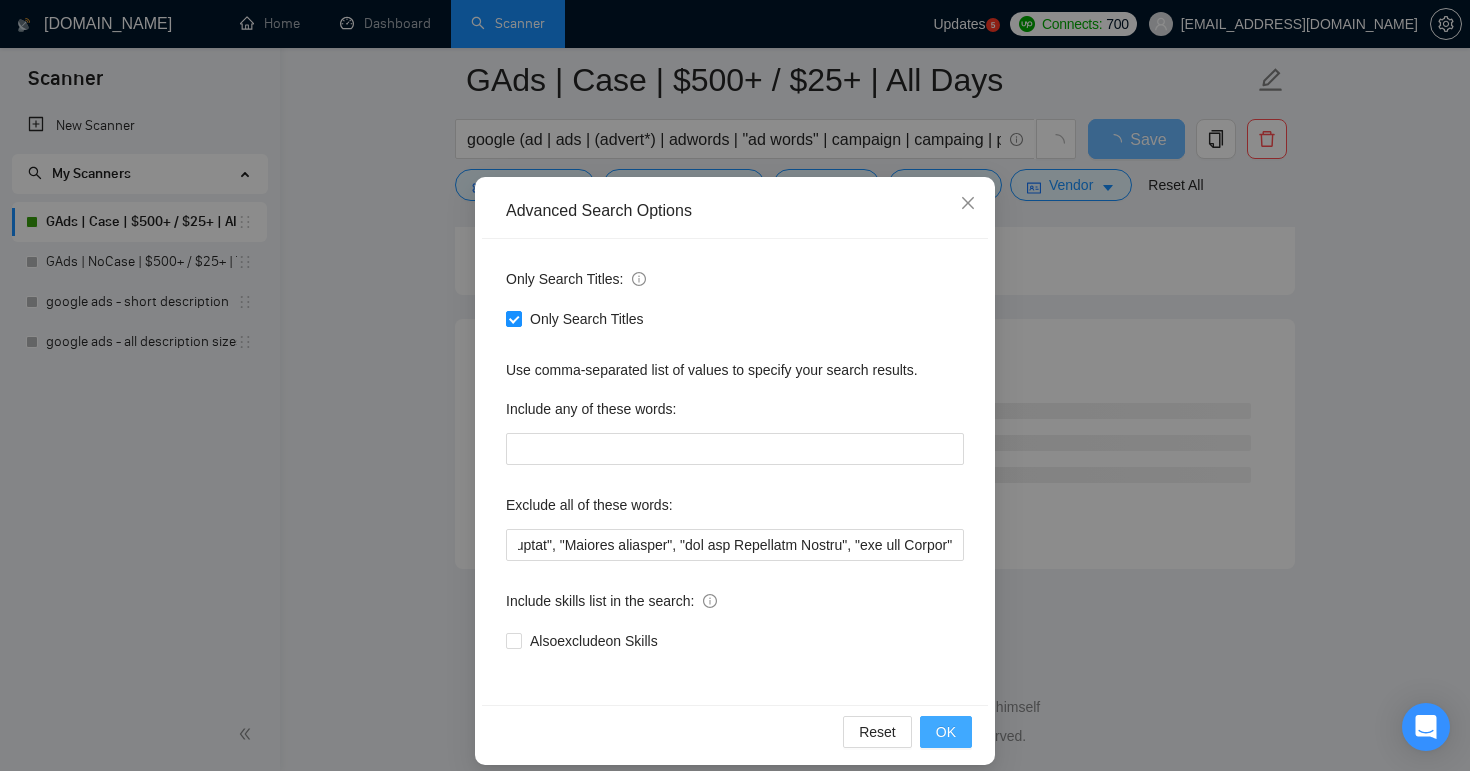click on "OK" at bounding box center (946, 732) 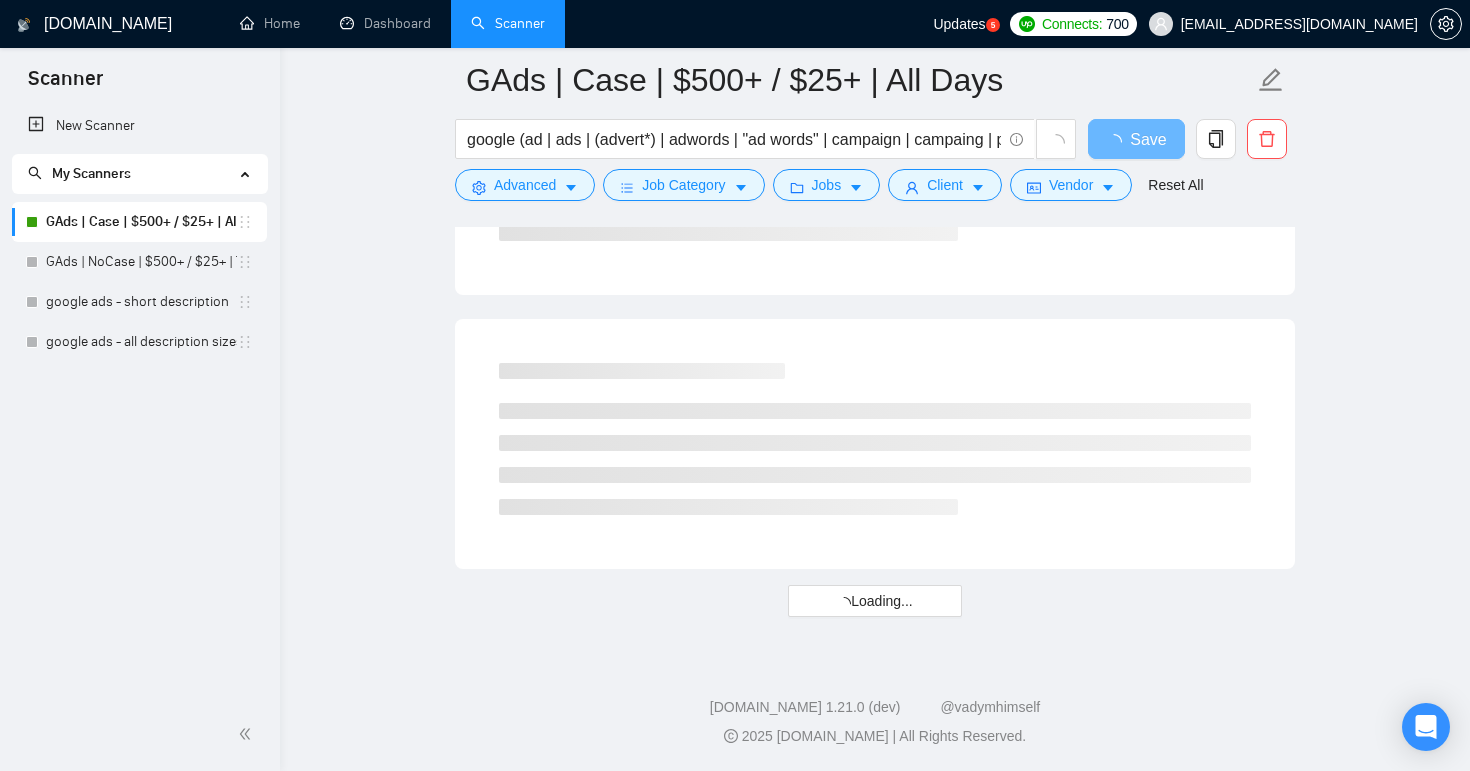 scroll, scrollTop: 0, scrollLeft: 0, axis: both 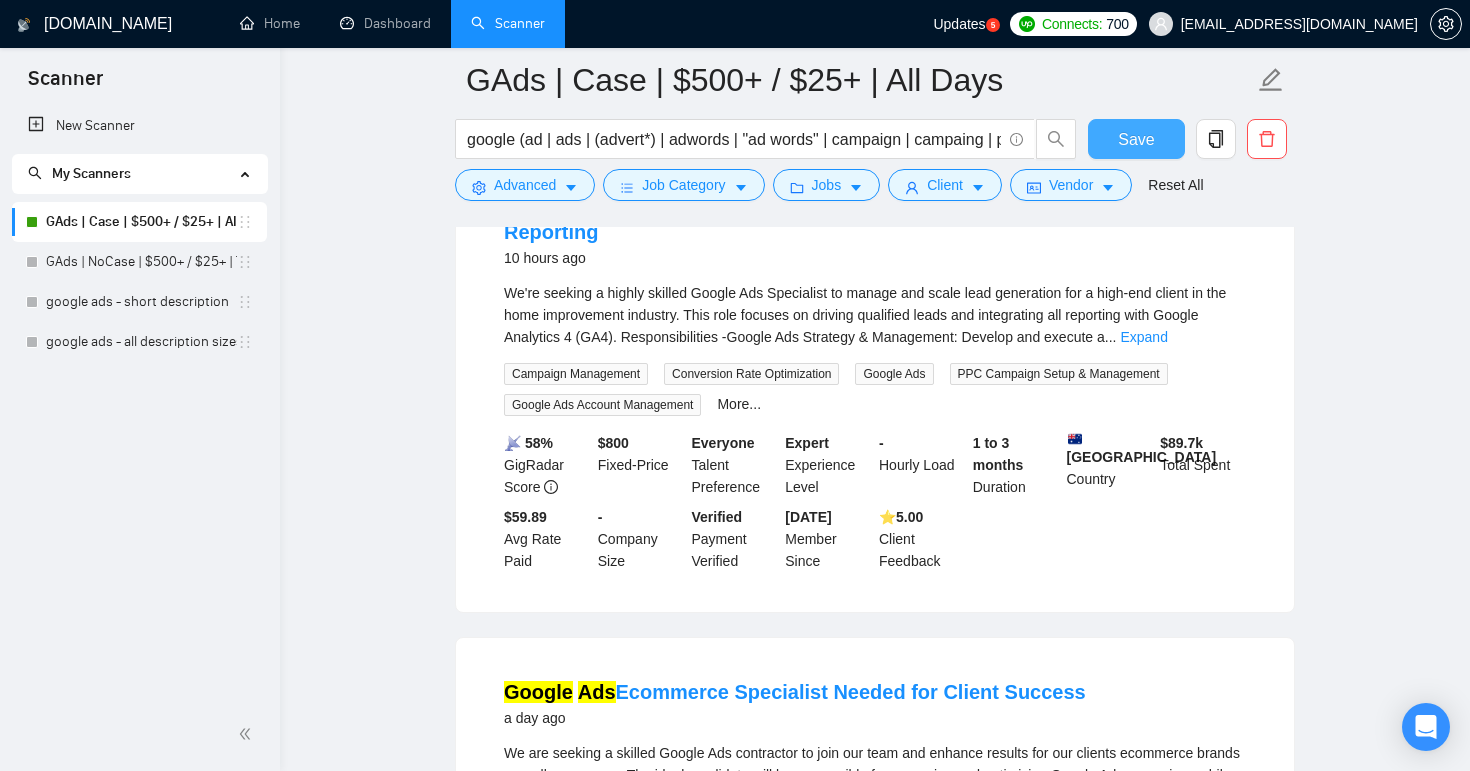 click on "Save" at bounding box center [1136, 139] 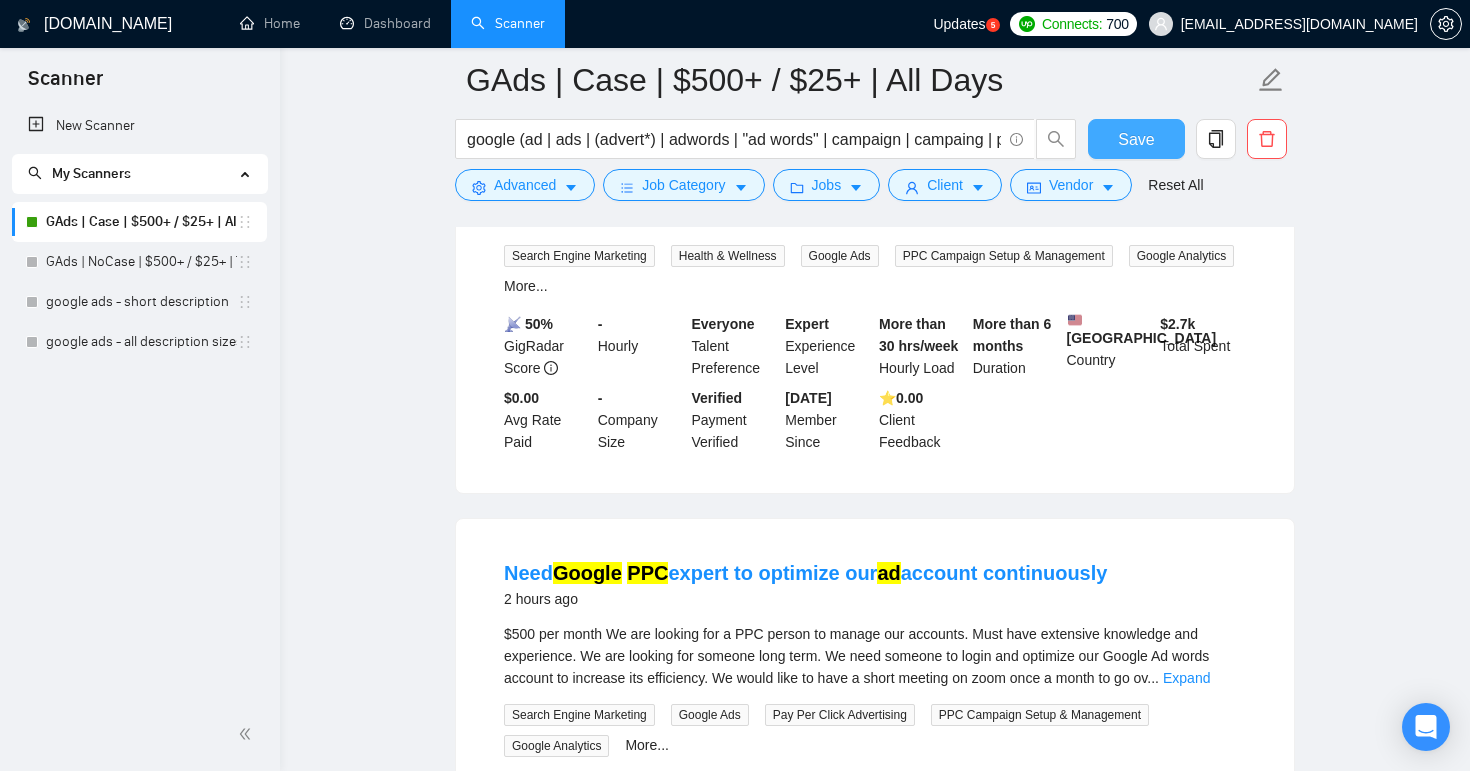 scroll, scrollTop: 0, scrollLeft: 0, axis: both 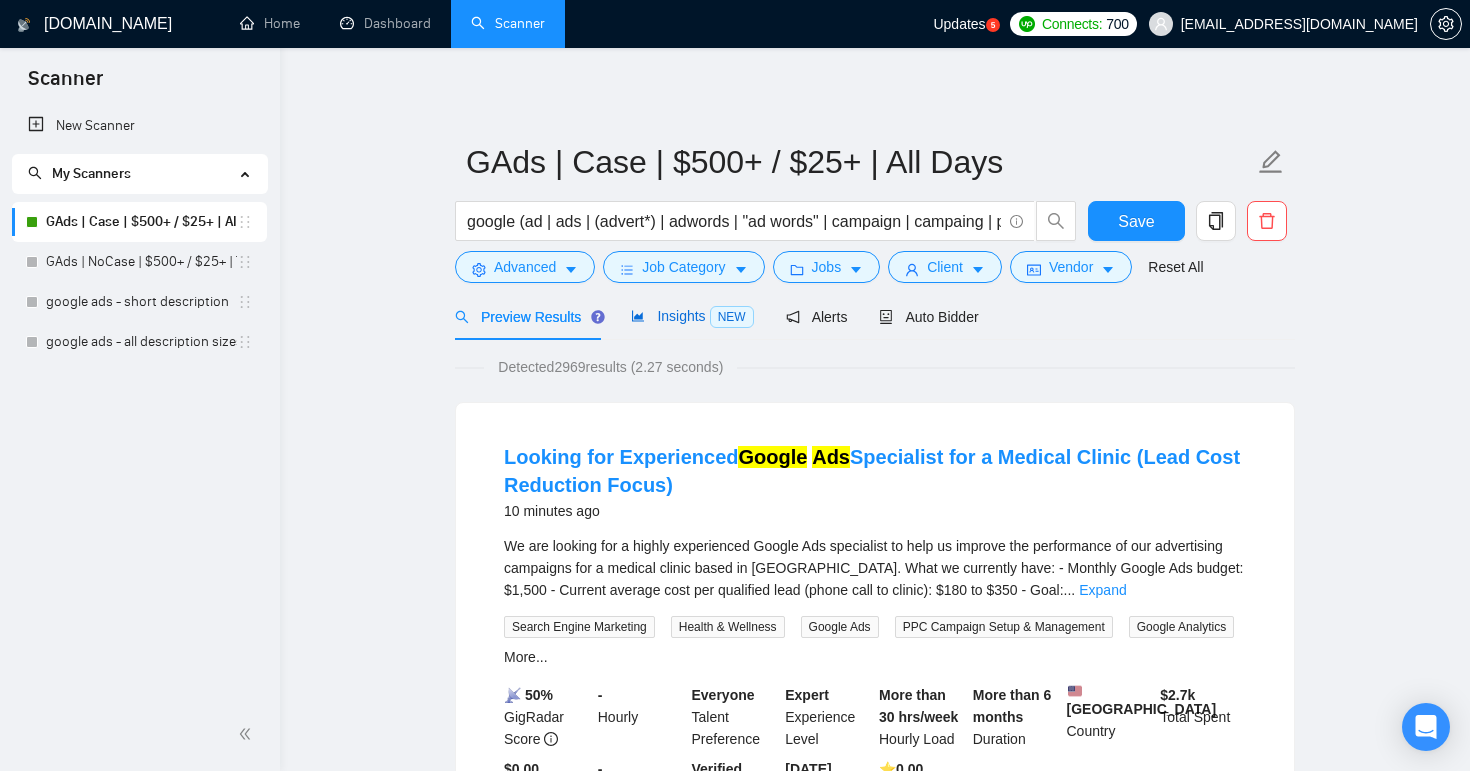 click on "Insights NEW" at bounding box center [692, 316] 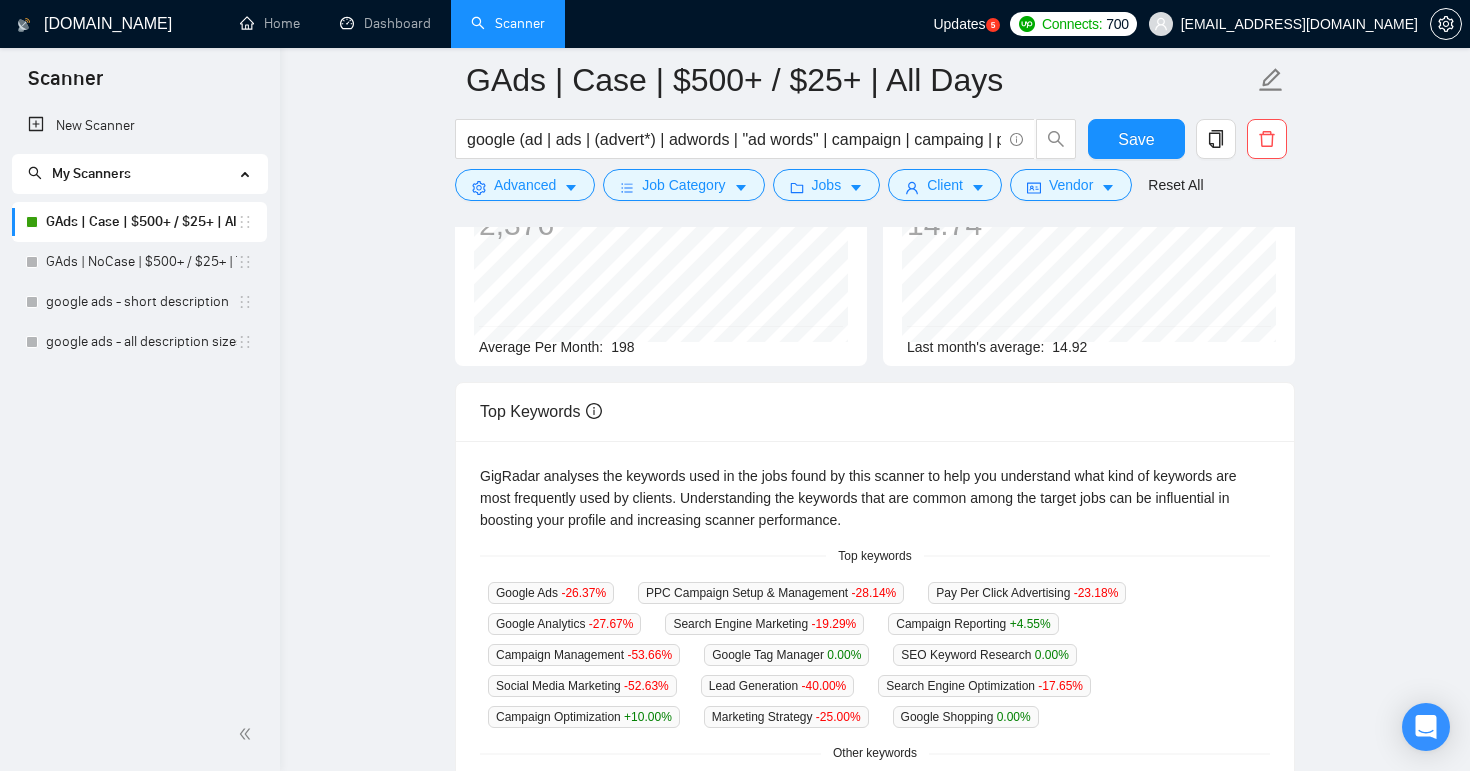 scroll, scrollTop: 0, scrollLeft: 0, axis: both 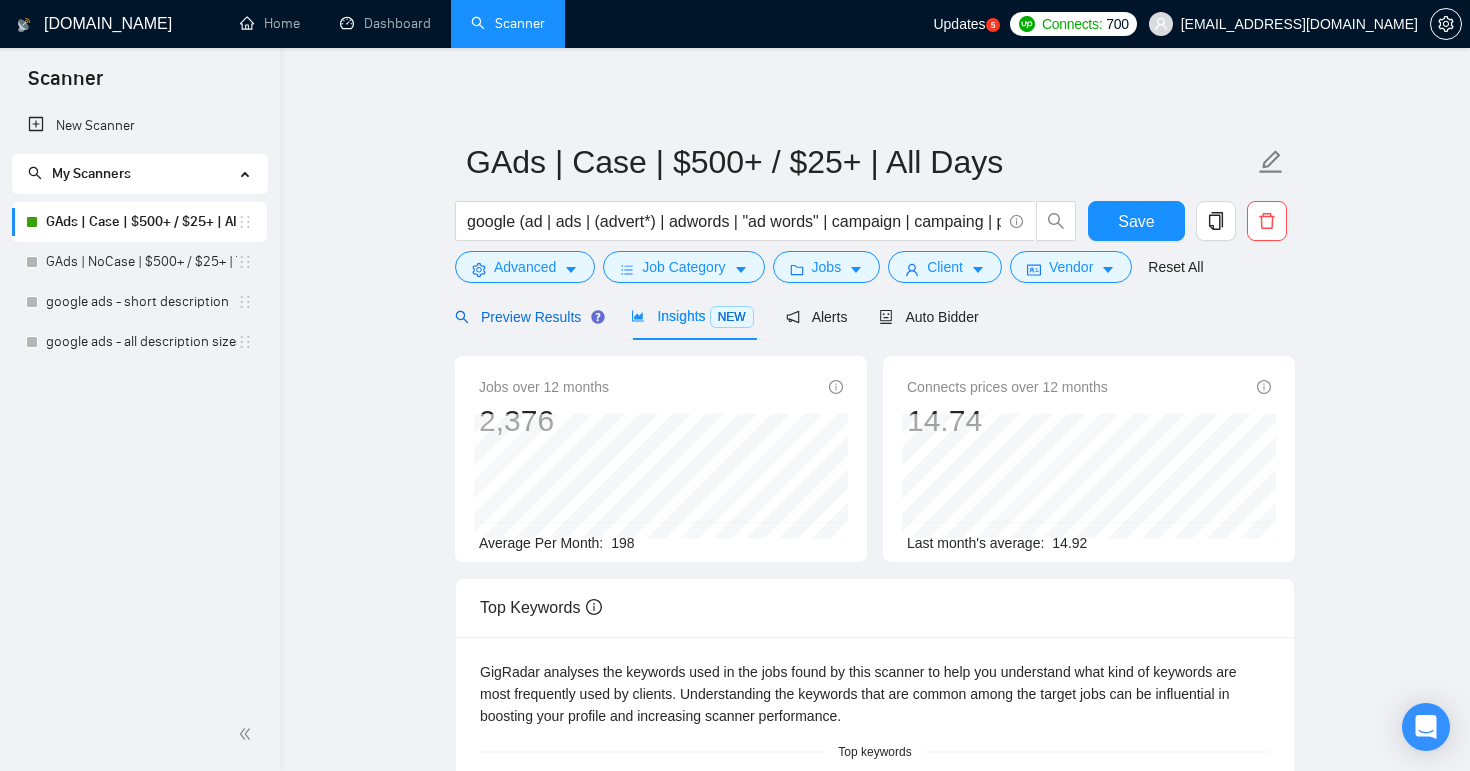 click on "Preview Results" at bounding box center (527, 317) 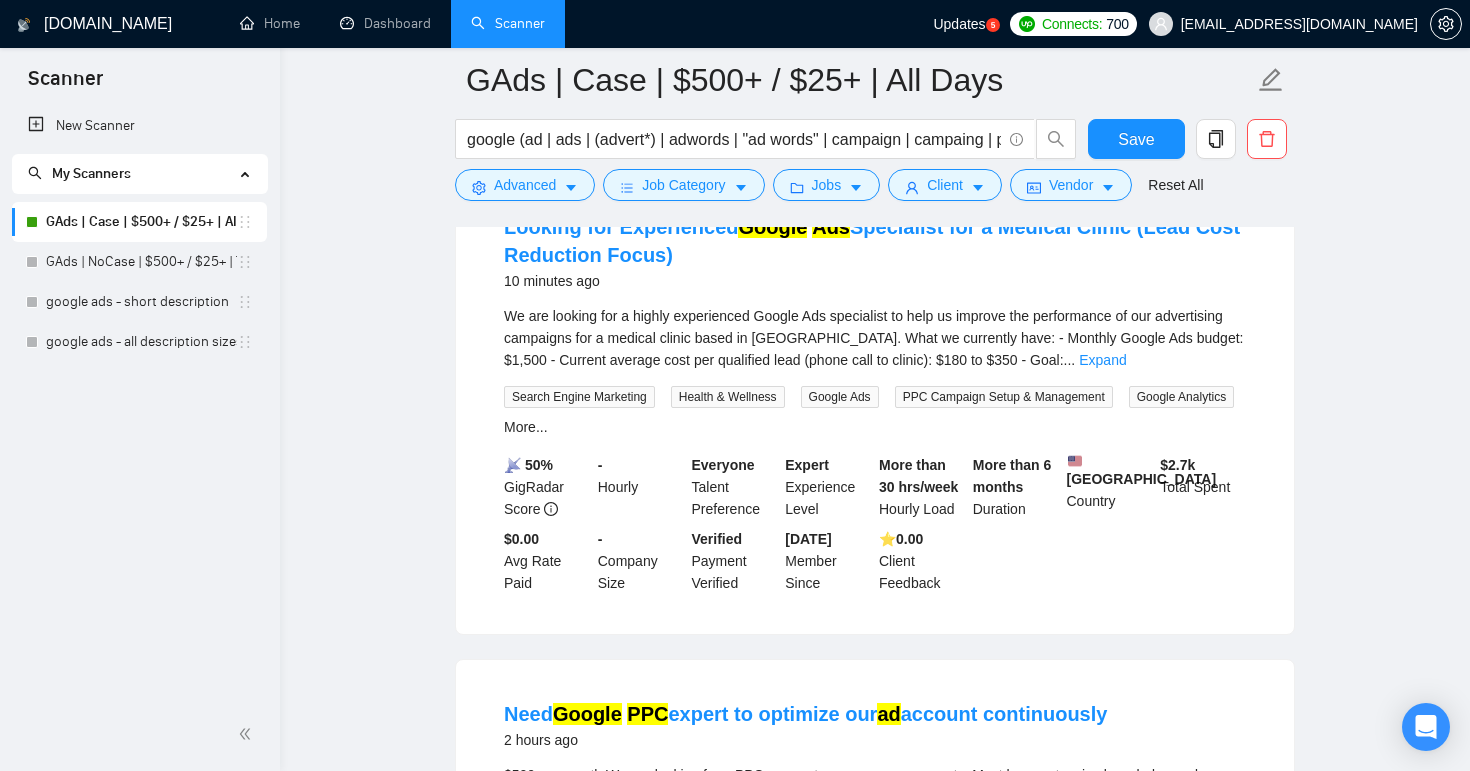 scroll, scrollTop: 0, scrollLeft: 0, axis: both 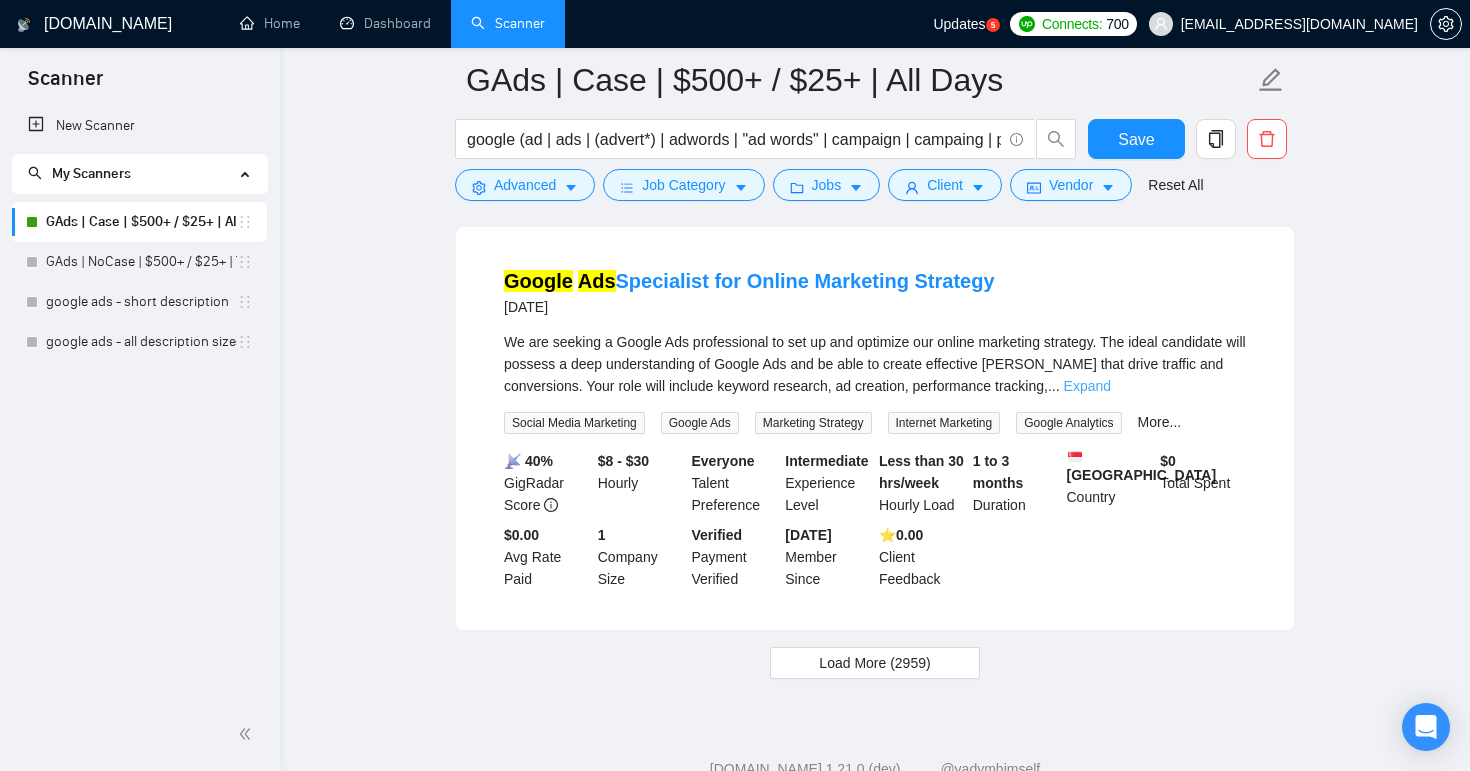 click on "Expand" at bounding box center (1087, 386) 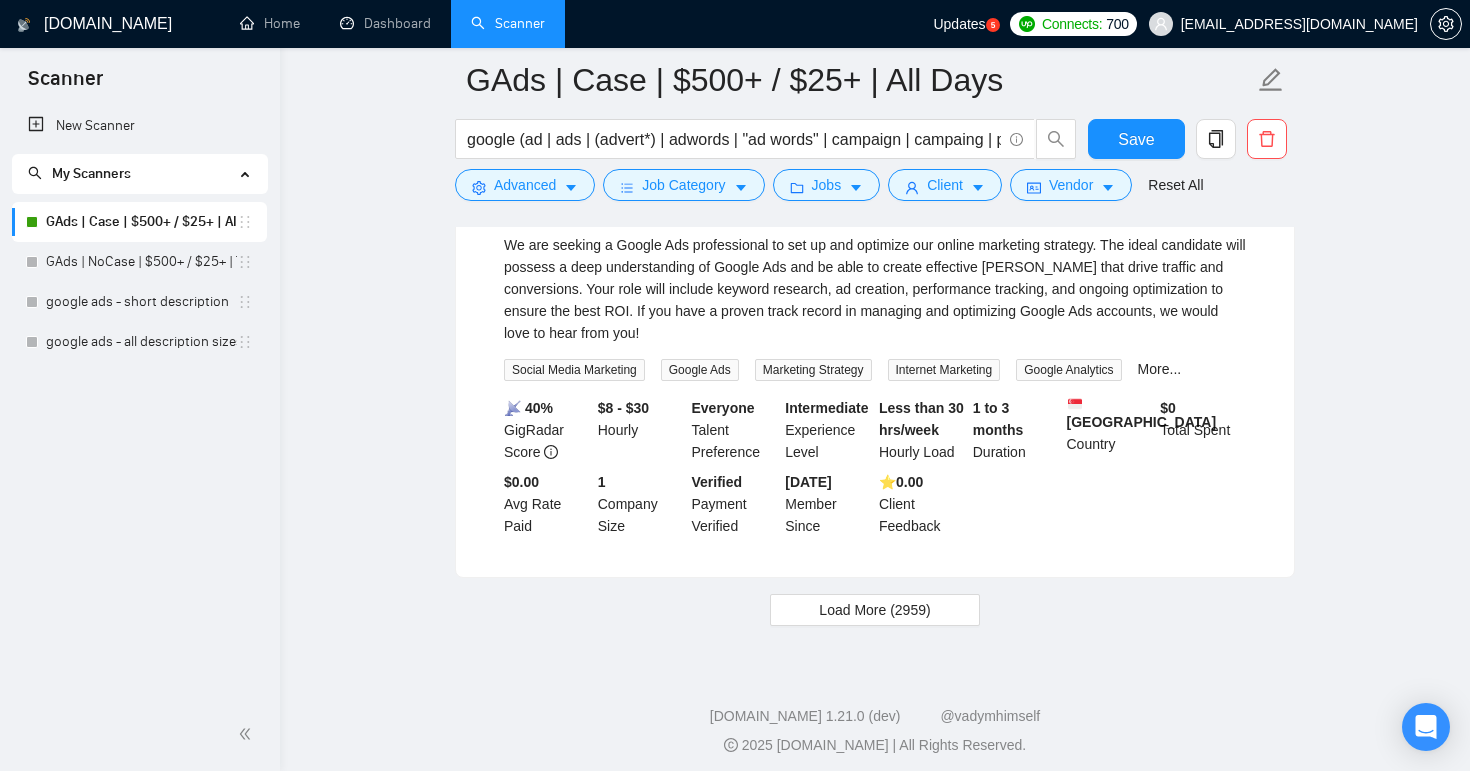 scroll, scrollTop: 4421, scrollLeft: 0, axis: vertical 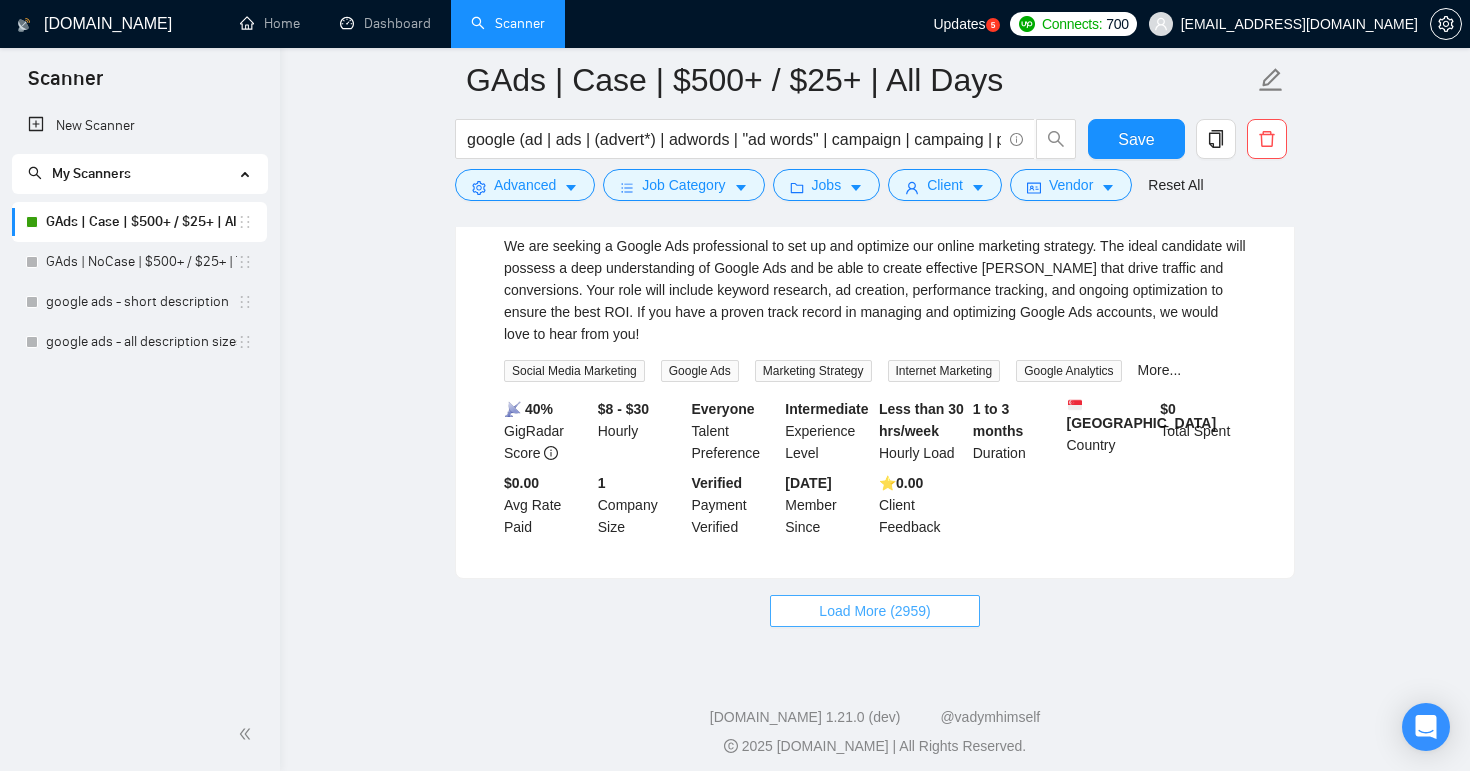 click on "Load More (2959)" at bounding box center [874, 611] 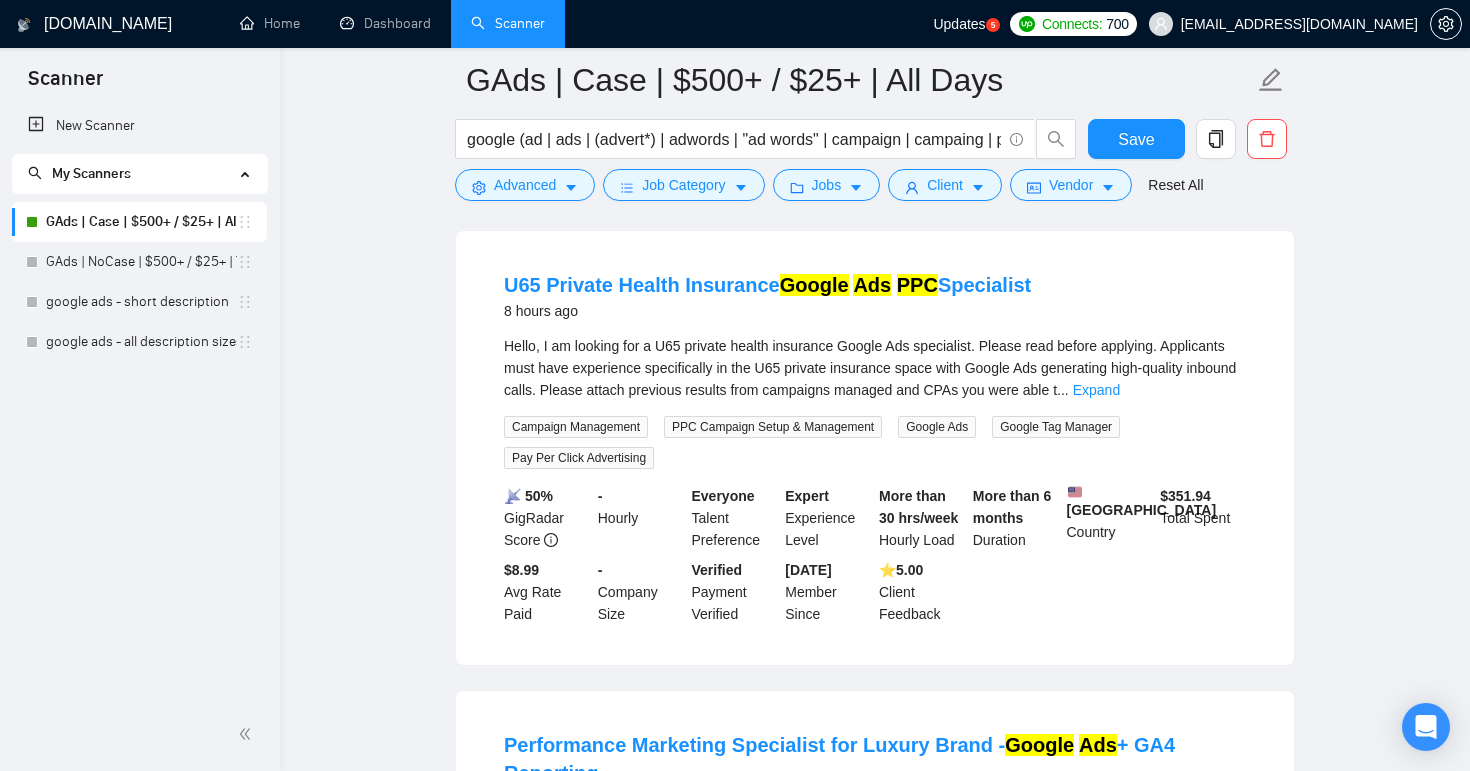 scroll, scrollTop: 2015, scrollLeft: 0, axis: vertical 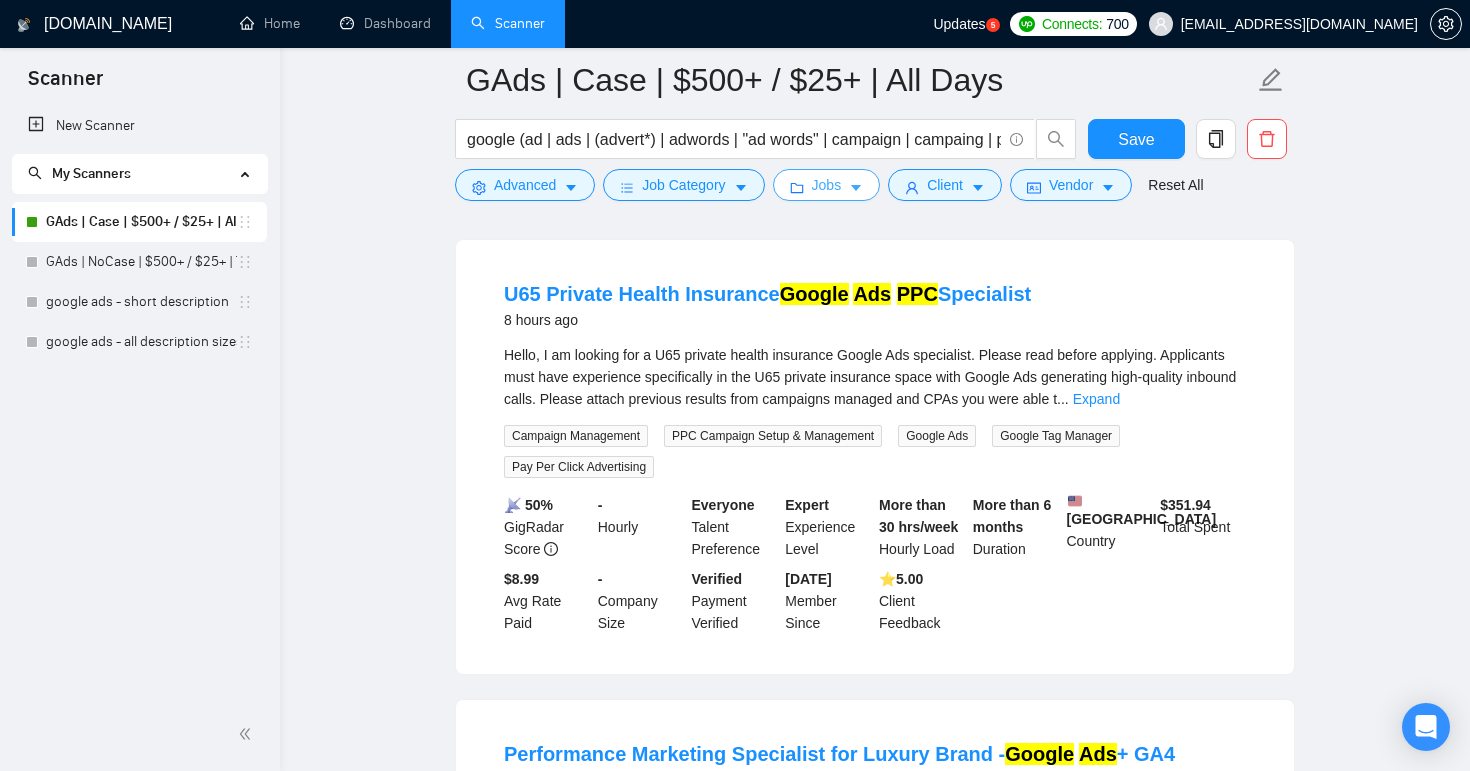 click on "Jobs" at bounding box center [827, 185] 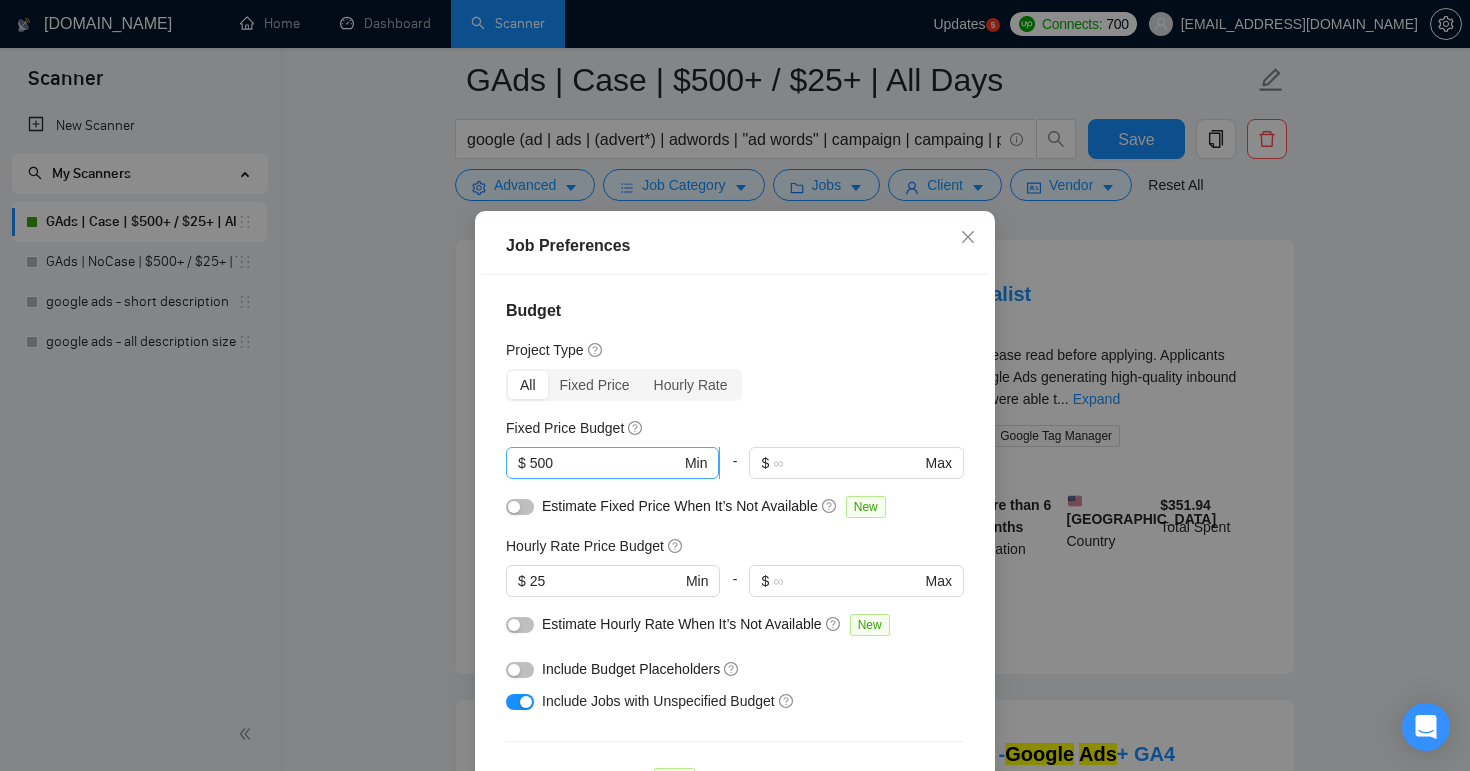 click on "500" at bounding box center (605, 463) 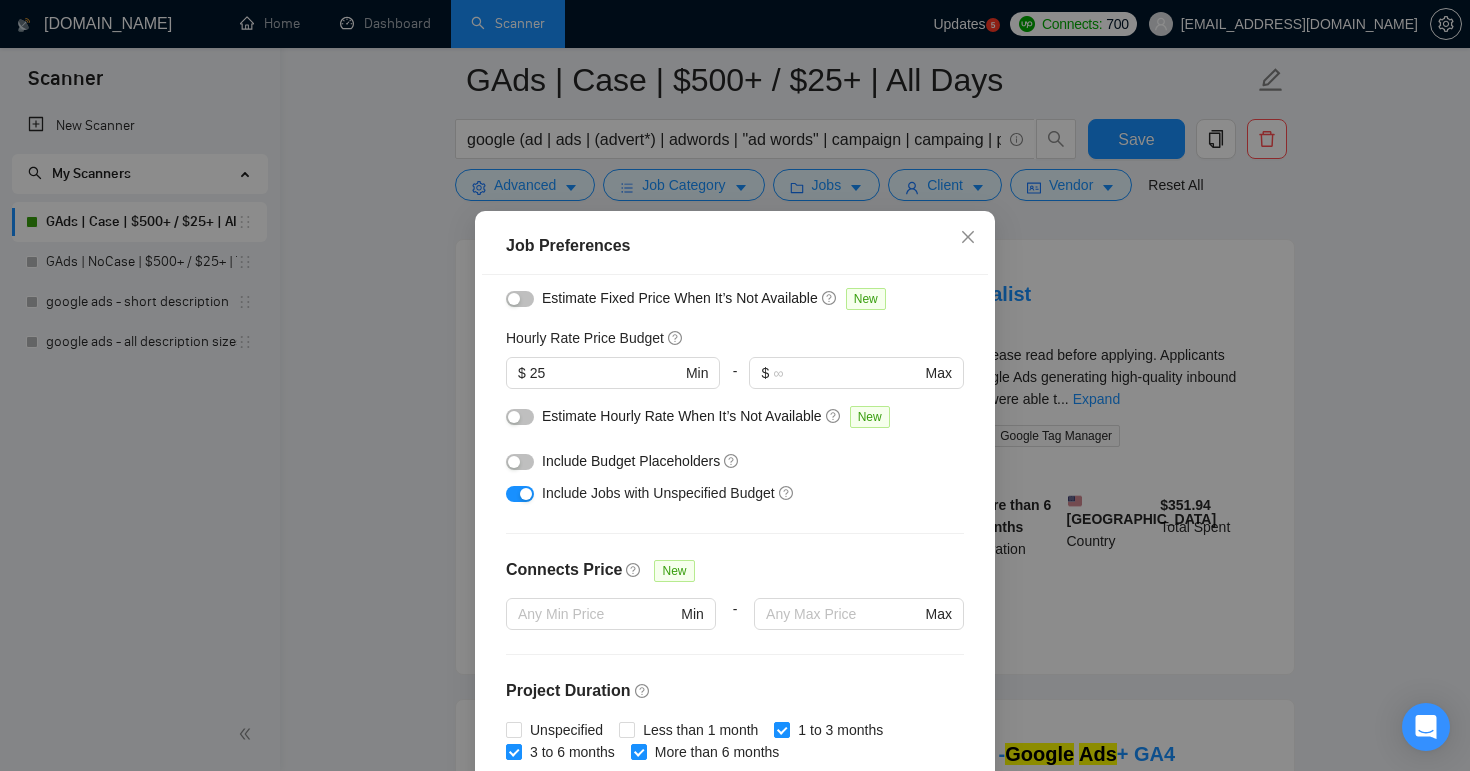 scroll, scrollTop: 587, scrollLeft: 0, axis: vertical 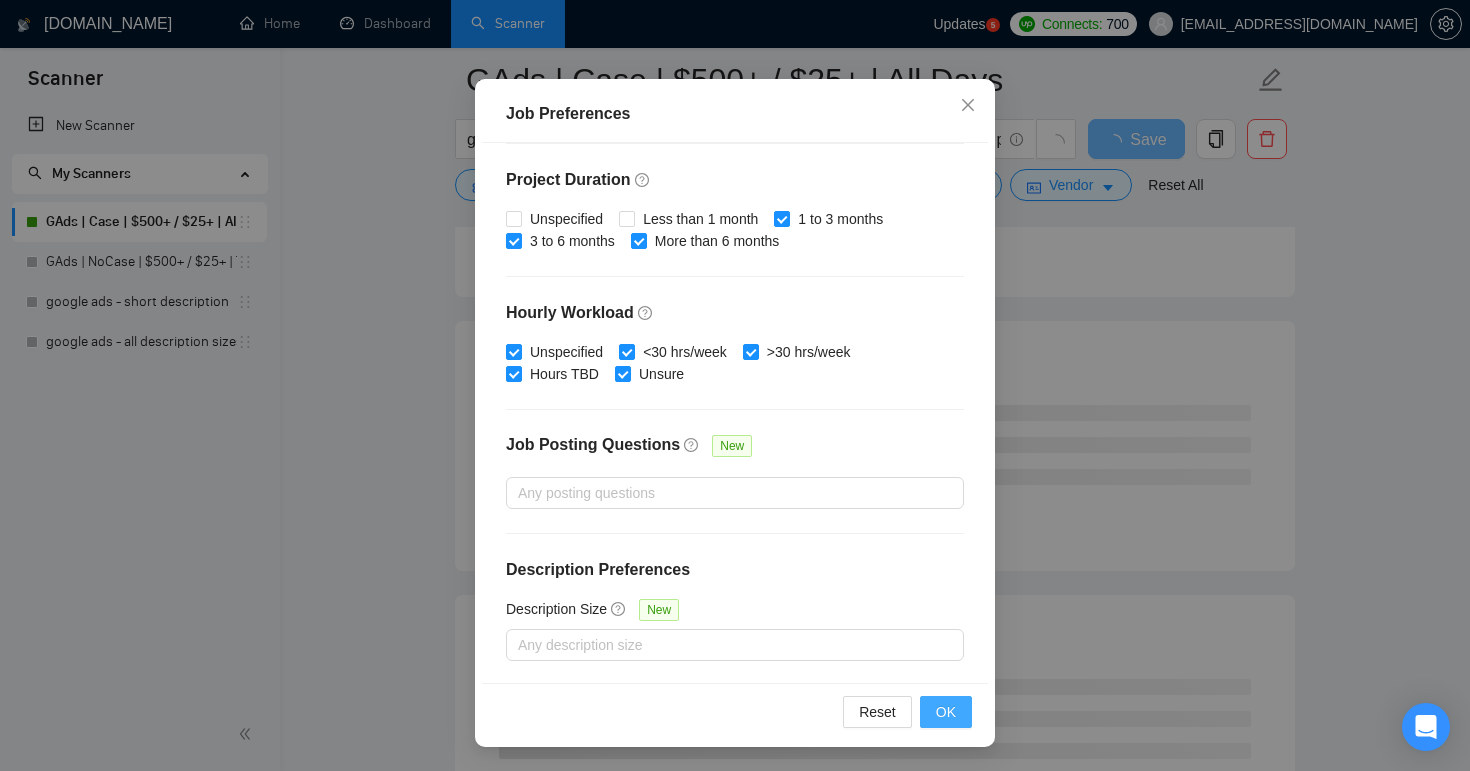 type on "400" 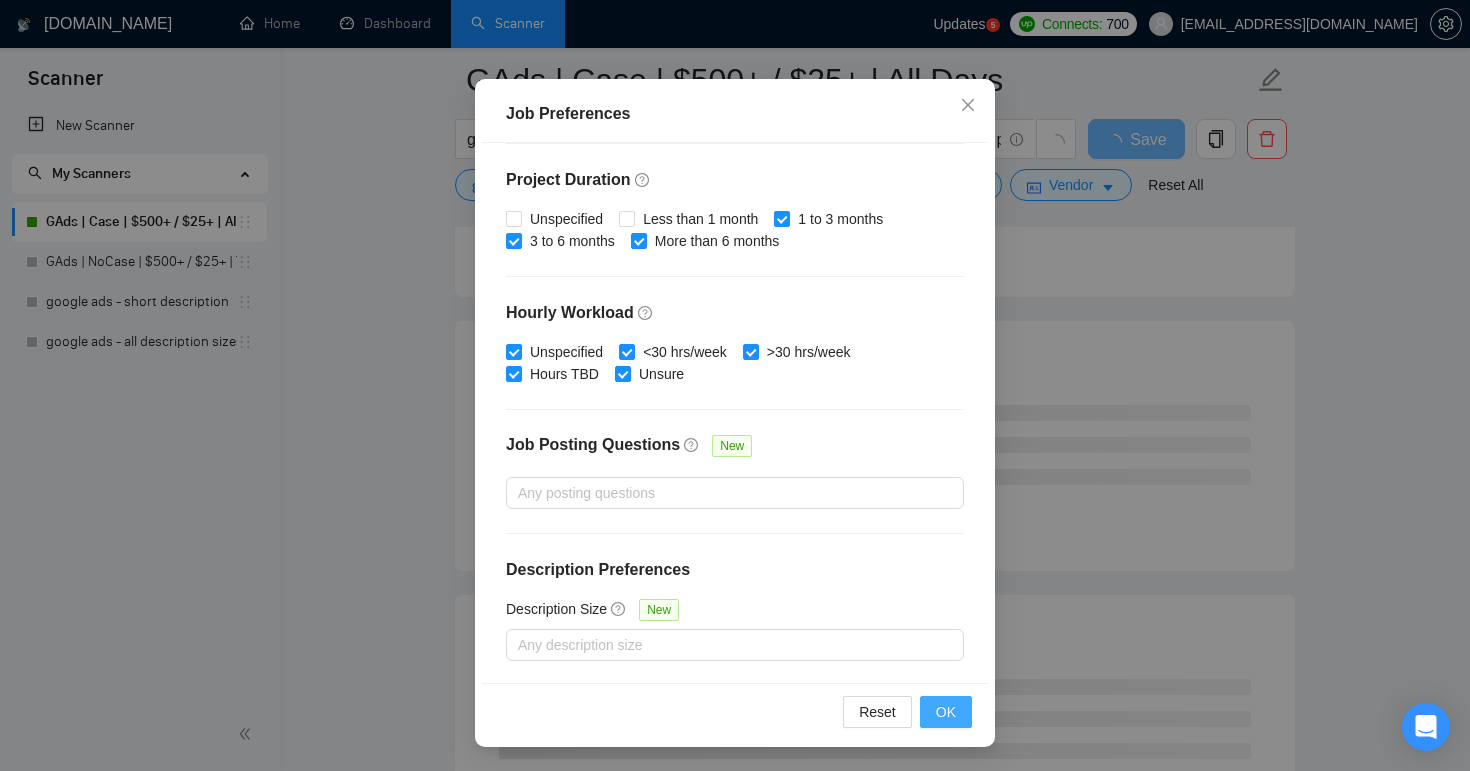 click on "OK" at bounding box center [946, 712] 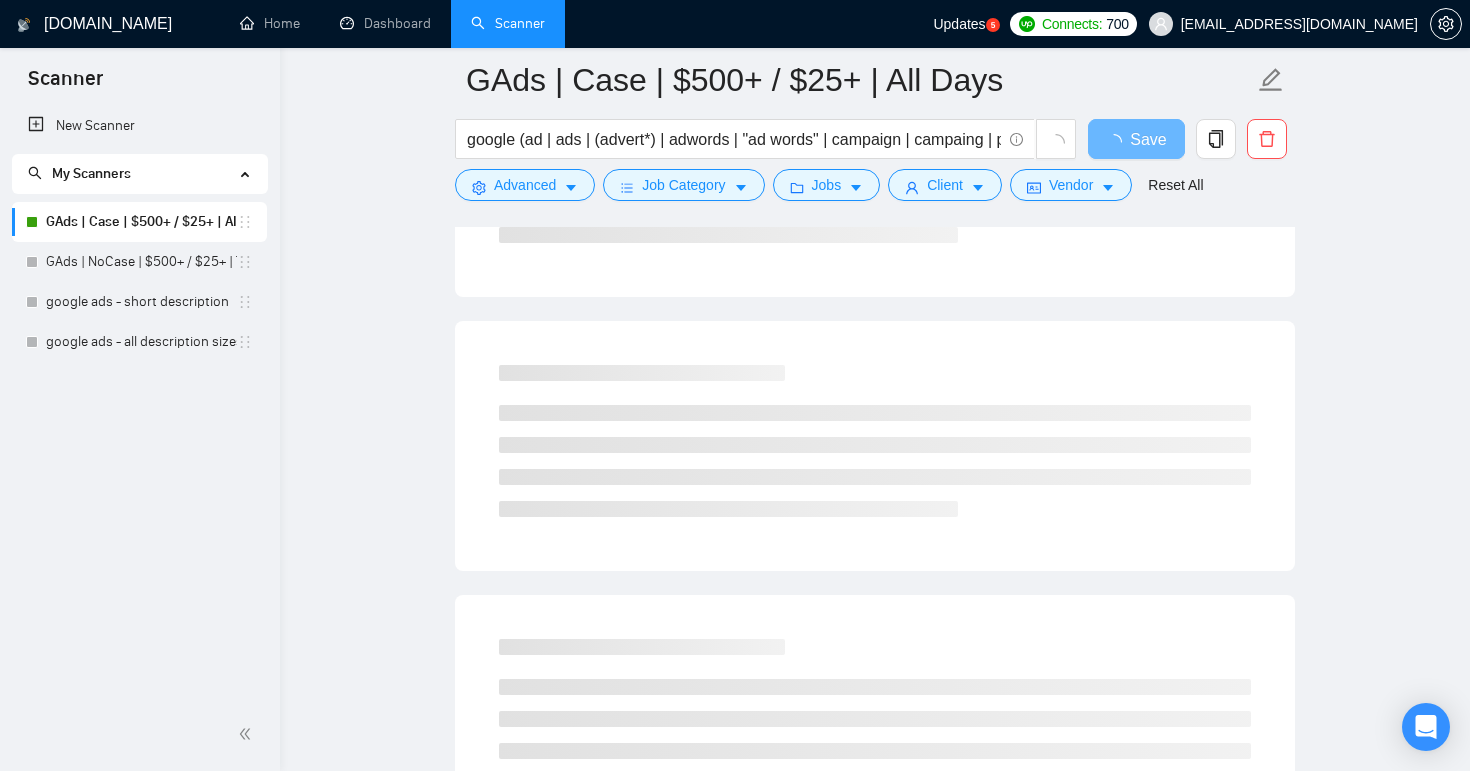 scroll, scrollTop: 40, scrollLeft: 0, axis: vertical 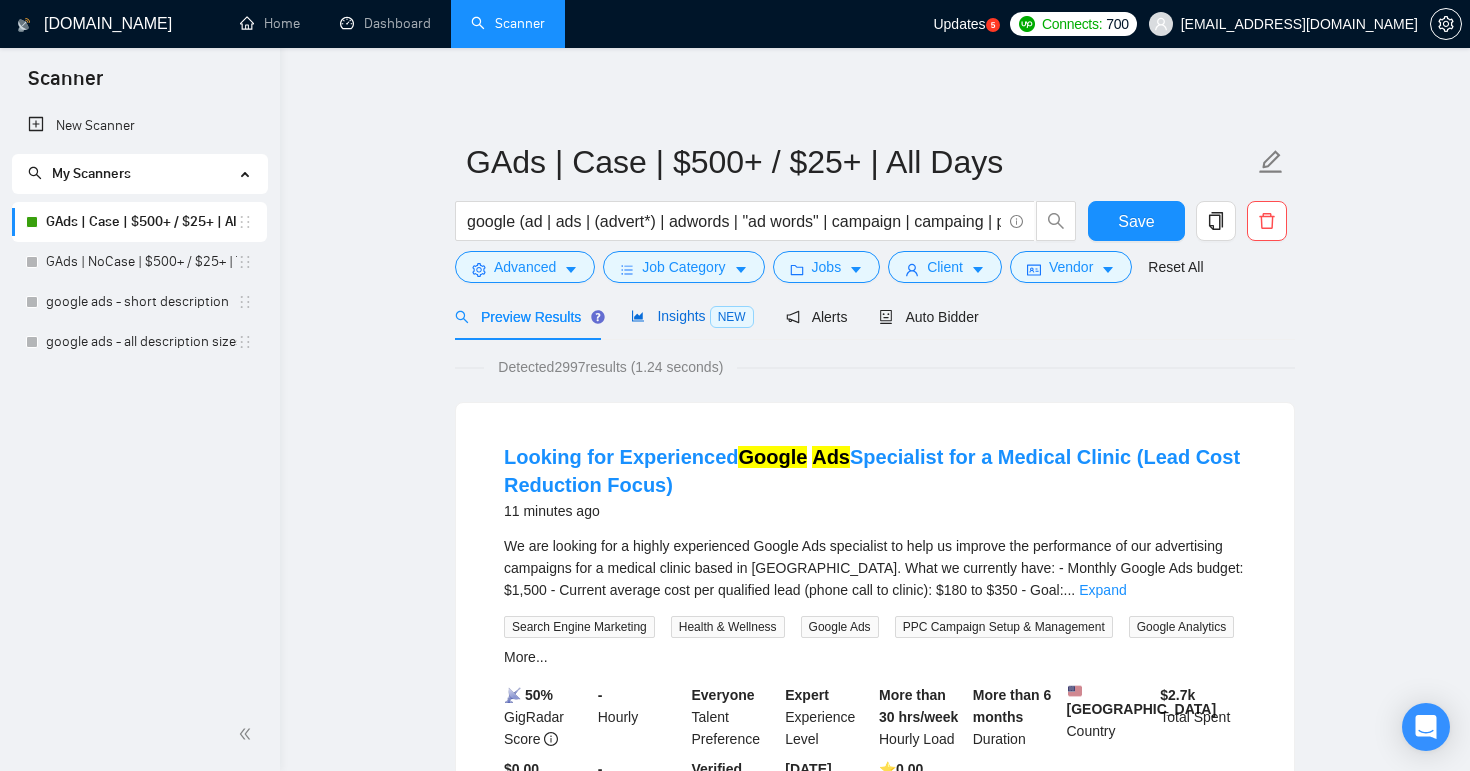 click on "Insights NEW" at bounding box center [692, 316] 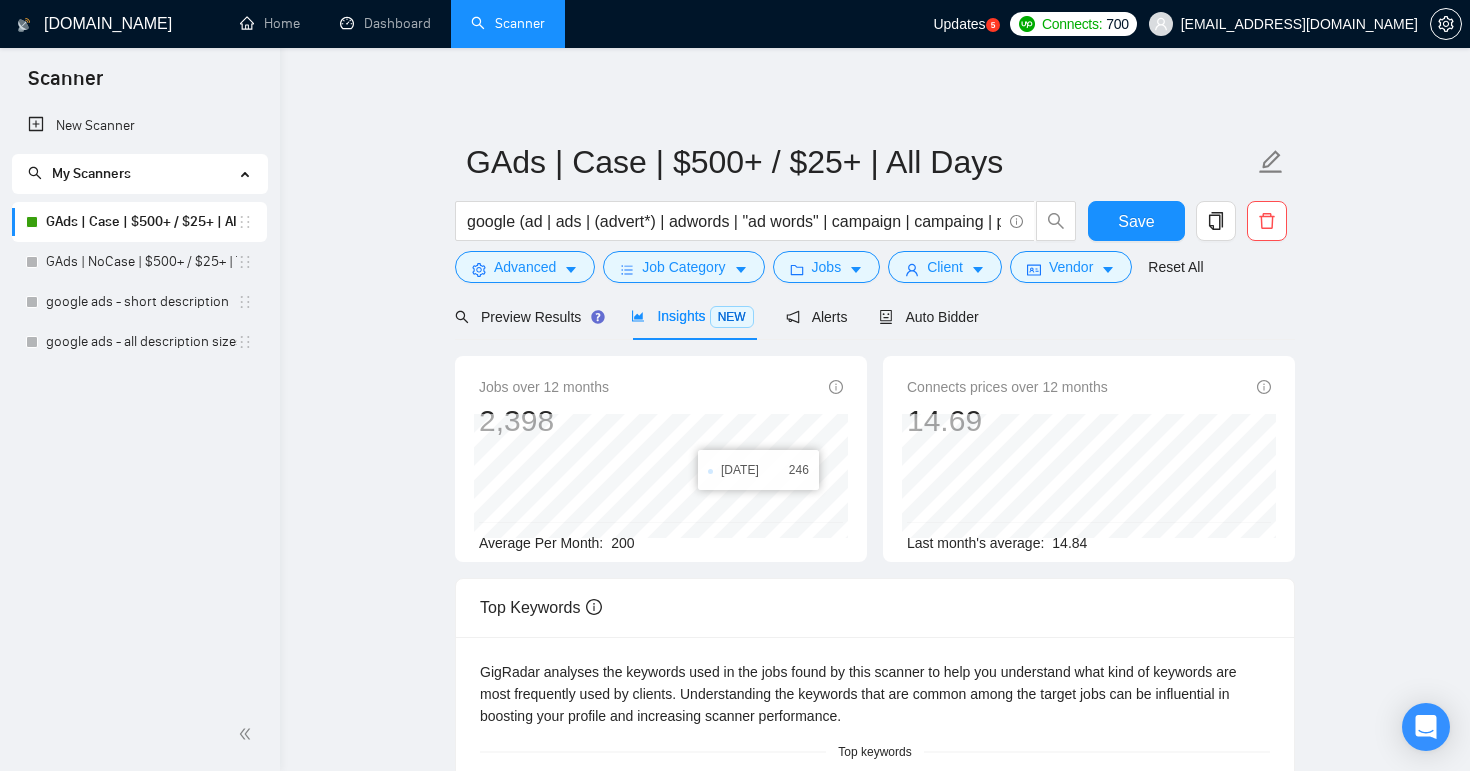 scroll, scrollTop: 45, scrollLeft: 0, axis: vertical 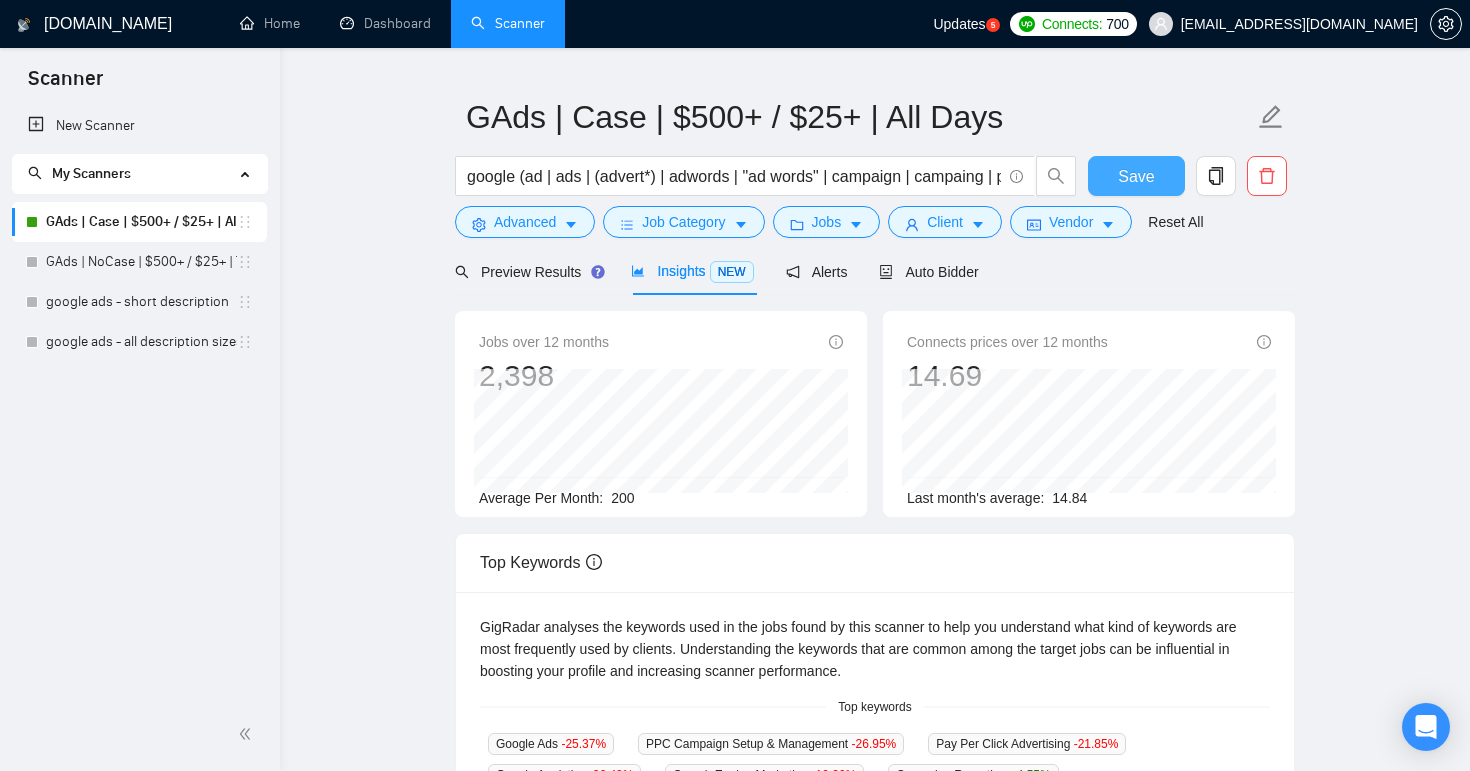 click on "Save" at bounding box center (1136, 176) 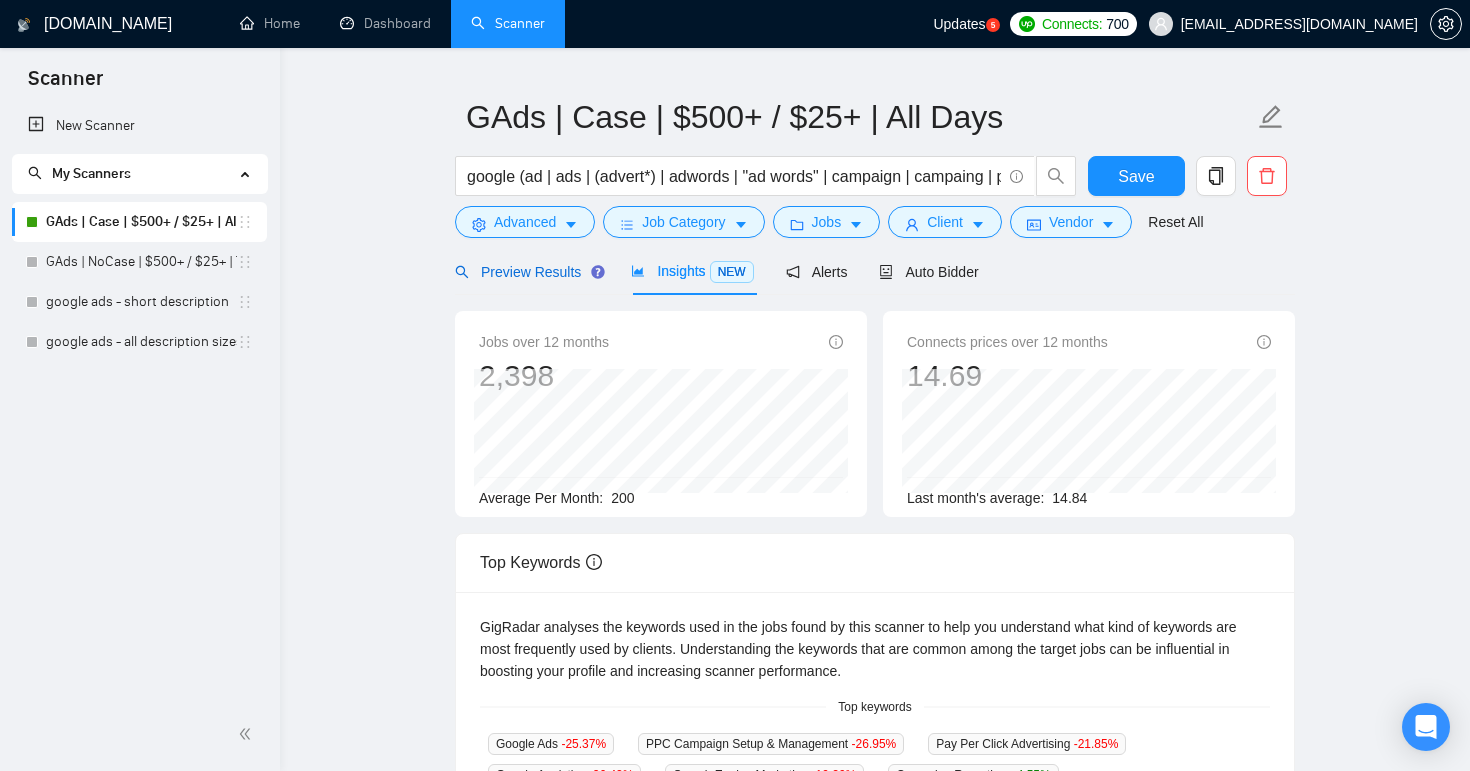 click on "Preview Results" at bounding box center (527, 272) 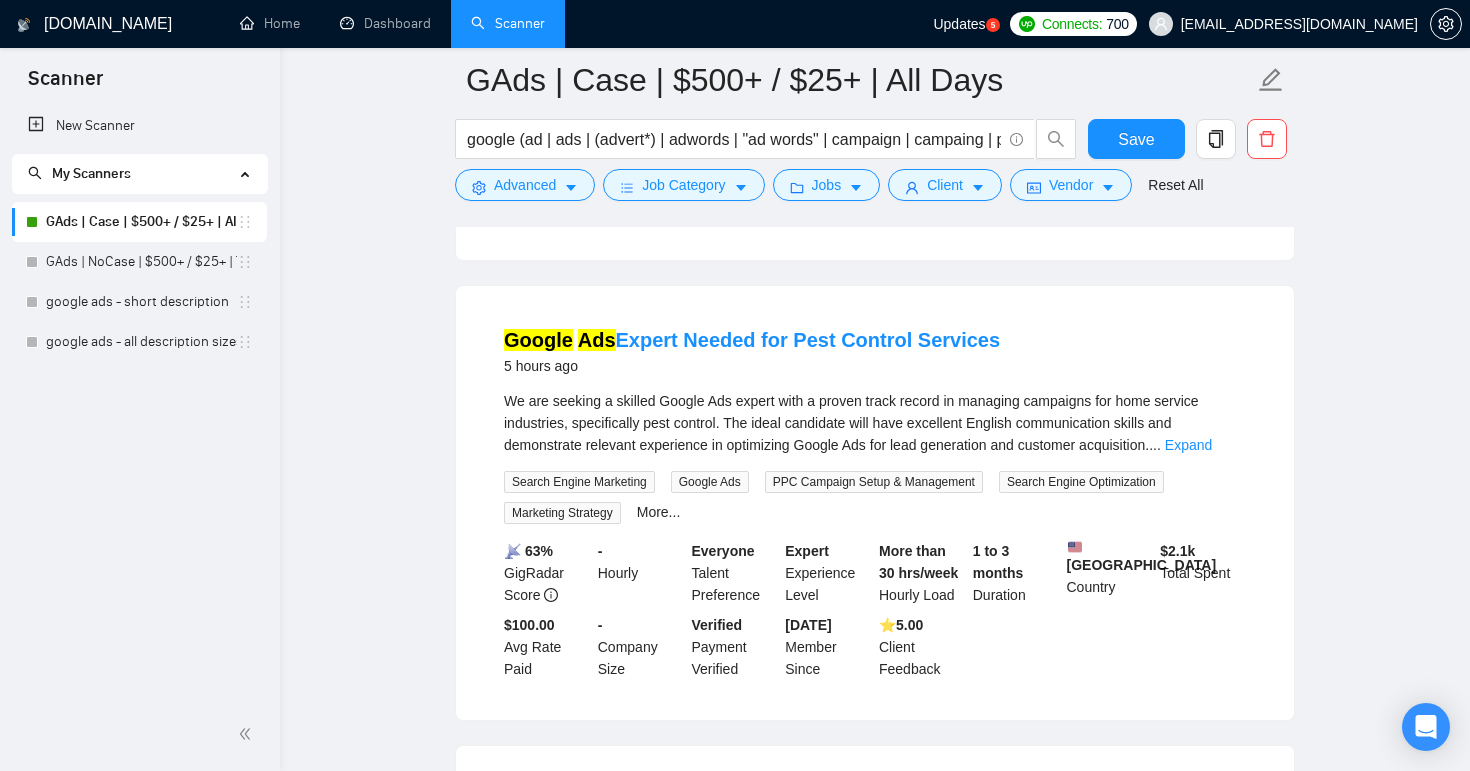 scroll, scrollTop: 1084, scrollLeft: 0, axis: vertical 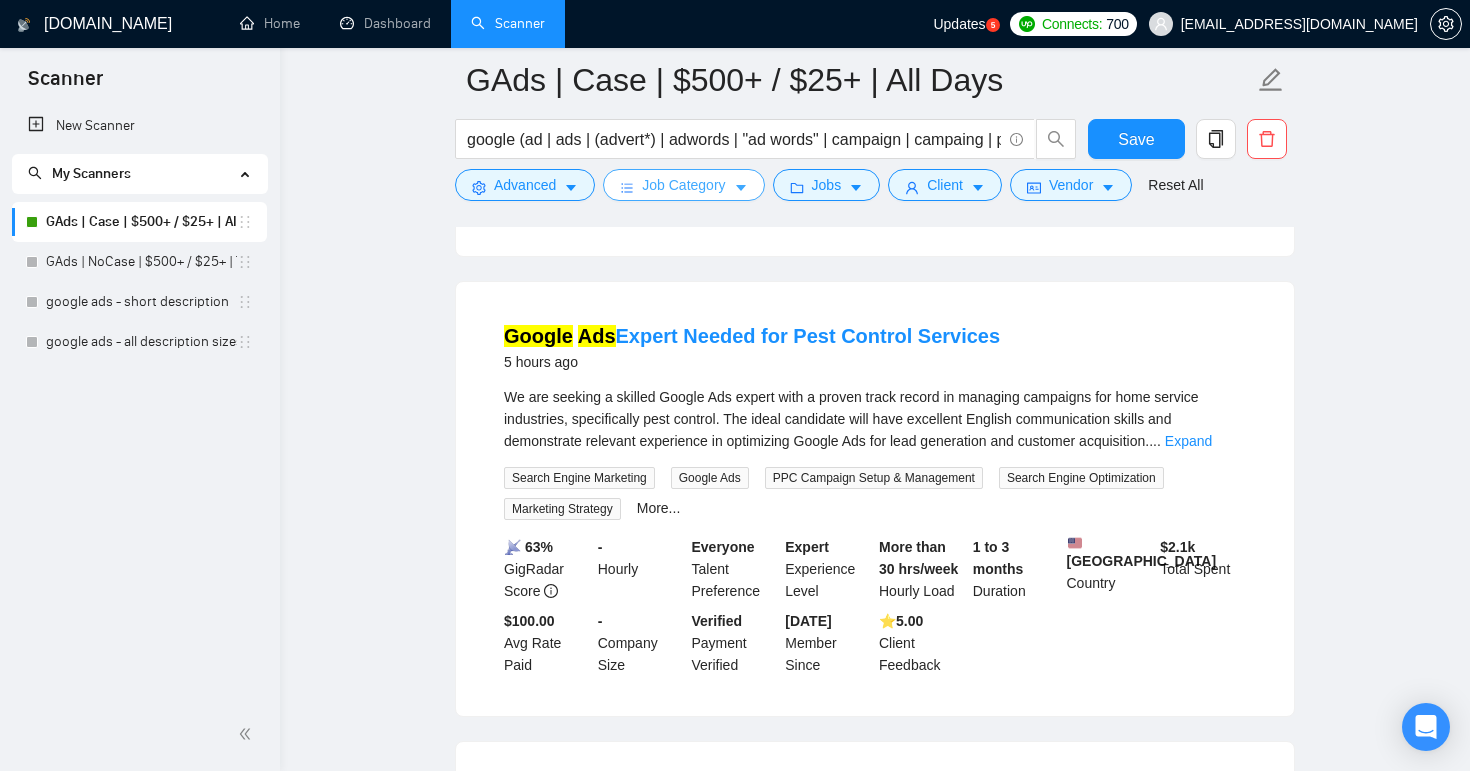 click on "Job Category" at bounding box center (683, 185) 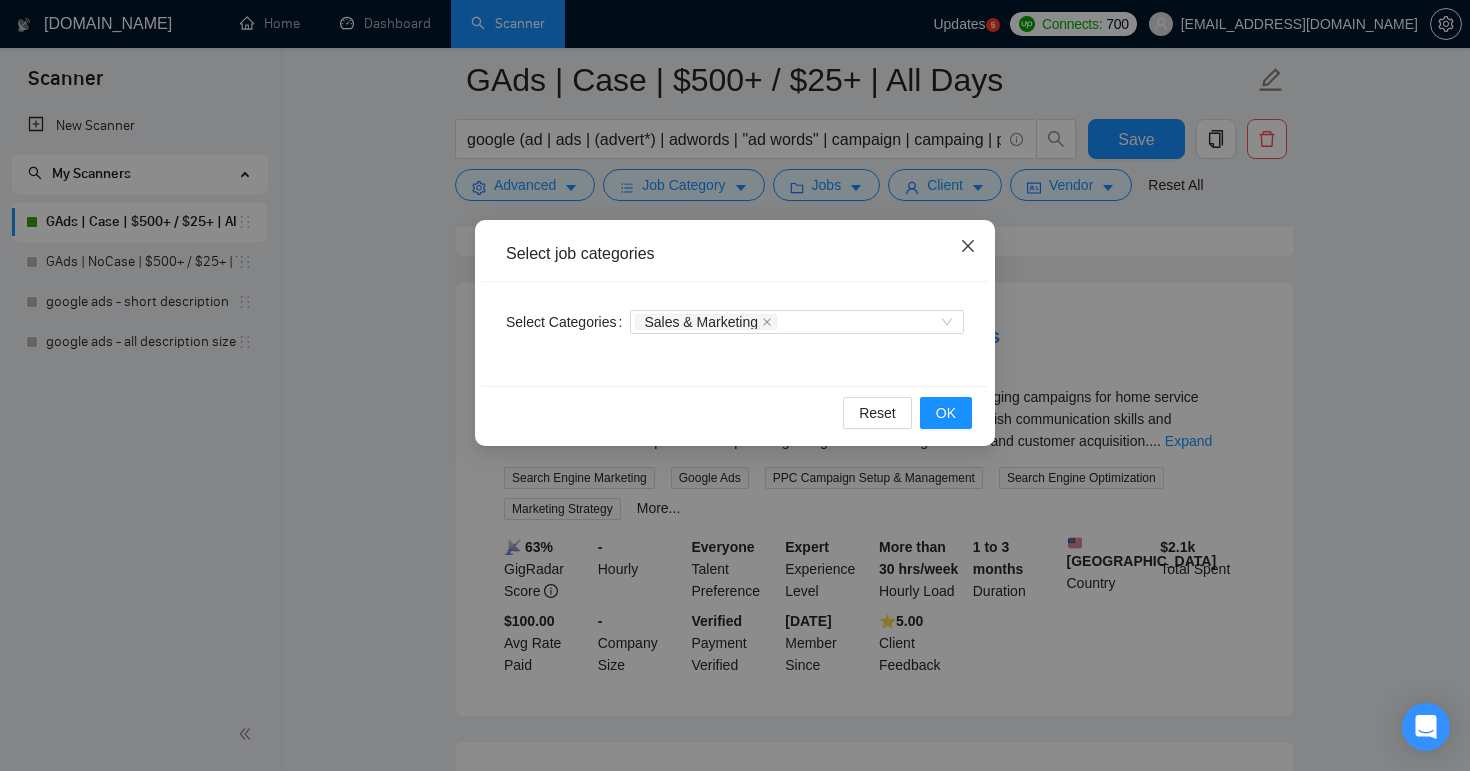 click 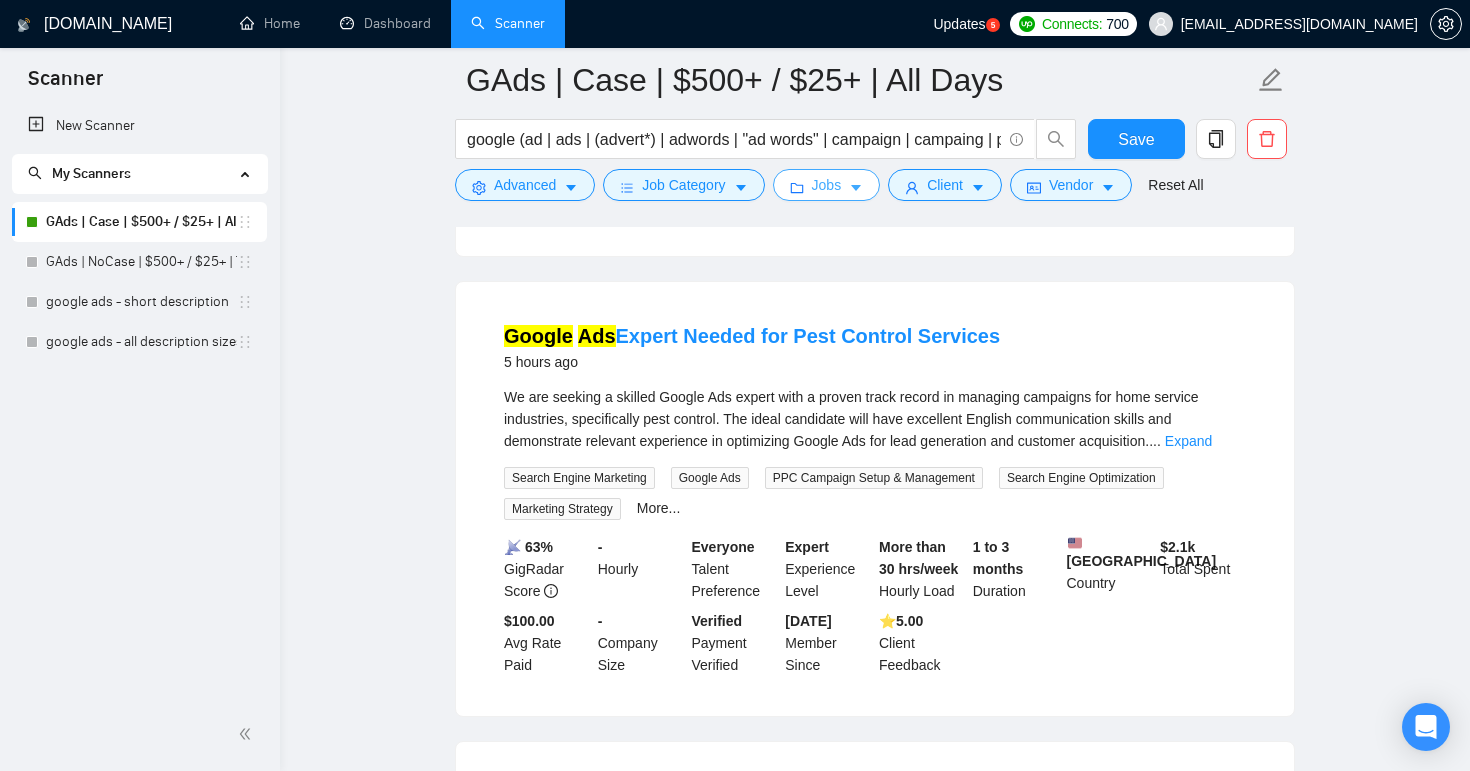 click 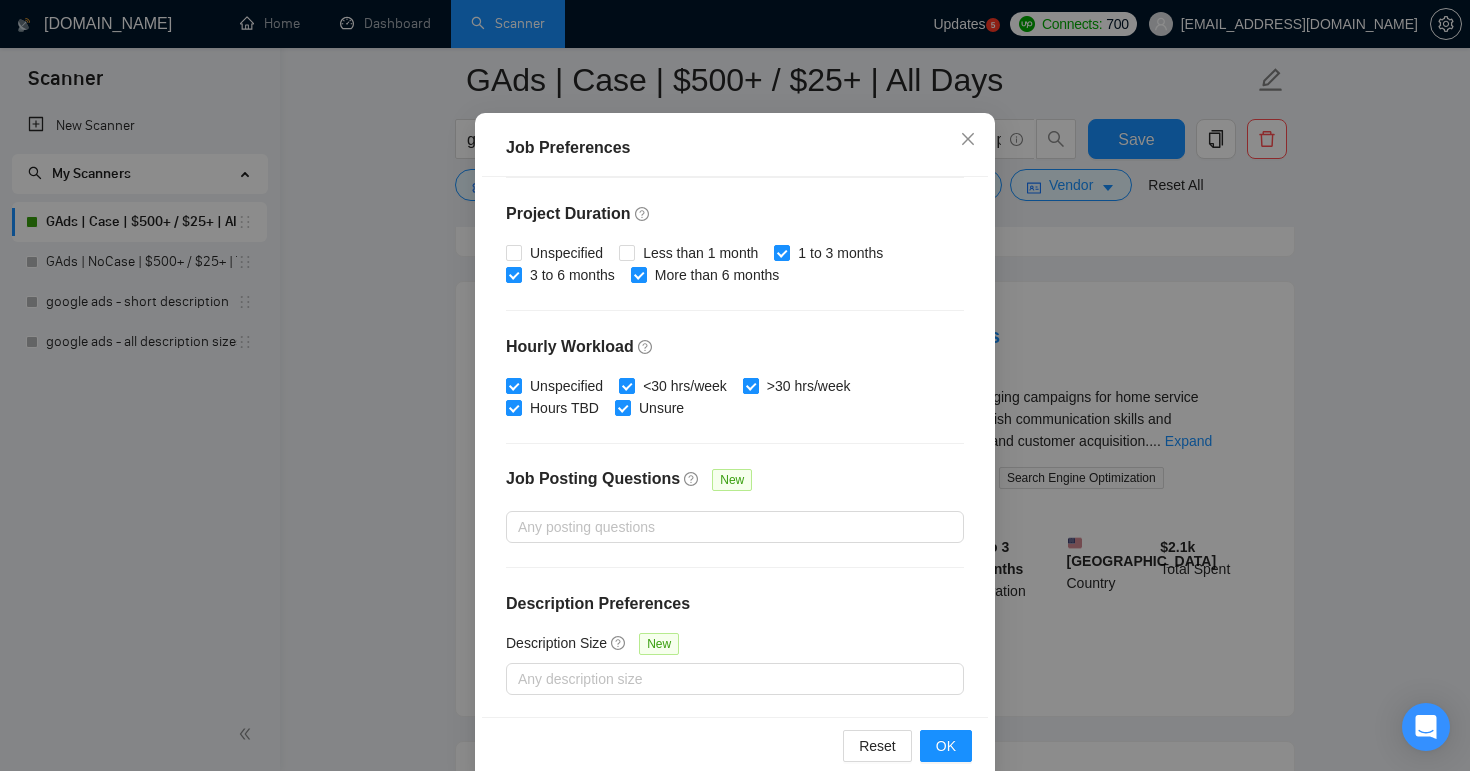 scroll, scrollTop: 132, scrollLeft: 0, axis: vertical 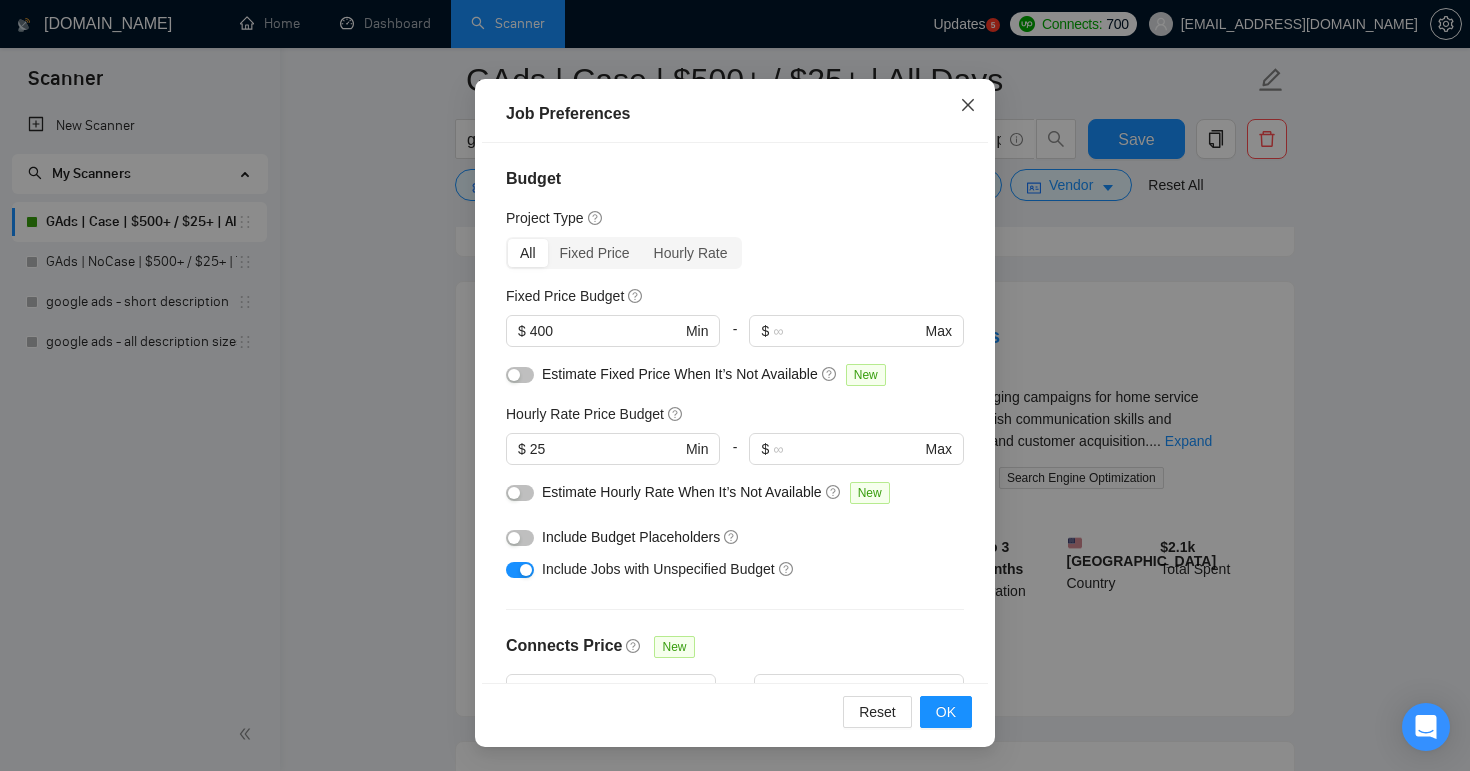 click 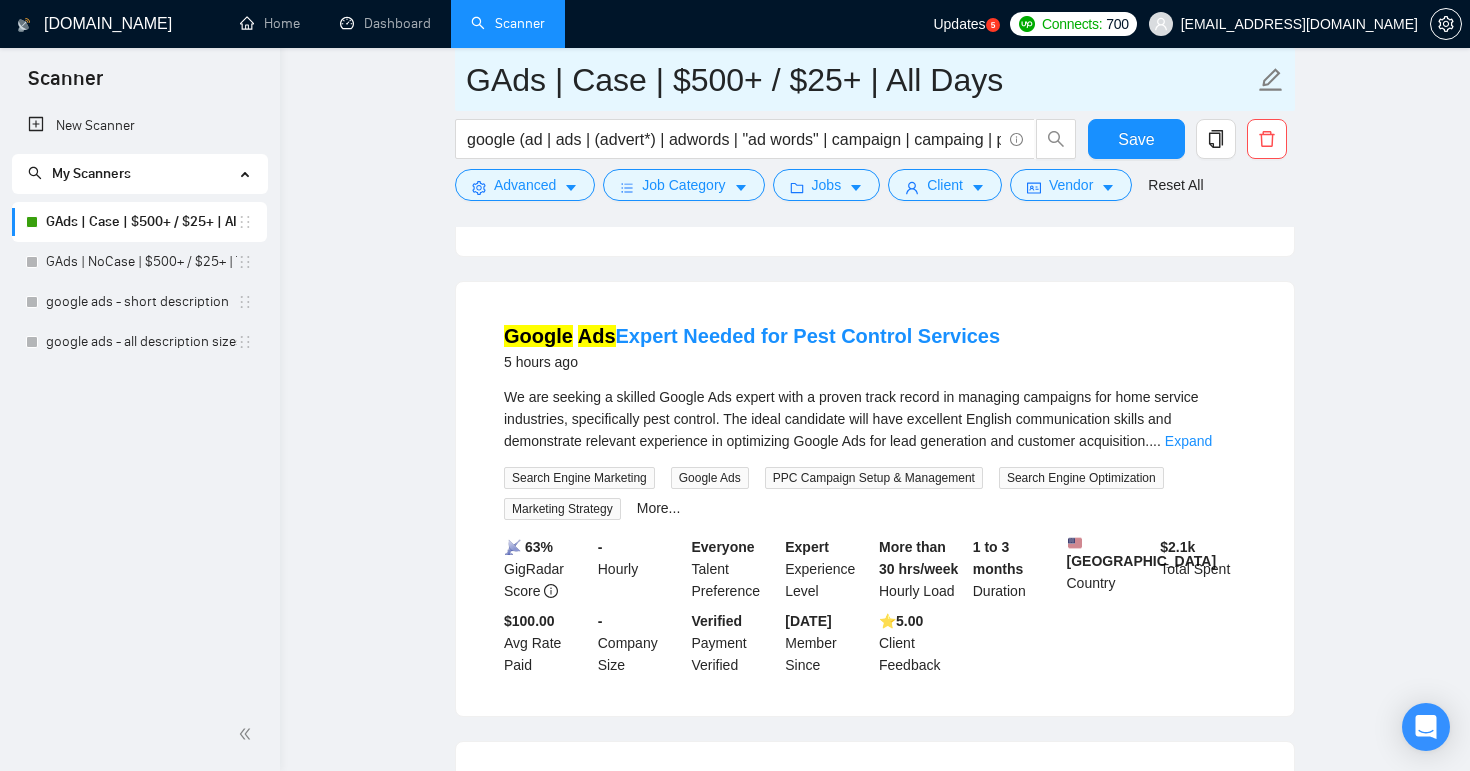 click on "GAds | Case | $500+ / $25+ | All Days" at bounding box center [860, 80] 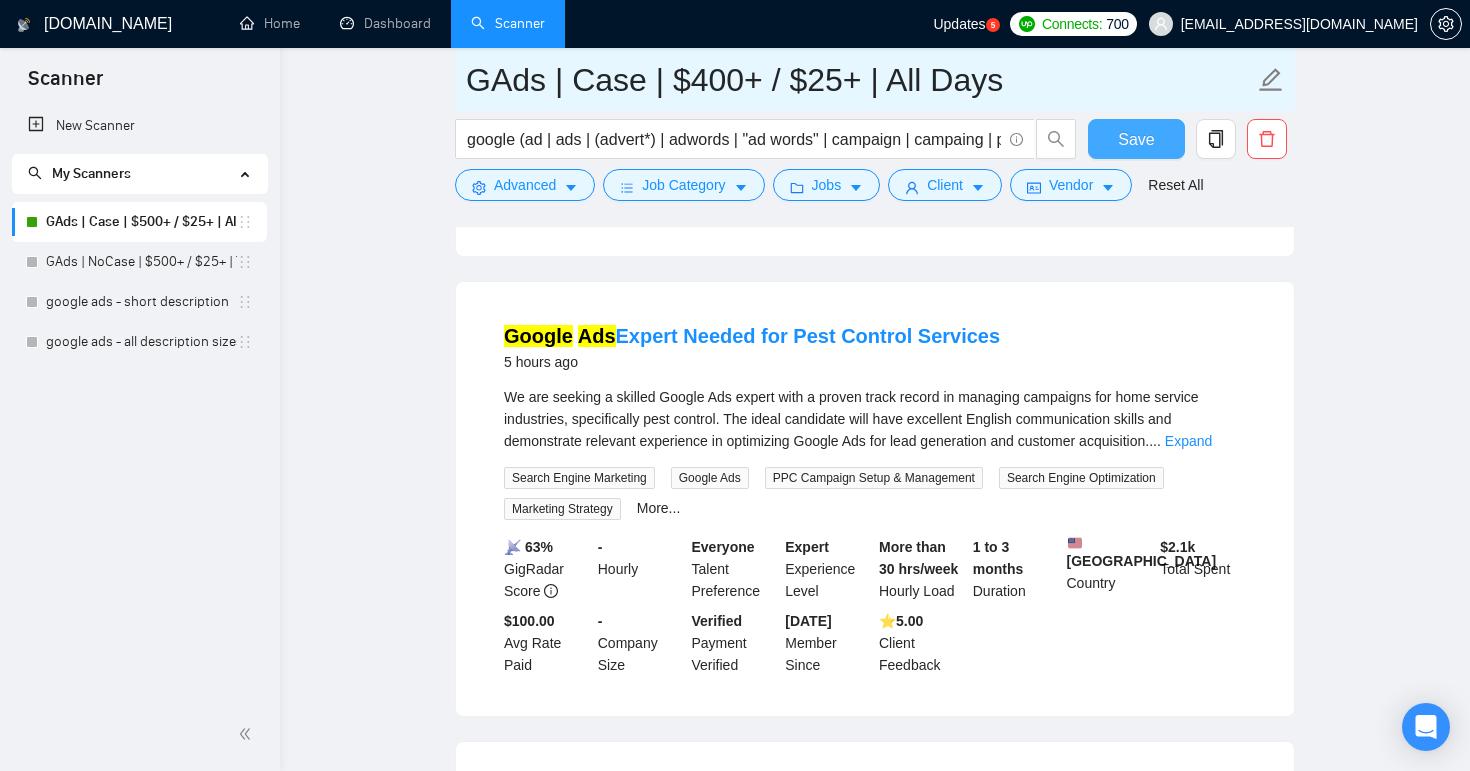 type on "GAds | Case | $400+ / $25+ | All Days" 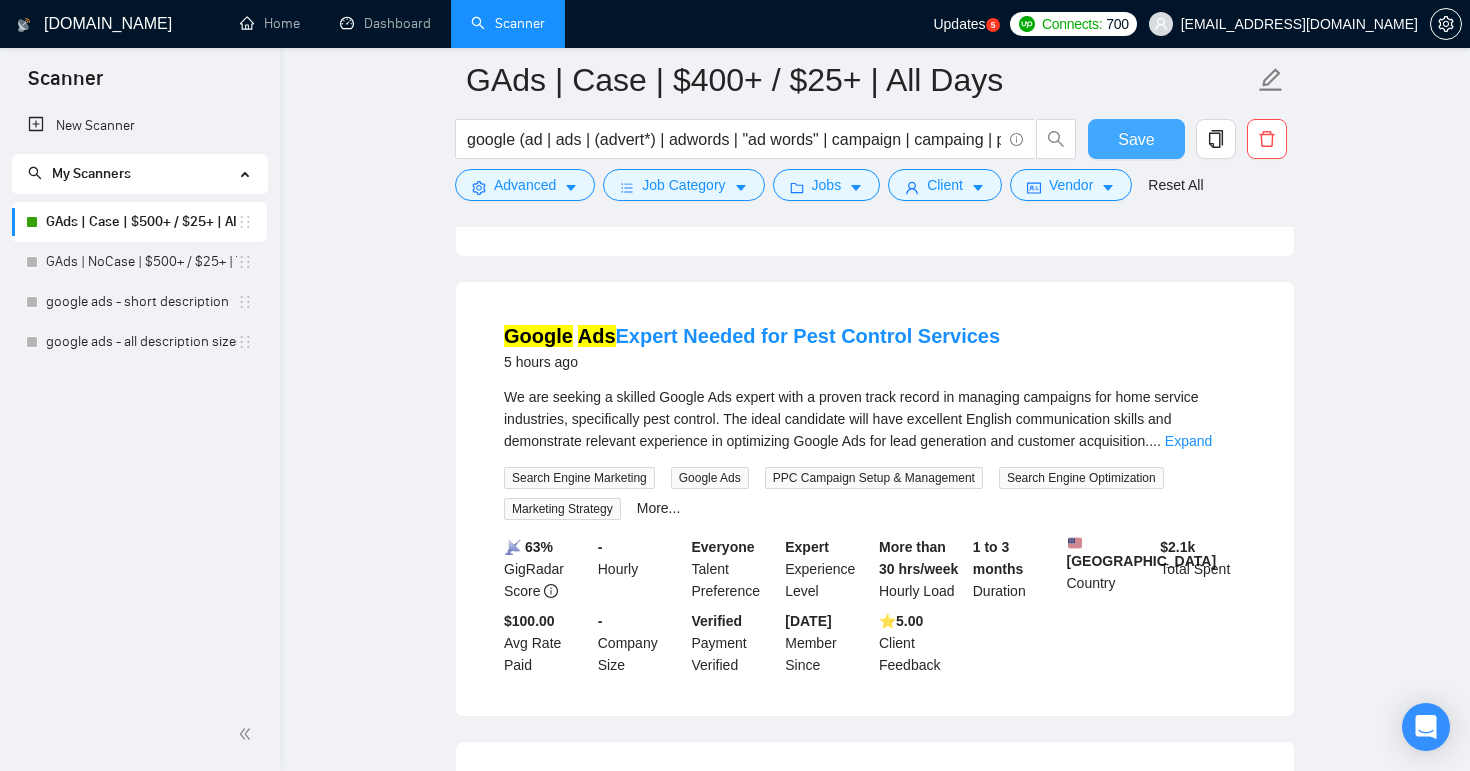 click on "Save" at bounding box center [1136, 139] 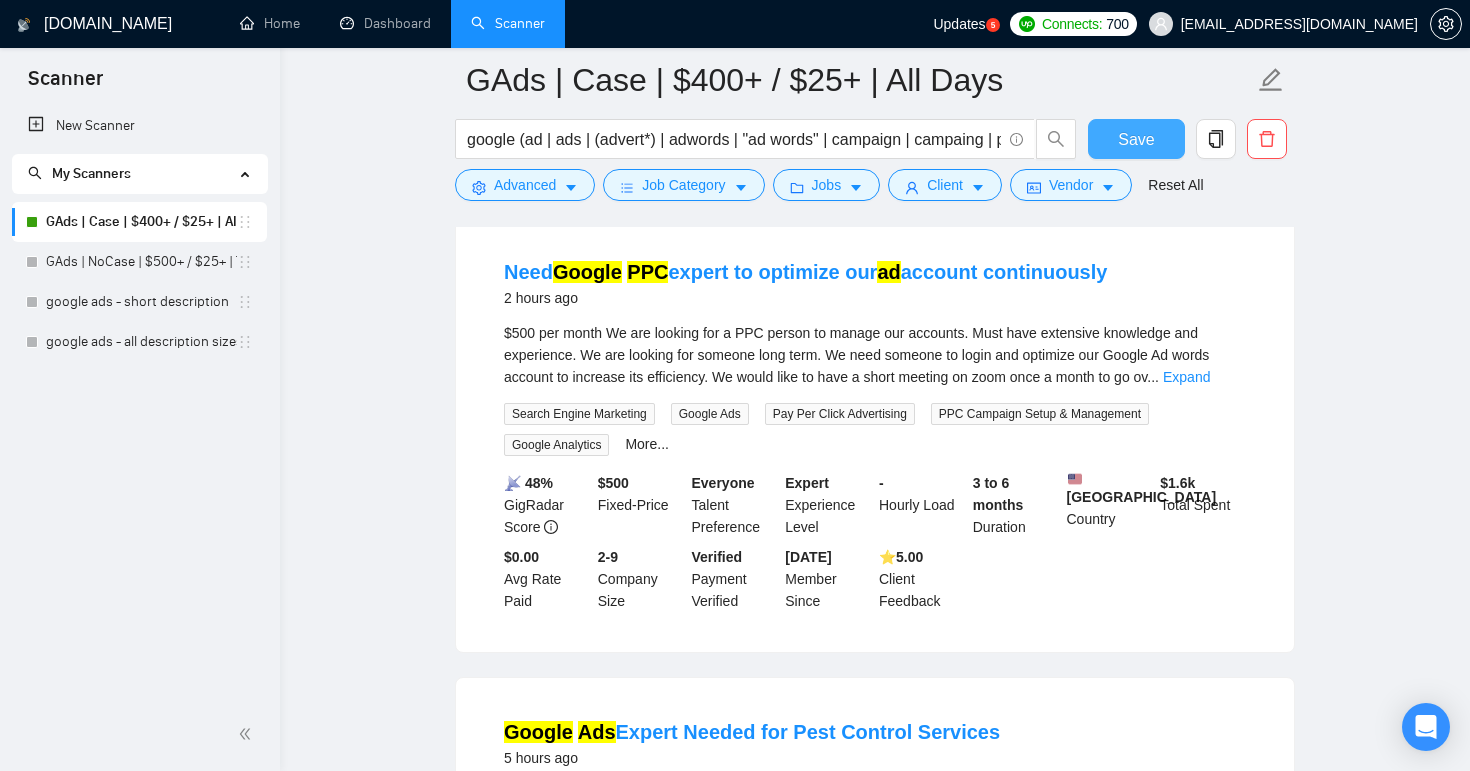 scroll, scrollTop: 0, scrollLeft: 0, axis: both 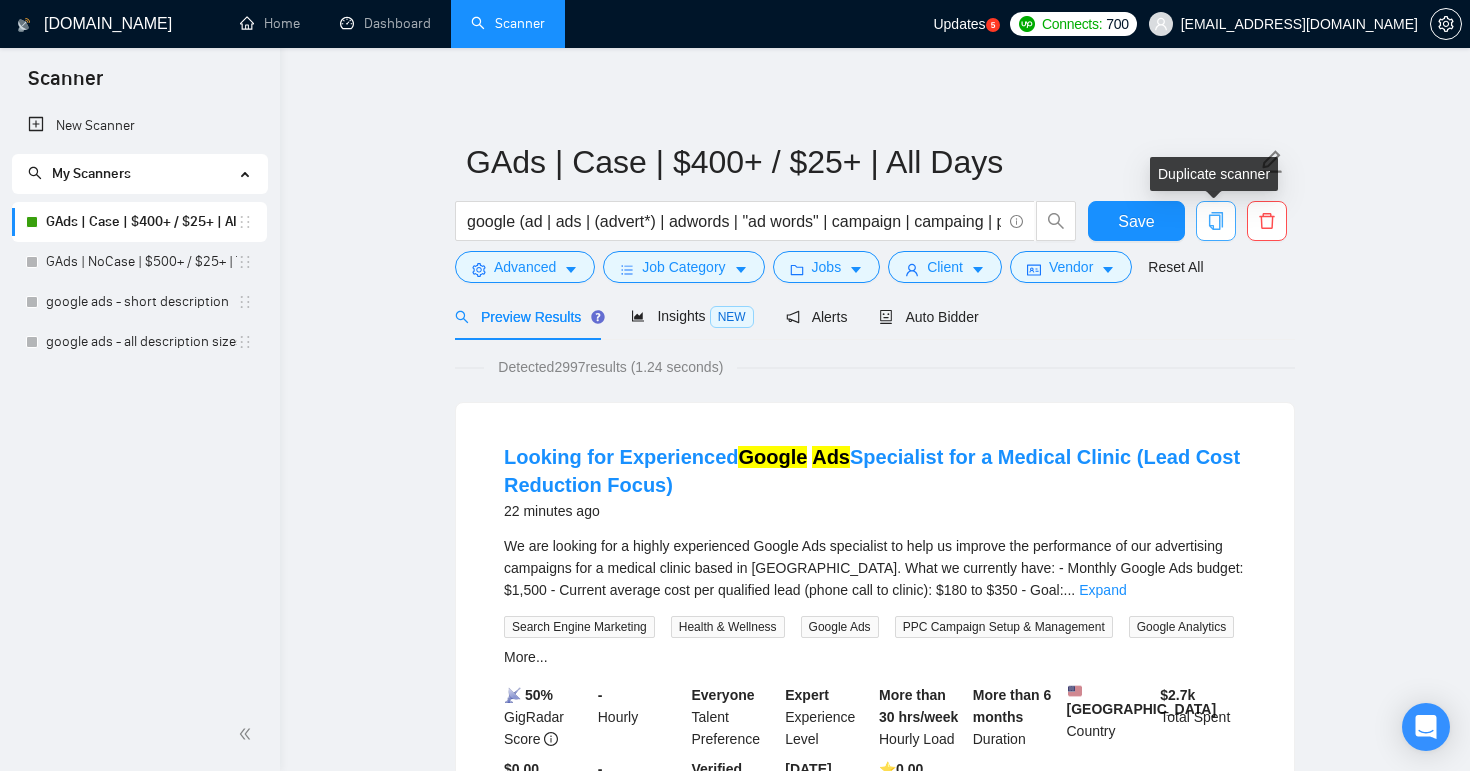click 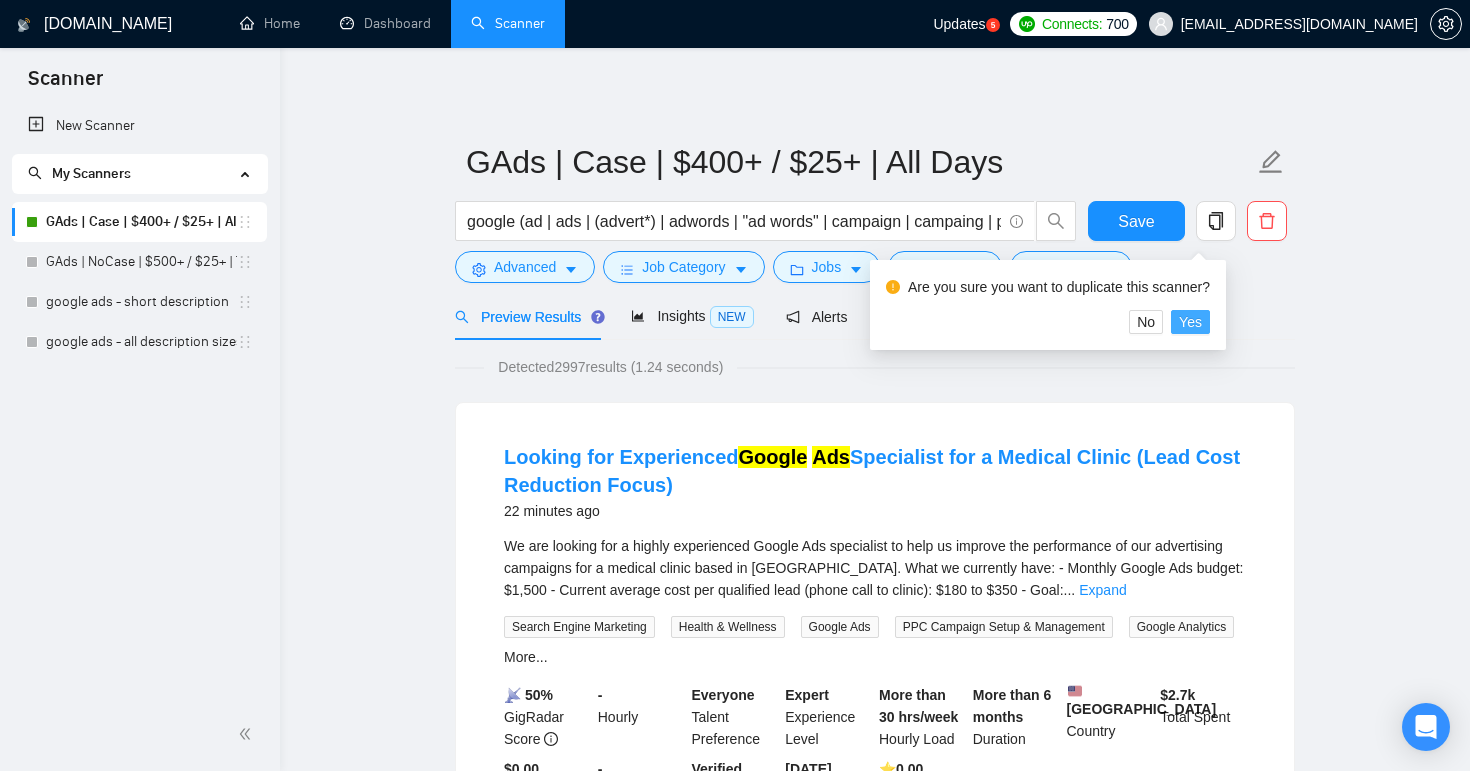 click on "Yes" at bounding box center [1190, 322] 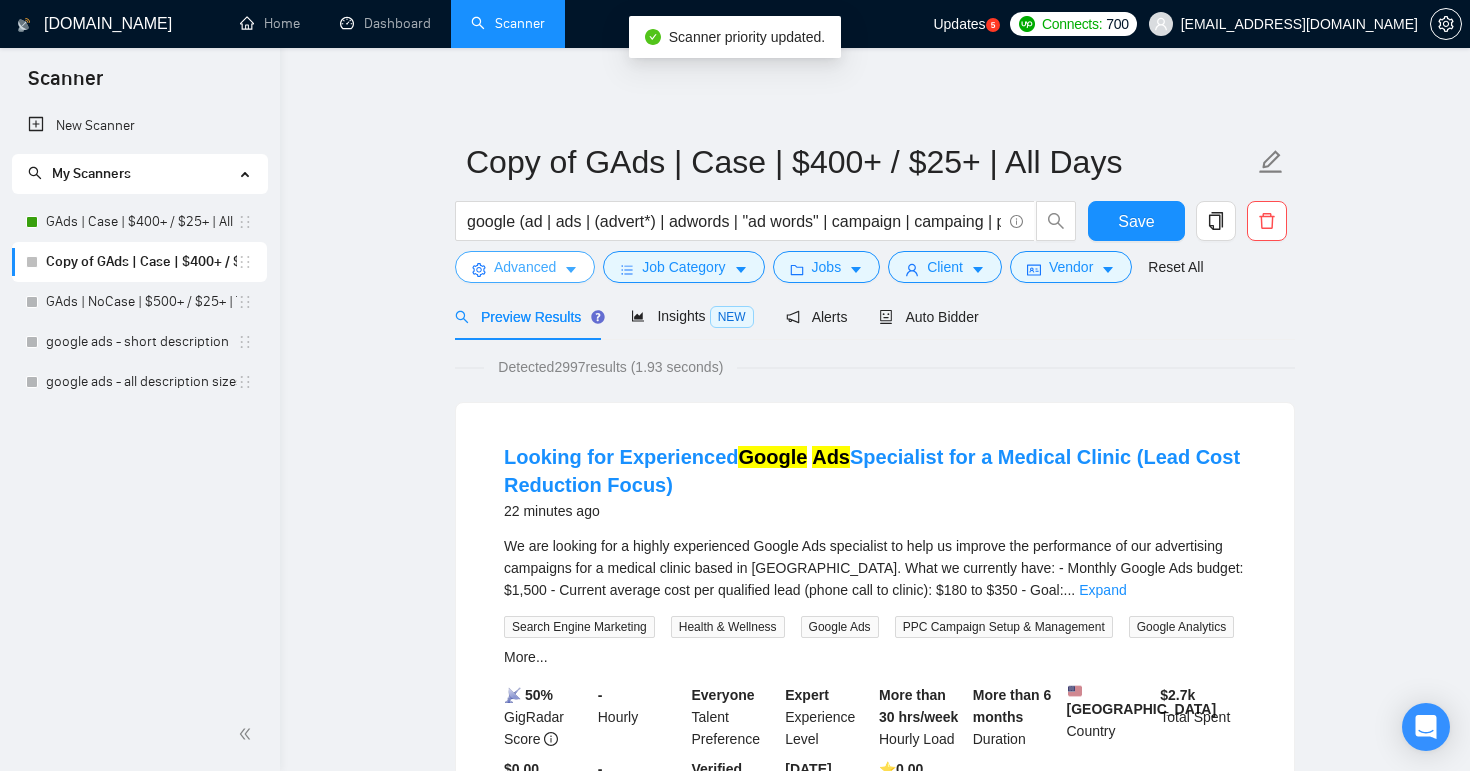 click on "Advanced" at bounding box center (525, 267) 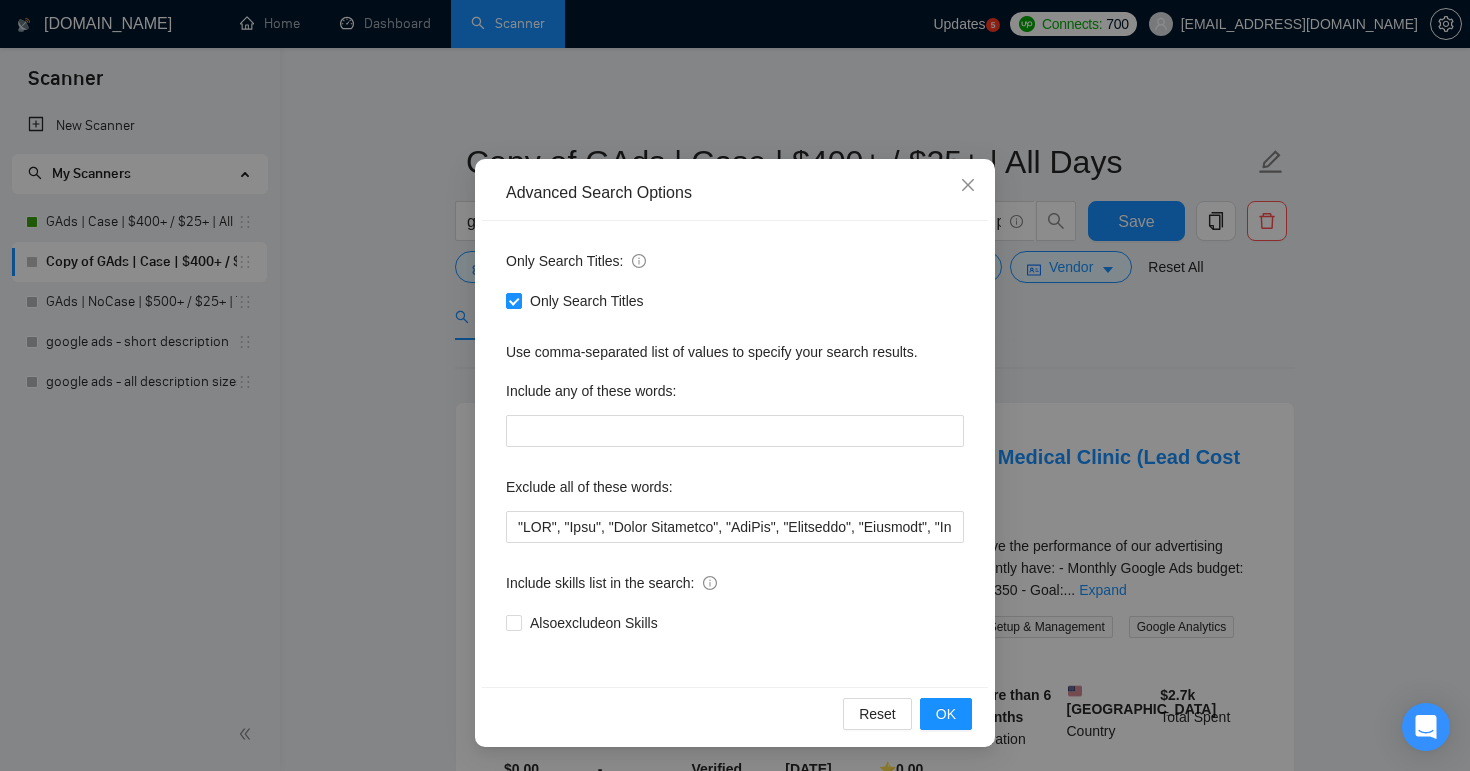 scroll, scrollTop: 0, scrollLeft: 0, axis: both 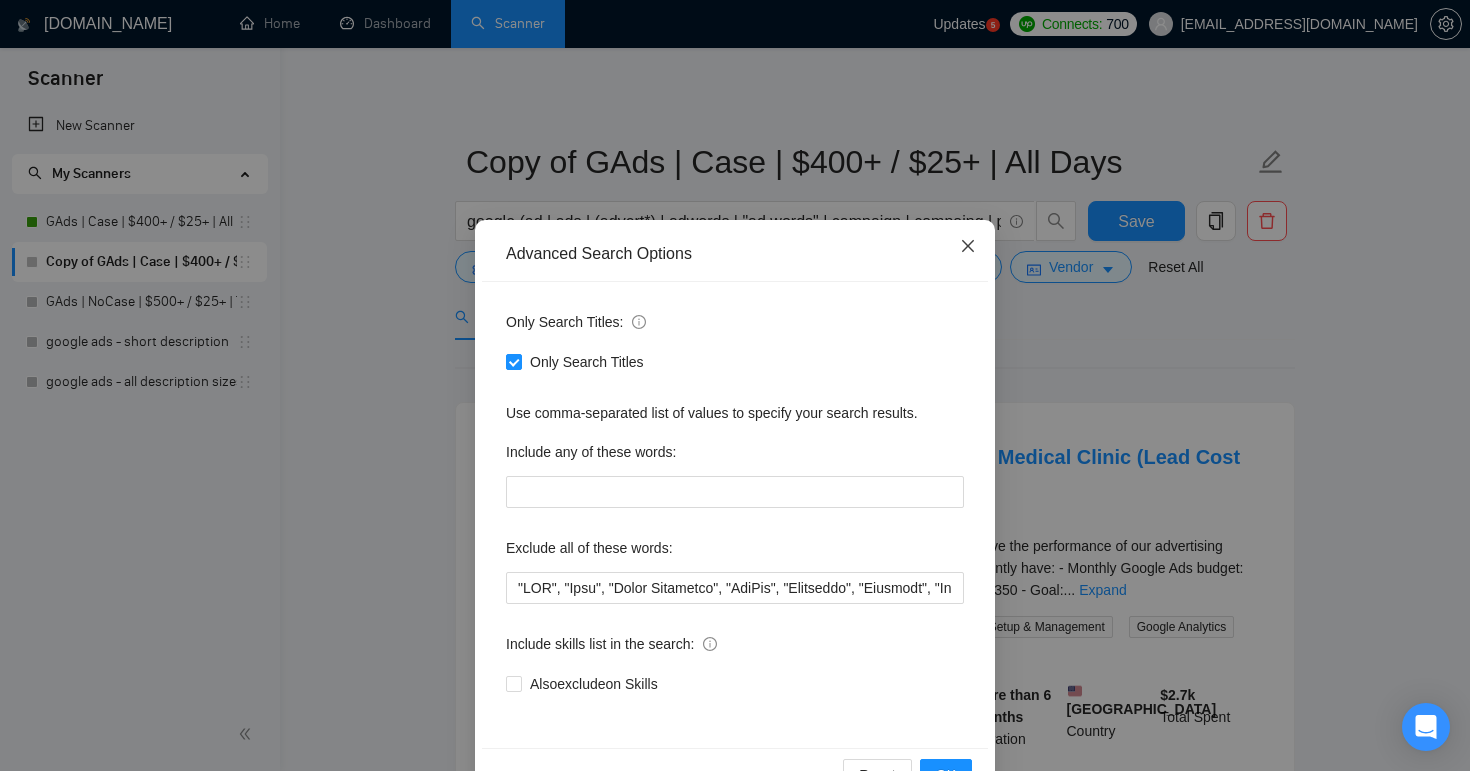 click 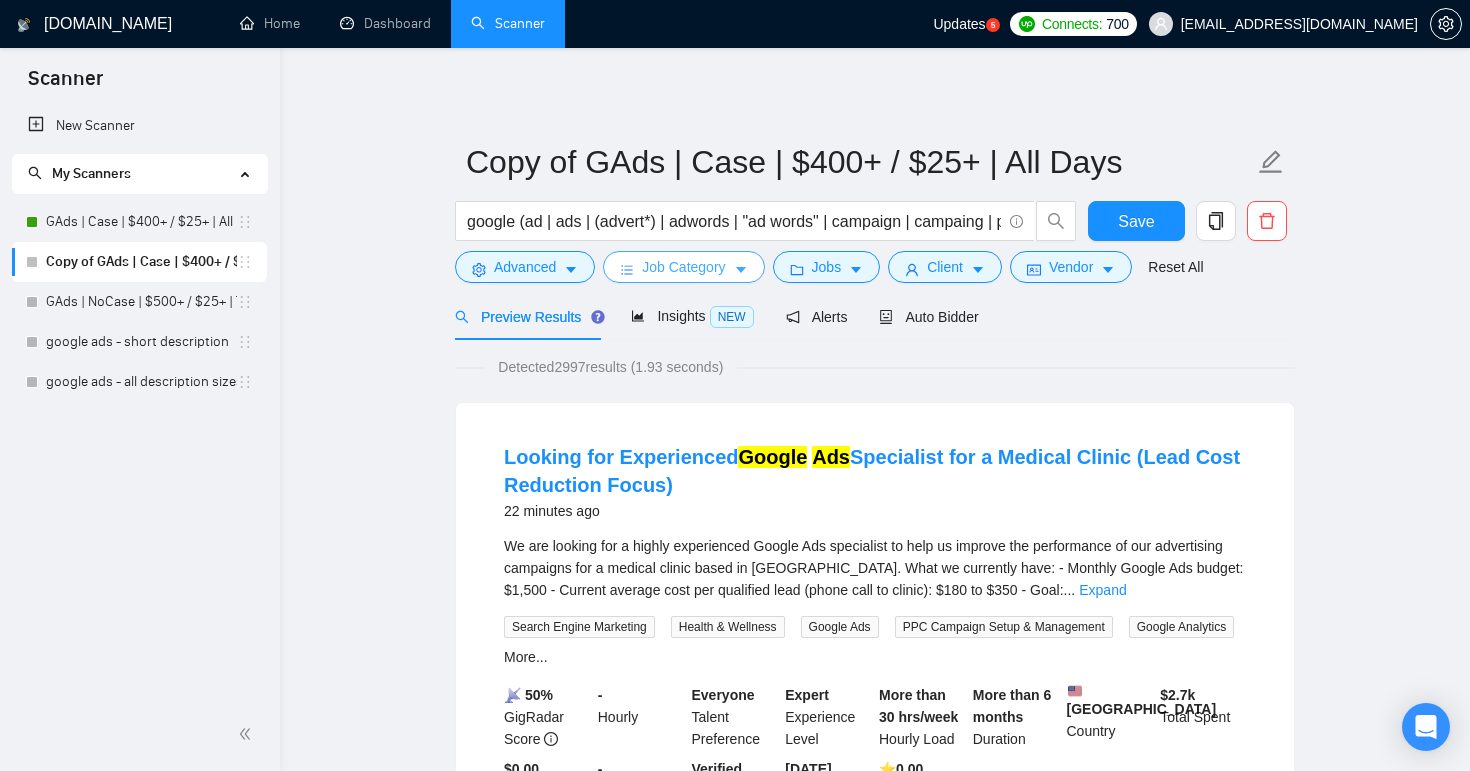 click on "Job Category" at bounding box center (683, 267) 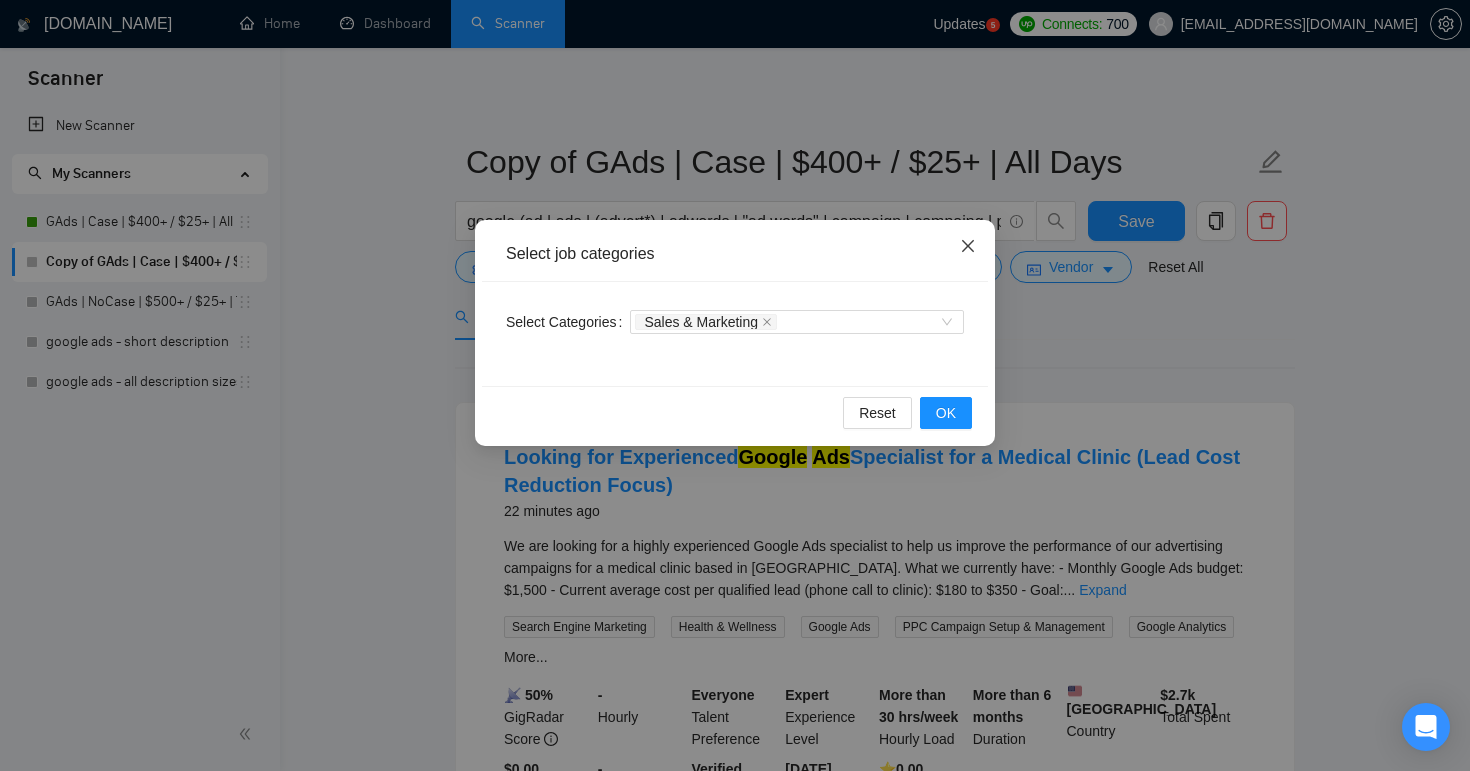 click 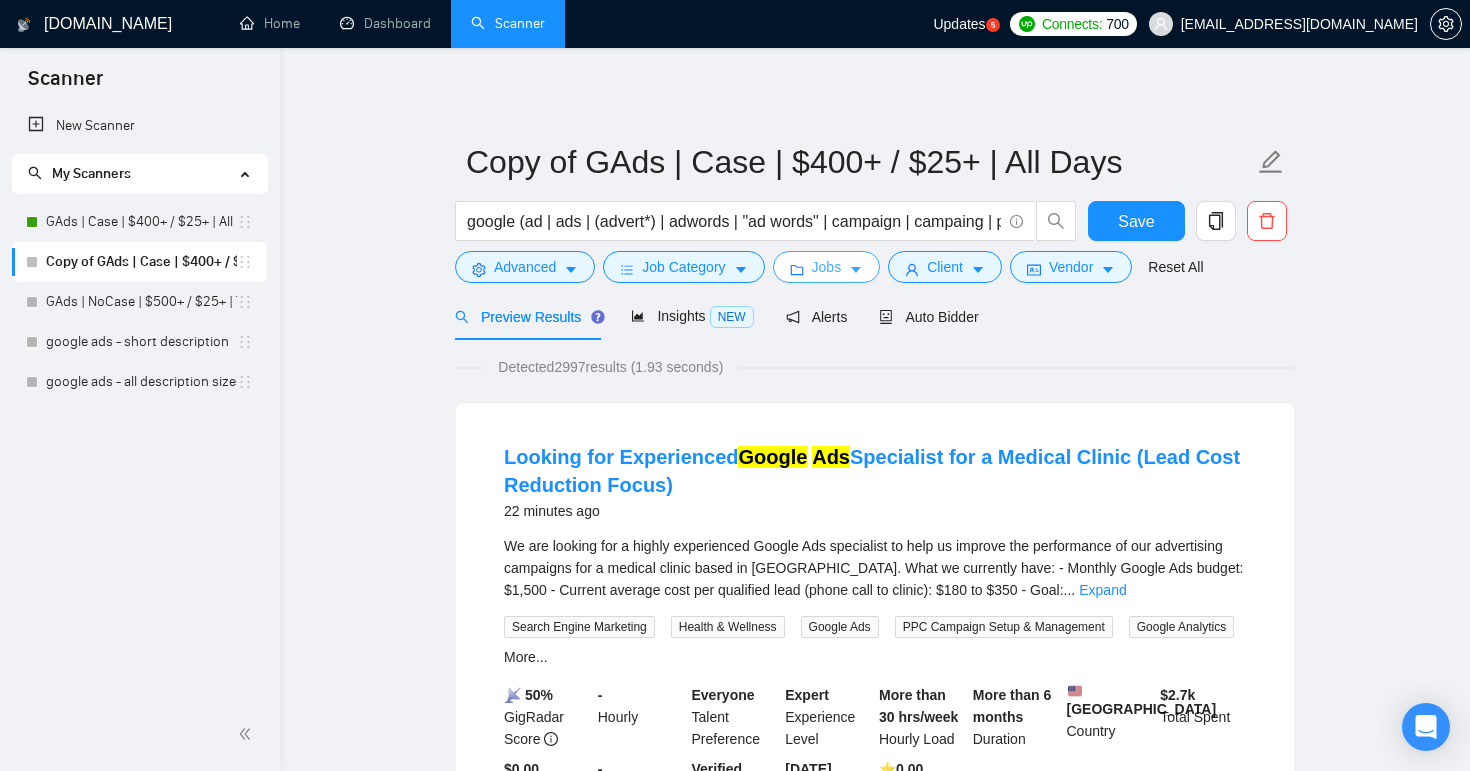 click on "Jobs" at bounding box center [827, 267] 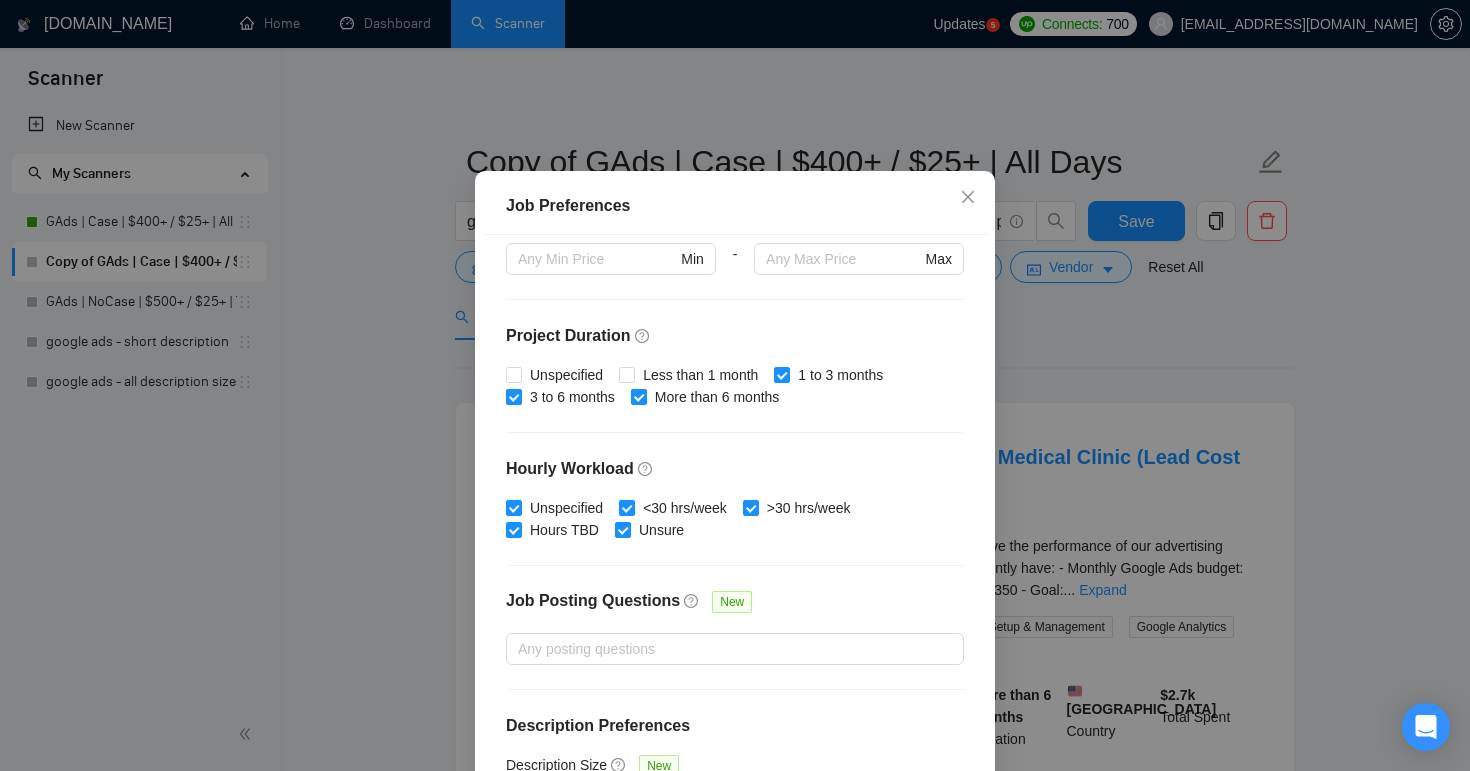 scroll, scrollTop: 587, scrollLeft: 0, axis: vertical 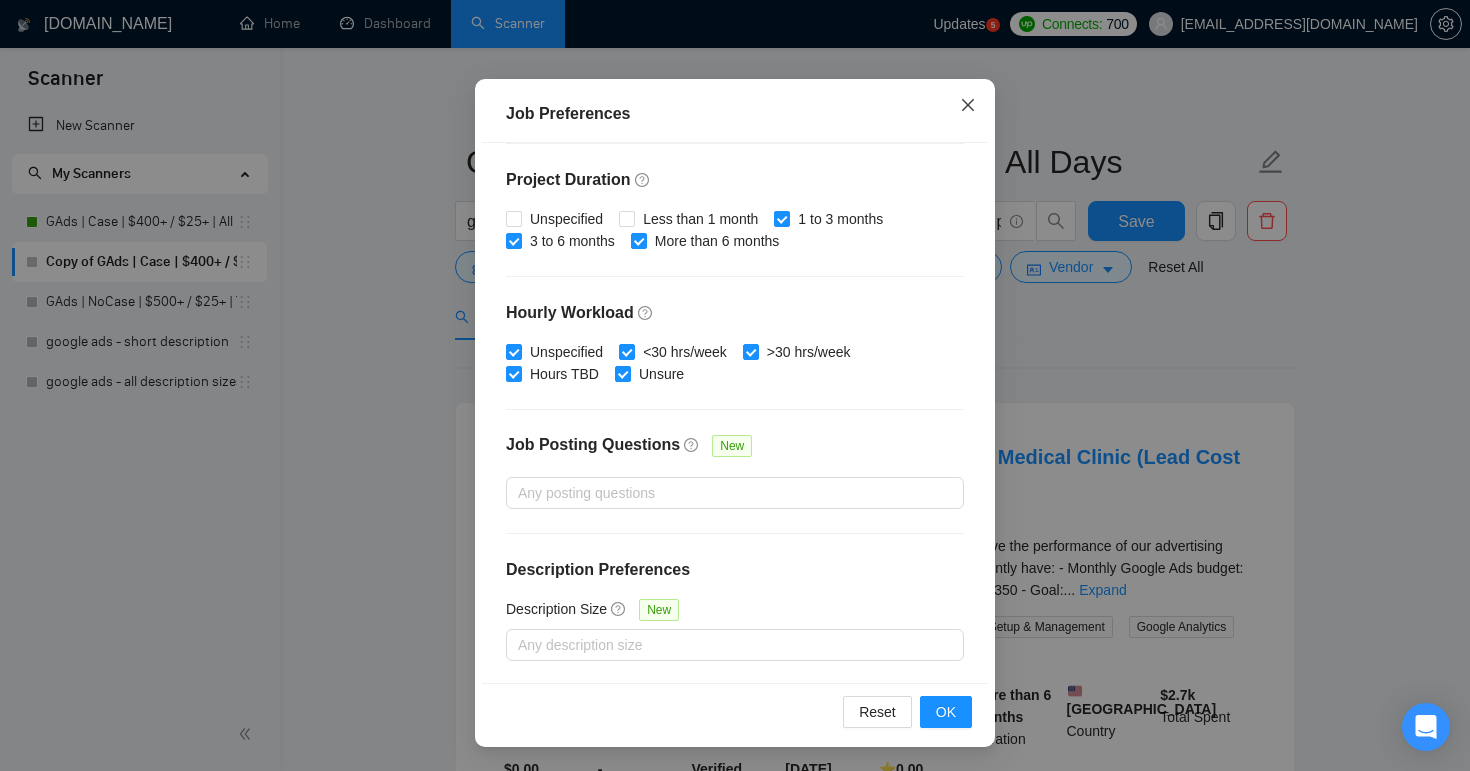 click 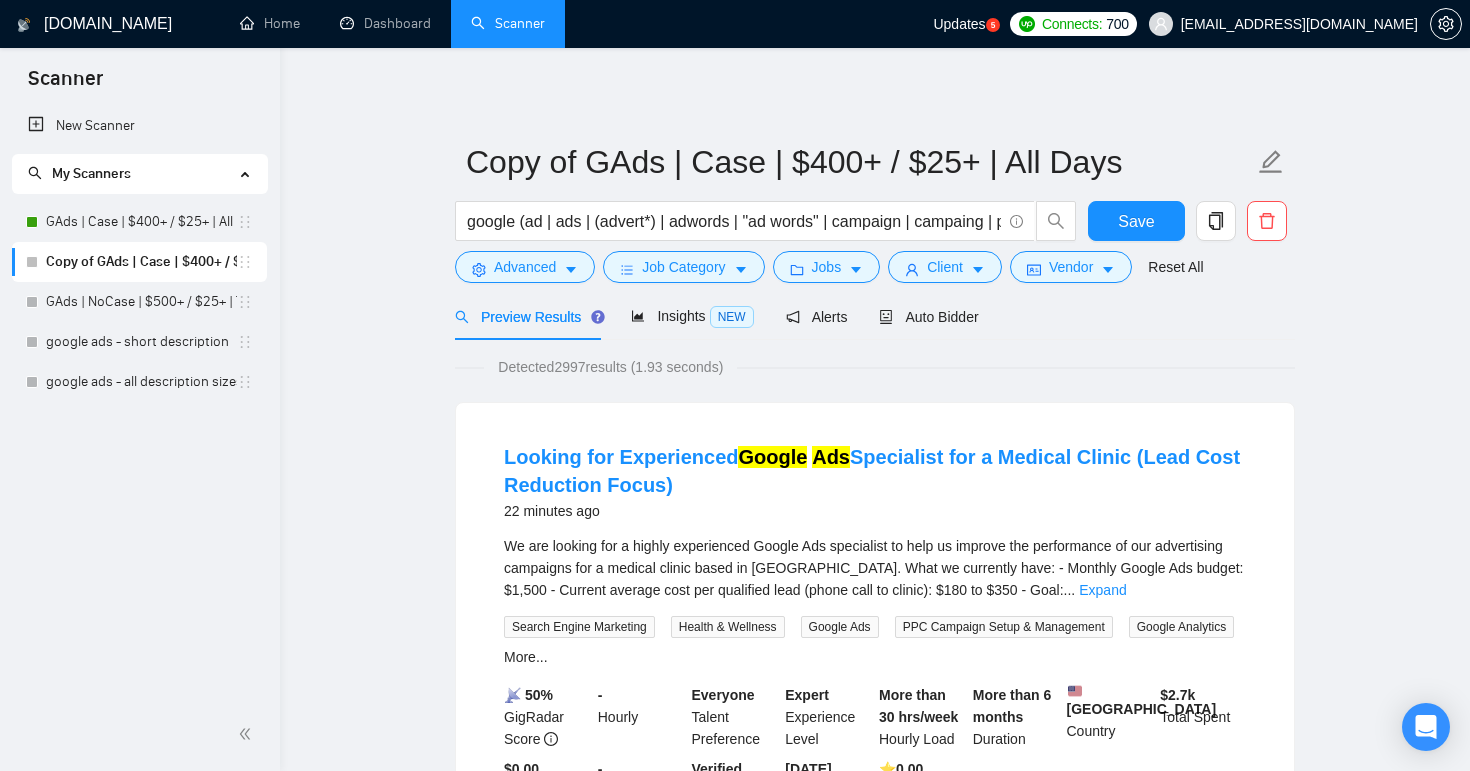 scroll, scrollTop: 40, scrollLeft: 0, axis: vertical 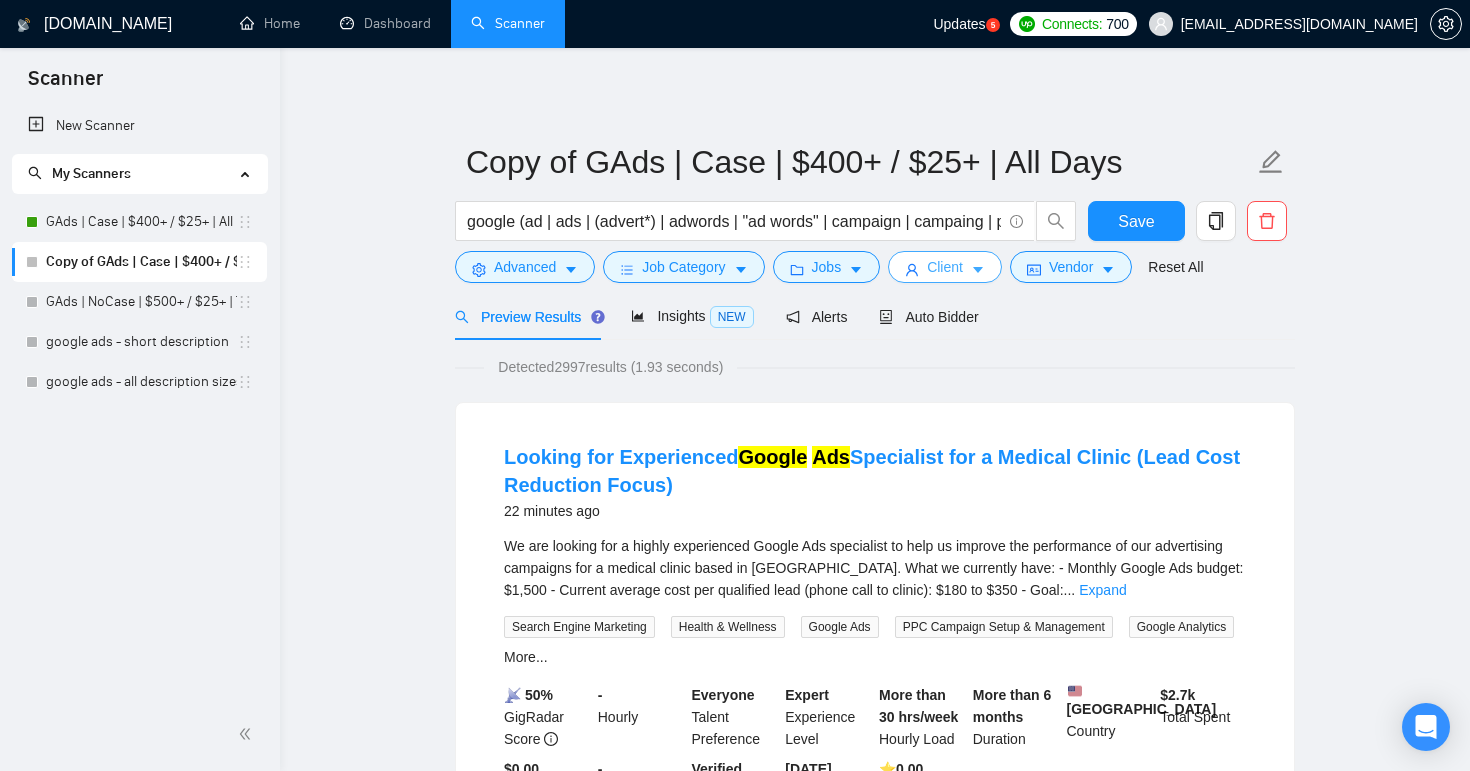 click on "Client" at bounding box center [945, 267] 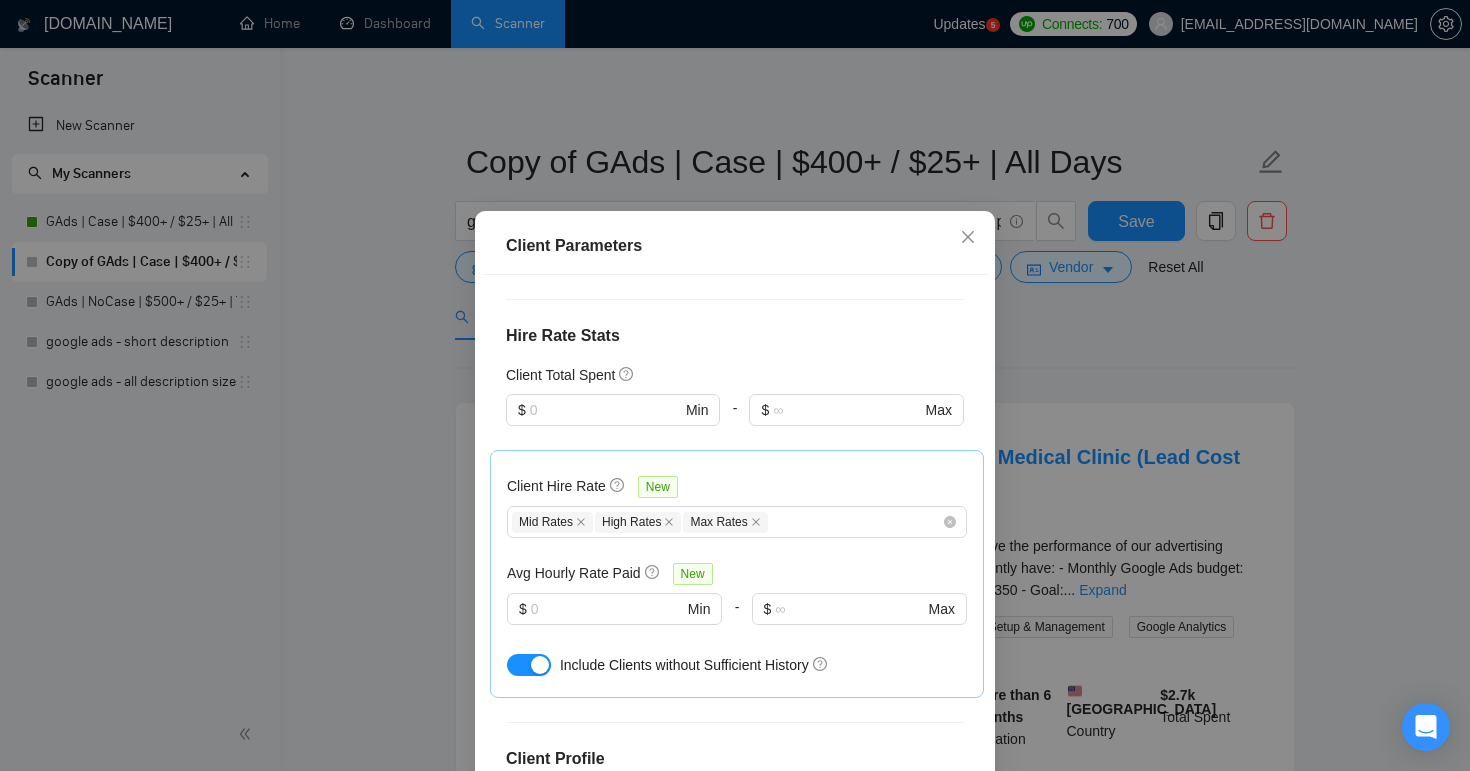 scroll, scrollTop: 874, scrollLeft: 0, axis: vertical 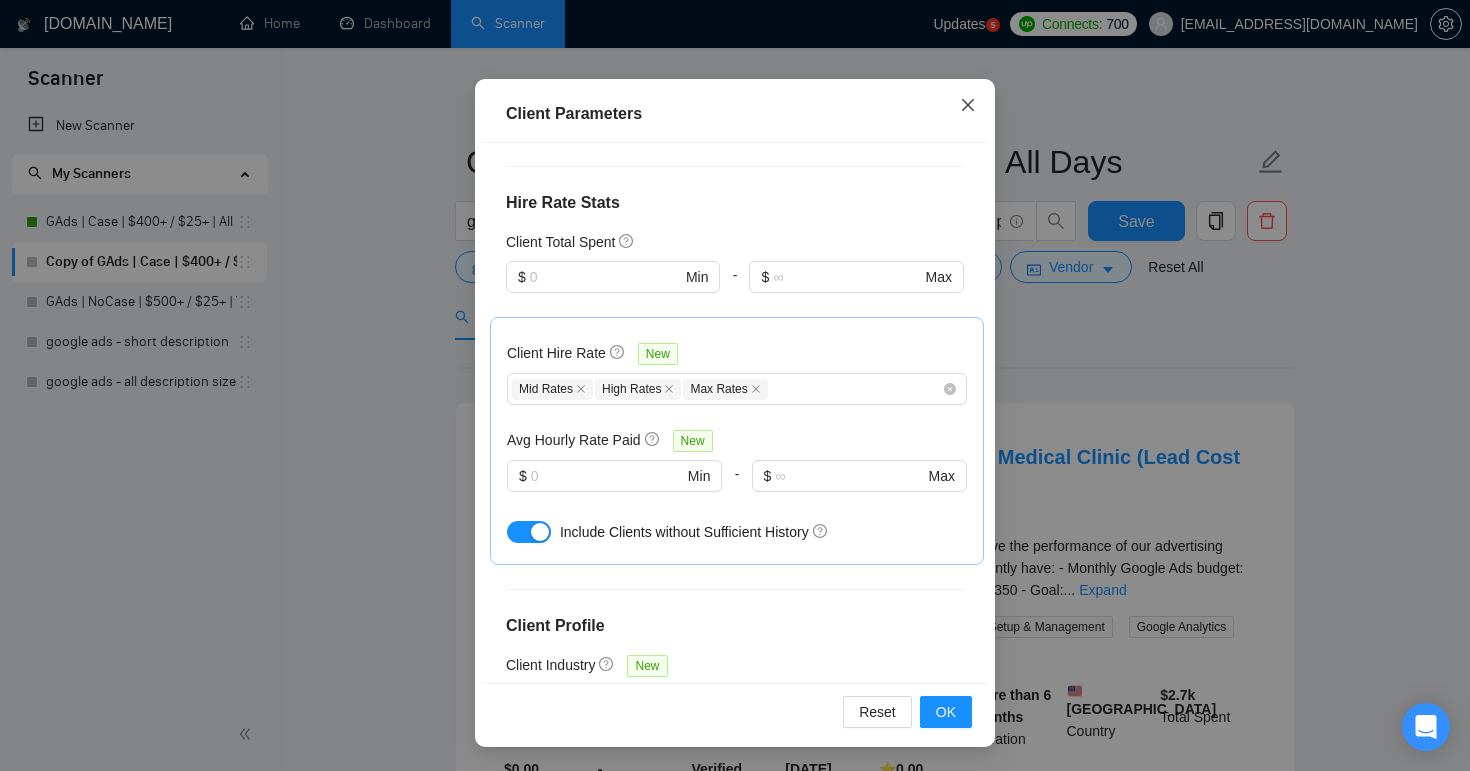 click 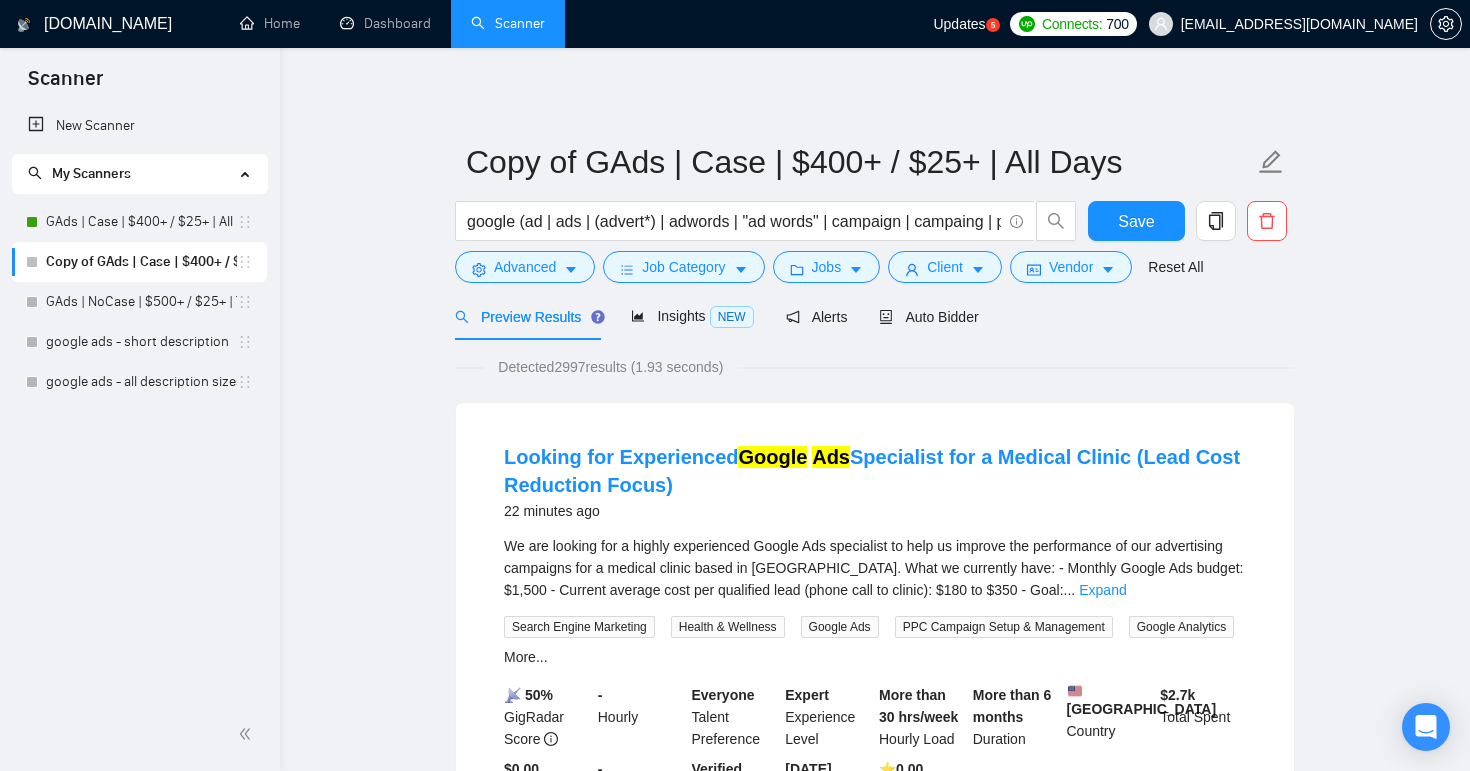 scroll, scrollTop: 40, scrollLeft: 0, axis: vertical 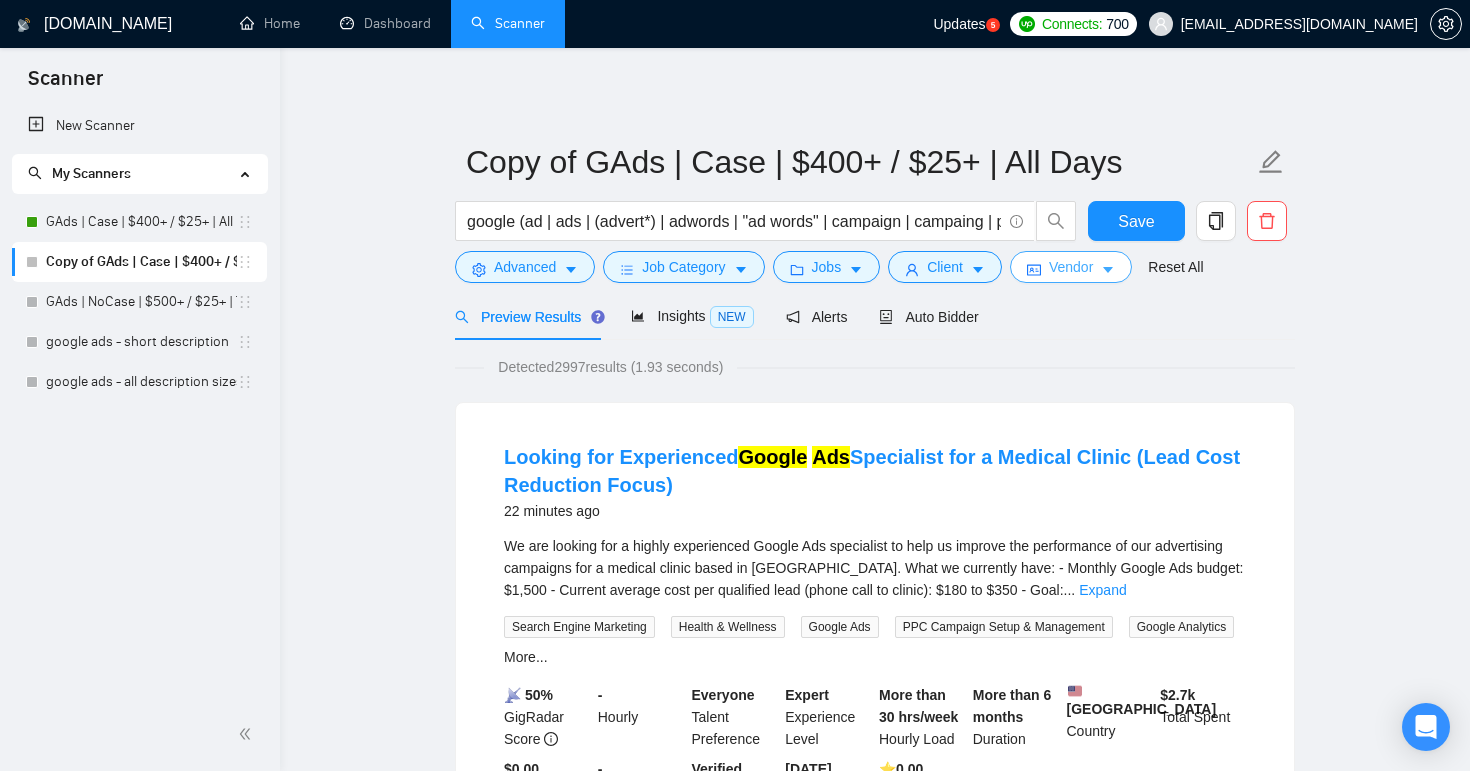 click 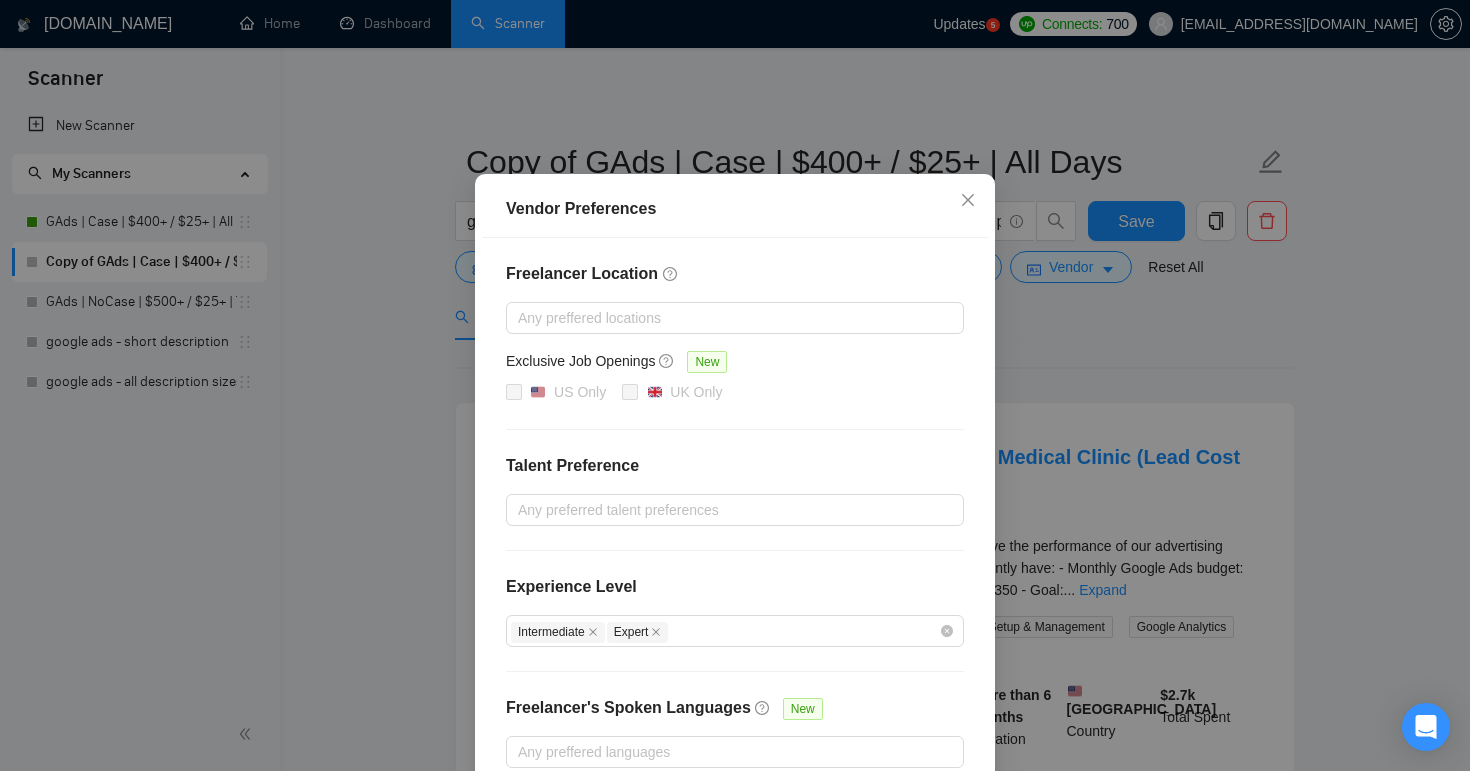 scroll, scrollTop: 154, scrollLeft: 0, axis: vertical 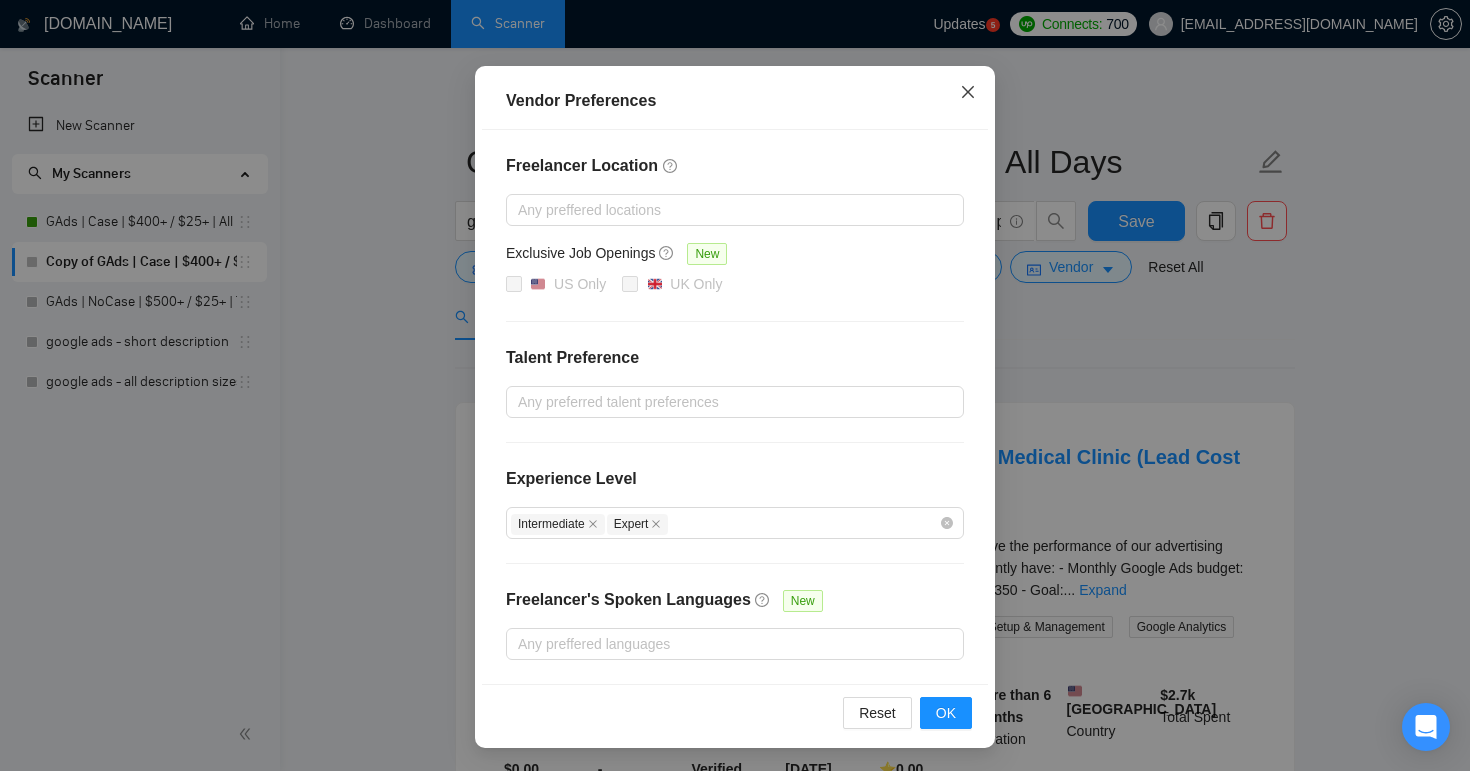 click 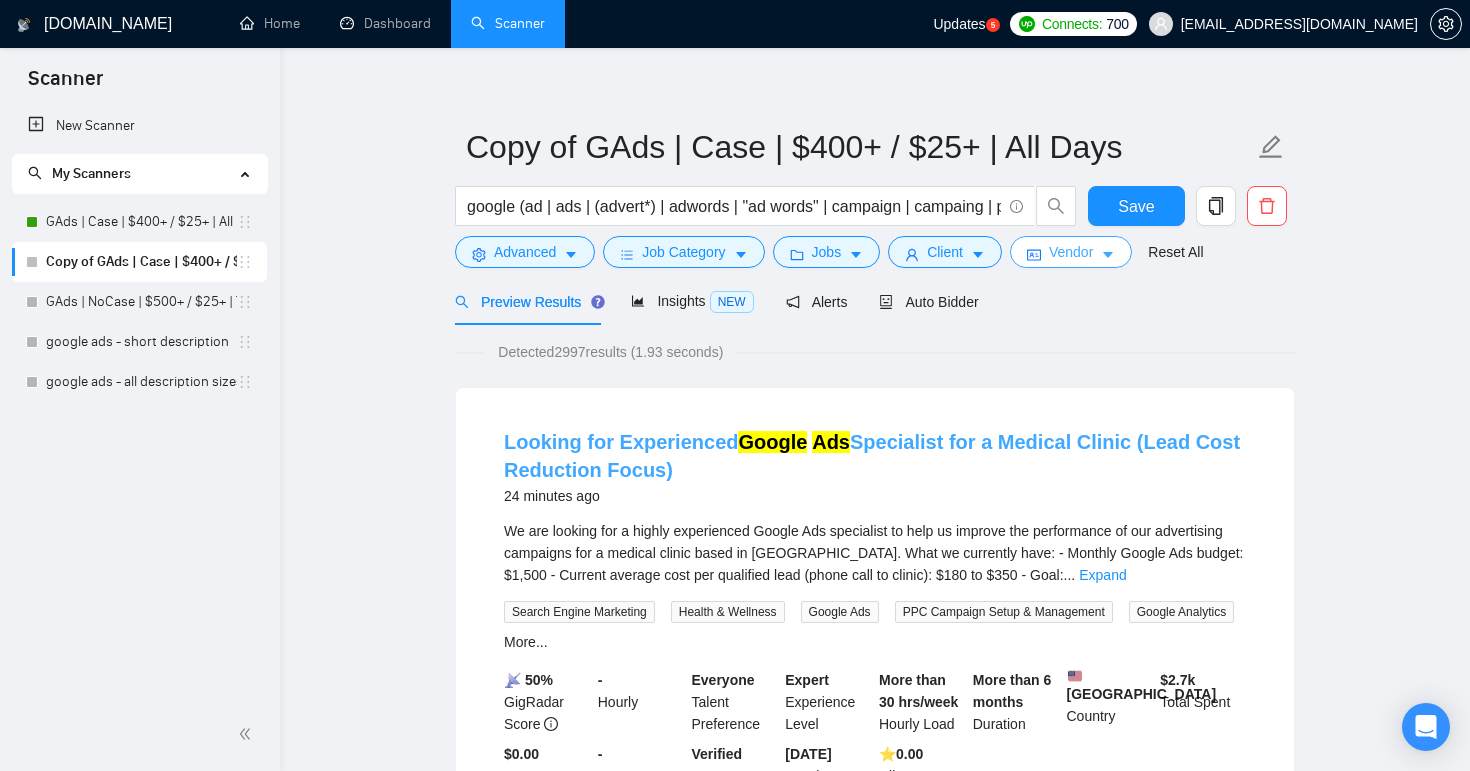 scroll, scrollTop: 0, scrollLeft: 0, axis: both 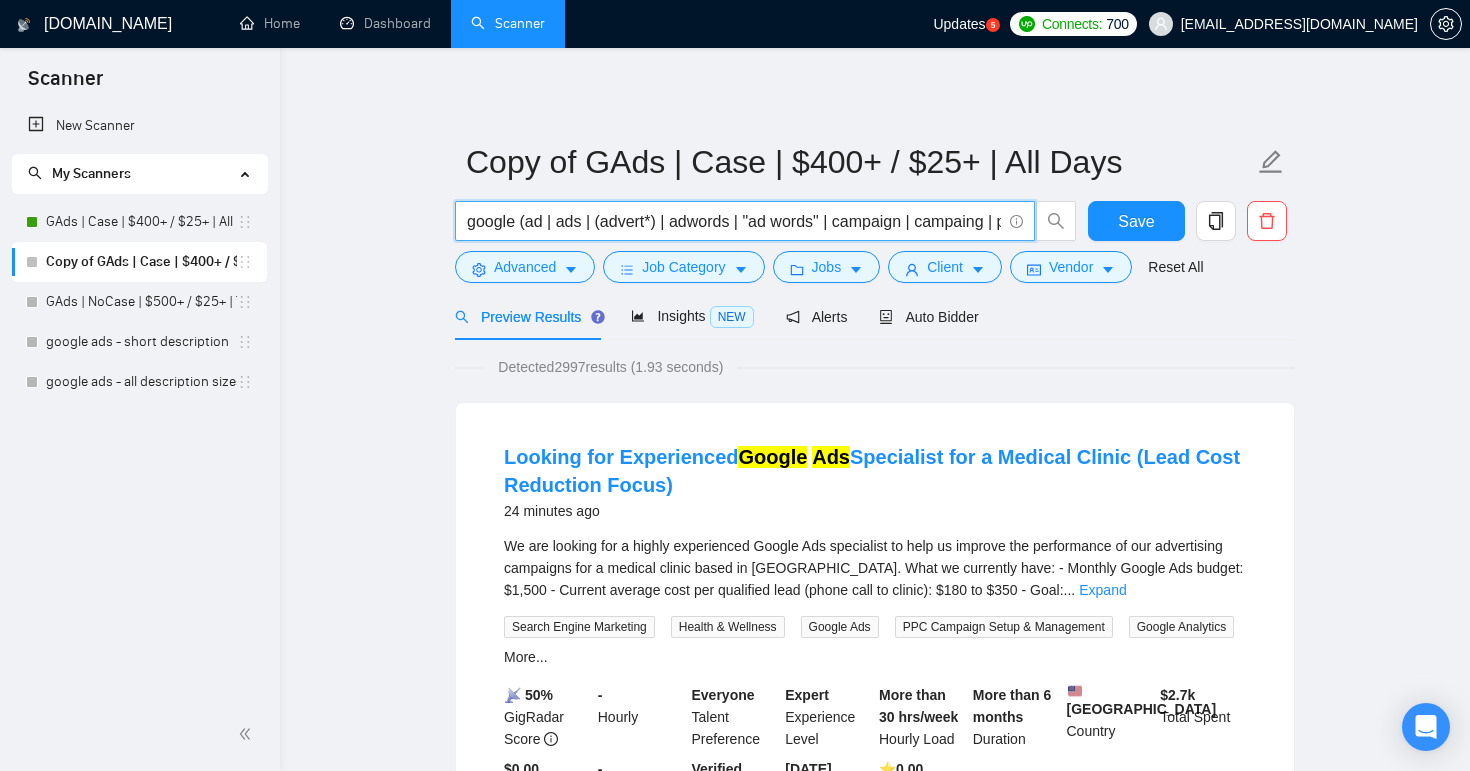 click on "google (ad | ads | (advert*) | adwords | "ad words" | campaign | campaing | ppc | "pay-per-click" | "pay per click")" at bounding box center (734, 221) 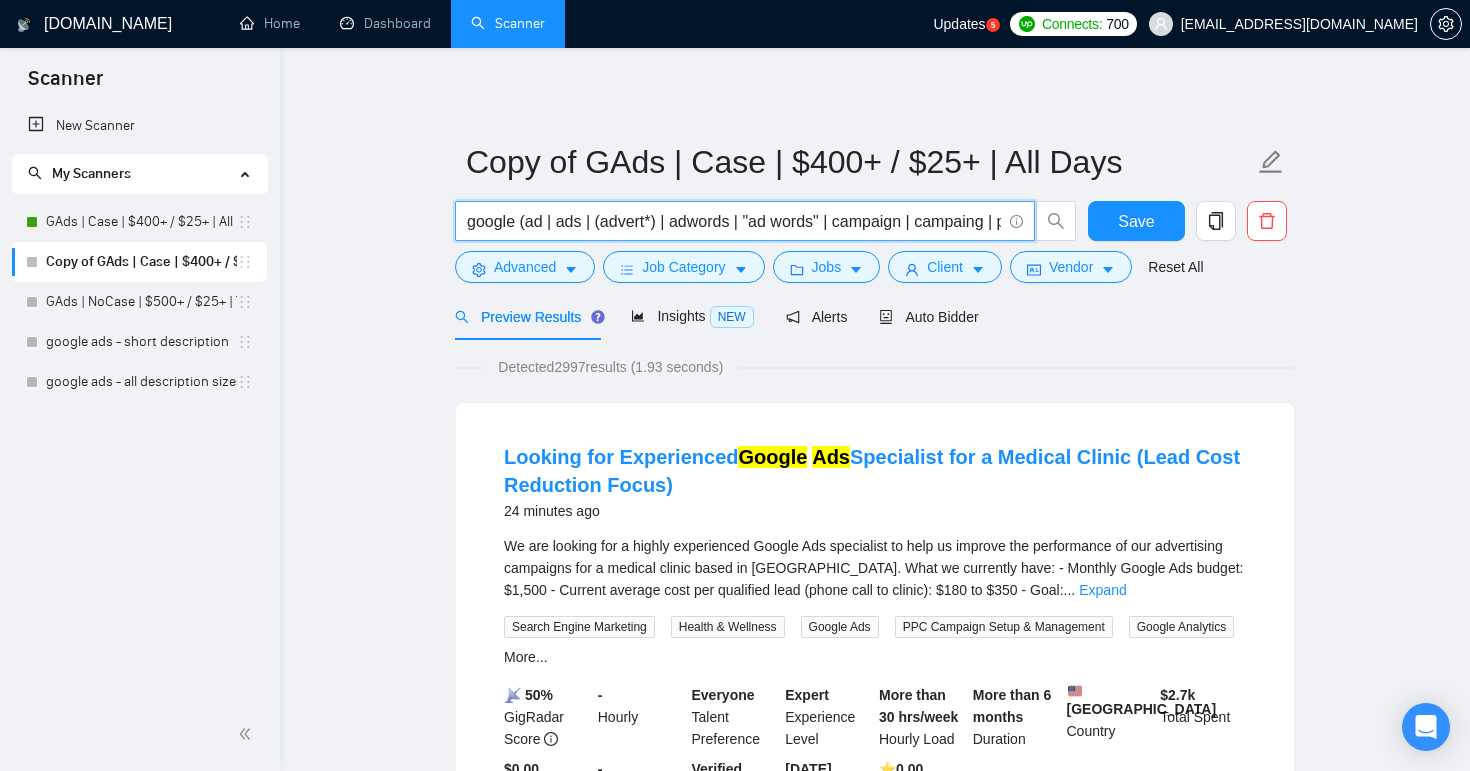 click on "google (ad | ads | (advert*) | adwords | "ad words" | campaign | campaing | ppc | "pay-per-click" | "pay per click")" at bounding box center [734, 221] 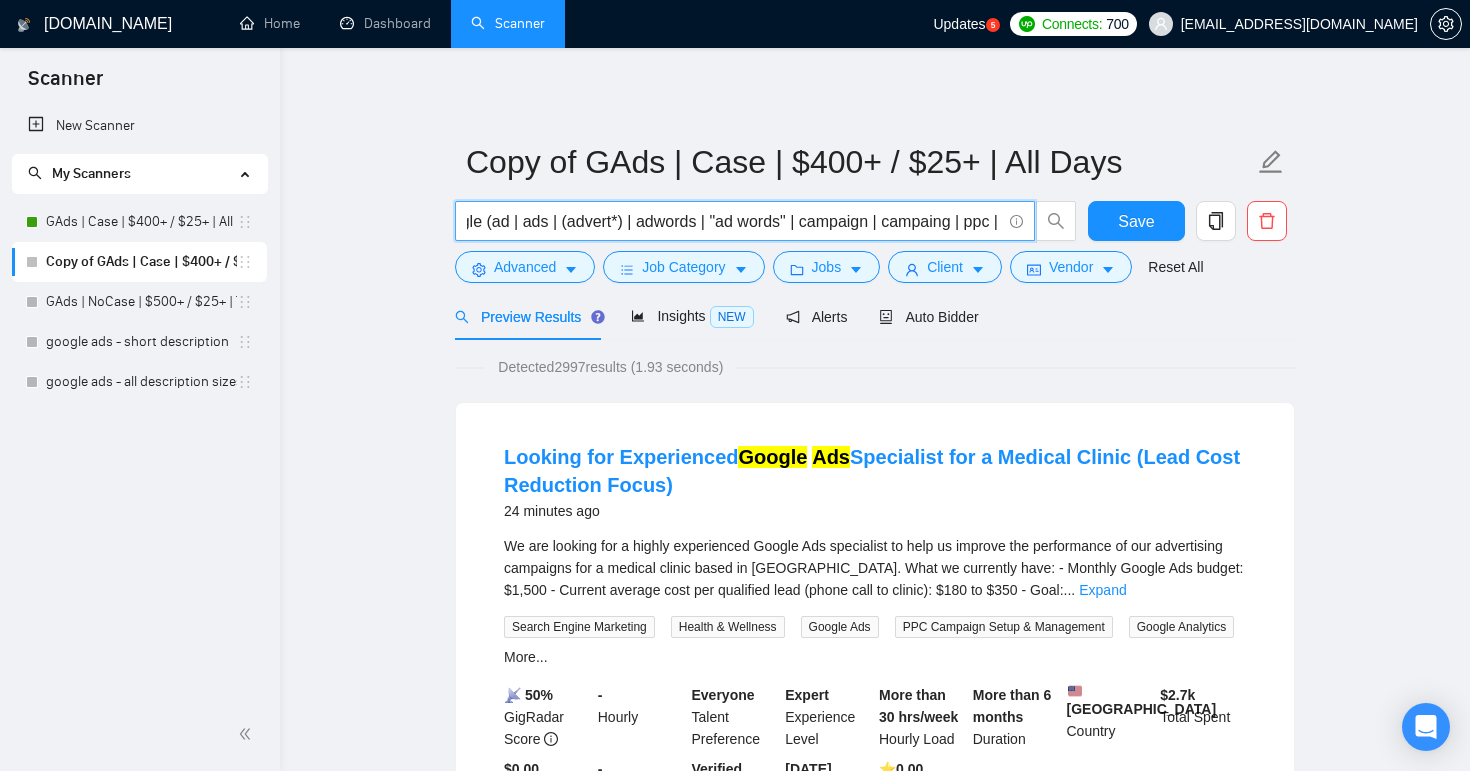 scroll, scrollTop: 0, scrollLeft: 0, axis: both 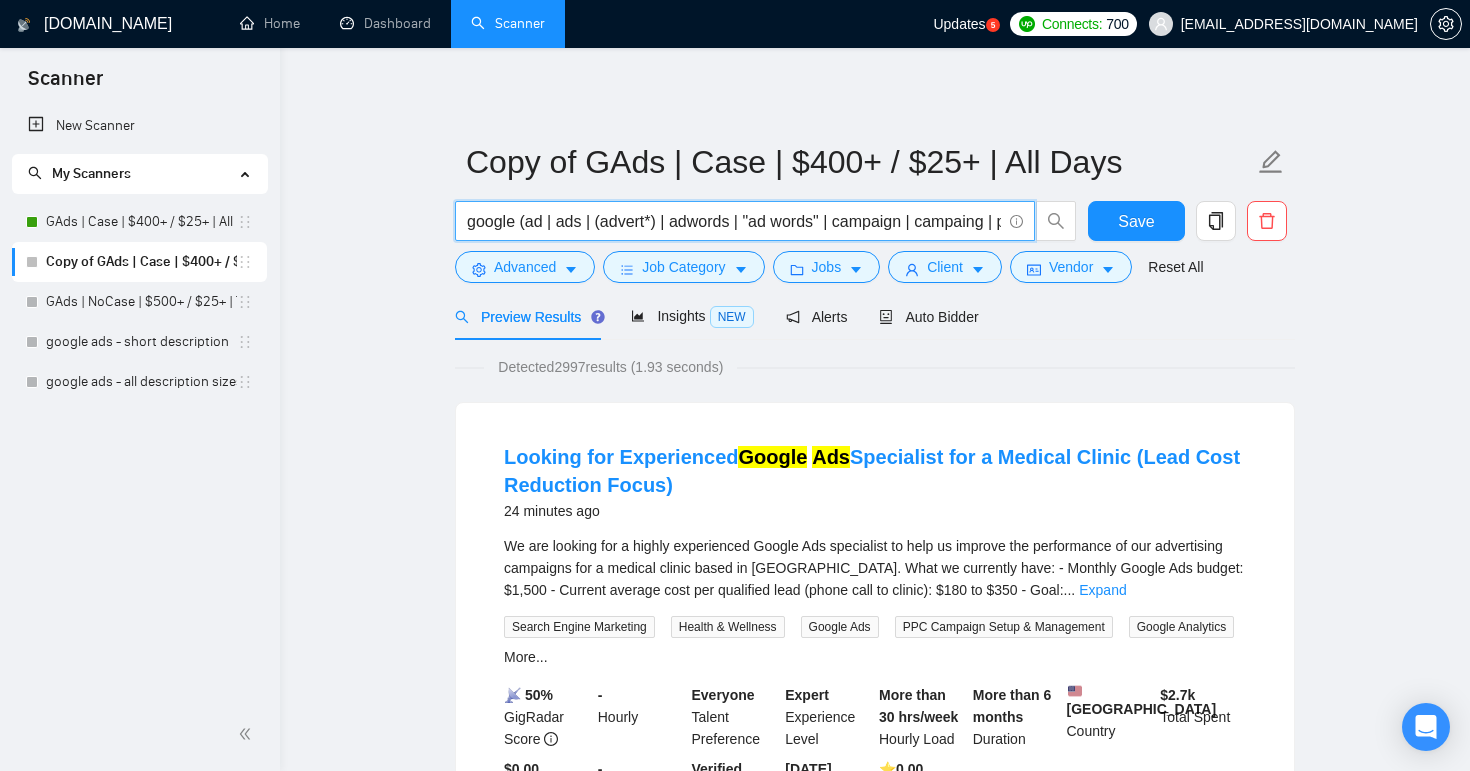drag, startPoint x: 709, startPoint y: 220, endPoint x: 425, endPoint y: 216, distance: 284.02817 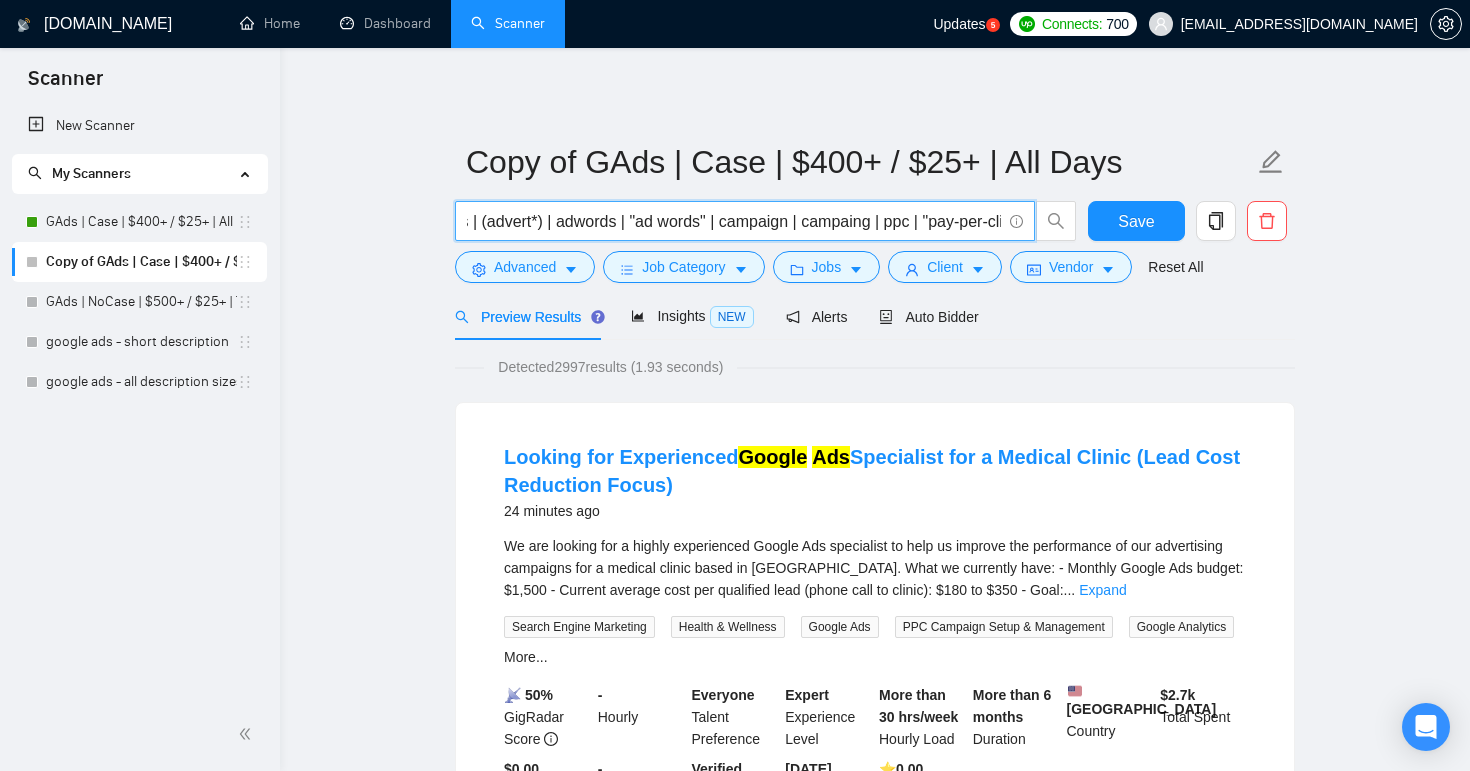 scroll, scrollTop: 0, scrollLeft: 284, axis: horizontal 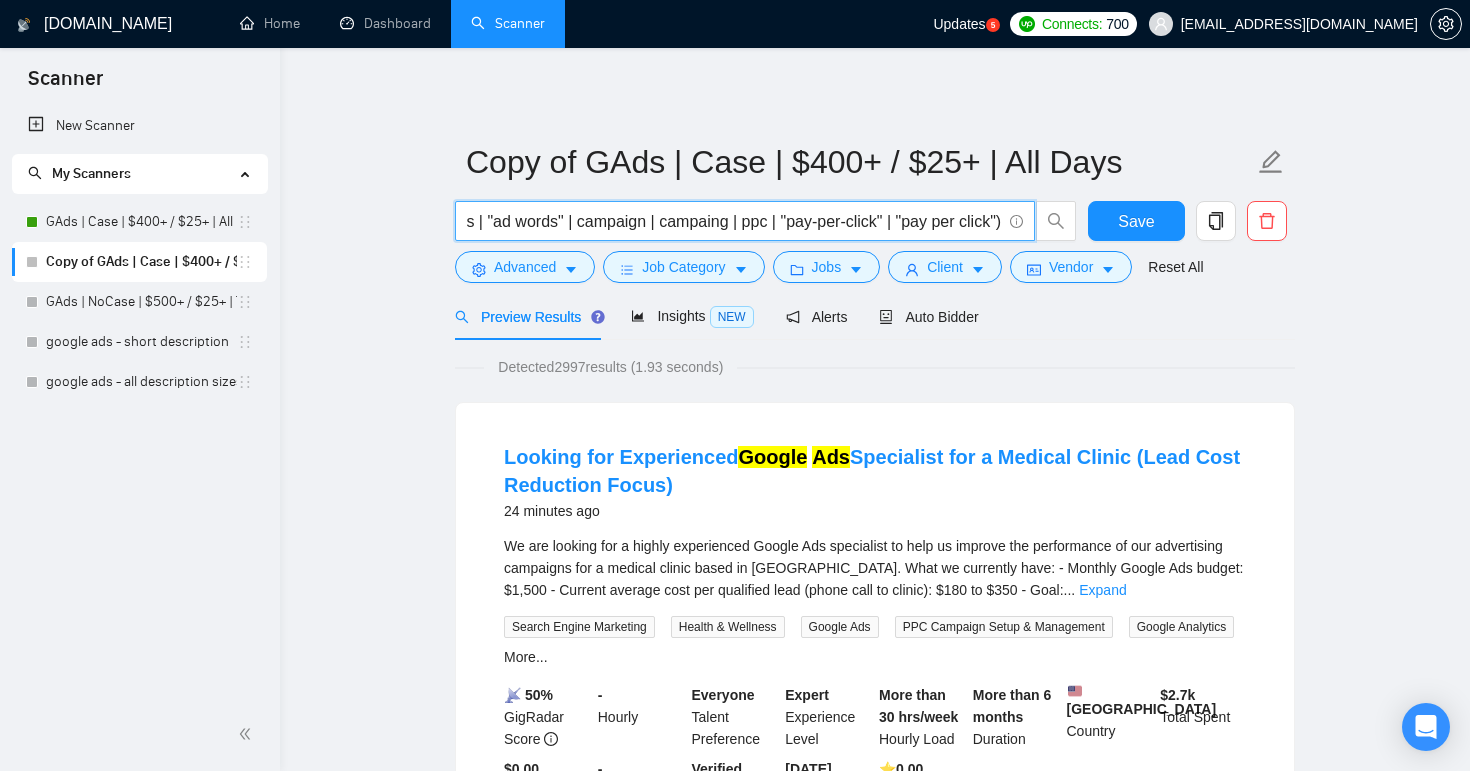 drag, startPoint x: 604, startPoint y: 223, endPoint x: 1032, endPoint y: 223, distance: 428 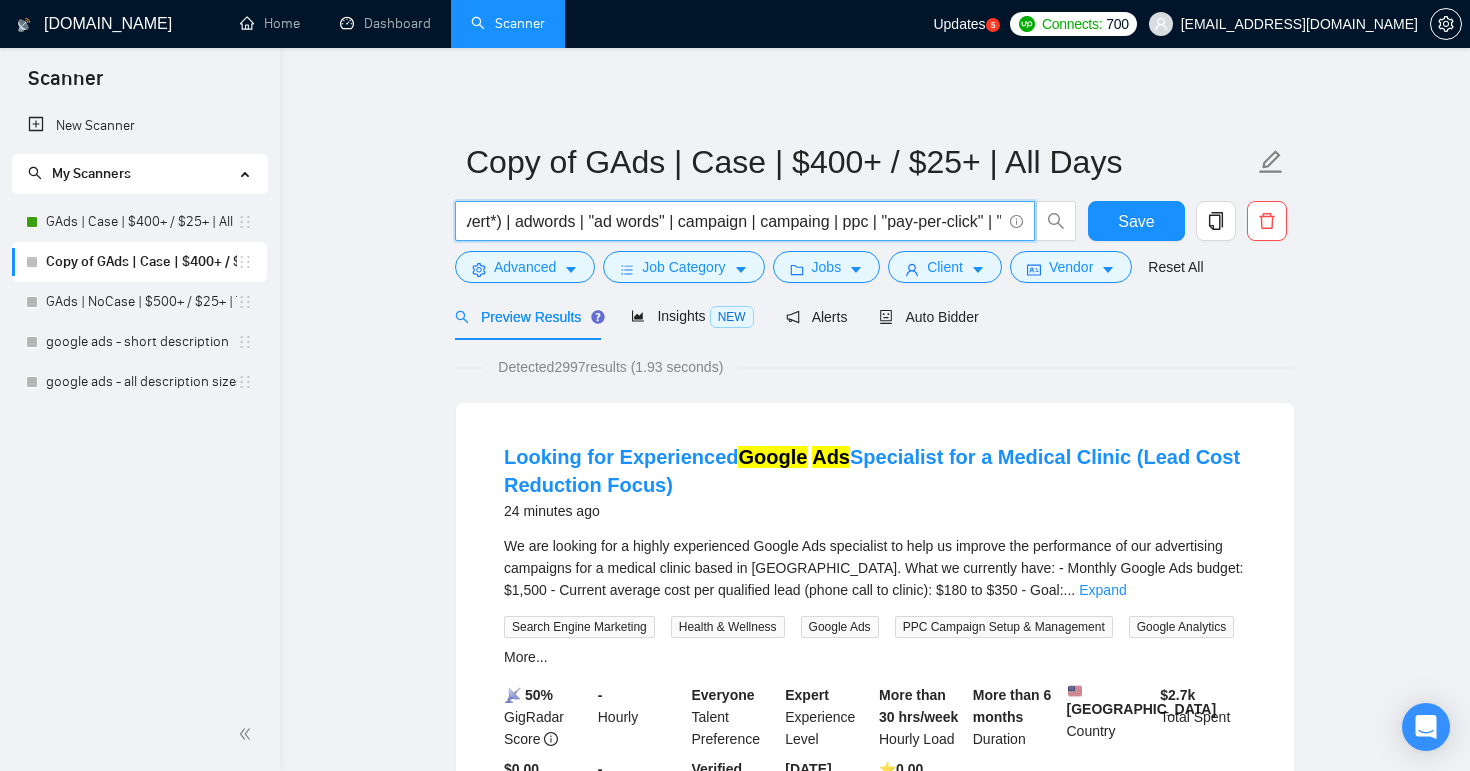 scroll, scrollTop: 0, scrollLeft: 0, axis: both 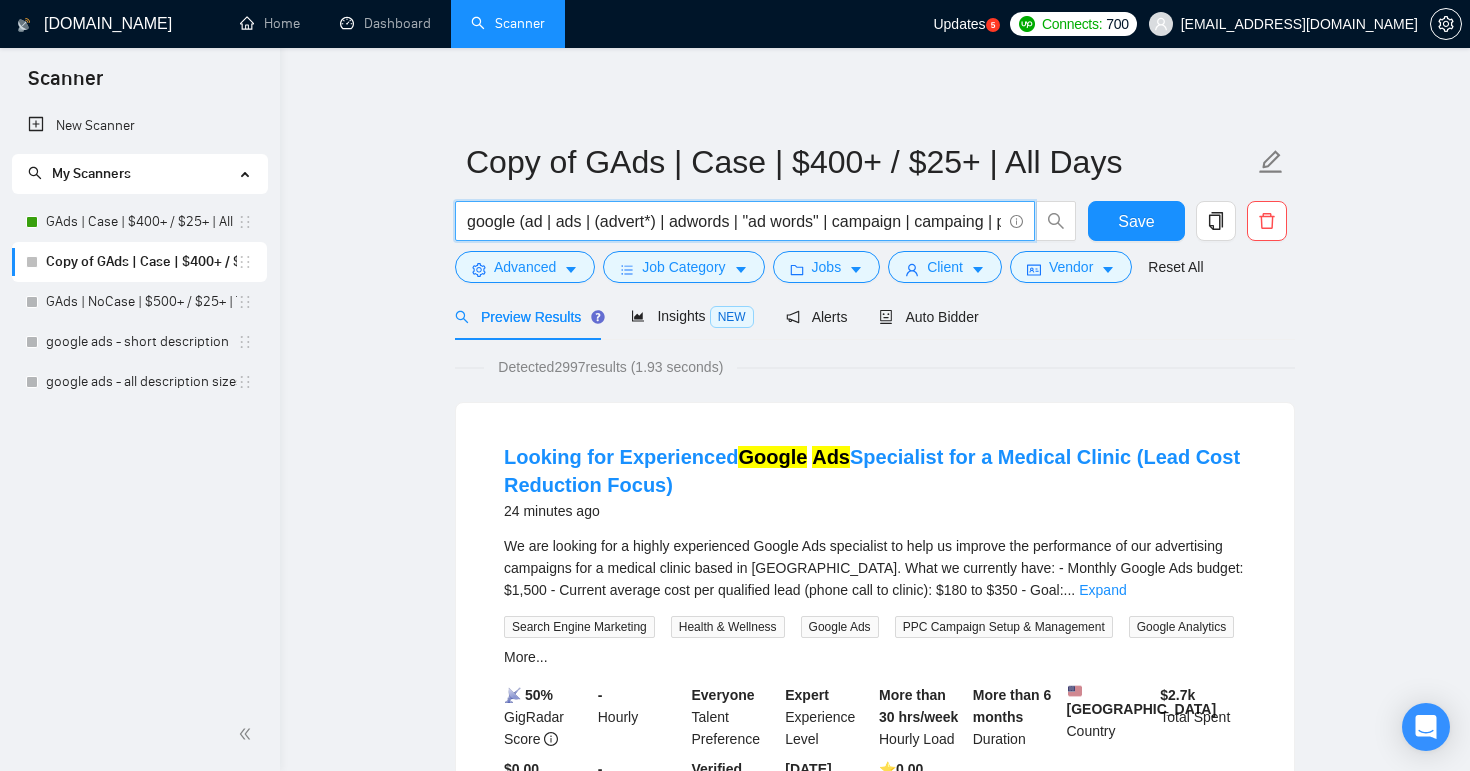 drag, startPoint x: 761, startPoint y: 219, endPoint x: 427, endPoint y: 212, distance: 334.07333 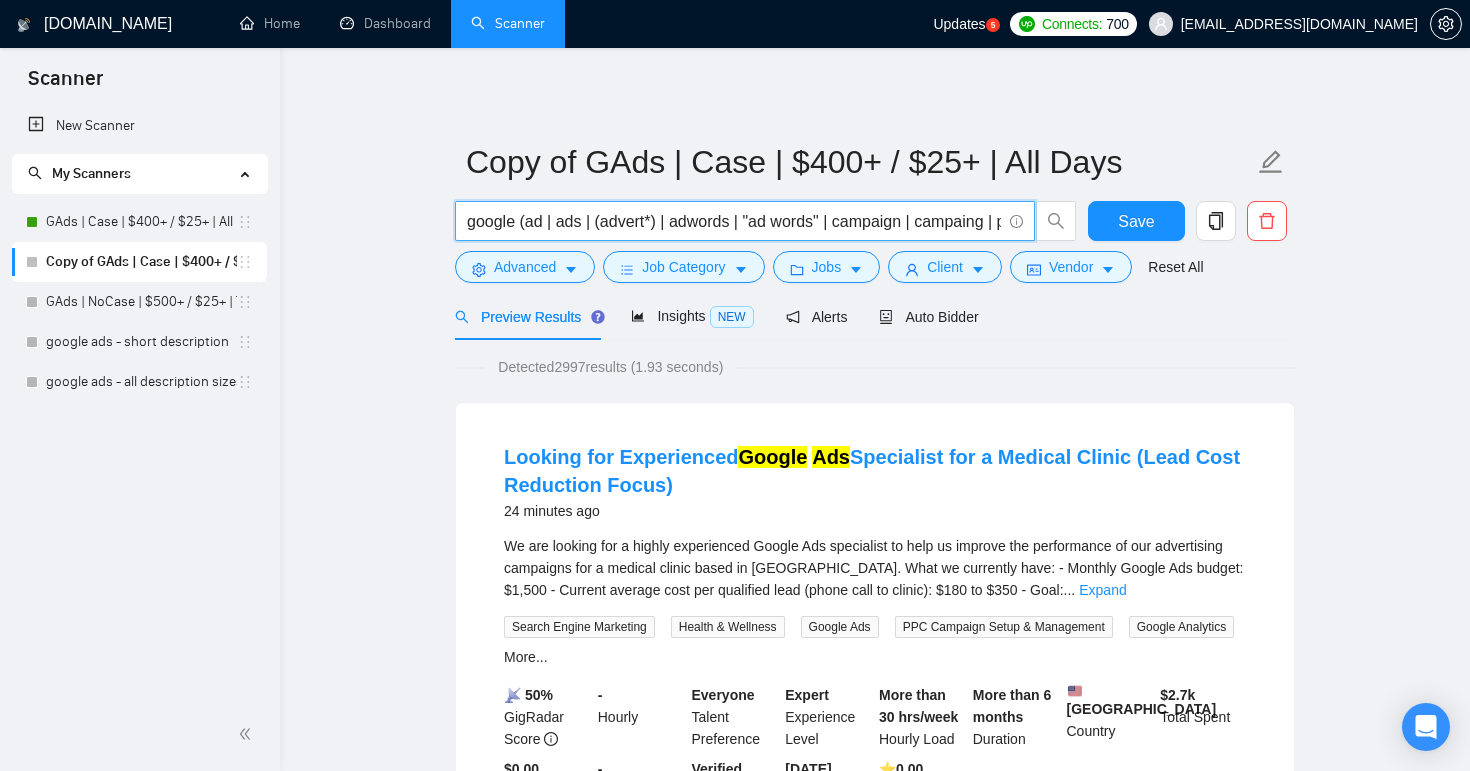 click on "google (ad | ads | (advert*) | adwords | "ad words" | campaign | campaing | ppc | "pay-per-click" | "pay per click")" at bounding box center (734, 221) 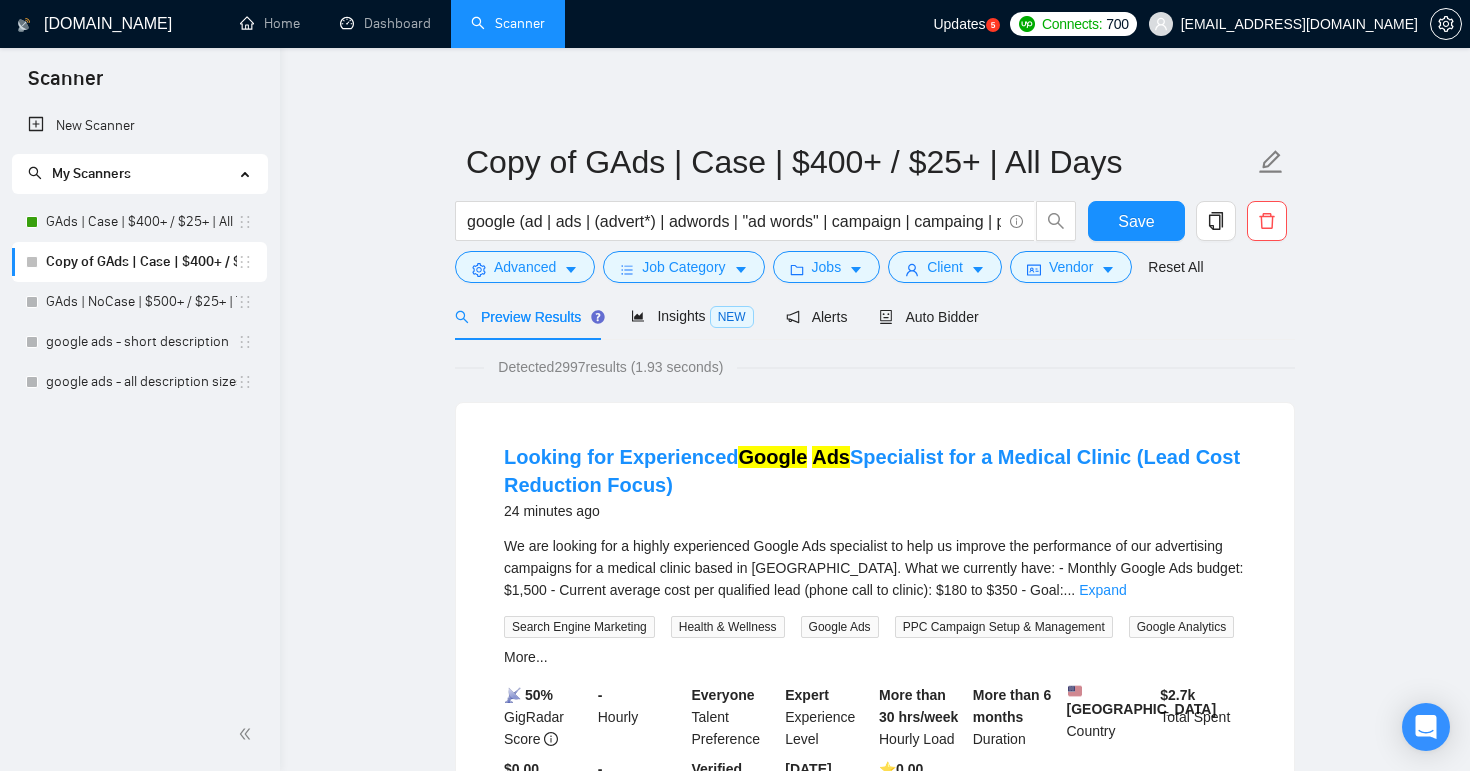 click on "Copy of GAds | Case | $400+ / $25+ | All Days" at bounding box center (141, 262) 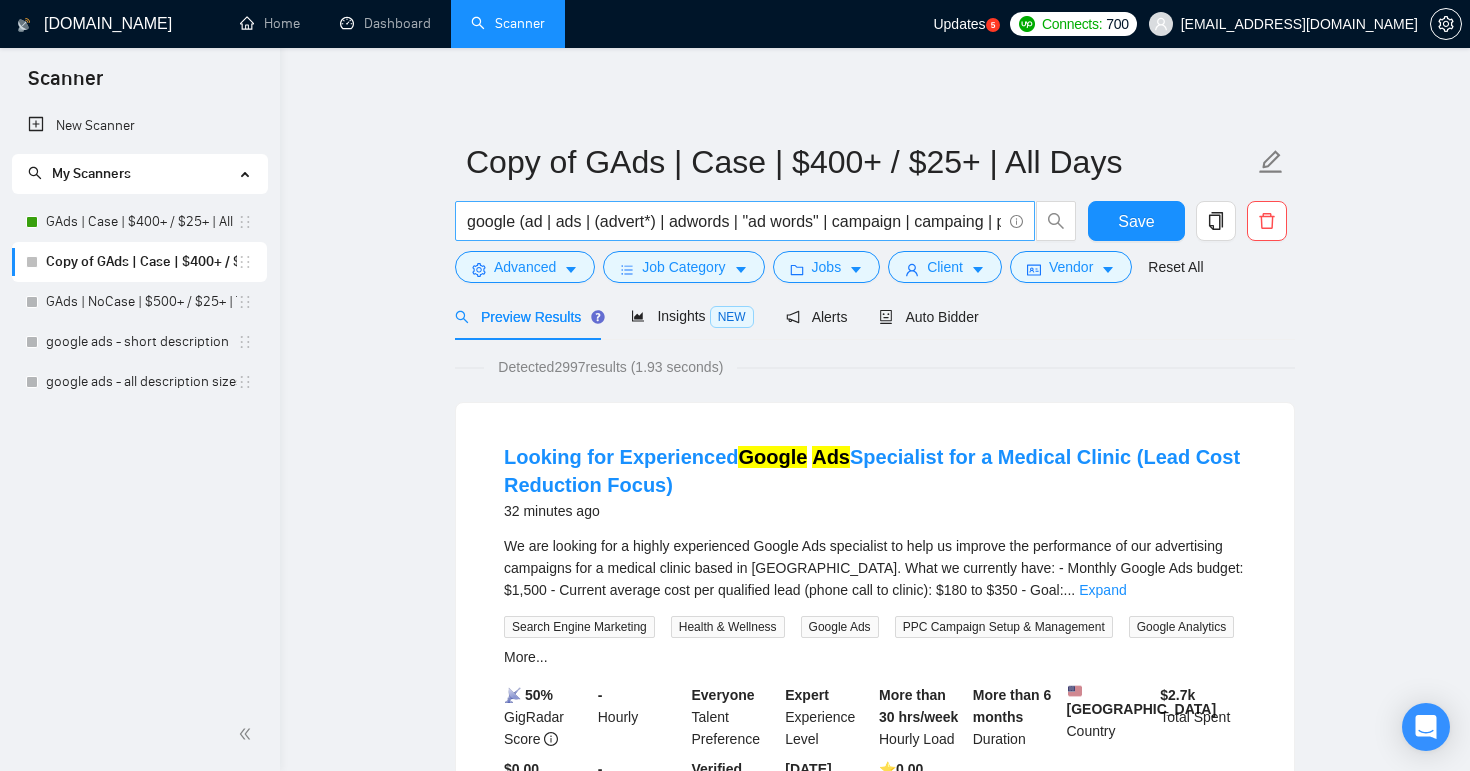 click on "google (ad | ads | (advert*) | adwords | "ad words" | campaign | campaing | ppc | "pay-per-click" | "pay per click")" at bounding box center (734, 221) 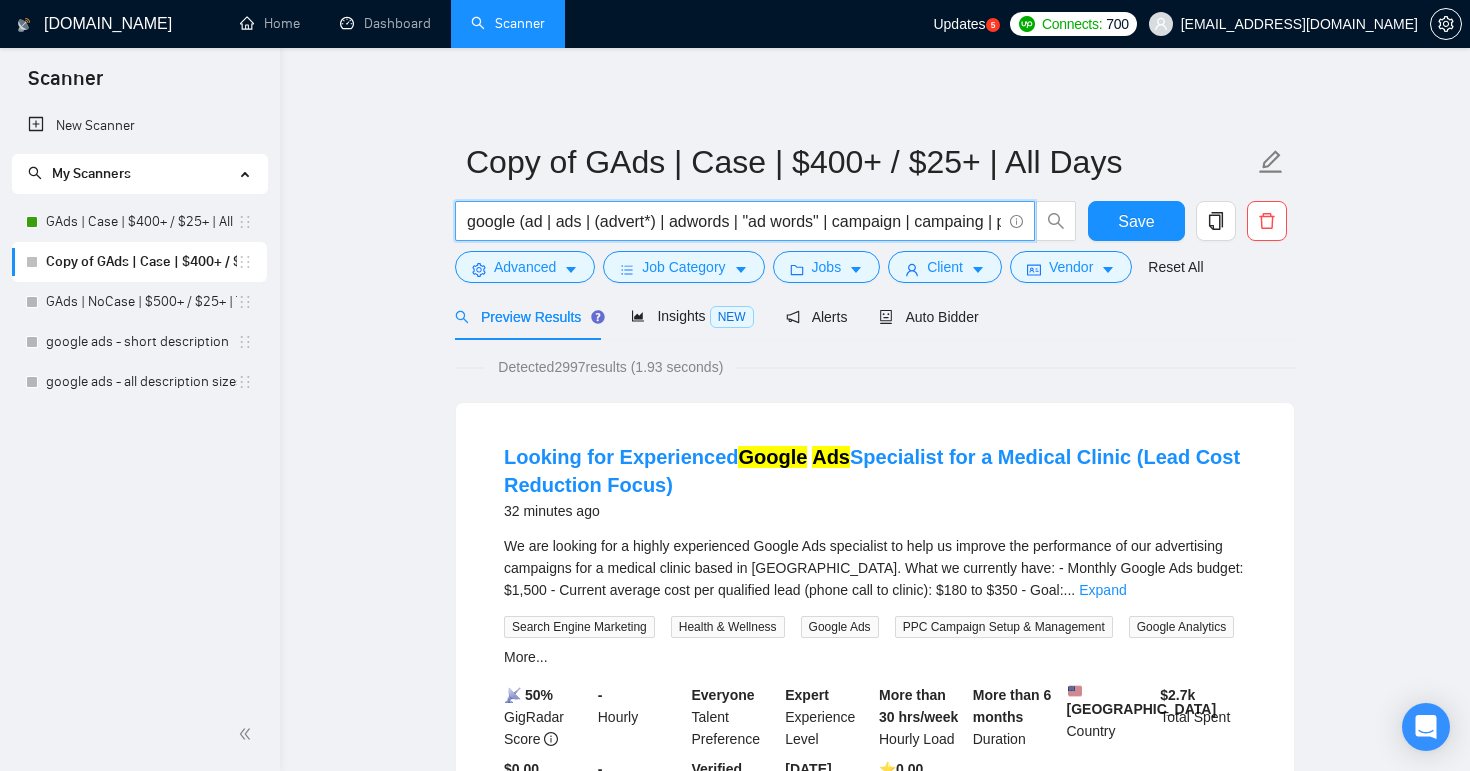 click on "google (ad | ads | (advert*) | adwords | "ad words" | campaign | campaing | ppc | "pay-per-click" | "pay per click")" at bounding box center [734, 221] 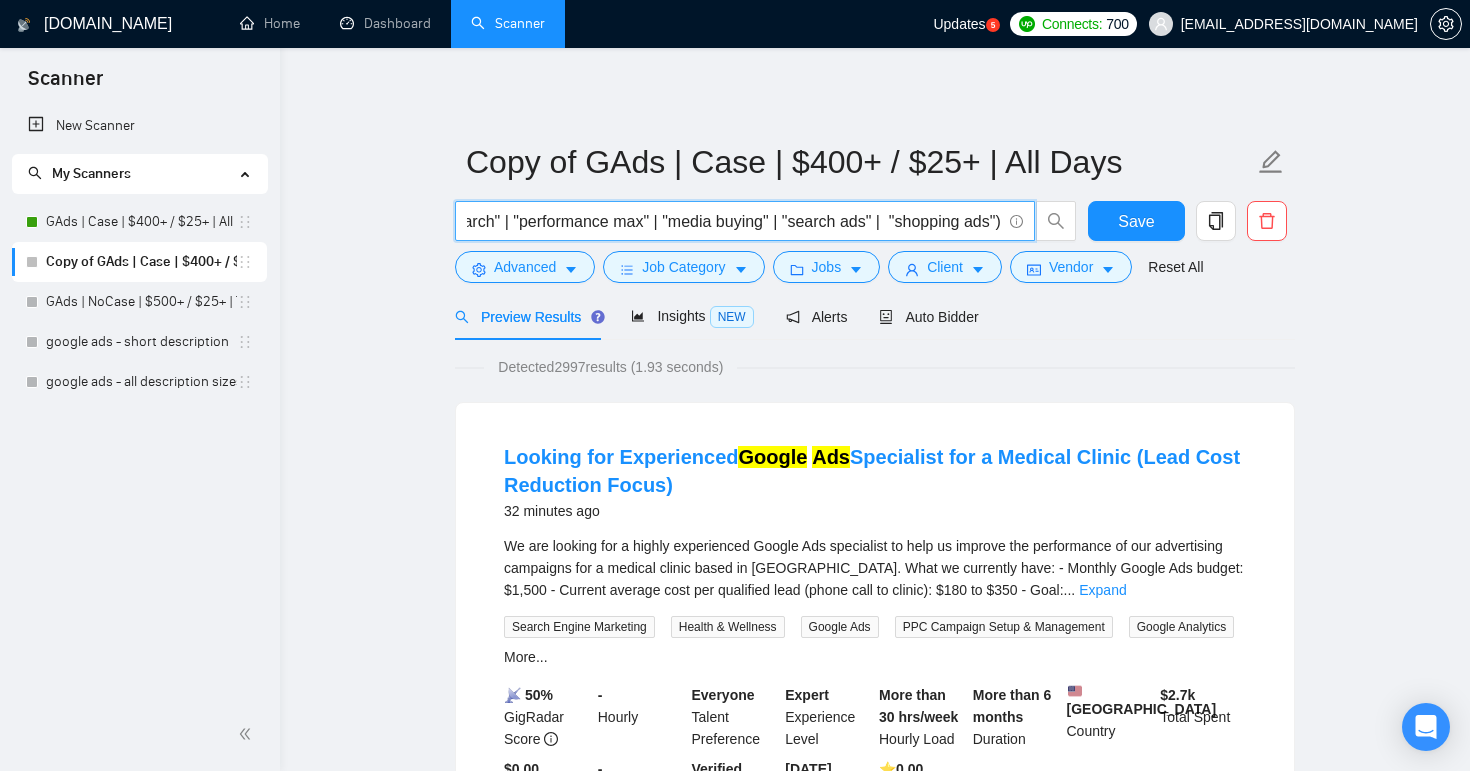 click on "google (ad | ads | (advert*) | adwords | "ad words" | campaign | campaing | ppc | "pay-per-click" | "pay per click" | sem | "paid search" | "performance max" | "media buying" | "search ads" |  "shopping ads")" at bounding box center [734, 221] 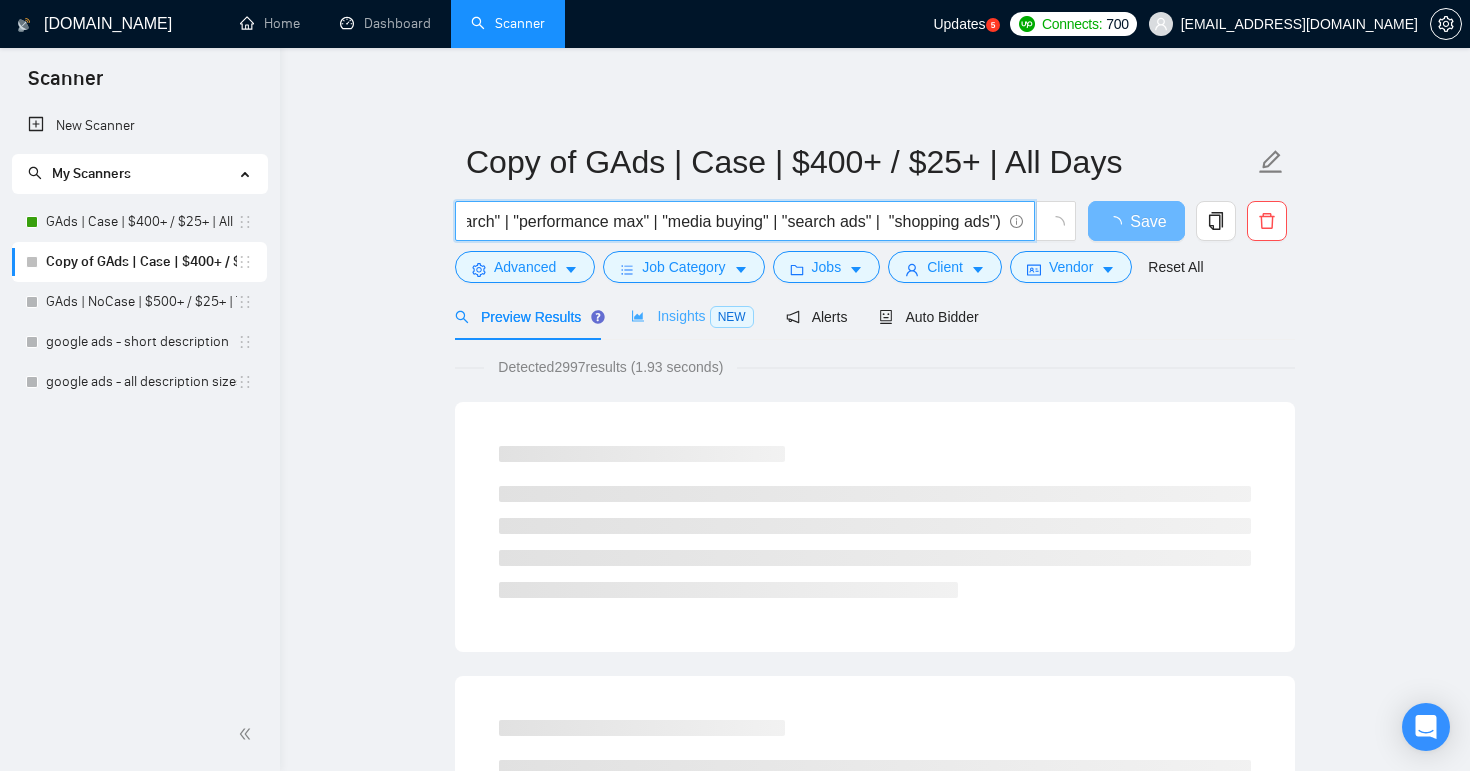 type on "google (ad | ads | (advert*) | adwords | "ad words" | campaign | campaing | ppc | "pay-per-click" | "pay per click" | sem | "paid search" | "performance max" | "media buying" | "search ads" |  "shopping ads")" 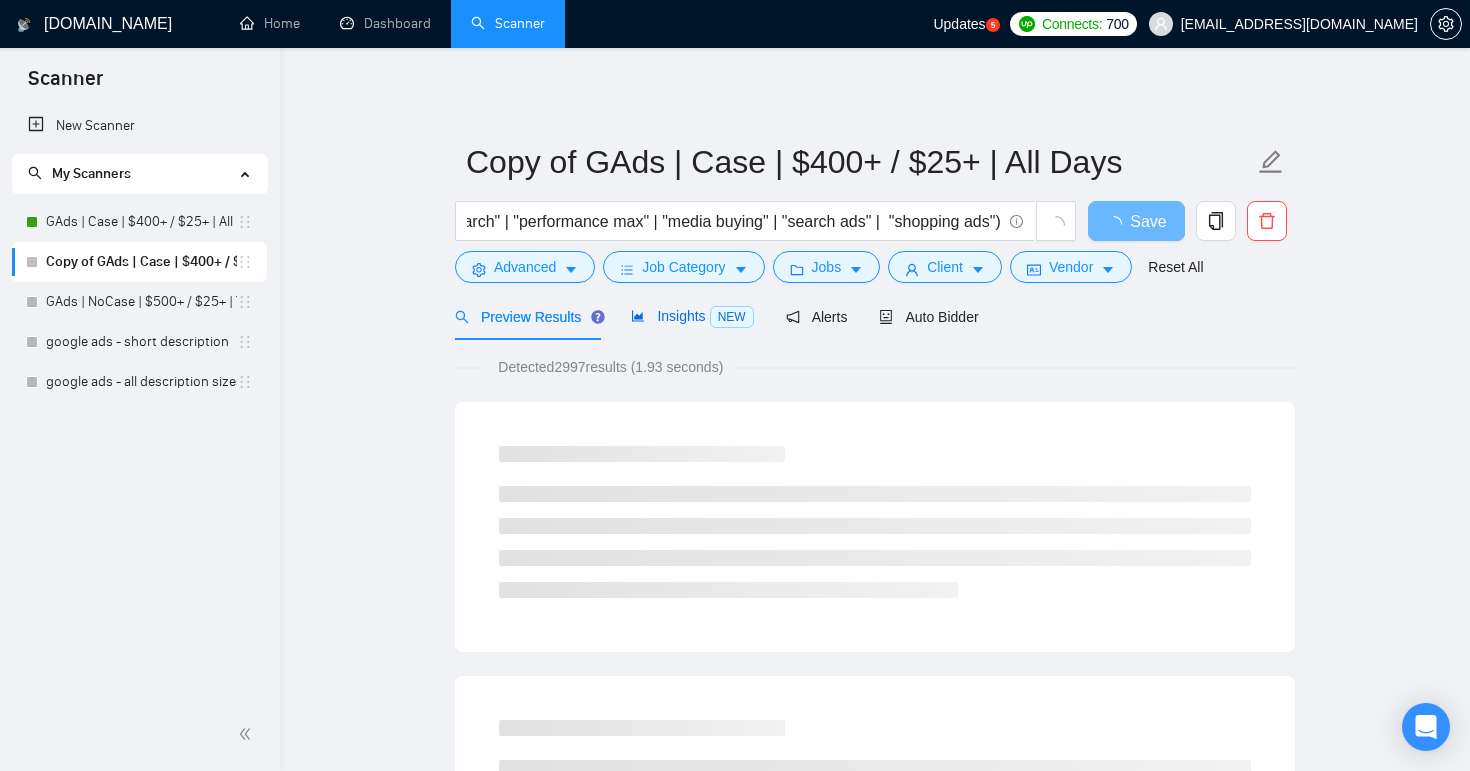 click on "Insights NEW" at bounding box center (692, 316) 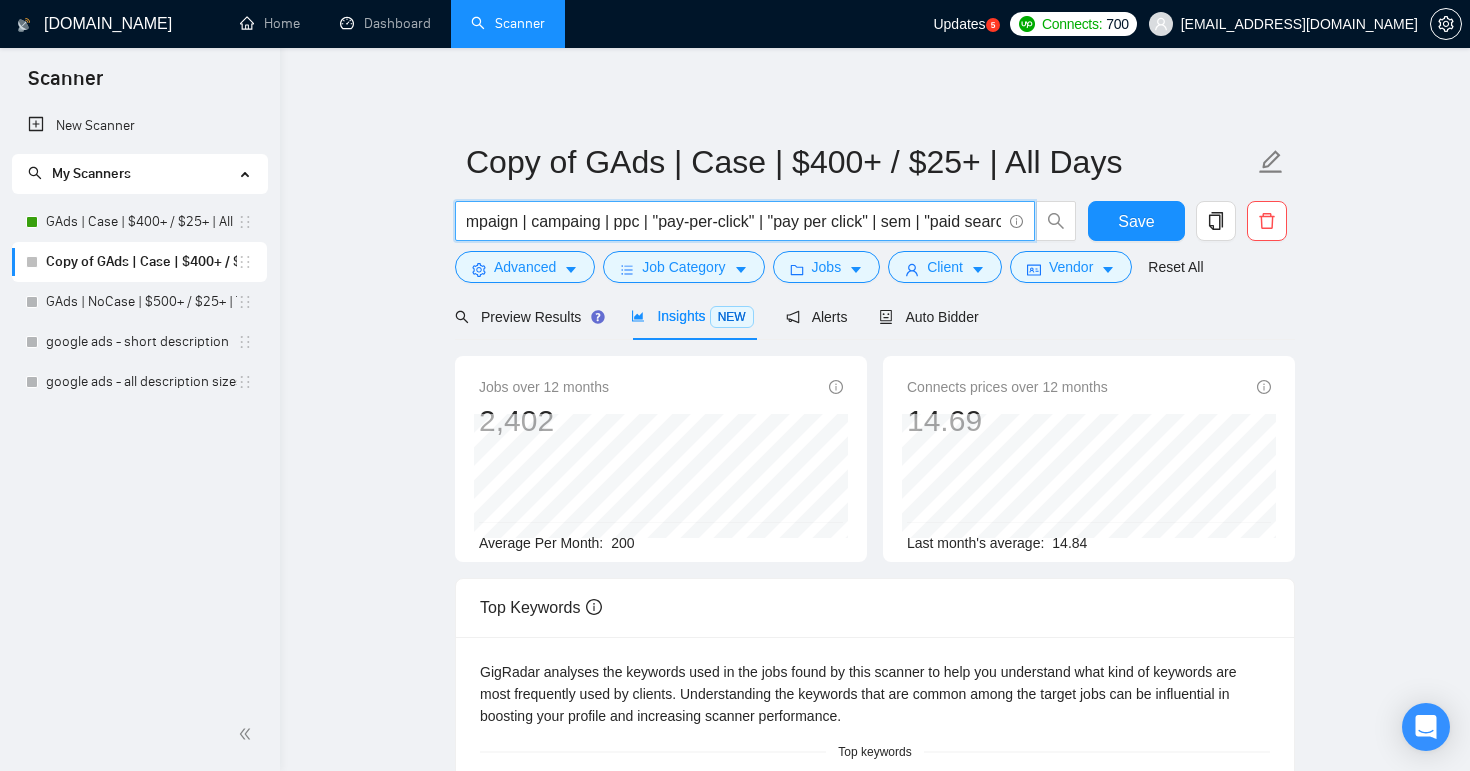 scroll, scrollTop: 0, scrollLeft: 947, axis: horizontal 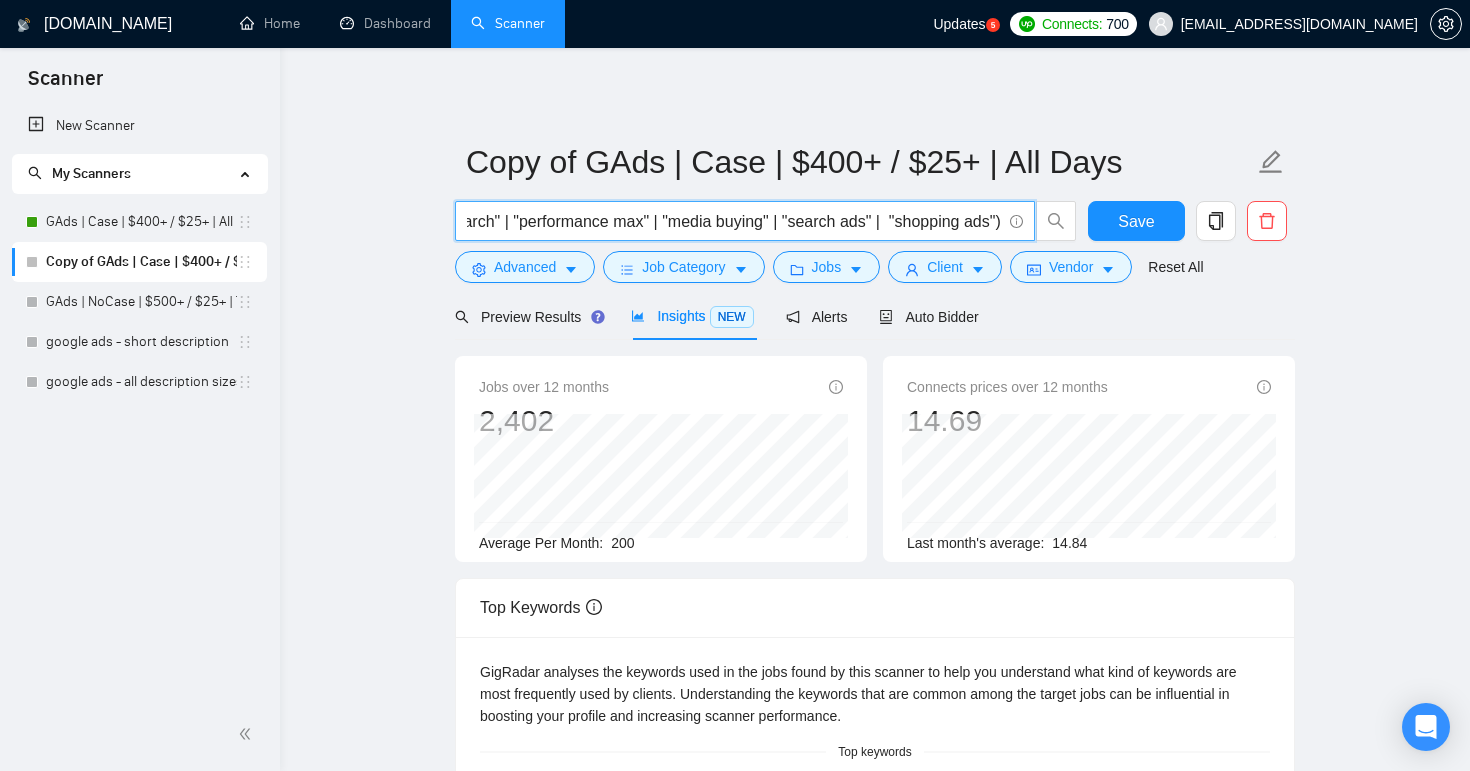 drag, startPoint x: 769, startPoint y: 222, endPoint x: 1116, endPoint y: 241, distance: 347.51978 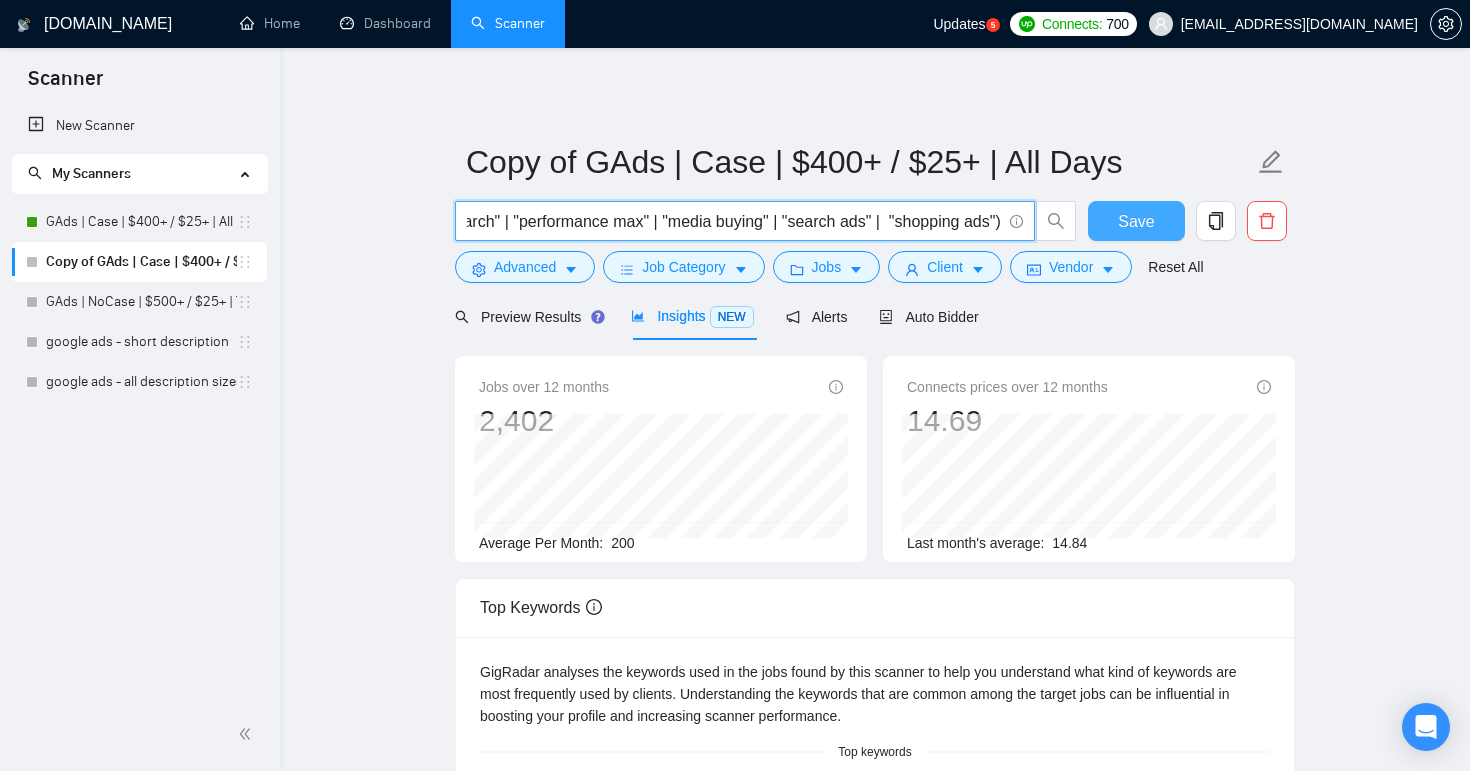 click on "Save" at bounding box center [1136, 221] 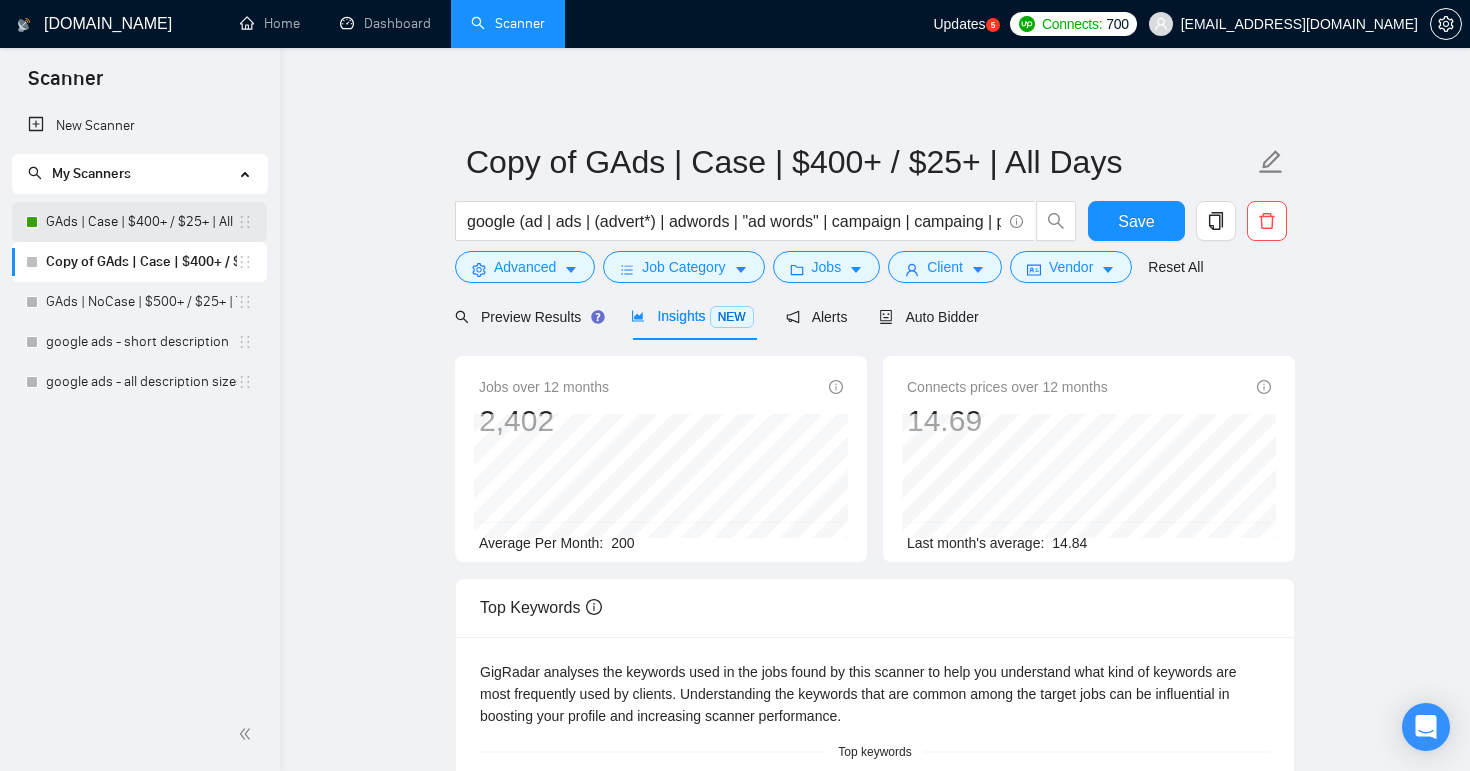 click on "GAds | Case | $400+ / $25+ | All Days" at bounding box center [141, 222] 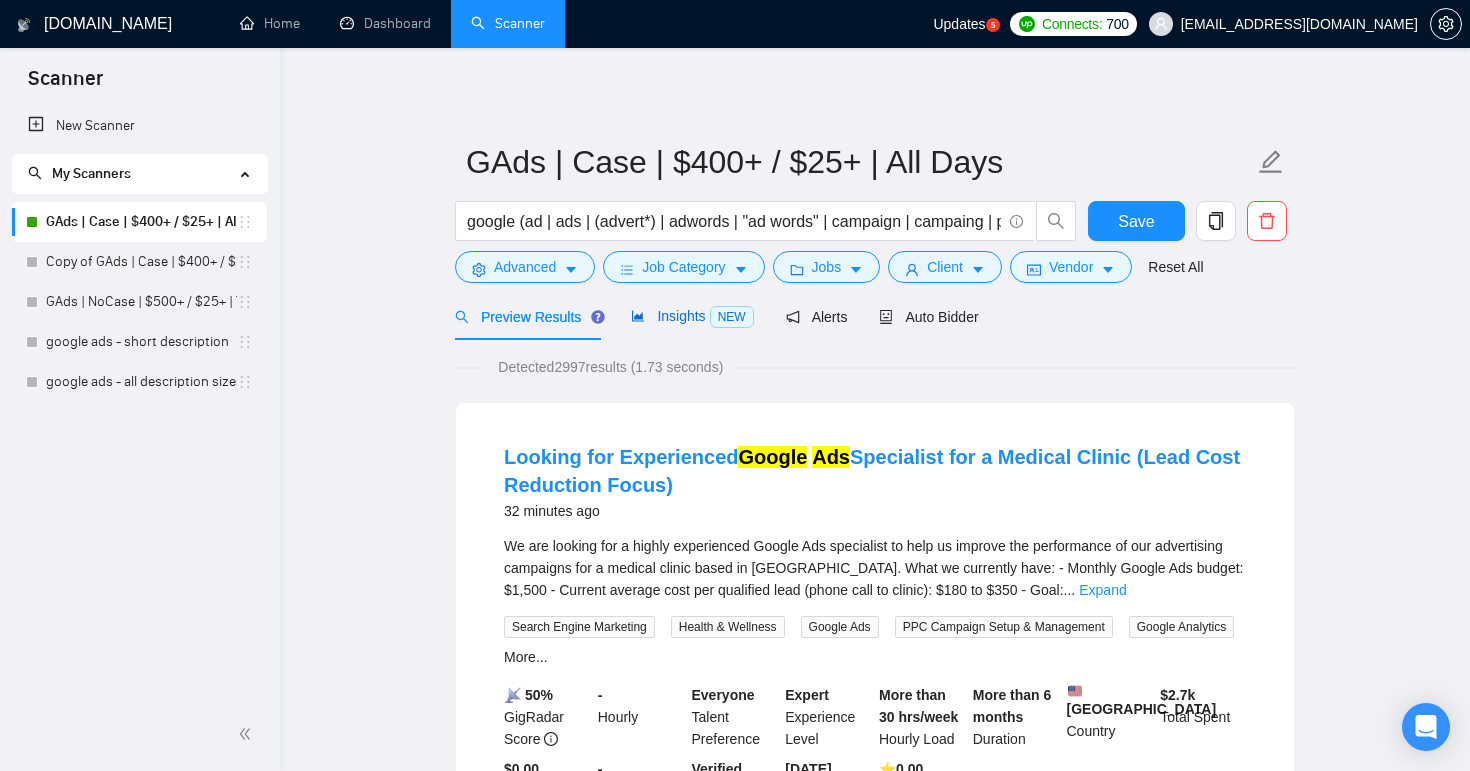 click on "Insights NEW" at bounding box center [692, 316] 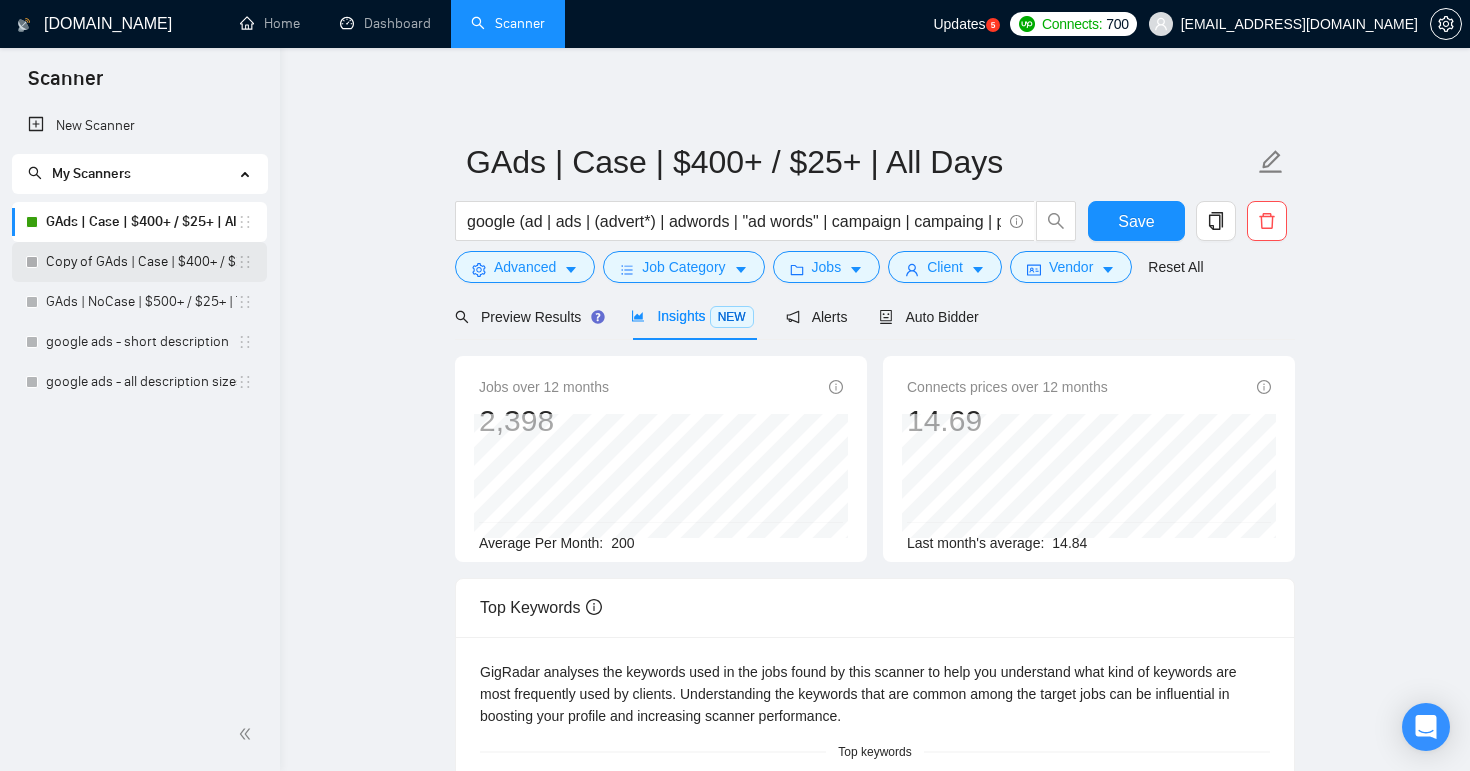 click on "Copy of GAds | Case | $400+ / $25+ | All Days" at bounding box center (141, 262) 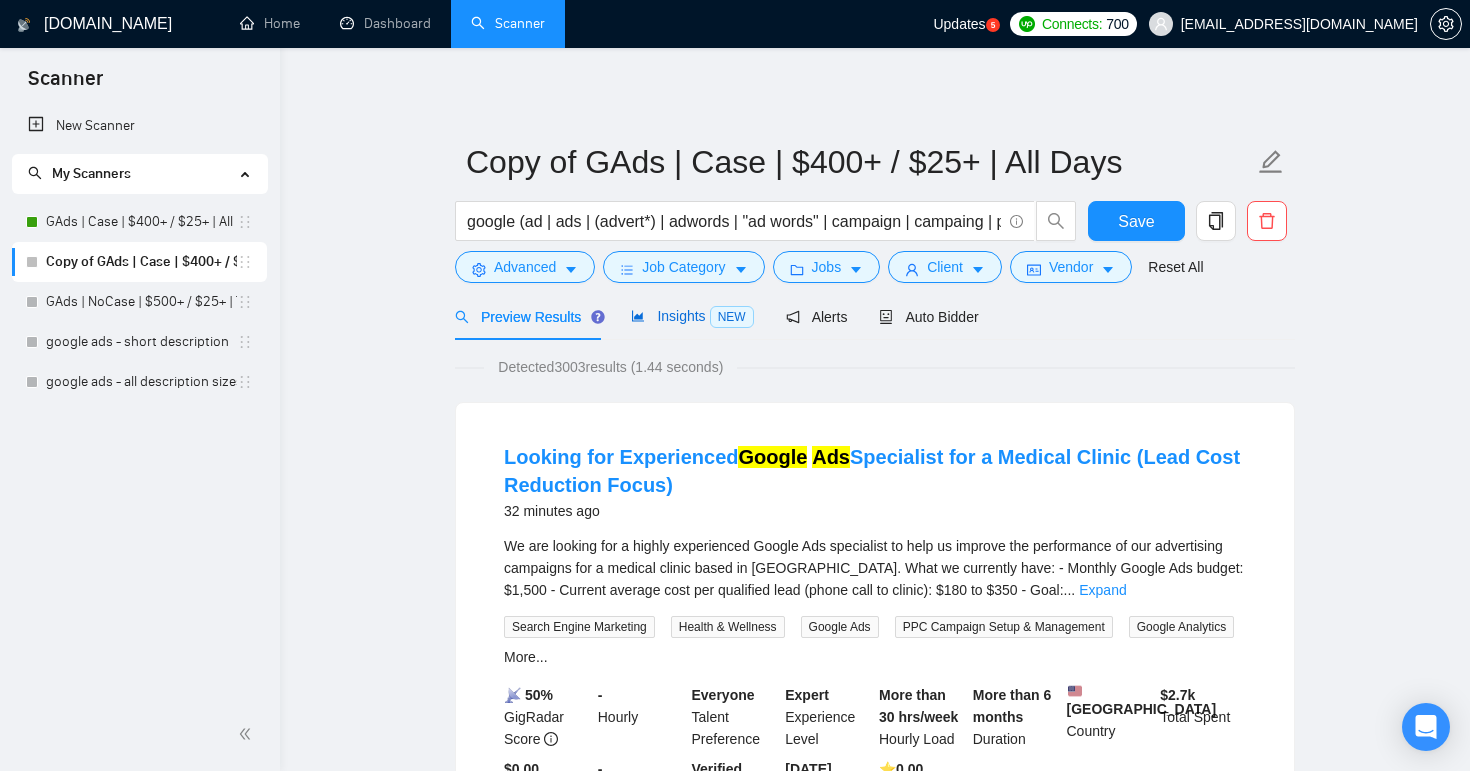 click on "Insights NEW" at bounding box center [692, 316] 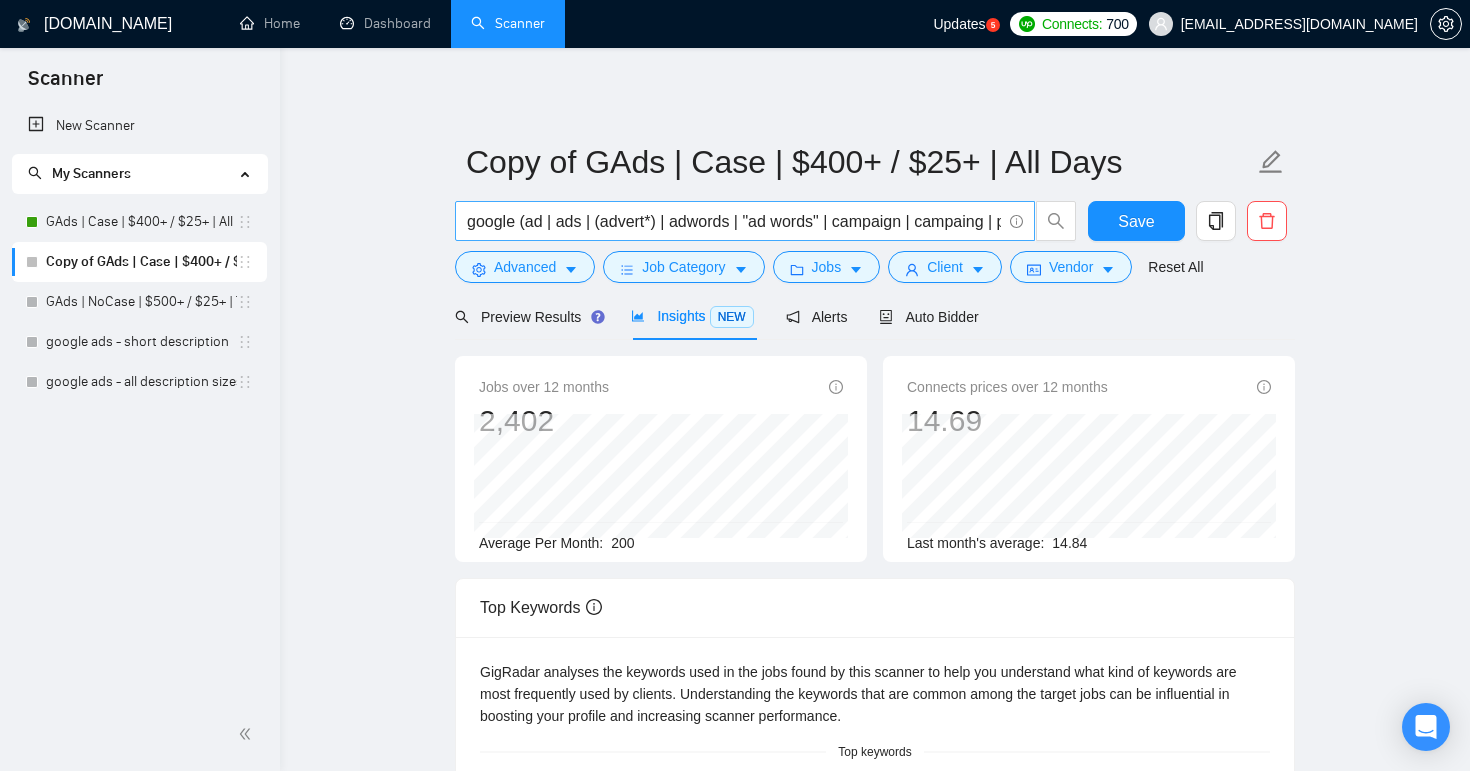 click on "google (ad | ads | (advert*) | adwords | "ad words" | campaign | campaing | ppc | "pay-per-click" | "pay per click" | sem | "paid search" | "performance max" | "media buying" | "search ads" |  "shopping ads")" at bounding box center (734, 221) 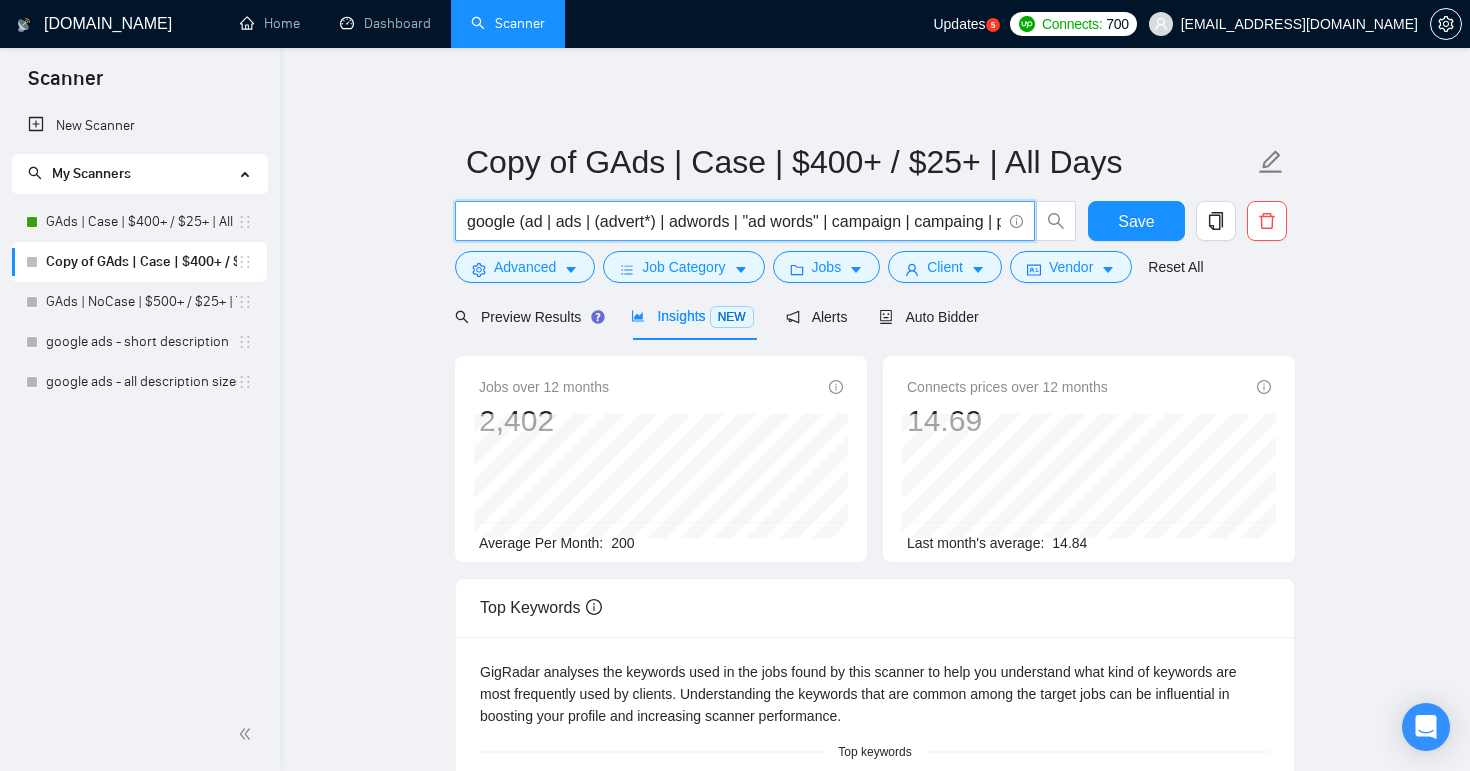 click on "google (ad | ads | (advert*) | adwords | "ad words" | campaign | campaing | ppc | "pay-per-click" | "pay per click" | sem | "paid search" | "performance max" | "media buying" | "search ads" |  "shopping ads")" at bounding box center [734, 221] 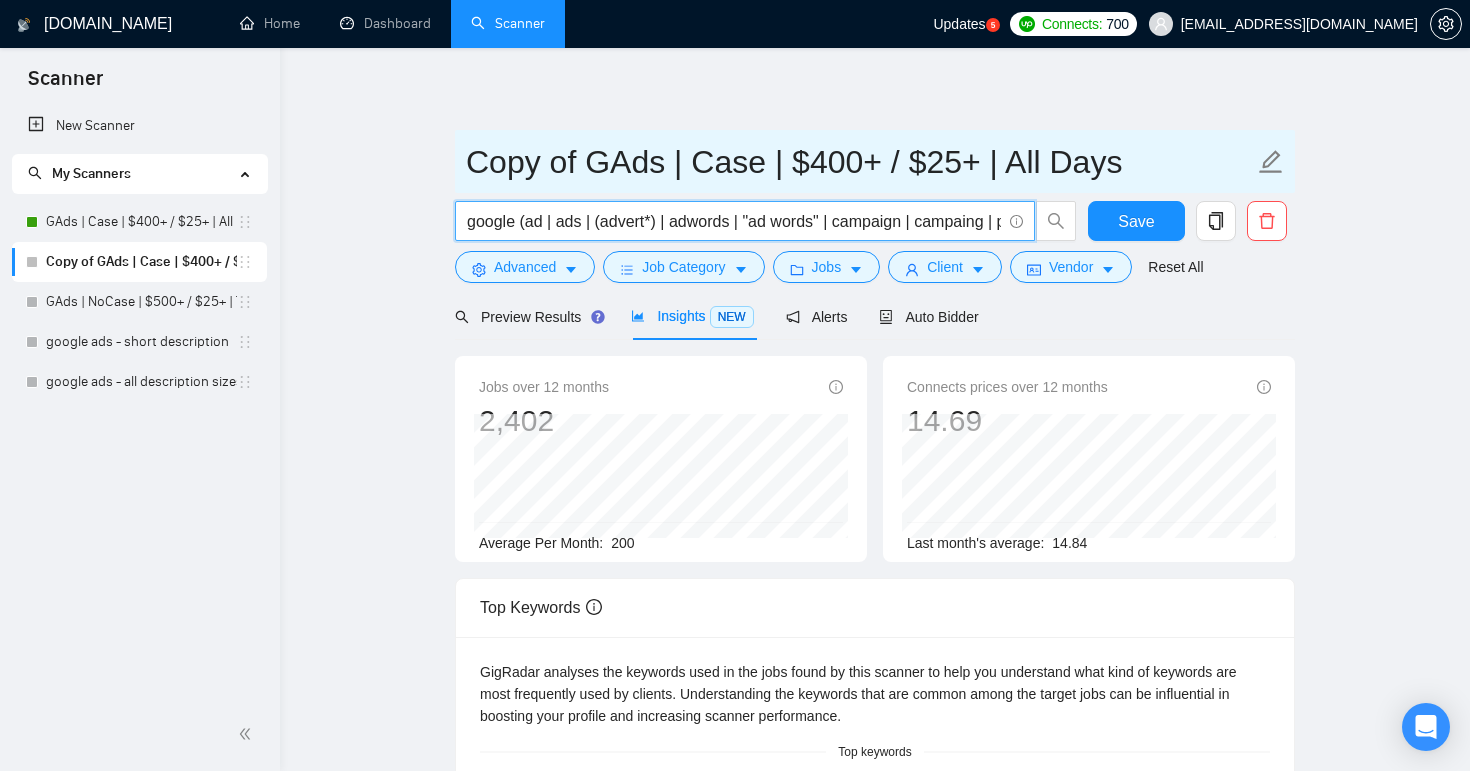 paste on "(google (ad | ads | (advert*) | adwords | "ad words" | campaign | campaing | ppc | "pay-per-click" | "pay per click" | sem | "paid search”)) | sem" 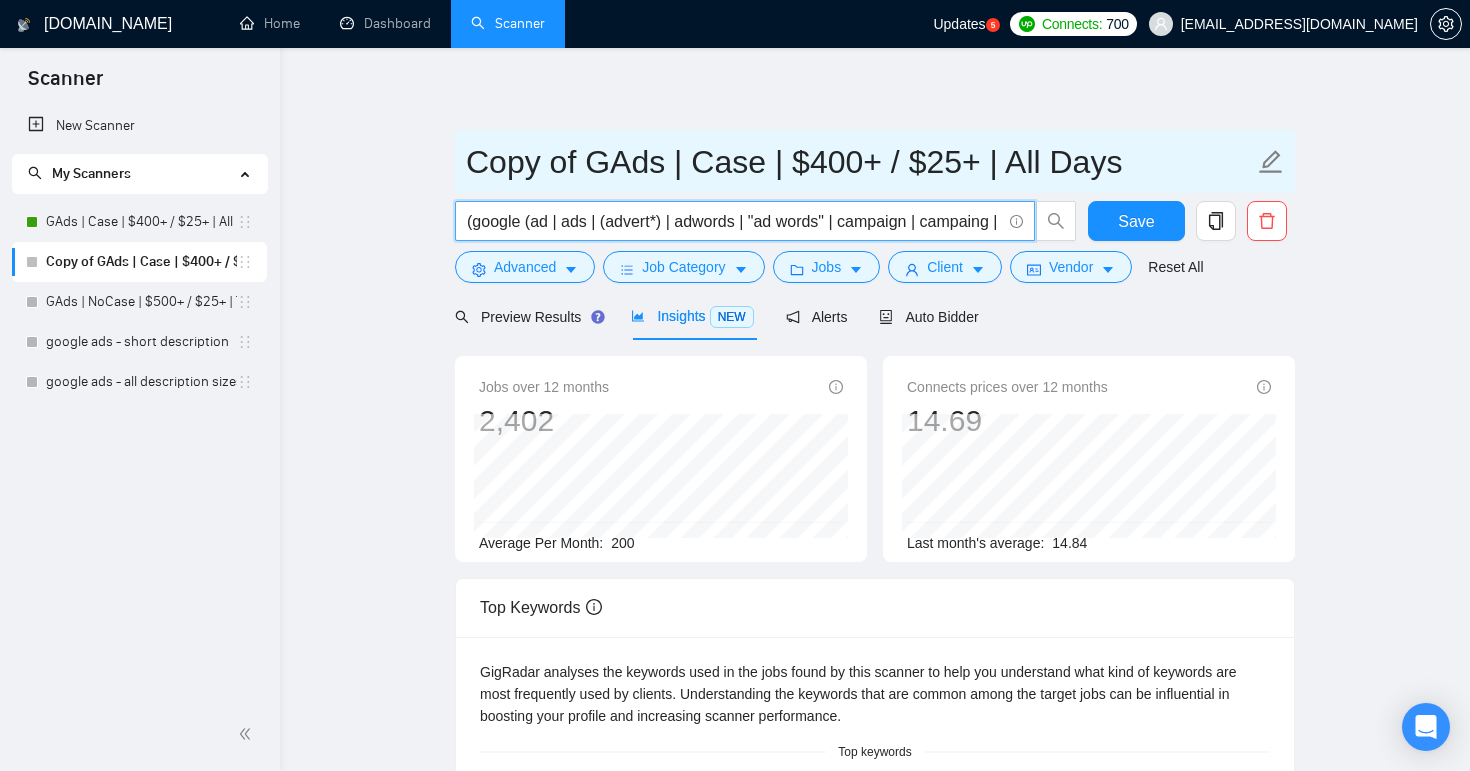 scroll, scrollTop: 0, scrollLeft: 487, axis: horizontal 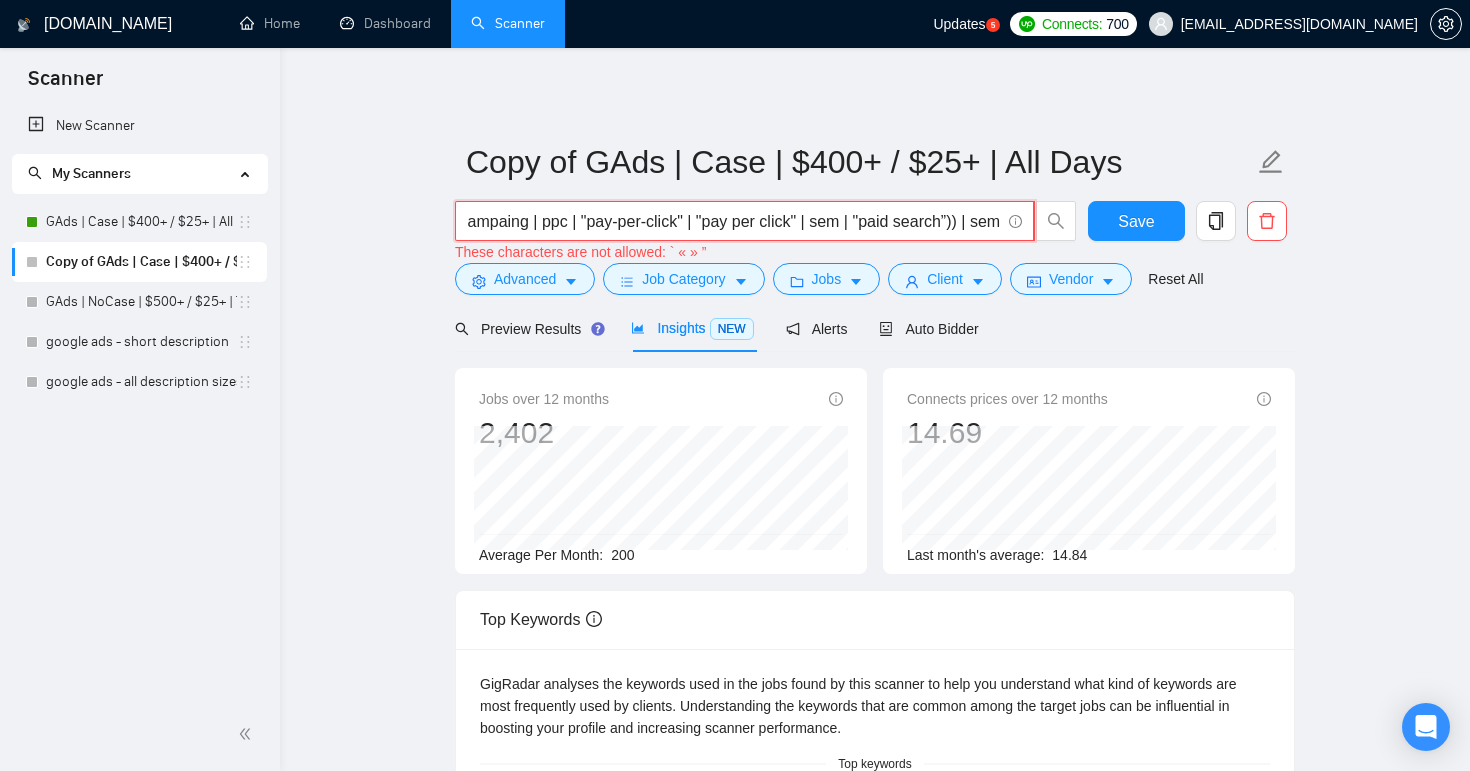 click on "(google (ad | ads | (advert*) | adwords | "ad words" | campaign | campaing | ppc | "pay-per-click" | "pay per click" | sem | "paid search”)) | sem" at bounding box center [733, 221] 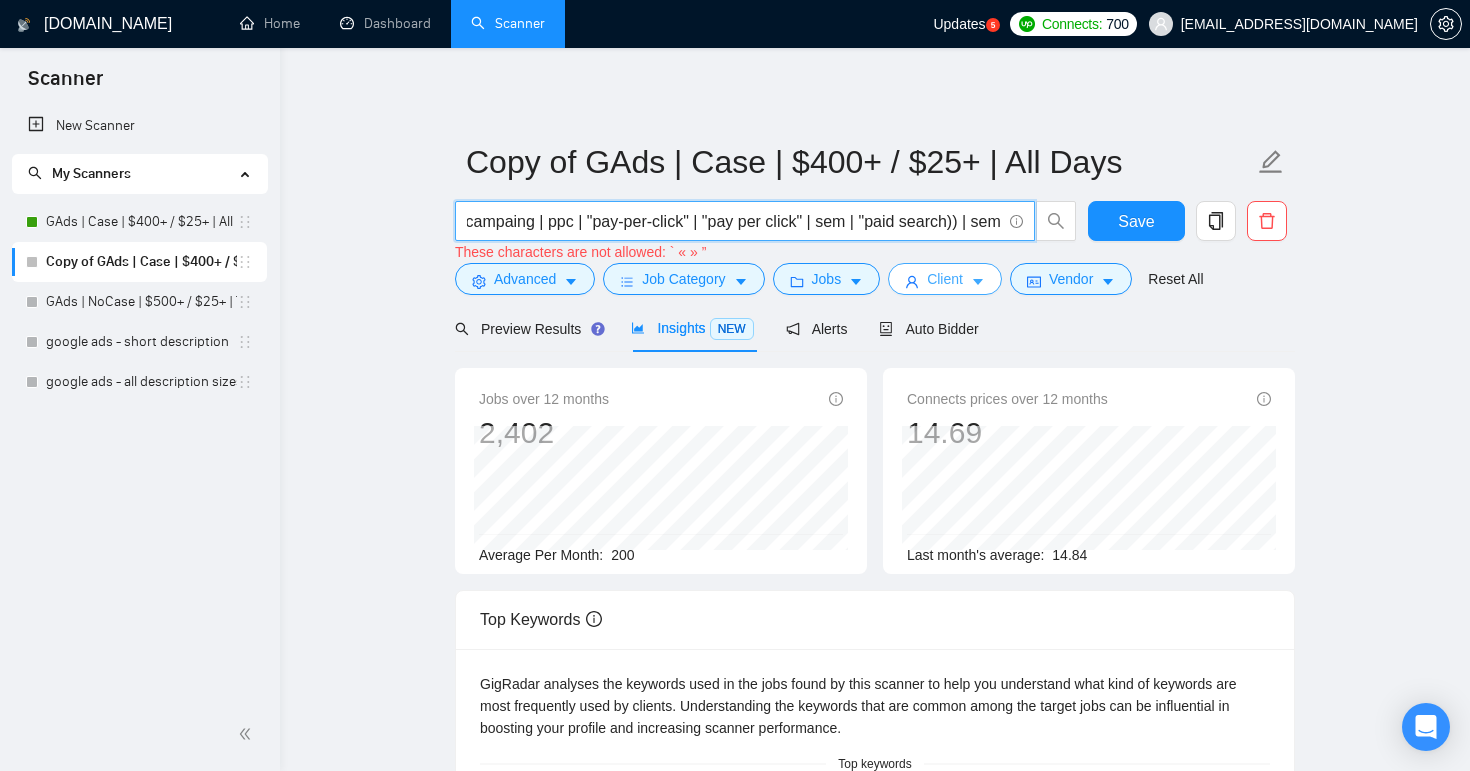 scroll, scrollTop: 0, scrollLeft: 481, axis: horizontal 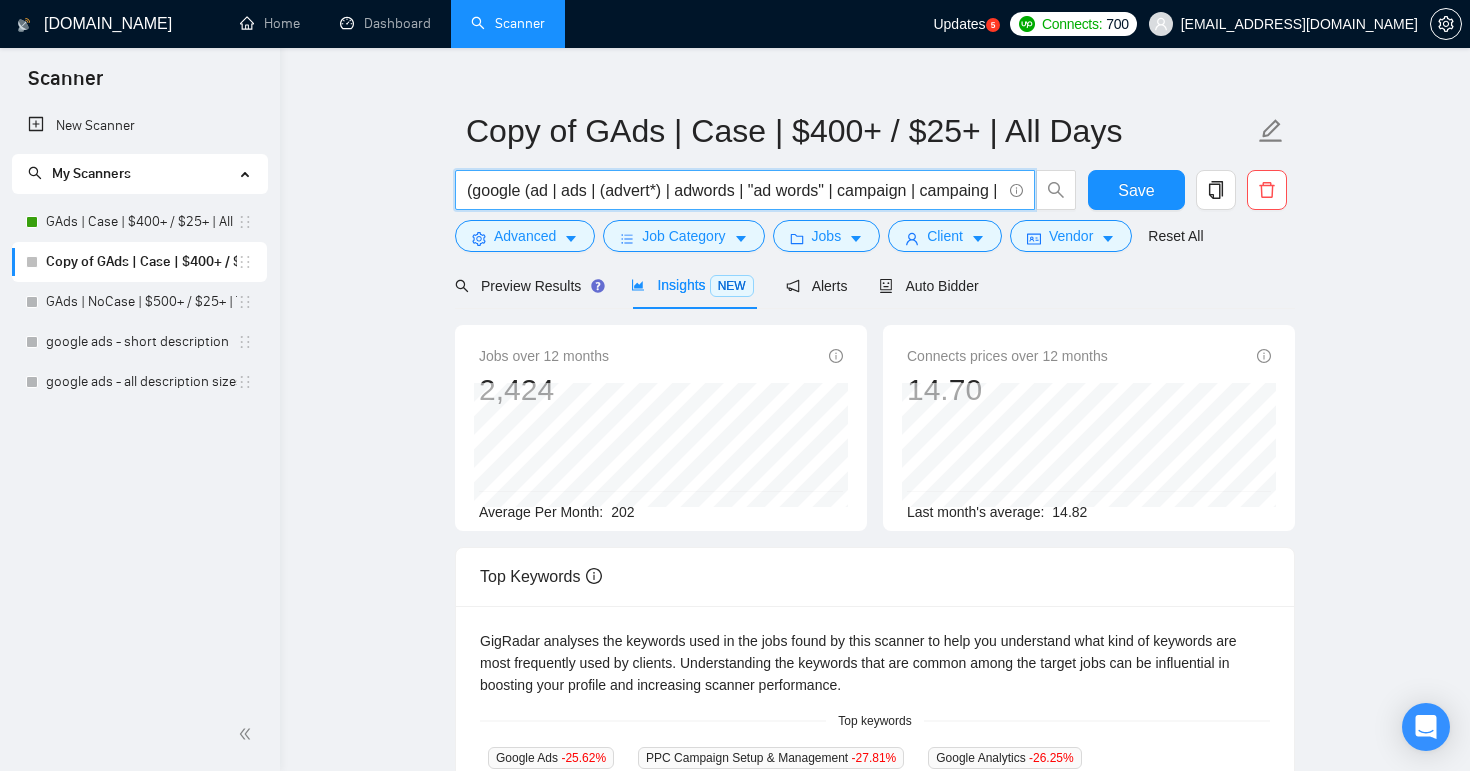 drag, startPoint x: 770, startPoint y: 191, endPoint x: 441, endPoint y: 195, distance: 329.02432 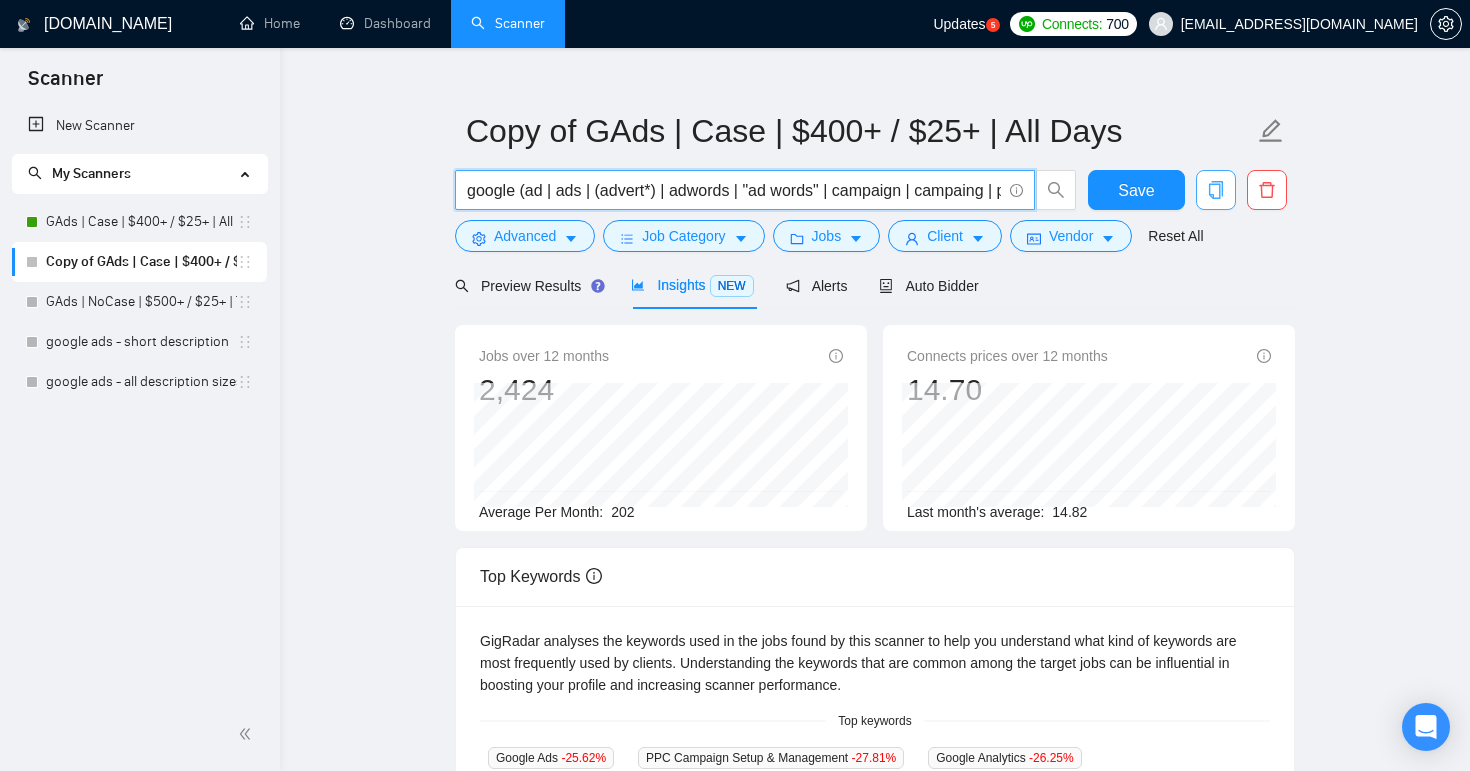 scroll, scrollTop: 0, scrollLeft: 482, axis: horizontal 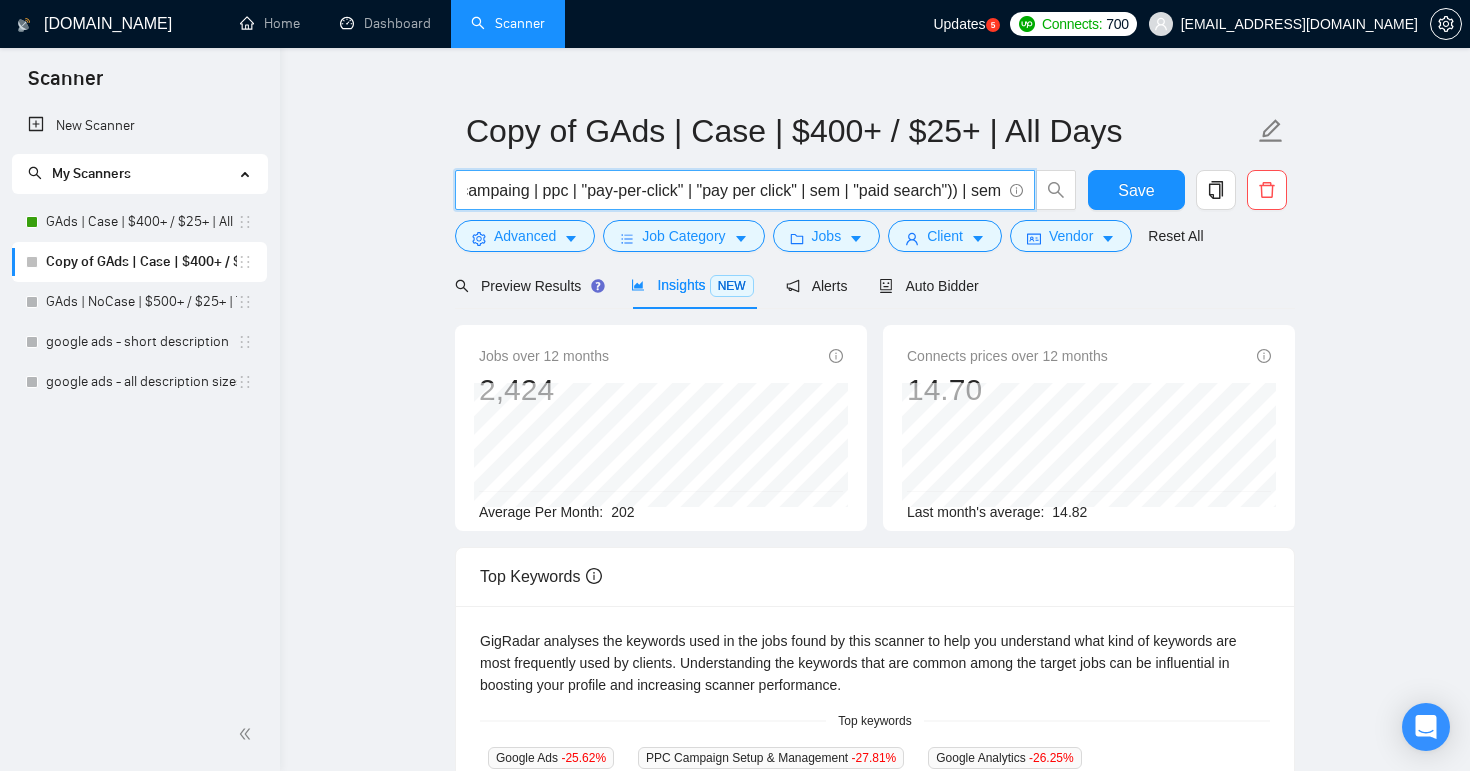 drag, startPoint x: 591, startPoint y: 190, endPoint x: 1231, endPoint y: 211, distance: 640.3444 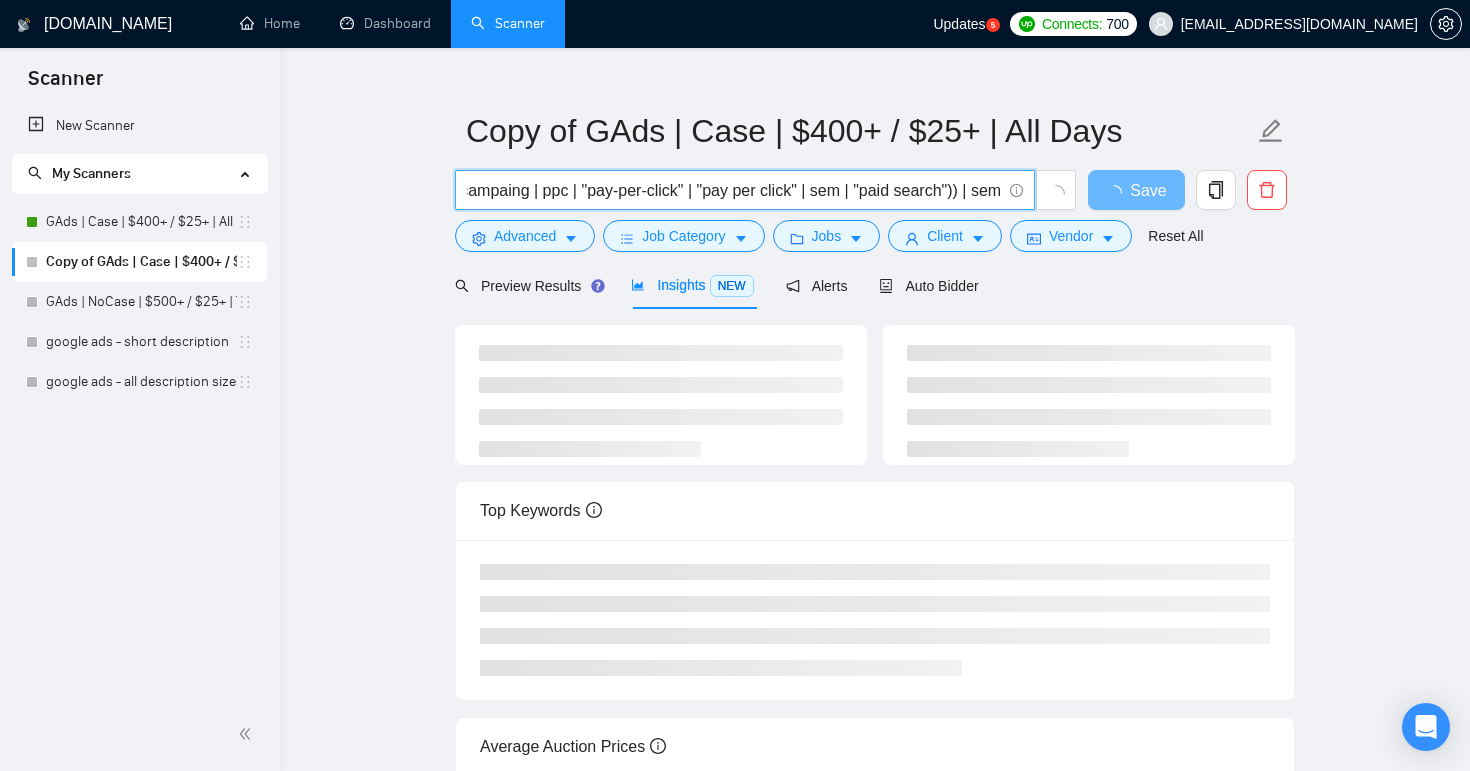 click on "google (ad | ads | (advert*) | adwords | "ad words" | campaign | campaing | ppc | "pay-per-click" | "pay per click" | sem | "paid search")) | sem" at bounding box center (734, 190) 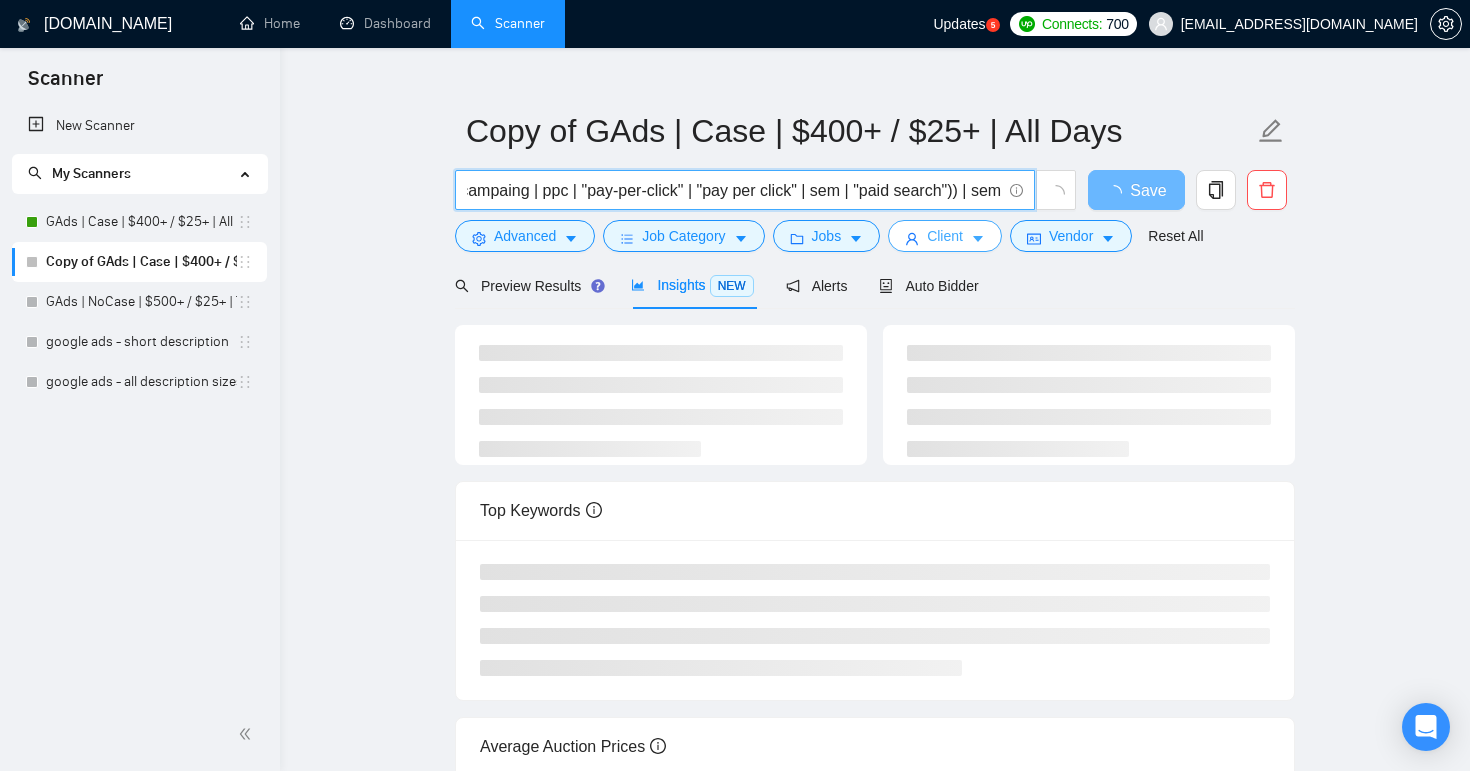 drag, startPoint x: 954, startPoint y: 191, endPoint x: 967, endPoint y: 245, distance: 55.542778 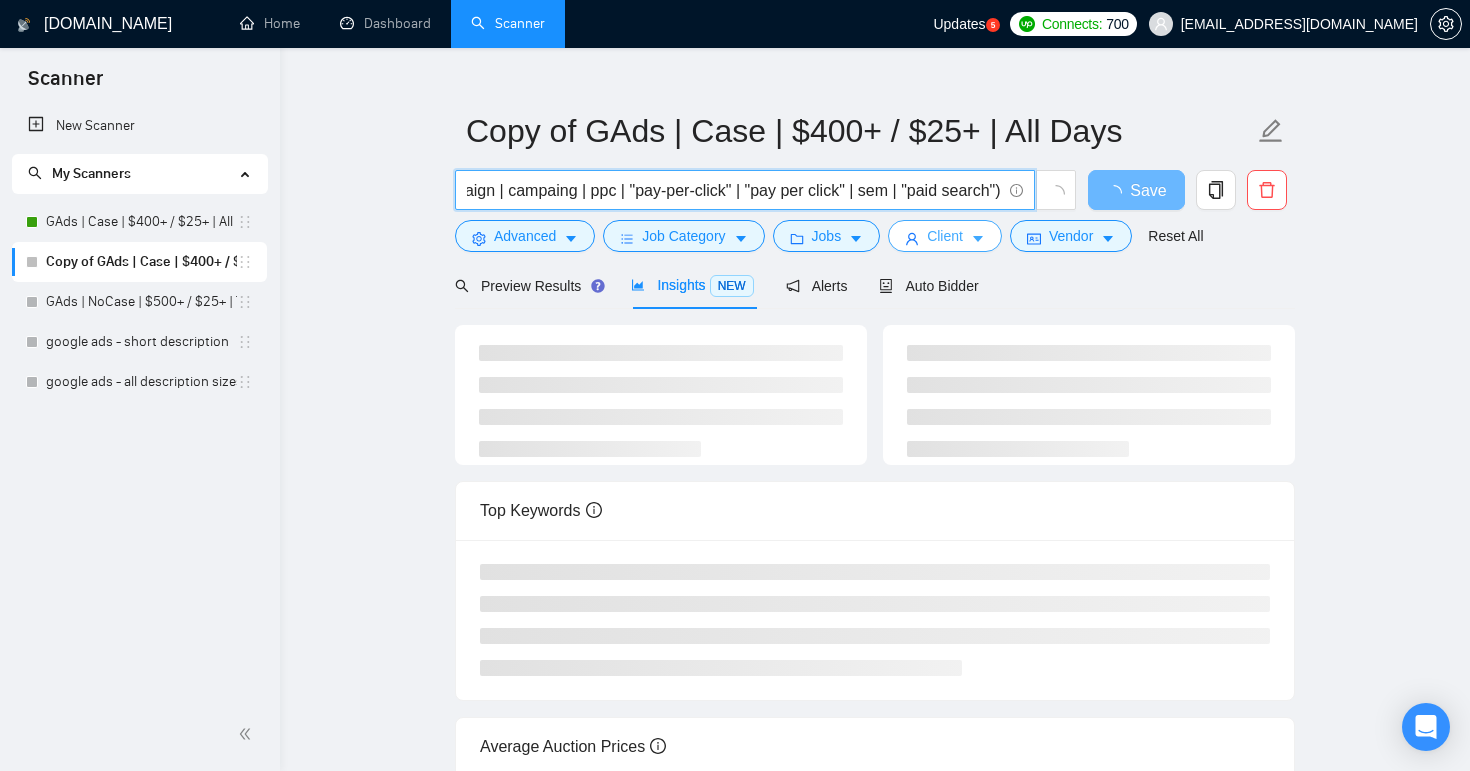 scroll, scrollTop: 0, scrollLeft: 434, axis: horizontal 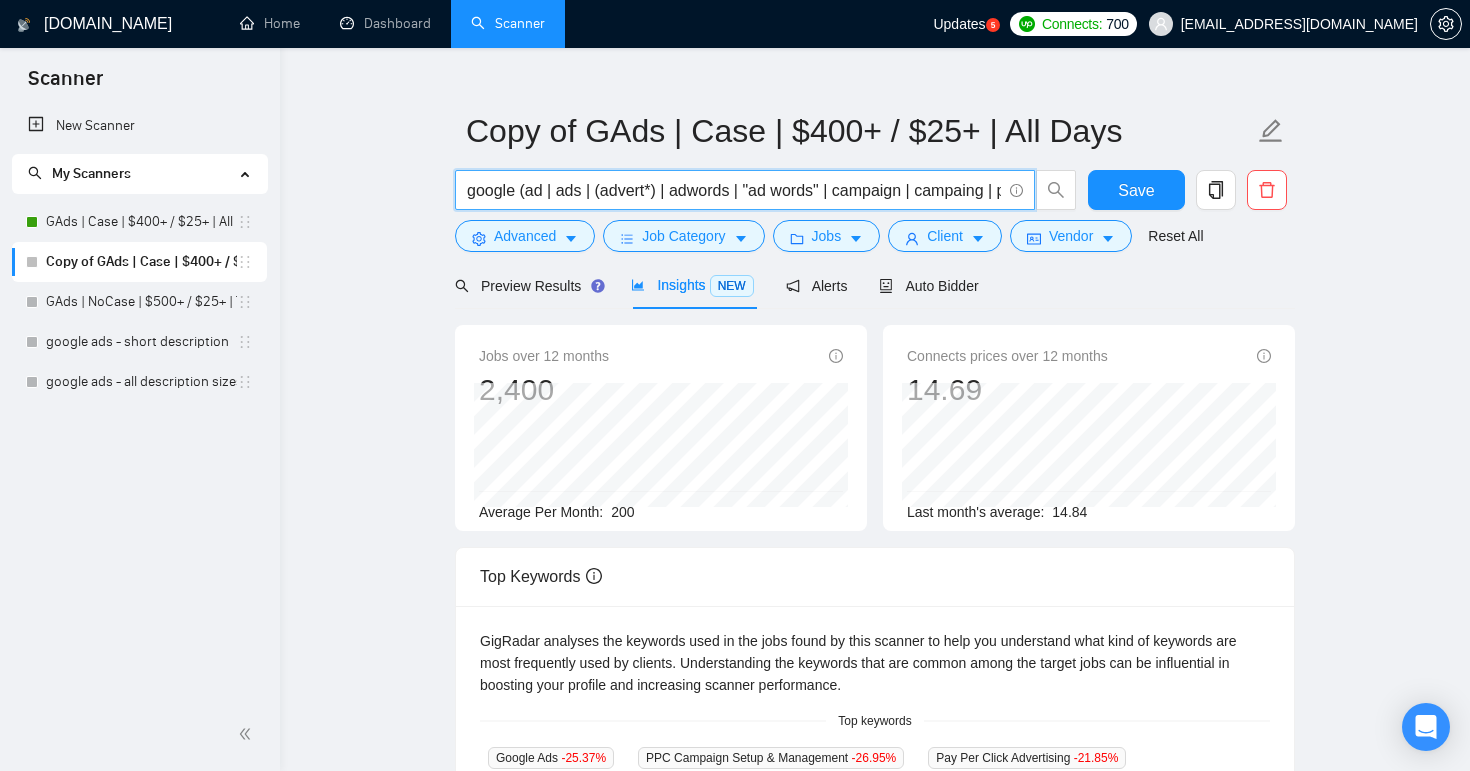 drag, startPoint x: 622, startPoint y: 195, endPoint x: 387, endPoint y: 170, distance: 236.32605 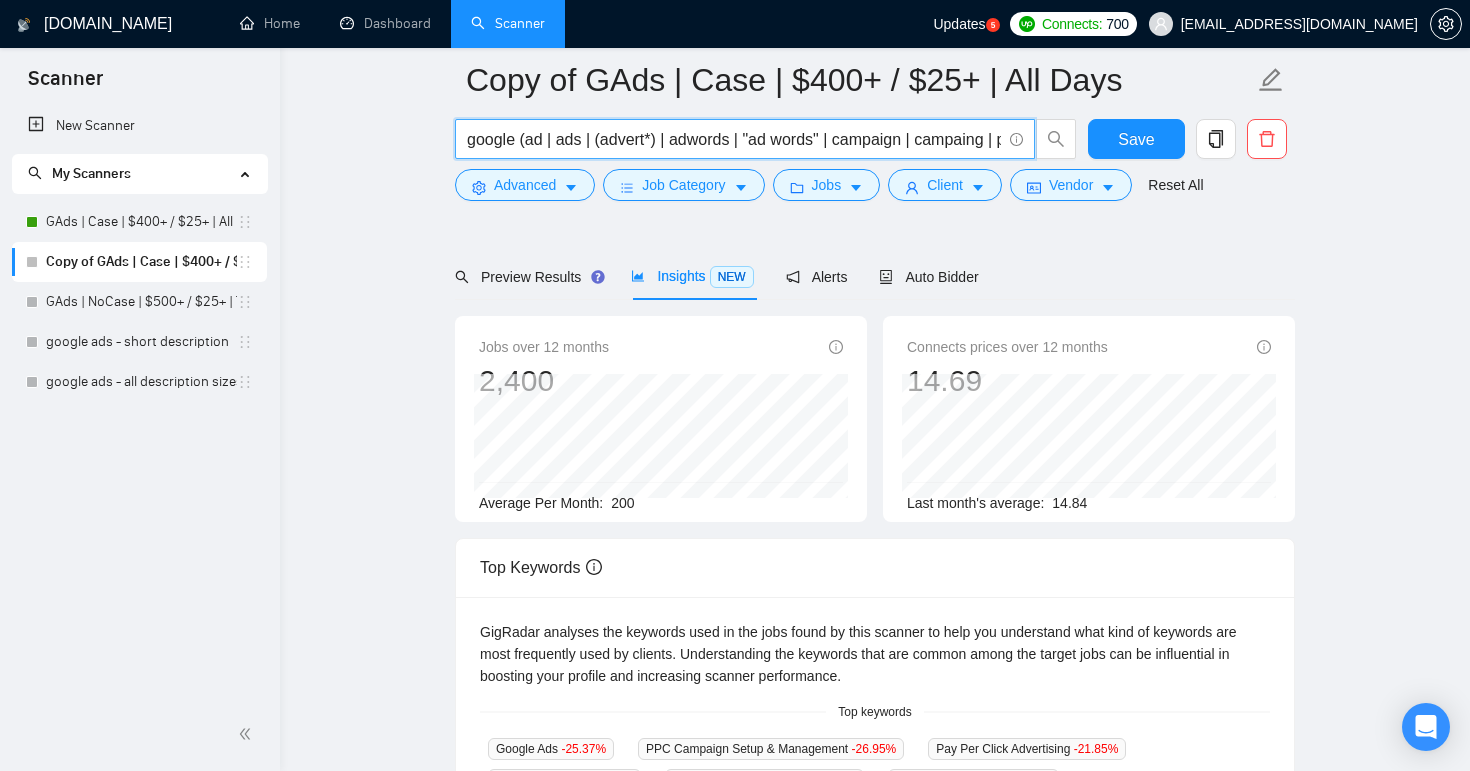 scroll, scrollTop: 0, scrollLeft: 0, axis: both 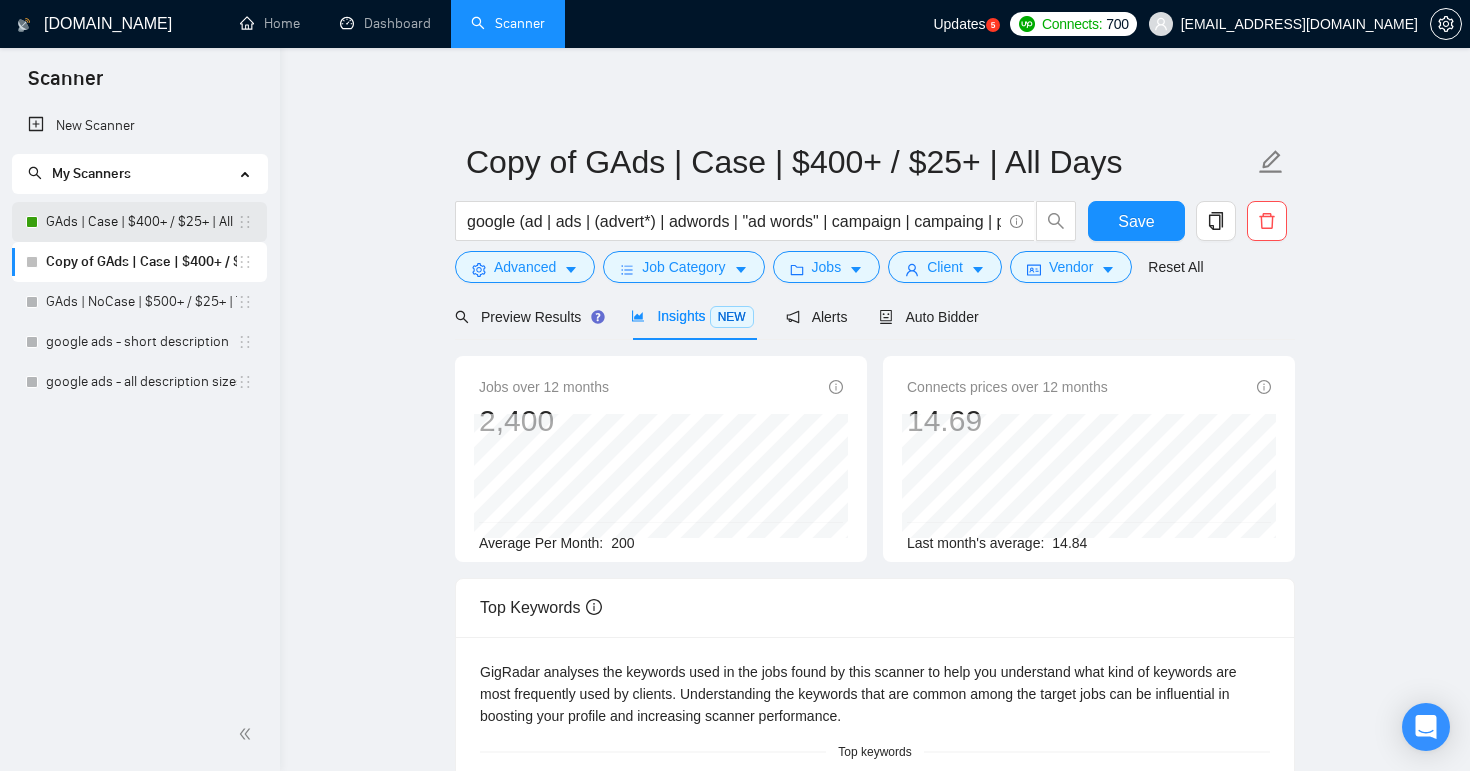 click on "GAds | Case | $400+ / $25+ | All Days" at bounding box center (141, 222) 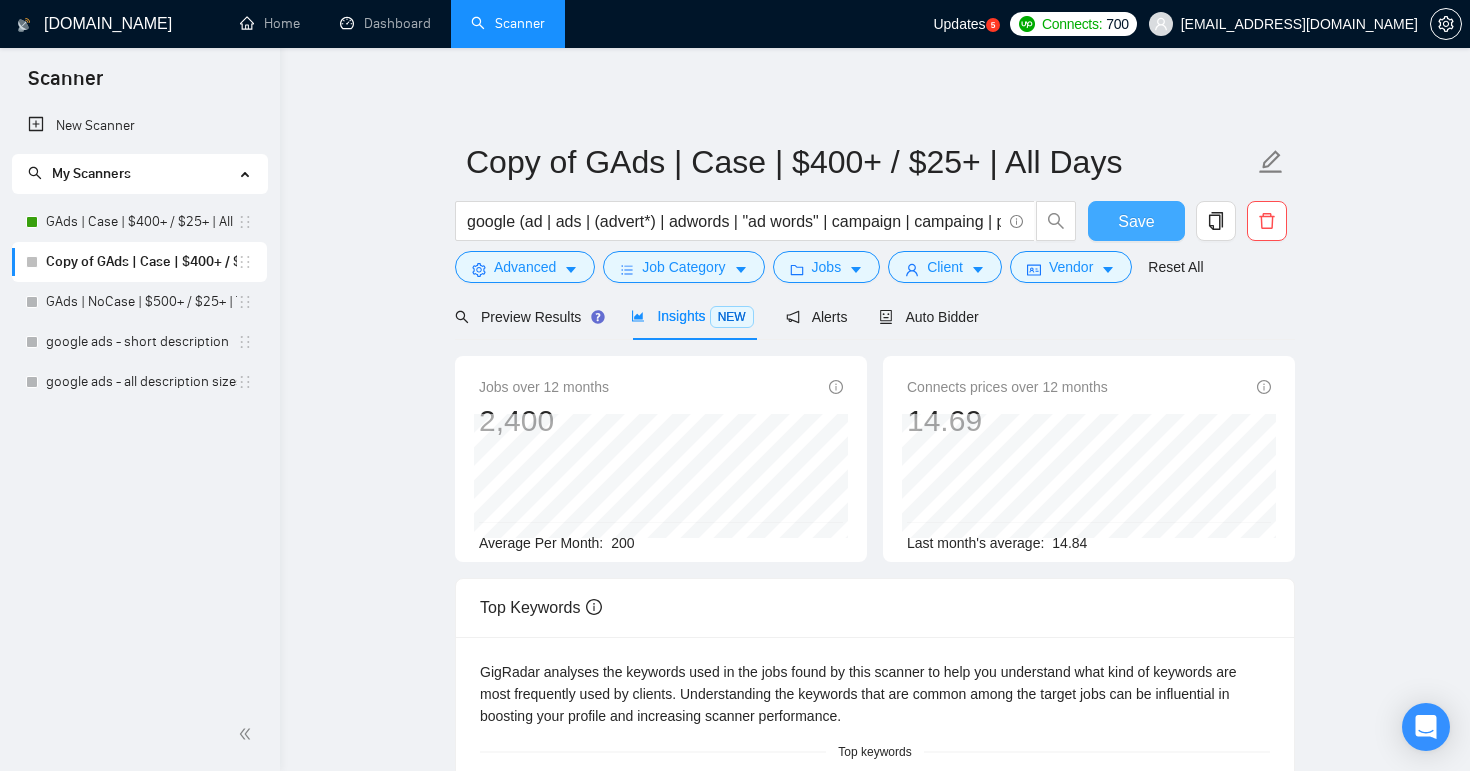 click on "Save" at bounding box center [1136, 221] 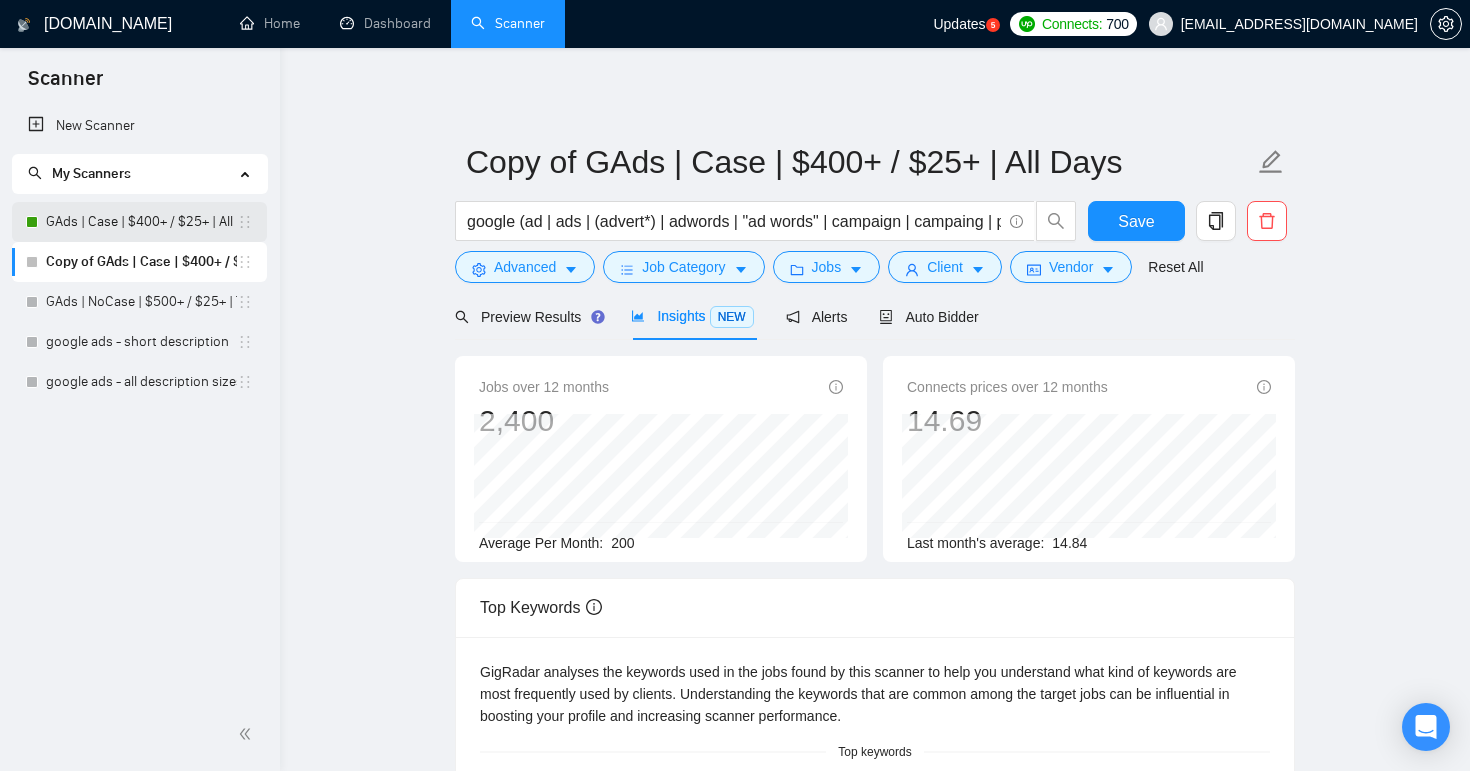 click on "GAds | Case | $400+ / $25+ | All Days" at bounding box center [141, 222] 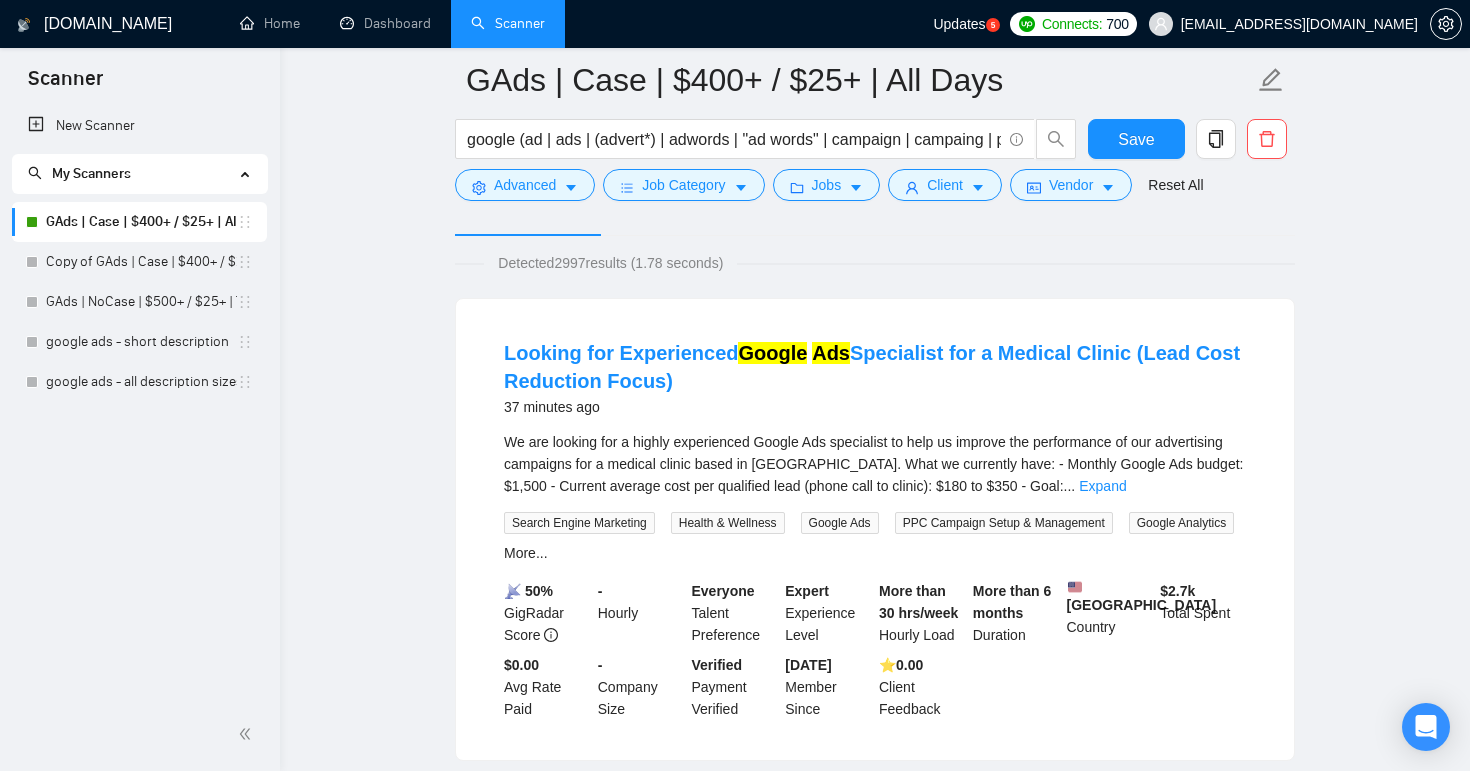 scroll, scrollTop: 0, scrollLeft: 0, axis: both 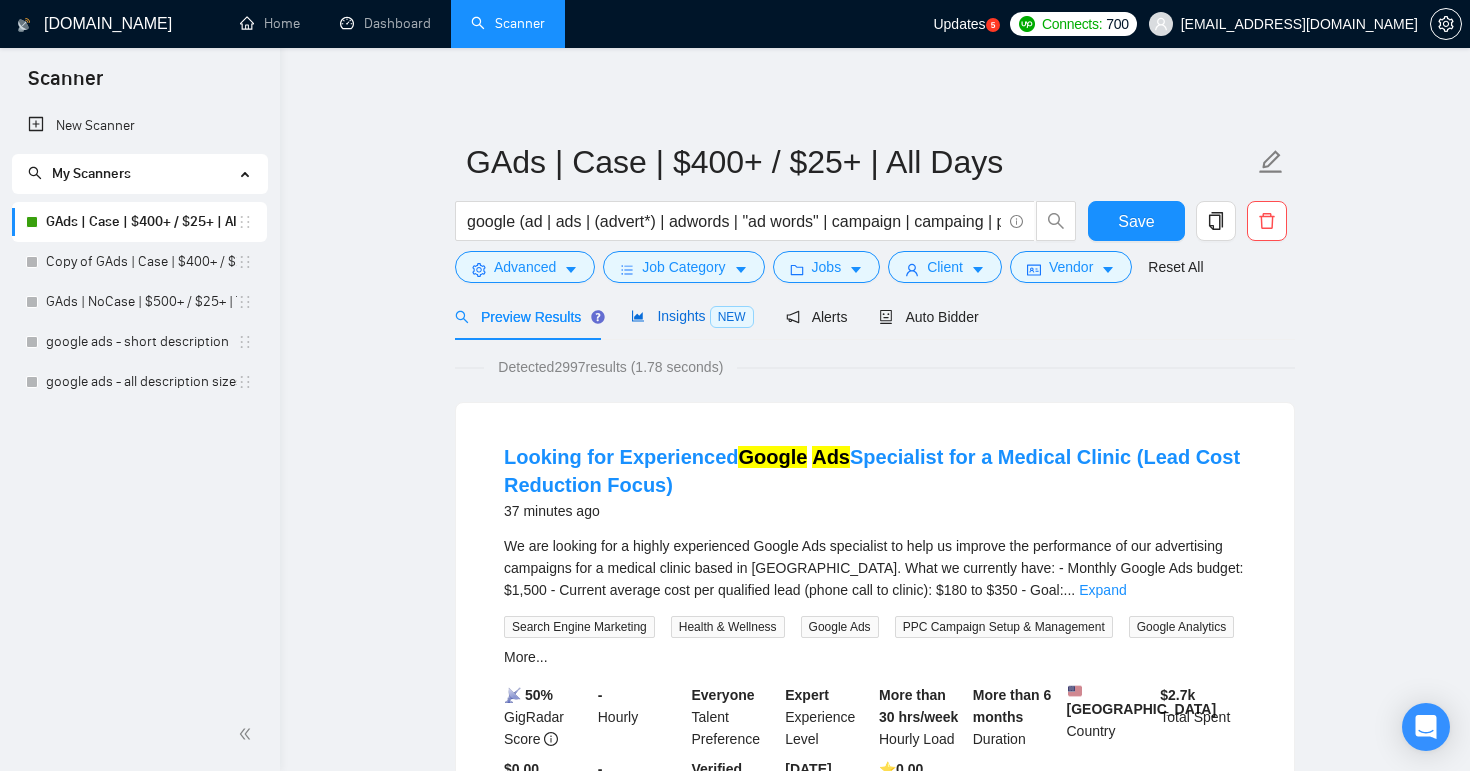 click on "Insights NEW" at bounding box center [692, 316] 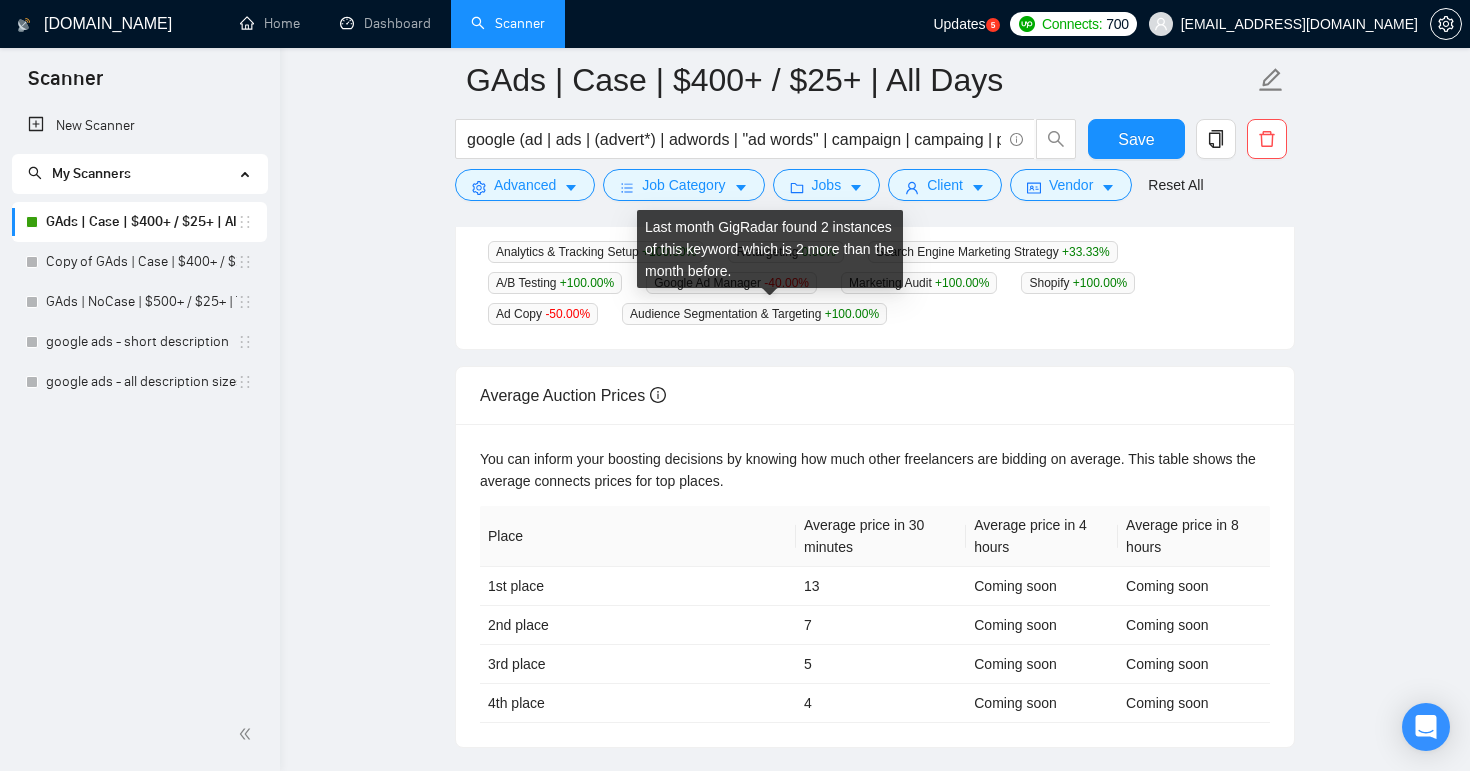 scroll, scrollTop: 878, scrollLeft: 0, axis: vertical 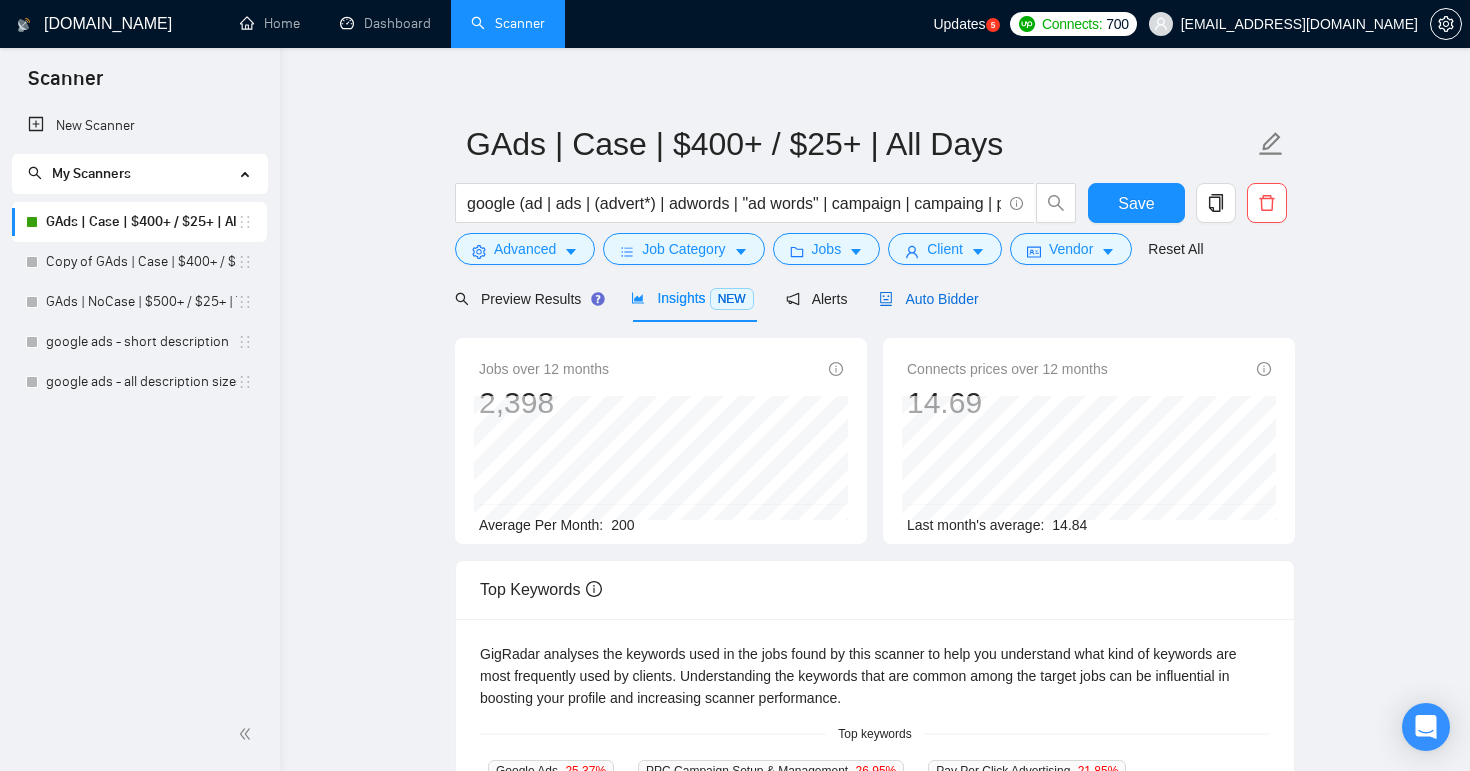 click on "Auto Bidder" at bounding box center (928, 299) 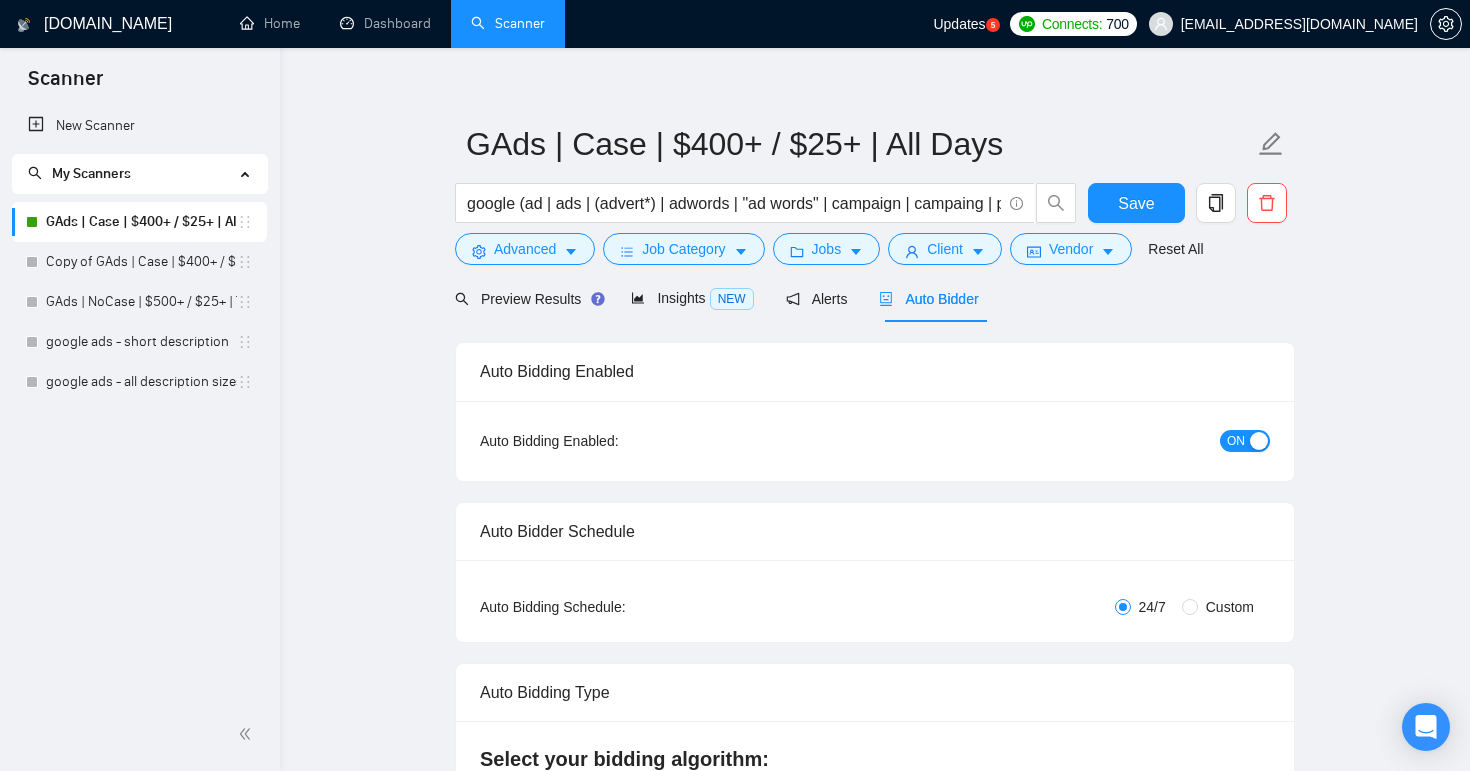 radio on "false" 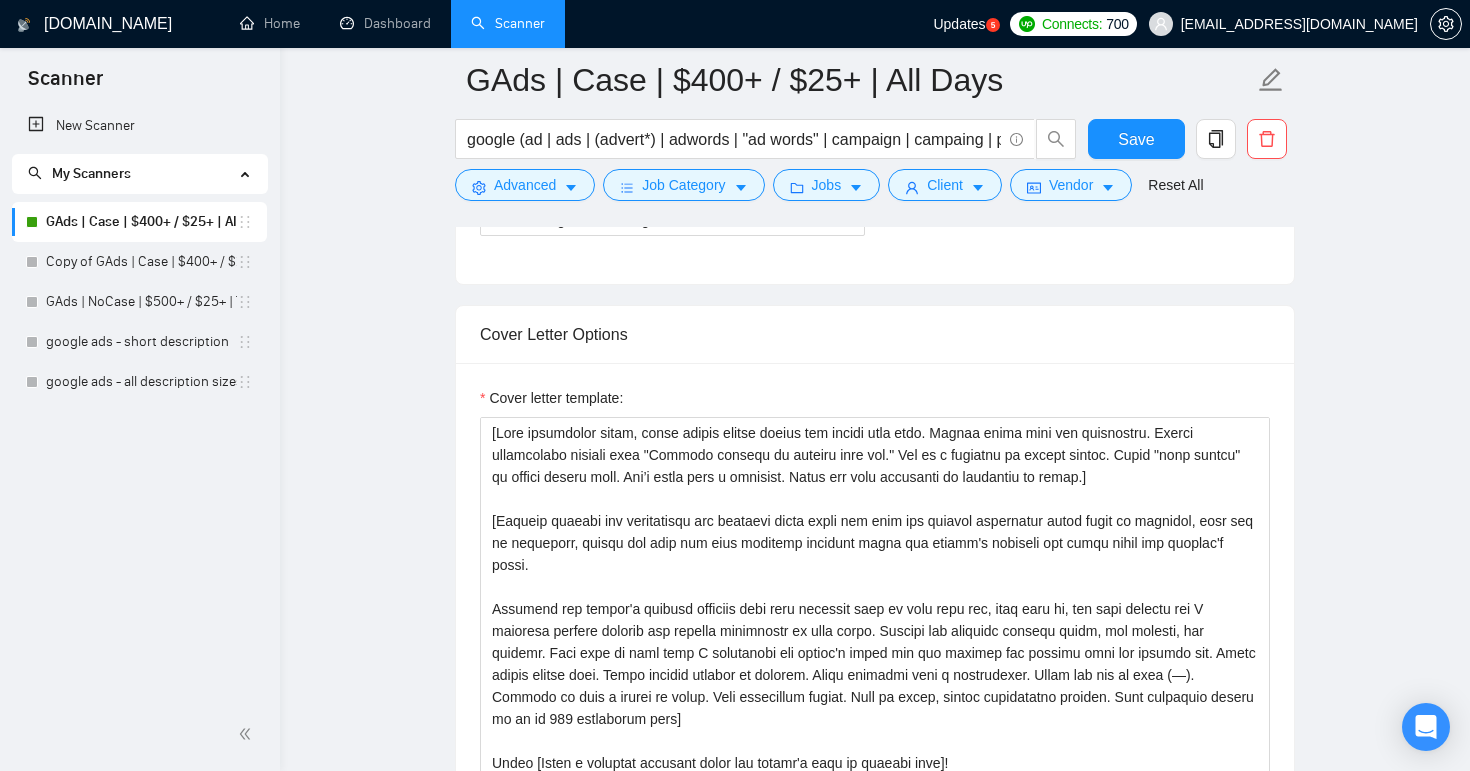 scroll, scrollTop: 1493, scrollLeft: 0, axis: vertical 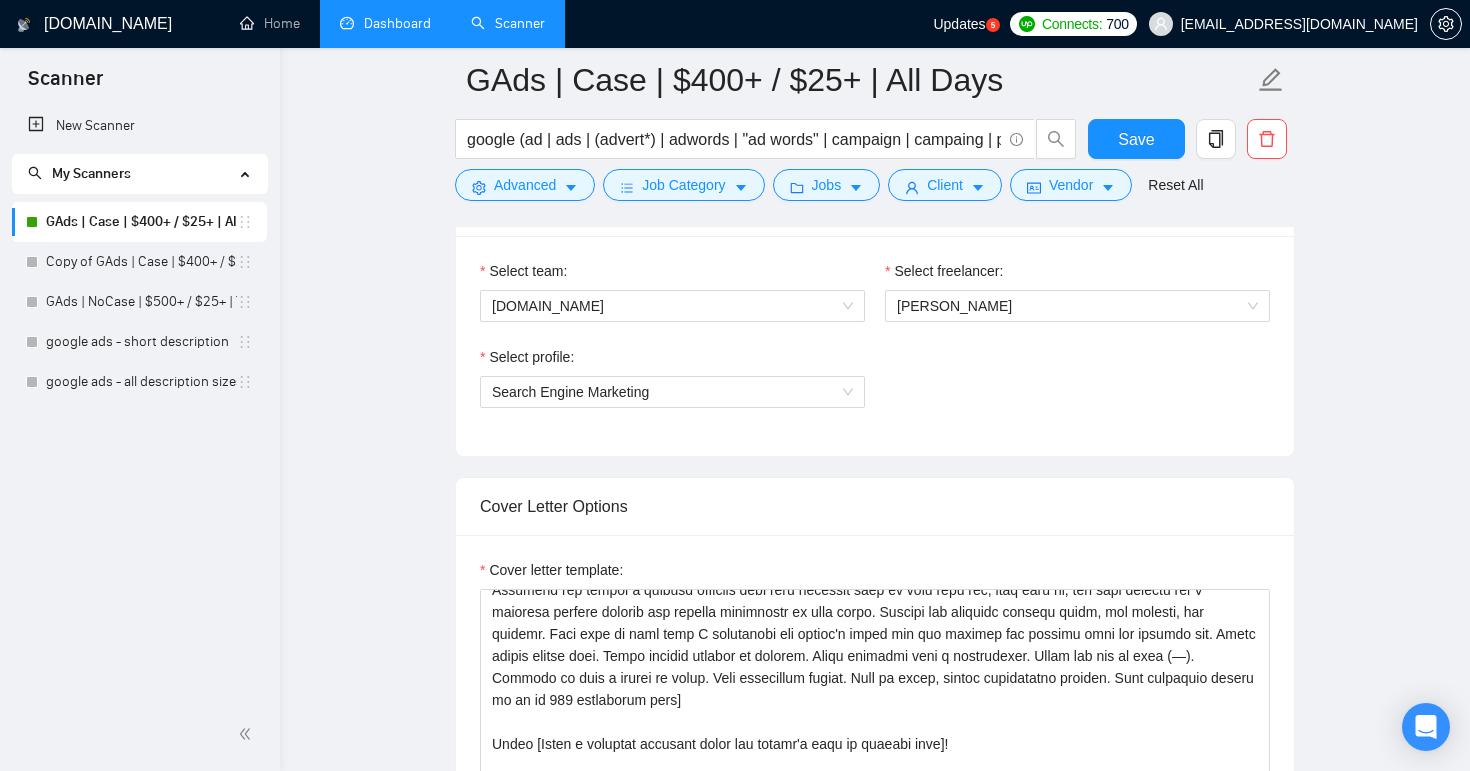 click on "Dashboard" at bounding box center (385, 23) 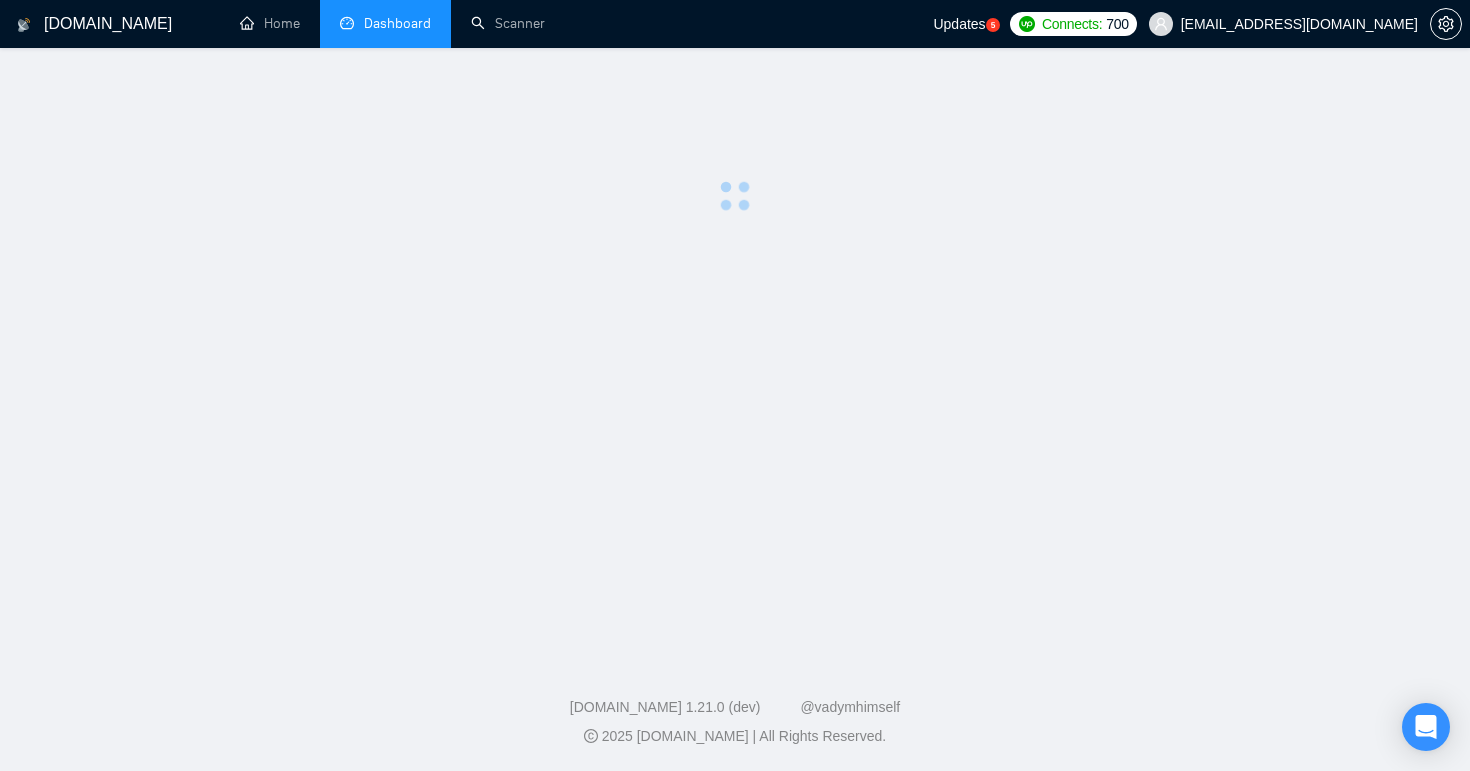 scroll, scrollTop: 0, scrollLeft: 0, axis: both 